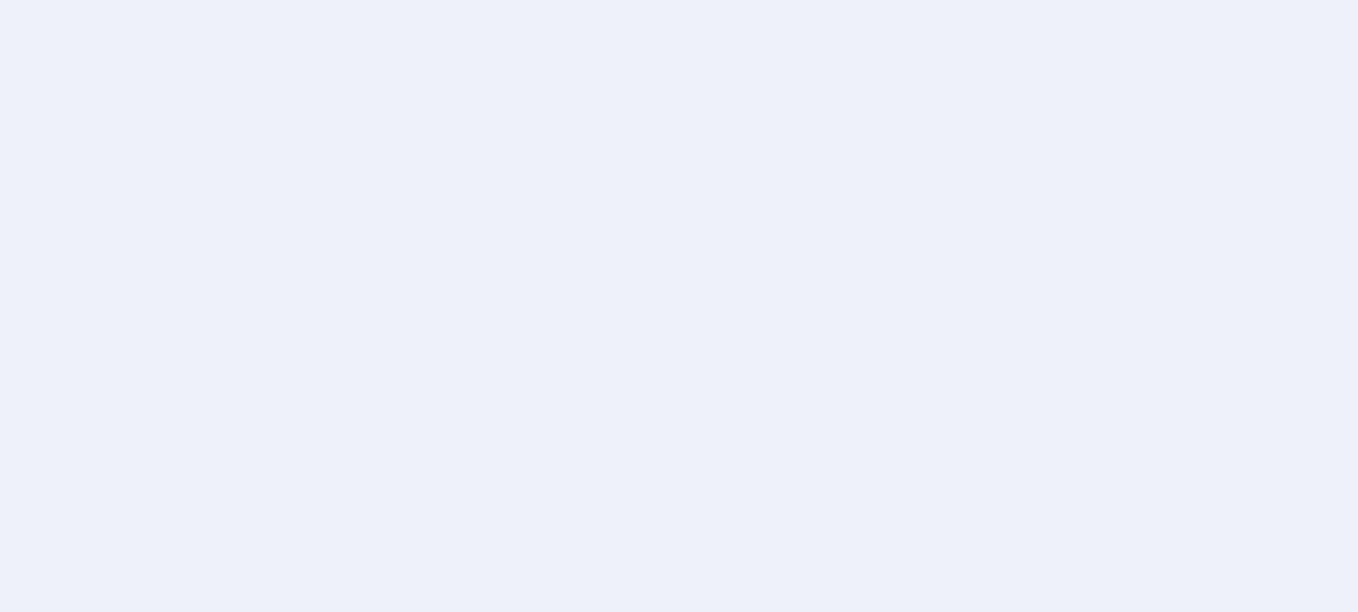 scroll, scrollTop: 0, scrollLeft: 0, axis: both 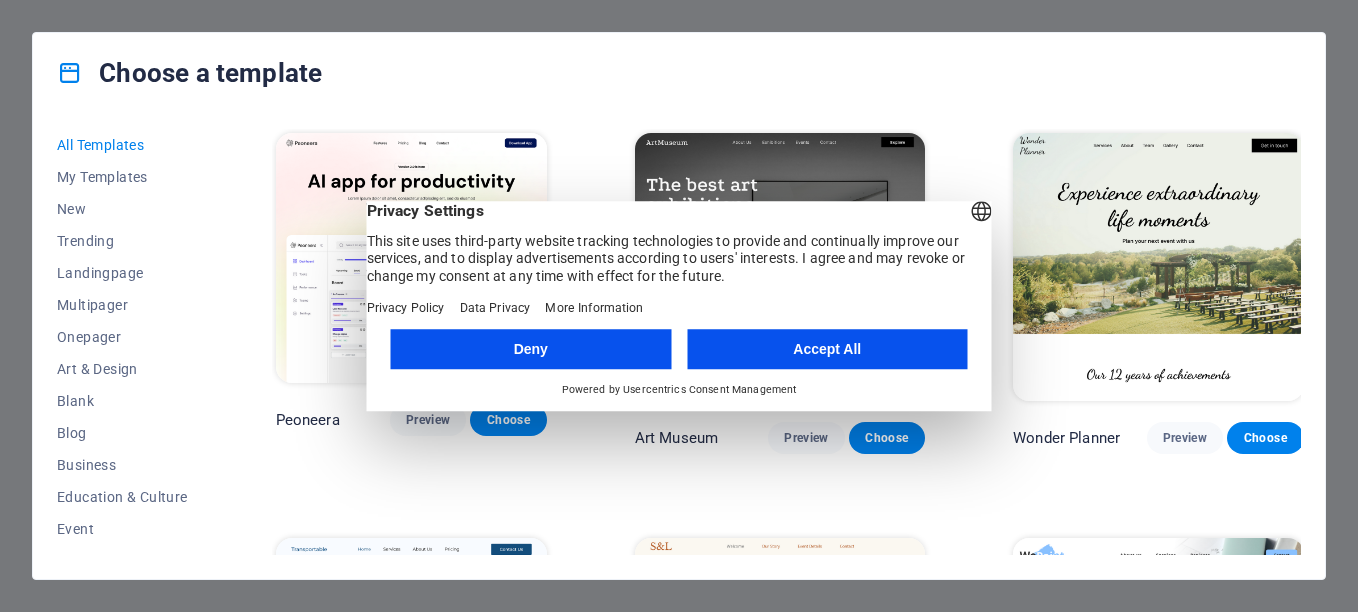 click on "Accept All" at bounding box center (827, 349) 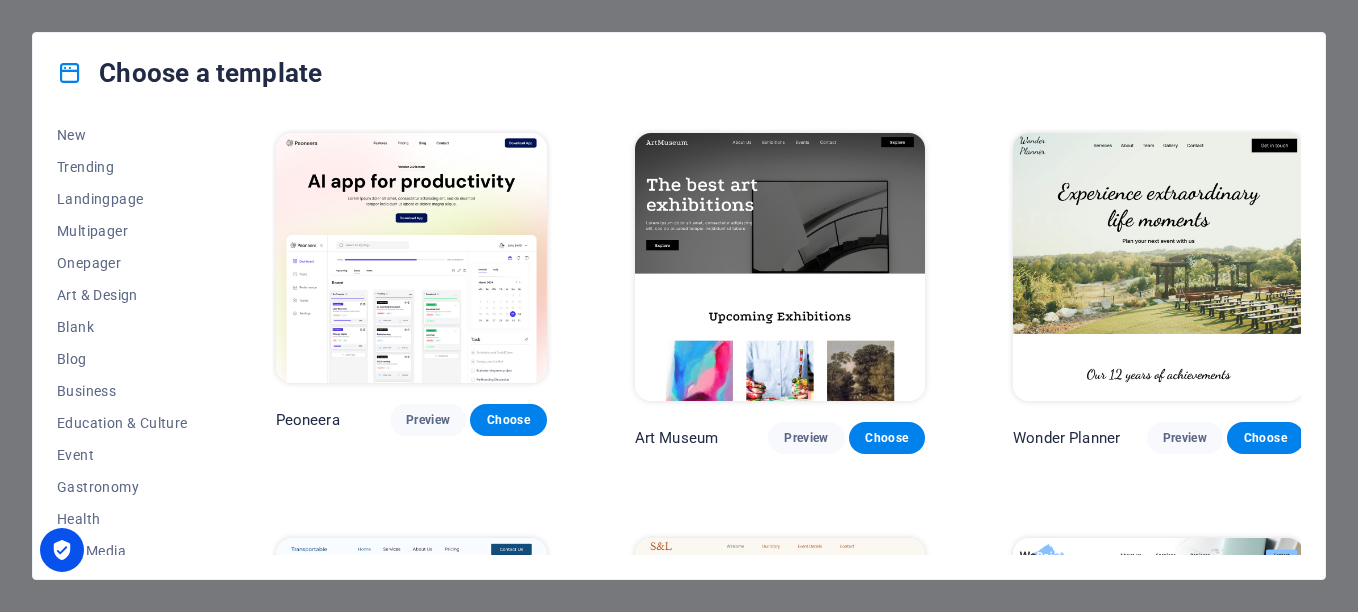 scroll, scrollTop: 0, scrollLeft: 0, axis: both 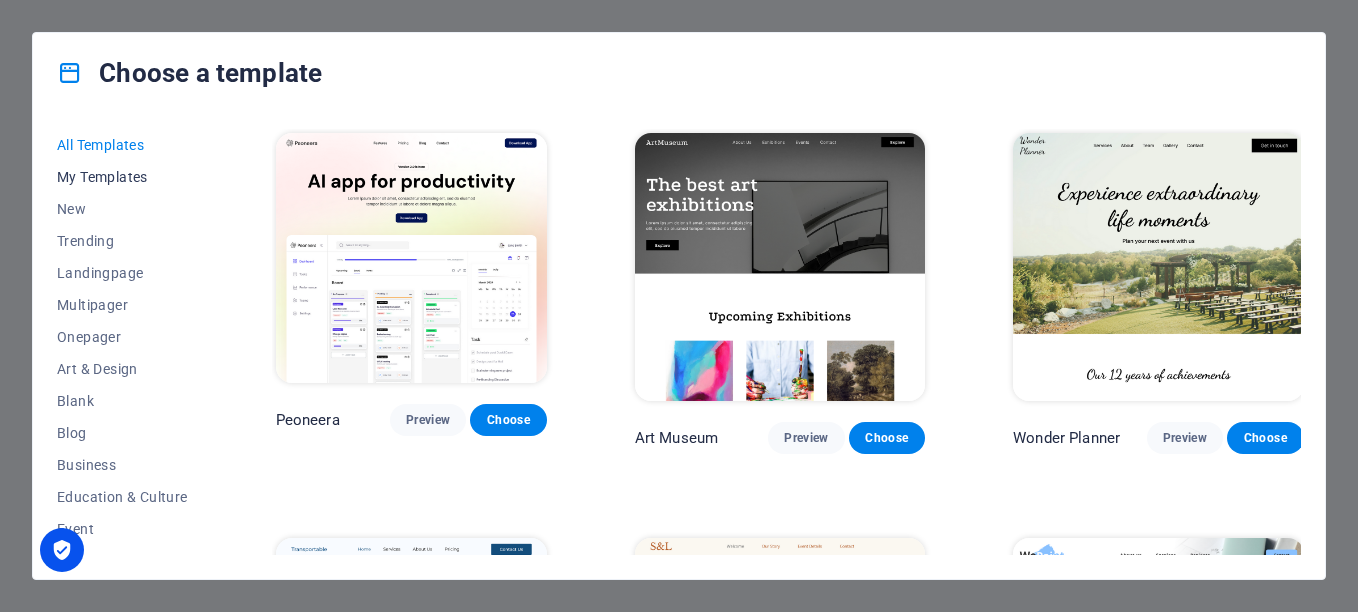 click on "My Templates" at bounding box center (122, 177) 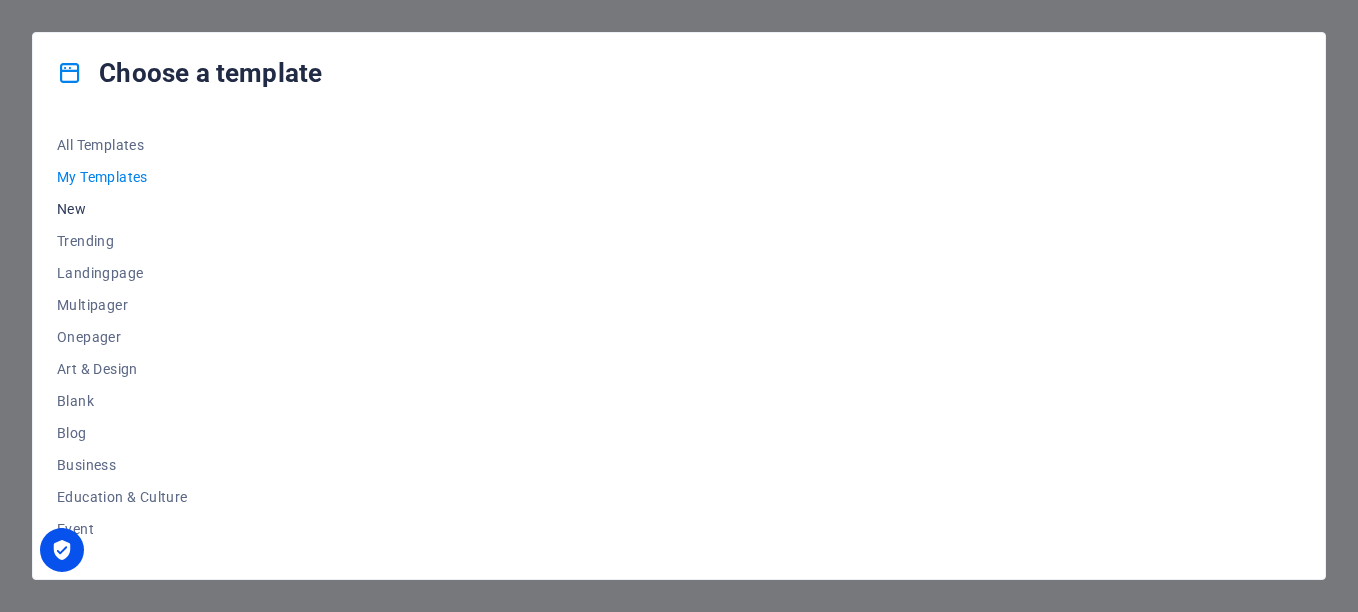 click on "New" at bounding box center (122, 209) 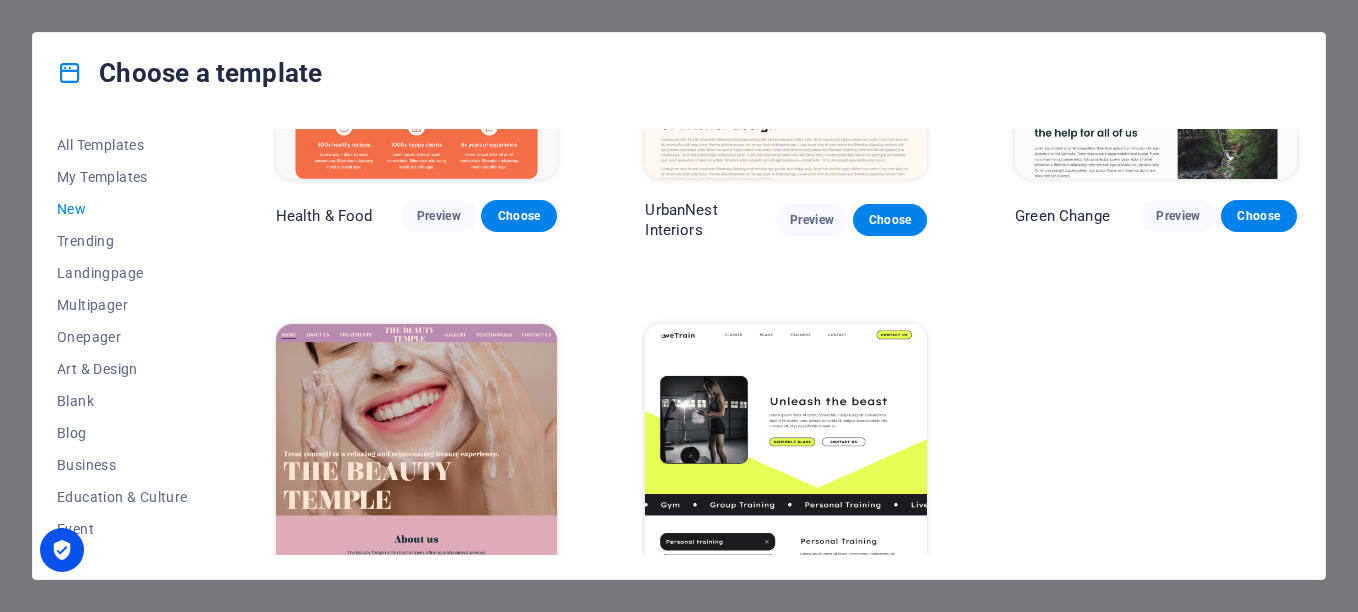 scroll, scrollTop: 1876, scrollLeft: 0, axis: vertical 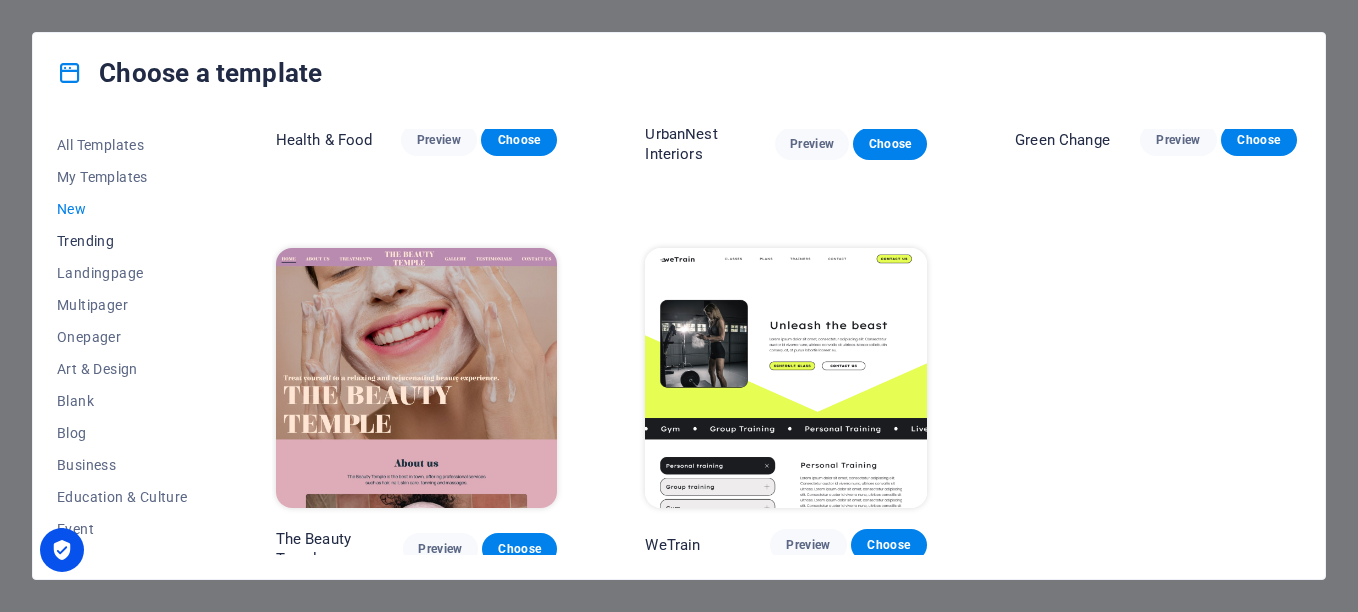 click on "Trending" at bounding box center (122, 241) 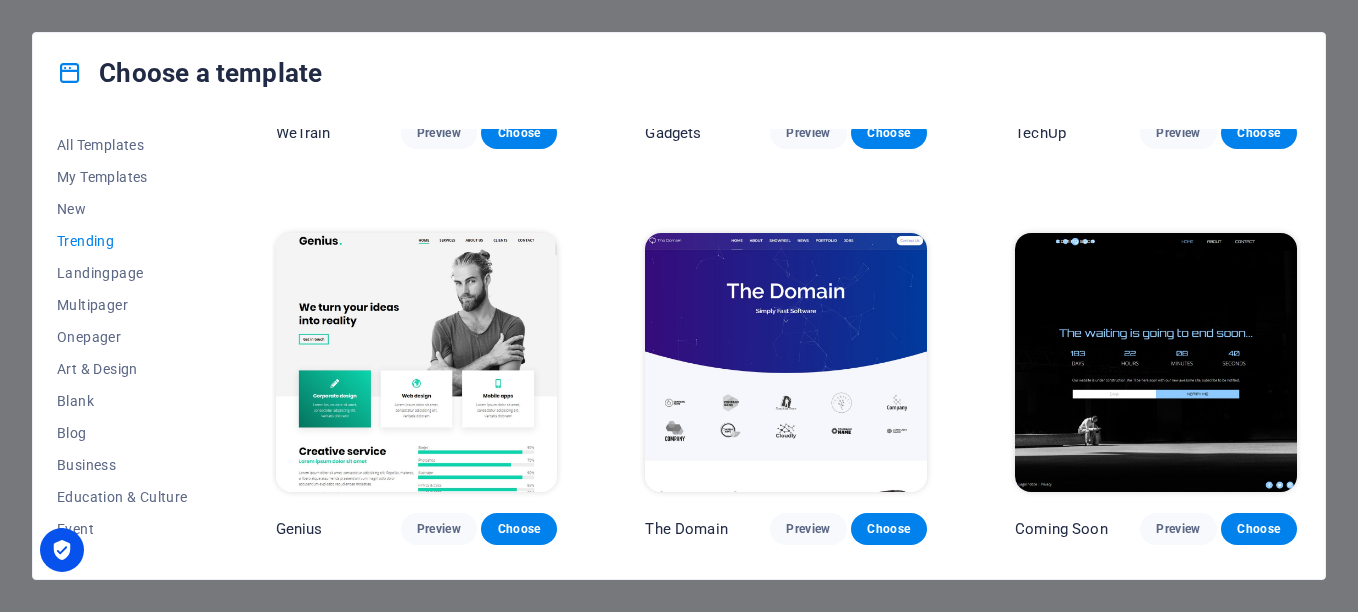 scroll, scrollTop: 1587, scrollLeft: 0, axis: vertical 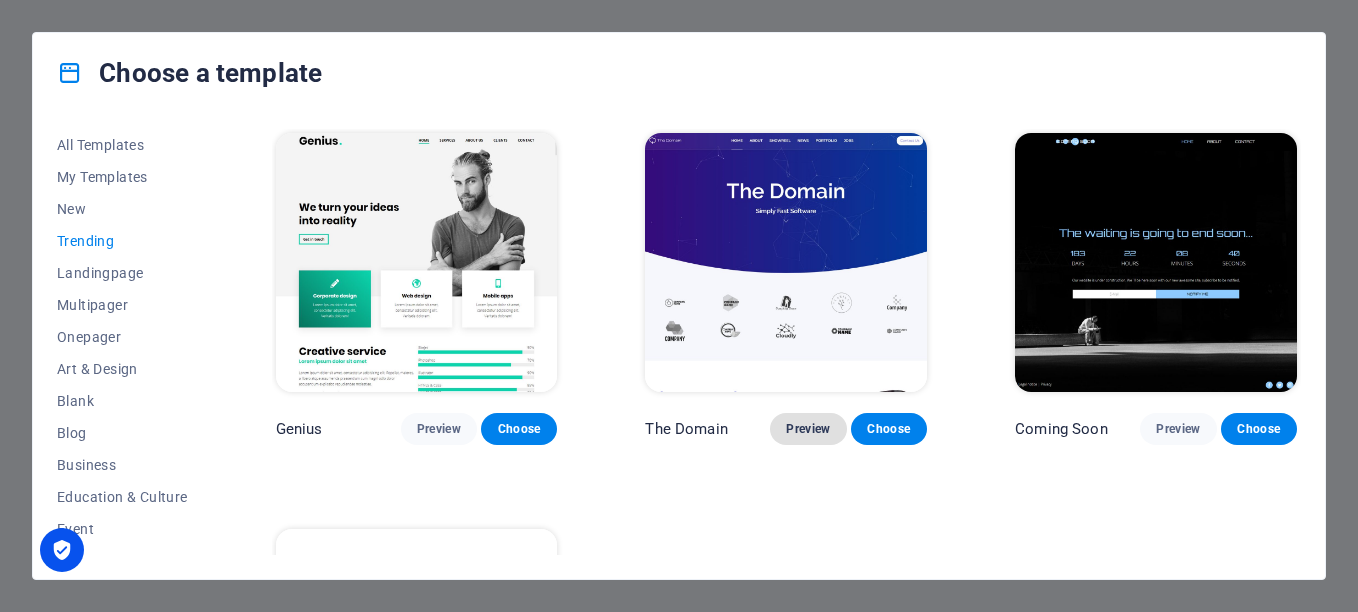 click on "Preview" at bounding box center (808, 429) 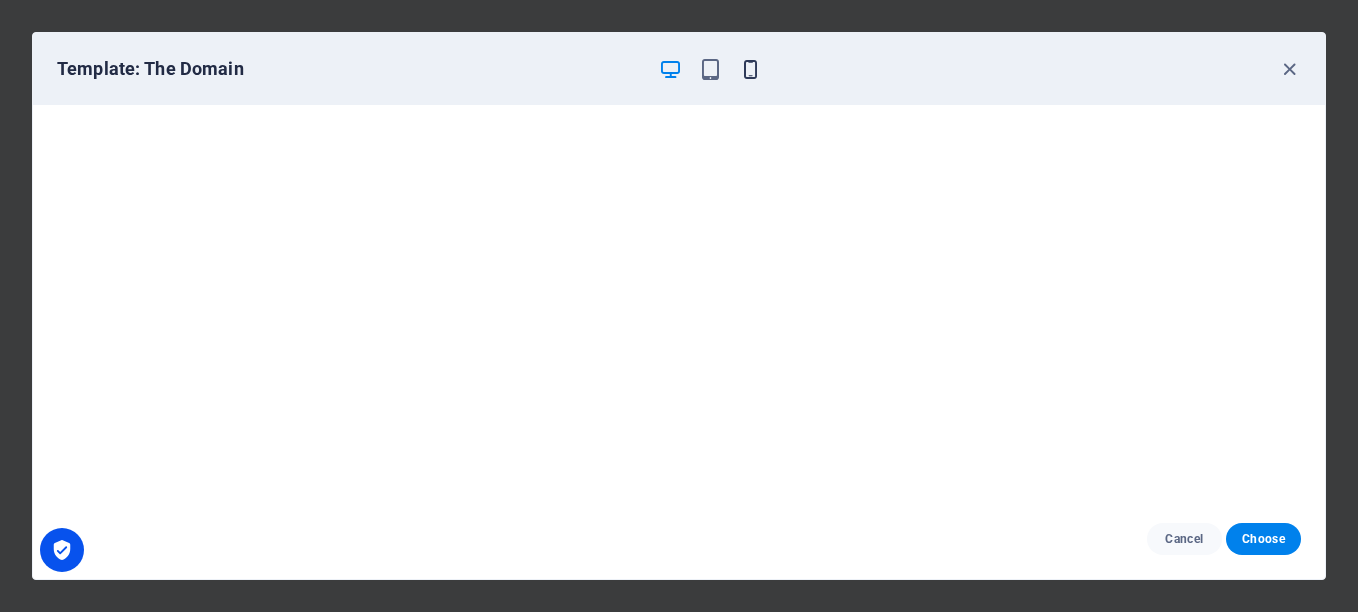 click at bounding box center [750, 69] 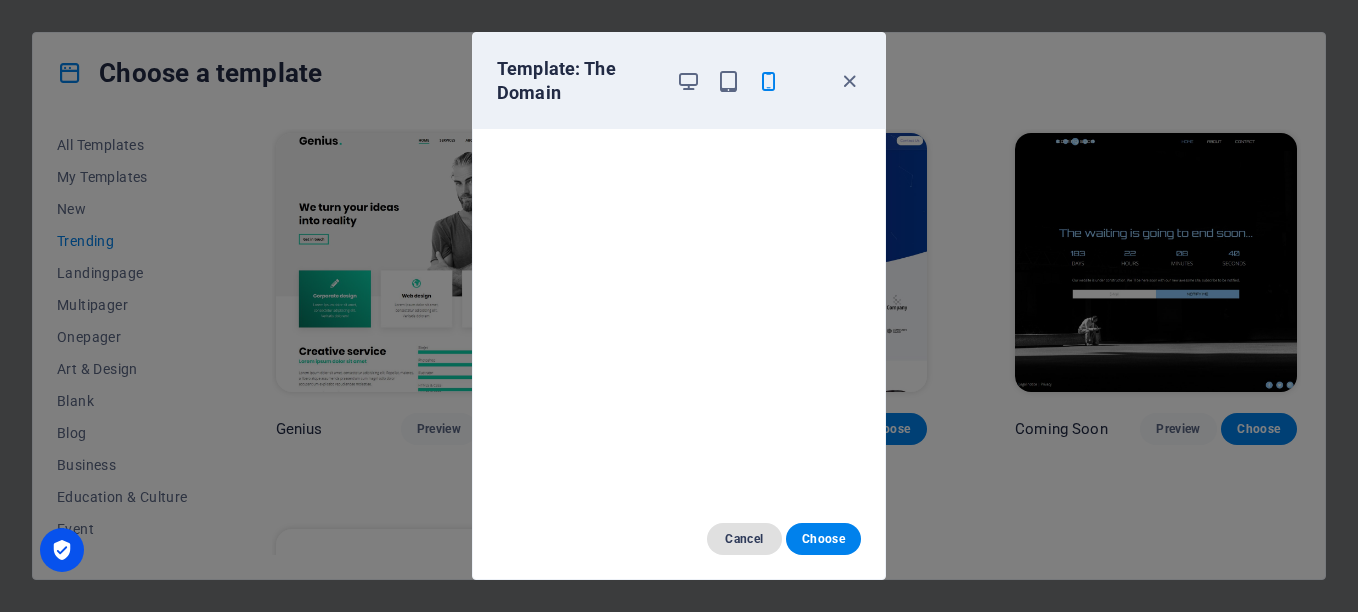 click on "Cancel" at bounding box center (744, 539) 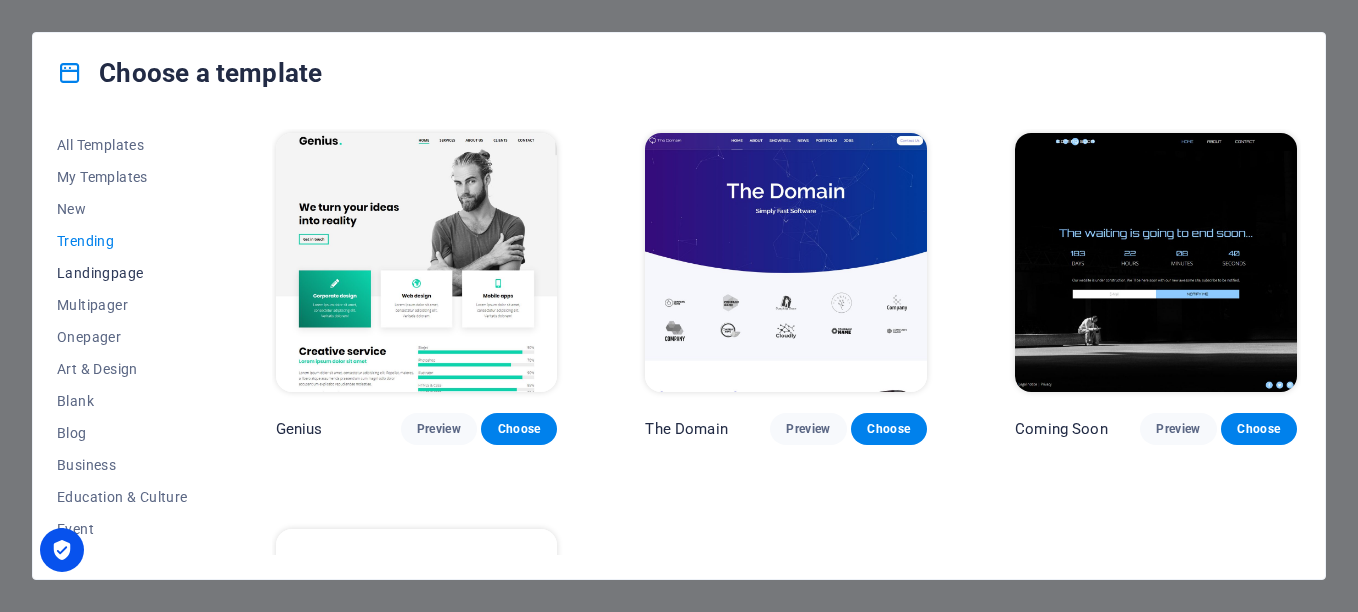 click on "Landingpage" at bounding box center (122, 273) 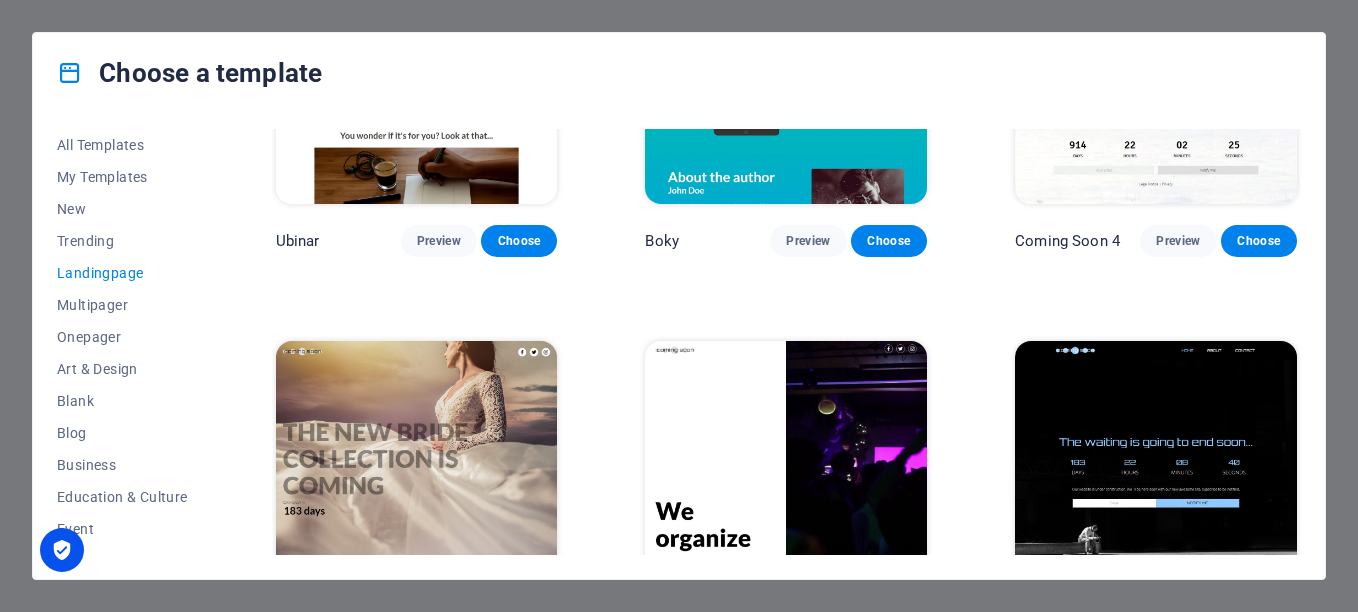 scroll, scrollTop: 3043, scrollLeft: 0, axis: vertical 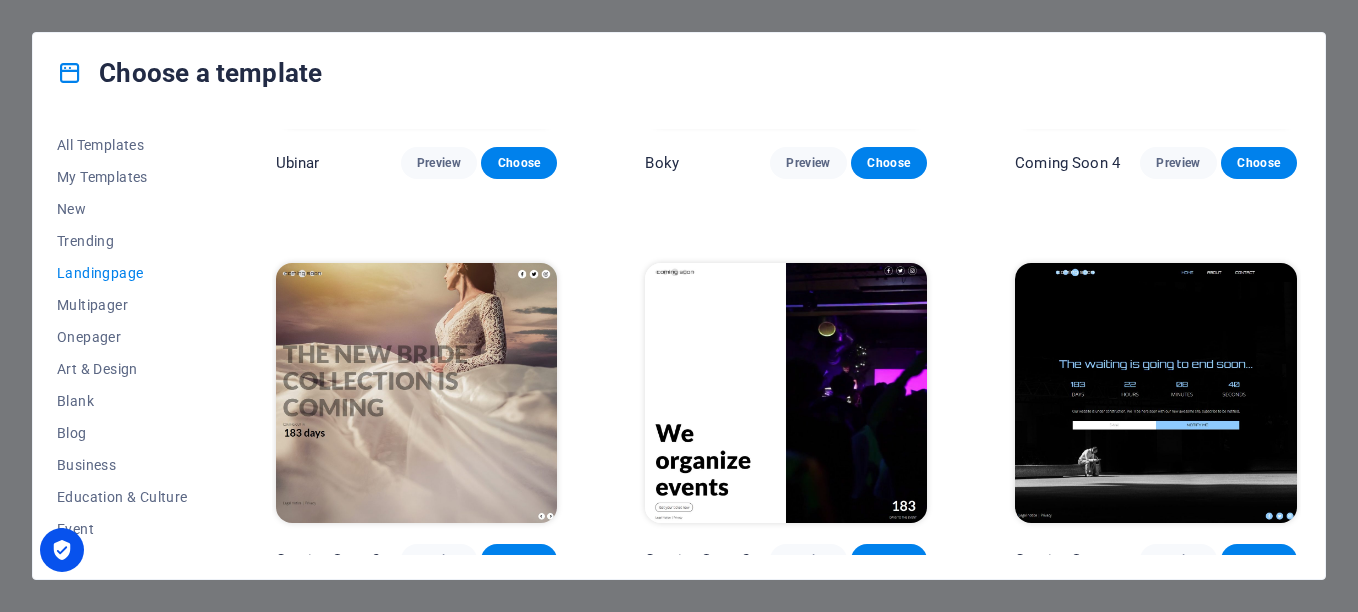 click at bounding box center (1156, 393) 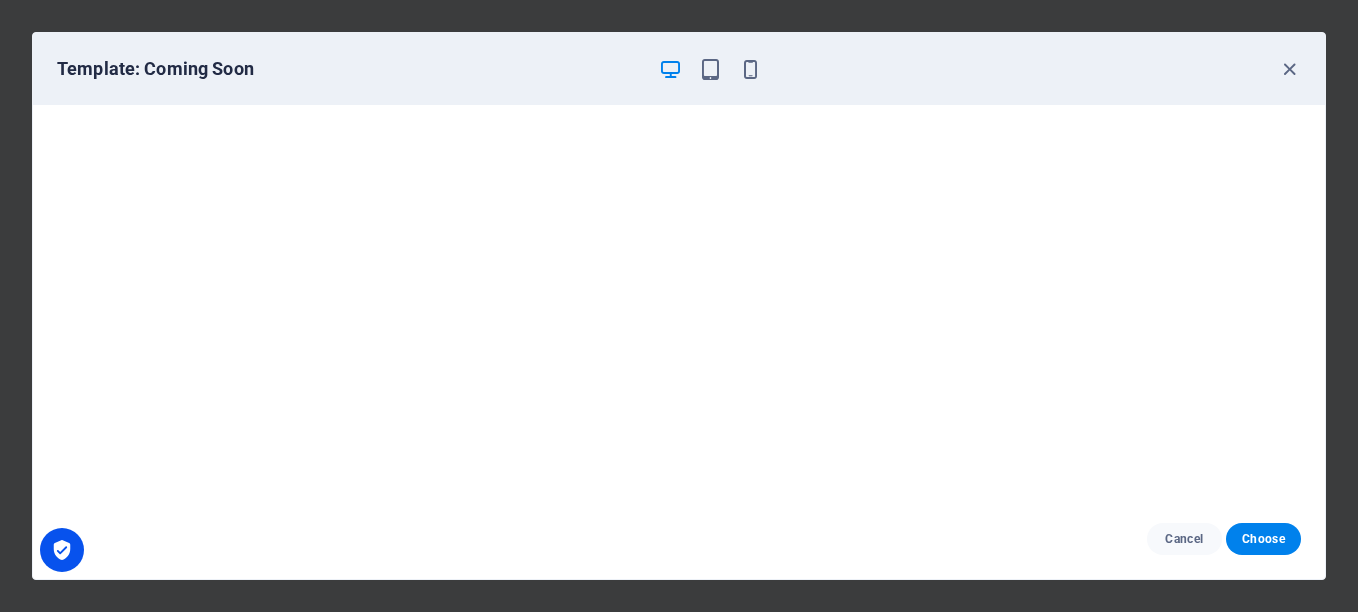 scroll, scrollTop: 5, scrollLeft: 0, axis: vertical 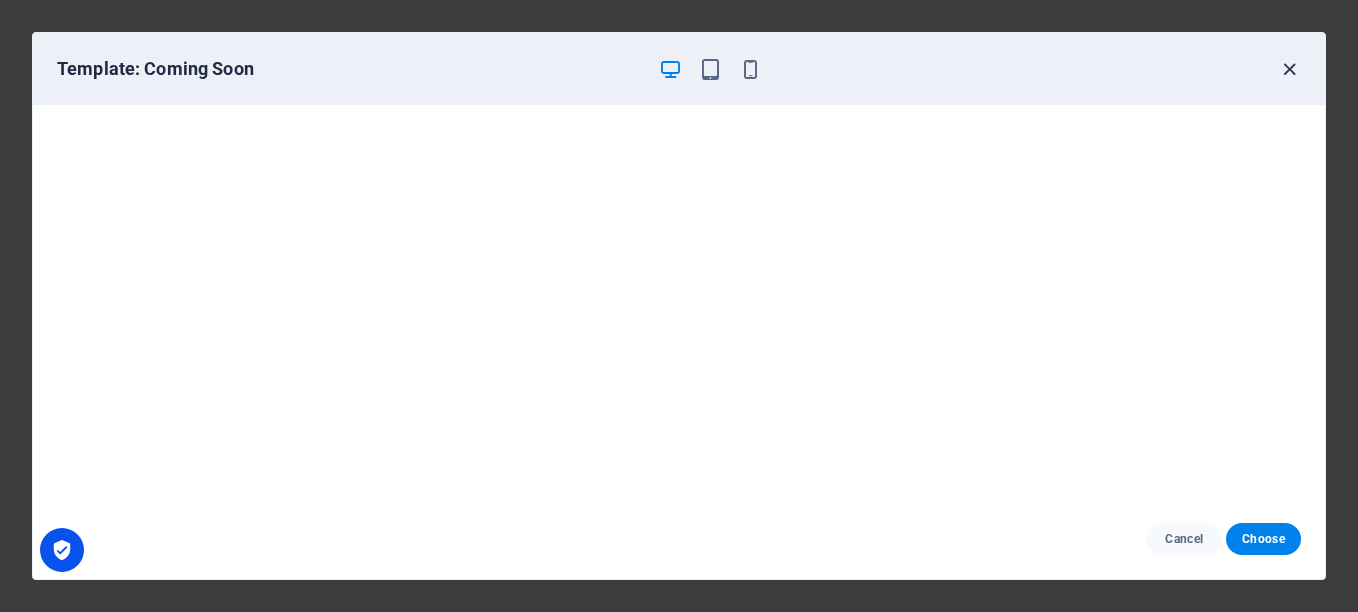click at bounding box center [1289, 69] 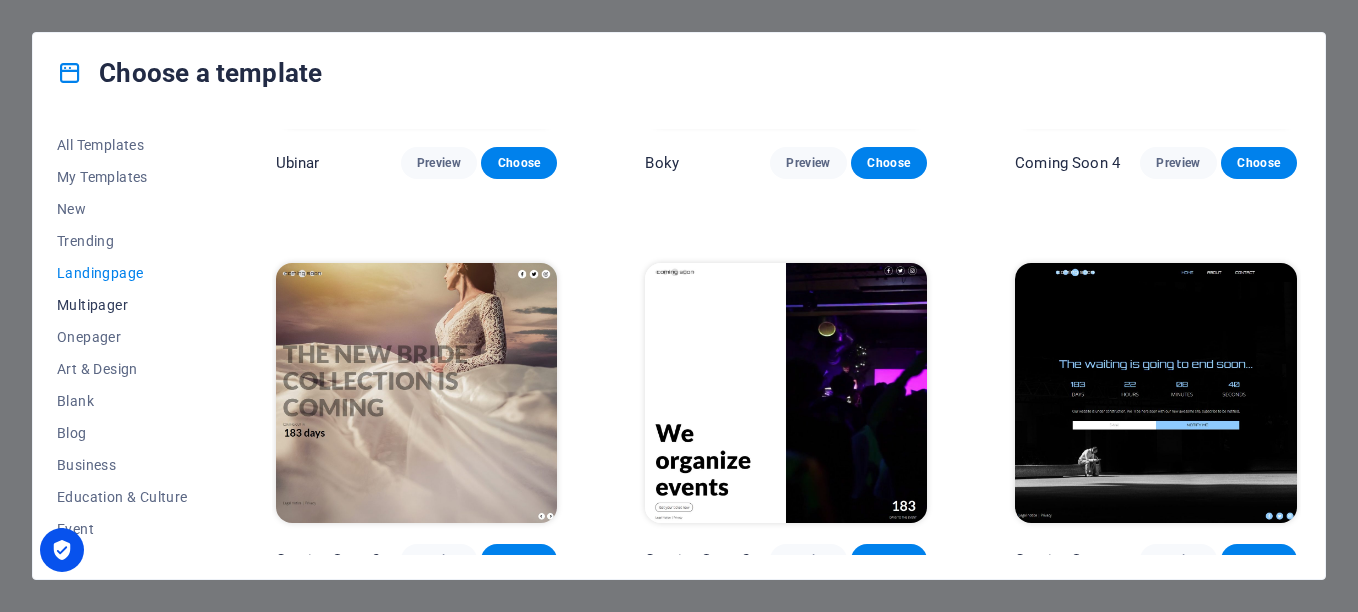 click on "Multipager" at bounding box center [122, 305] 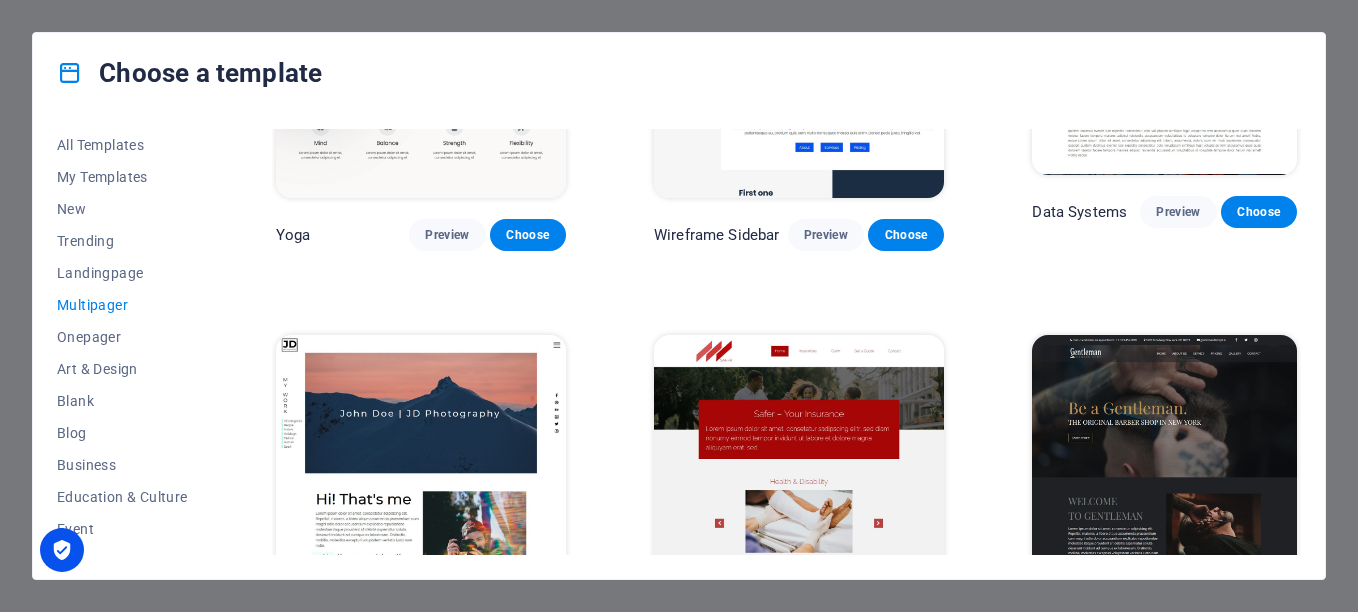 scroll, scrollTop: 4043, scrollLeft: 0, axis: vertical 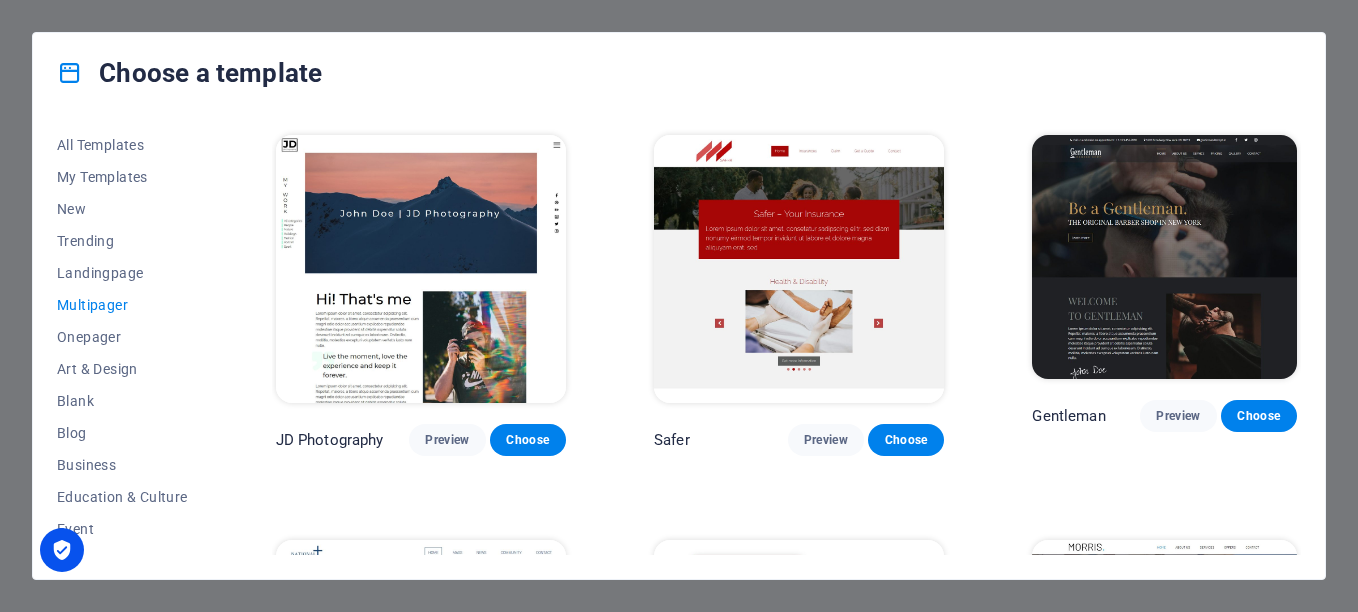 click at bounding box center [799, 269] 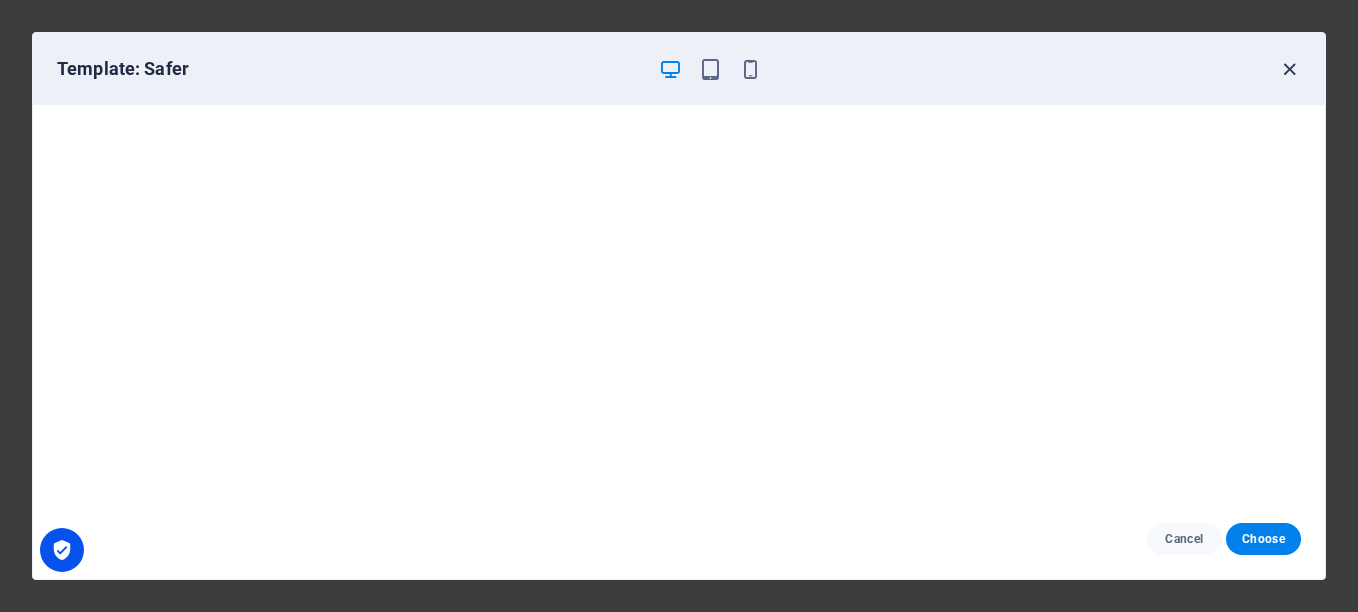 click at bounding box center [1289, 69] 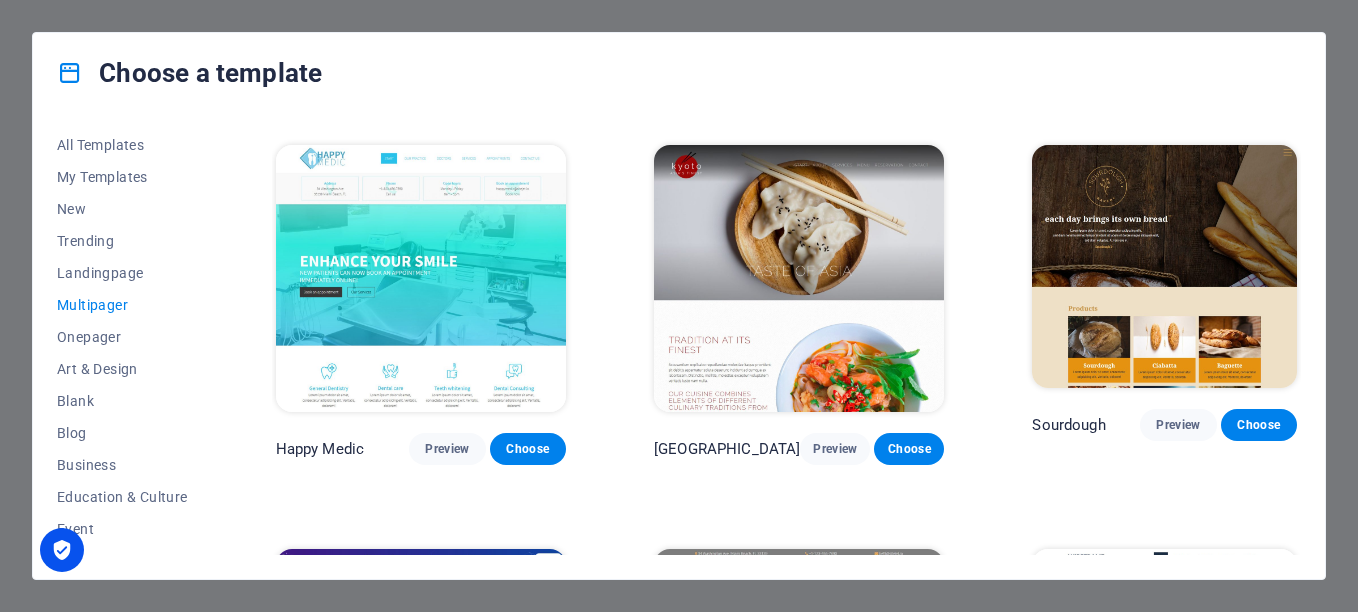 scroll, scrollTop: 5143, scrollLeft: 0, axis: vertical 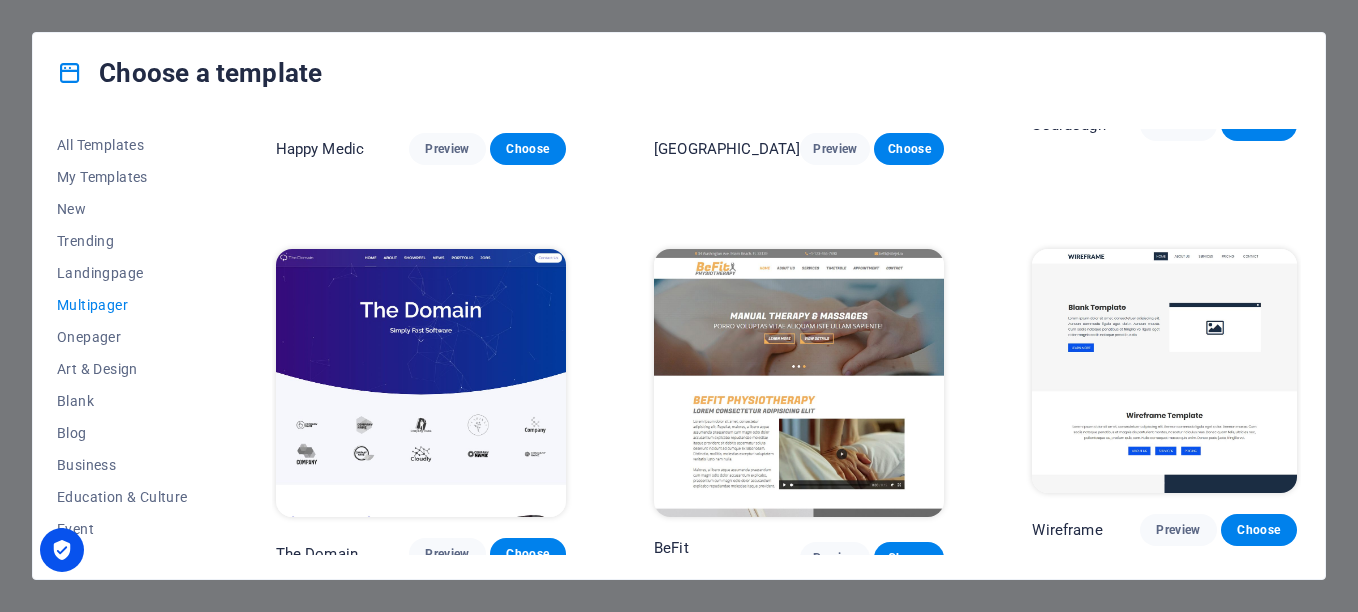 click at bounding box center [1164, 371] 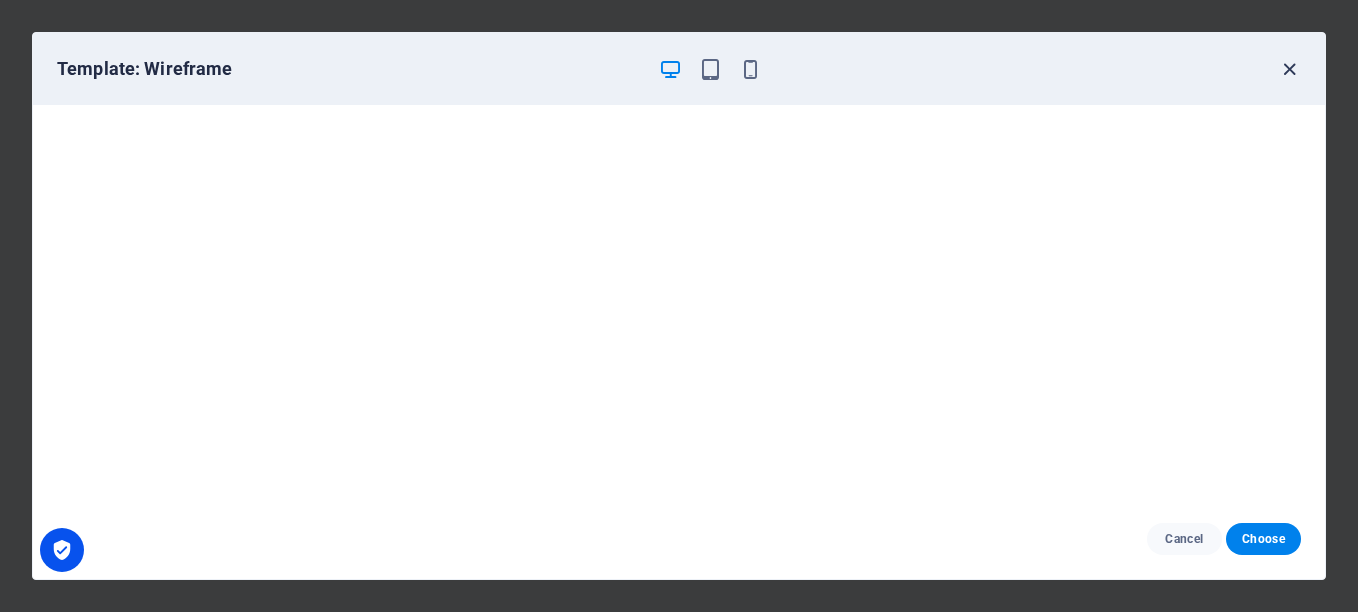 click at bounding box center [1289, 69] 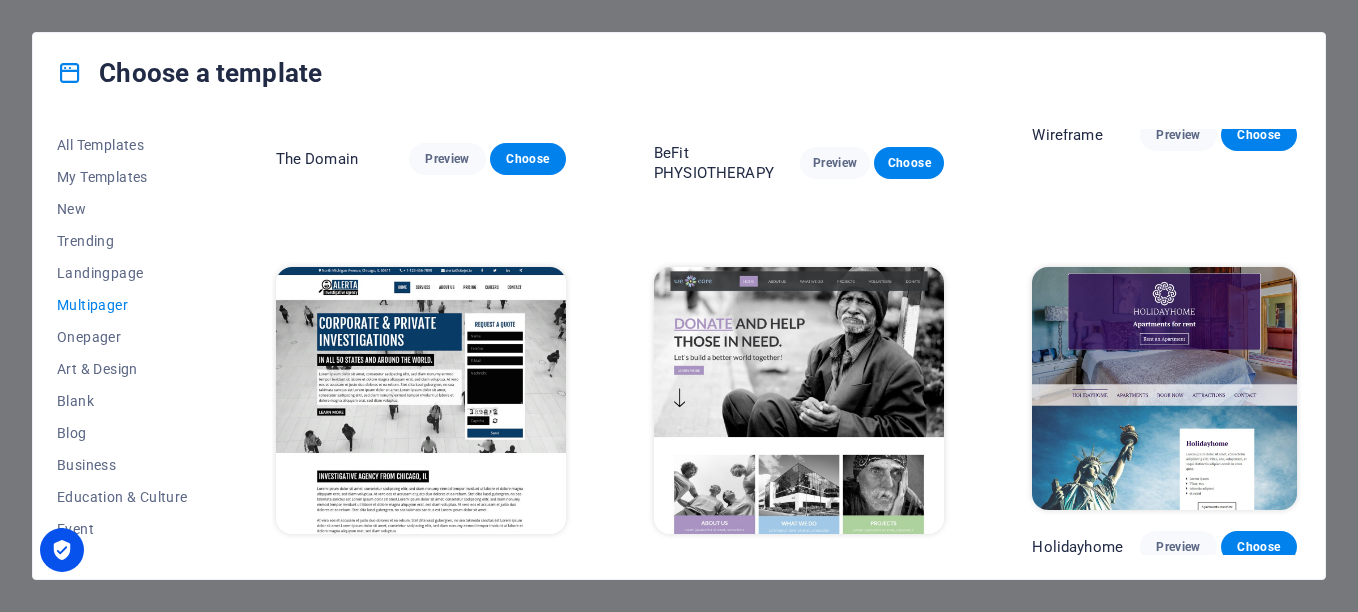 scroll, scrollTop: 5543, scrollLeft: 0, axis: vertical 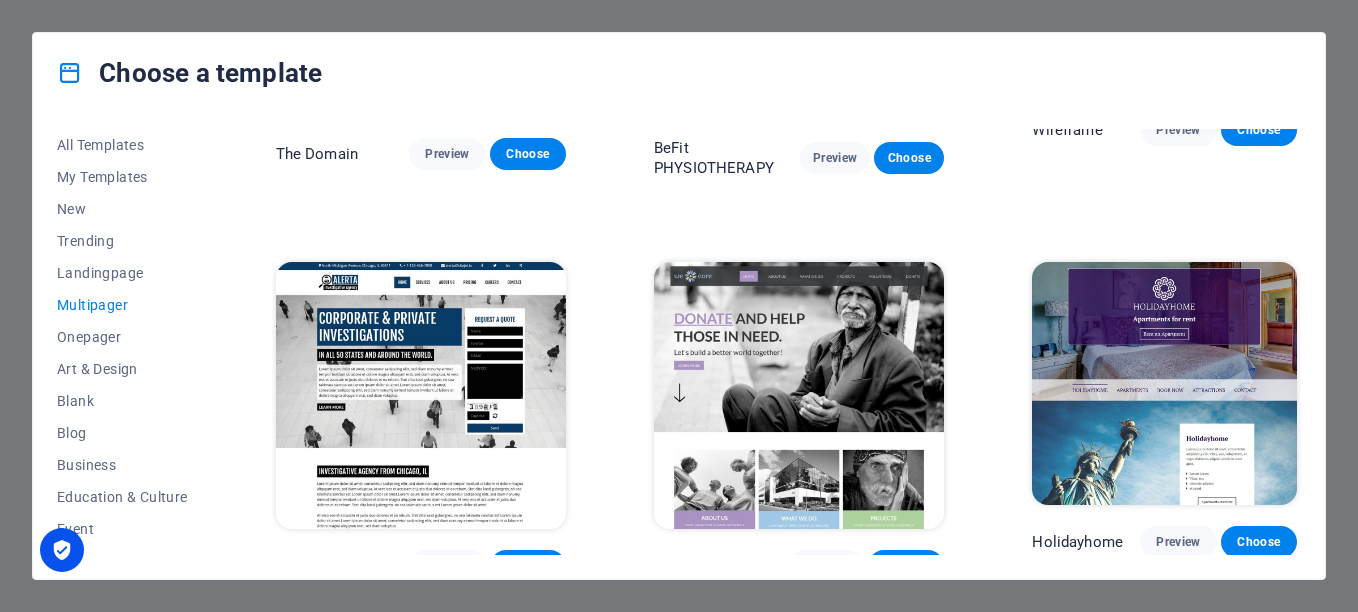 click at bounding box center (799, 396) 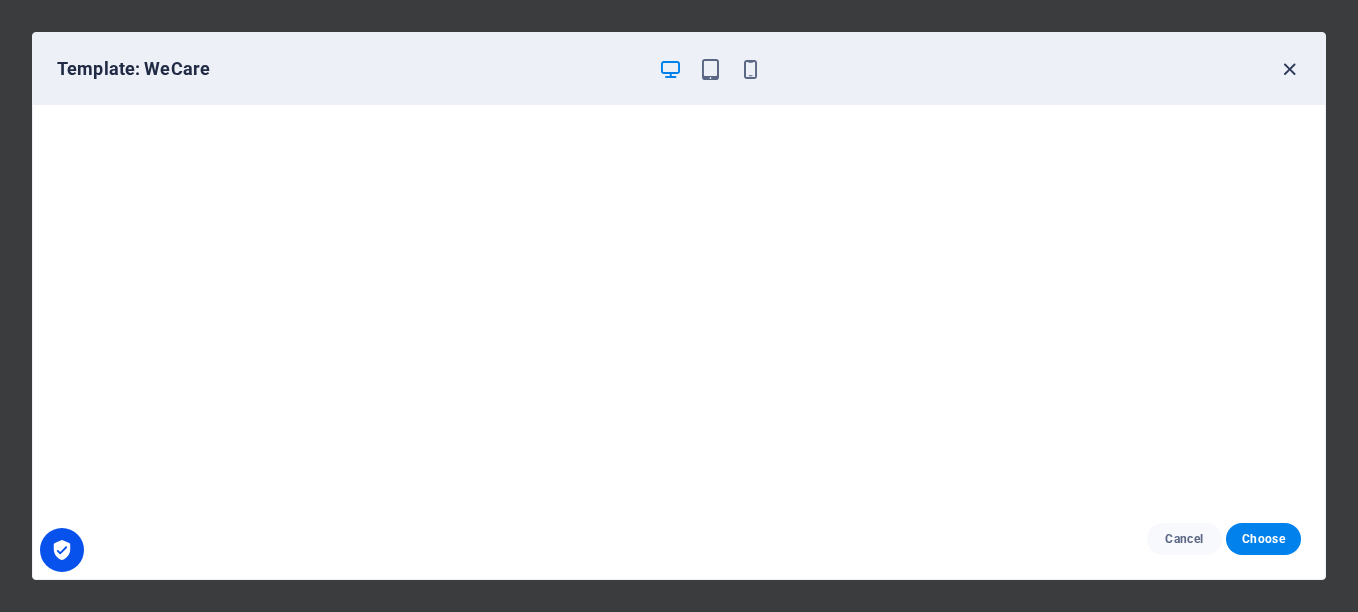 click at bounding box center (1289, 69) 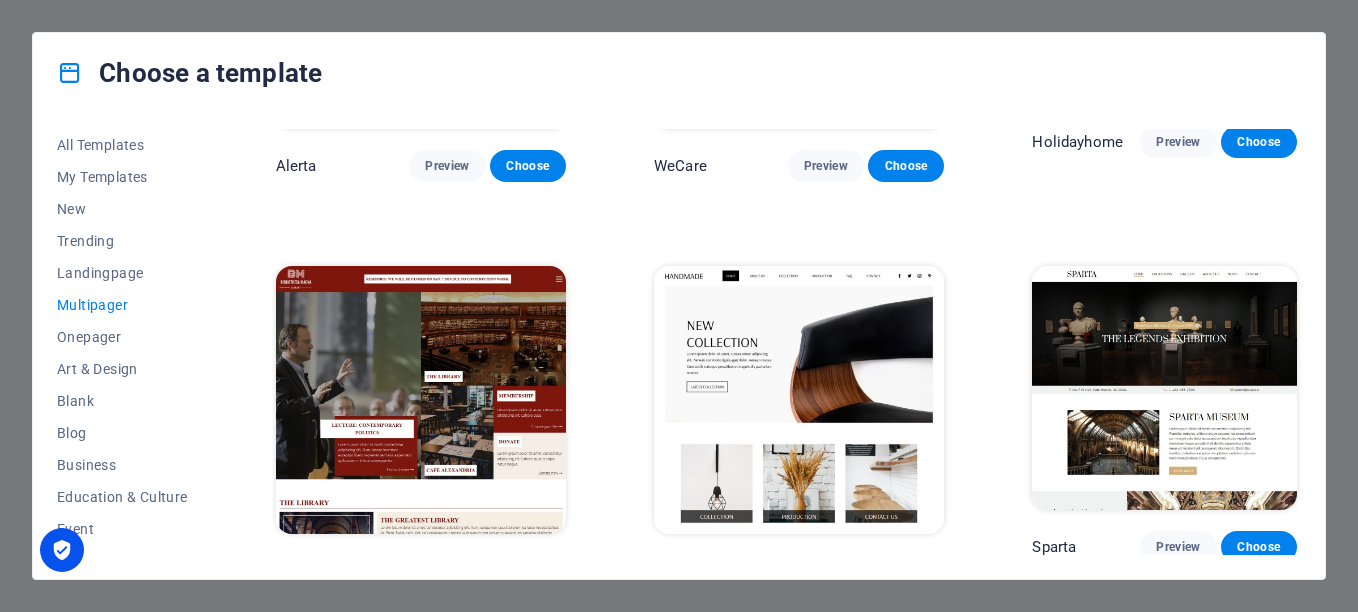 scroll, scrollTop: 6243, scrollLeft: 0, axis: vertical 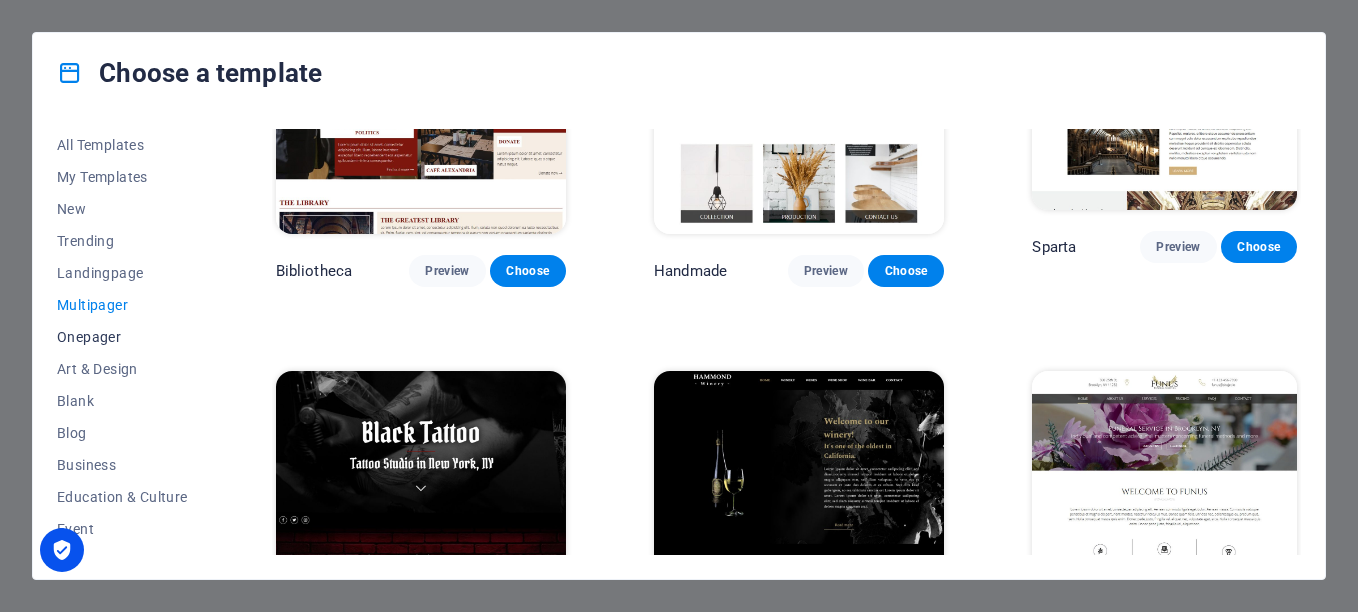 click on "Onepager" at bounding box center (122, 337) 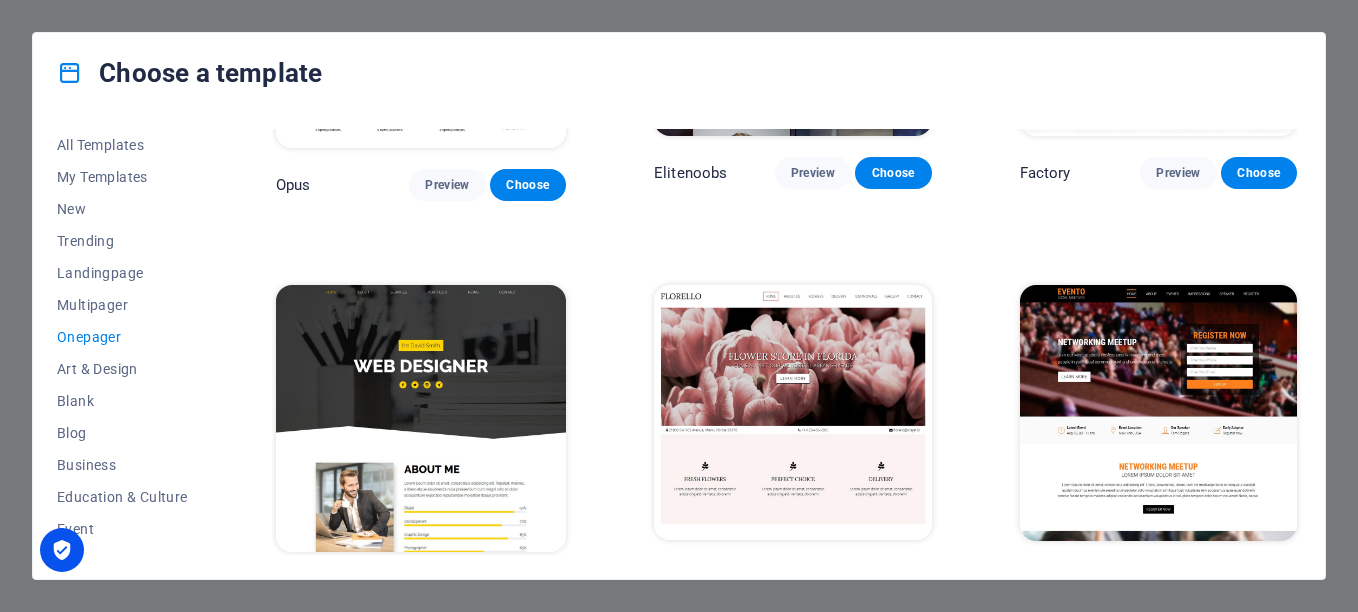 scroll, scrollTop: 7143, scrollLeft: 0, axis: vertical 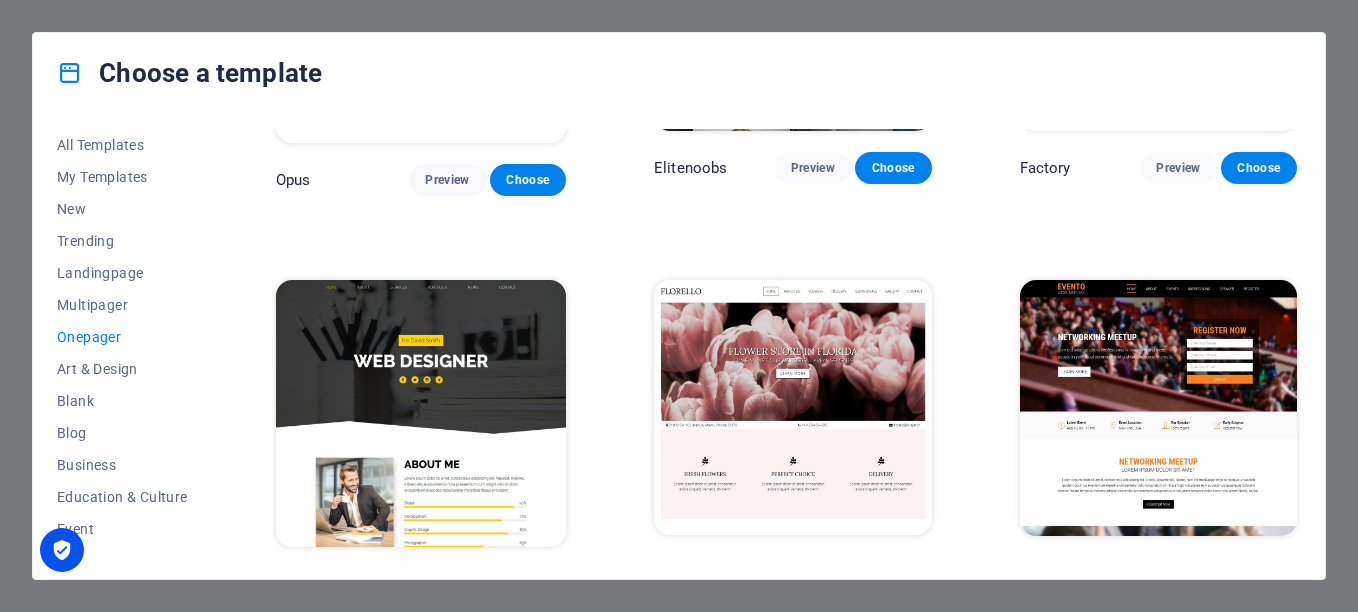 click at bounding box center (421, 414) 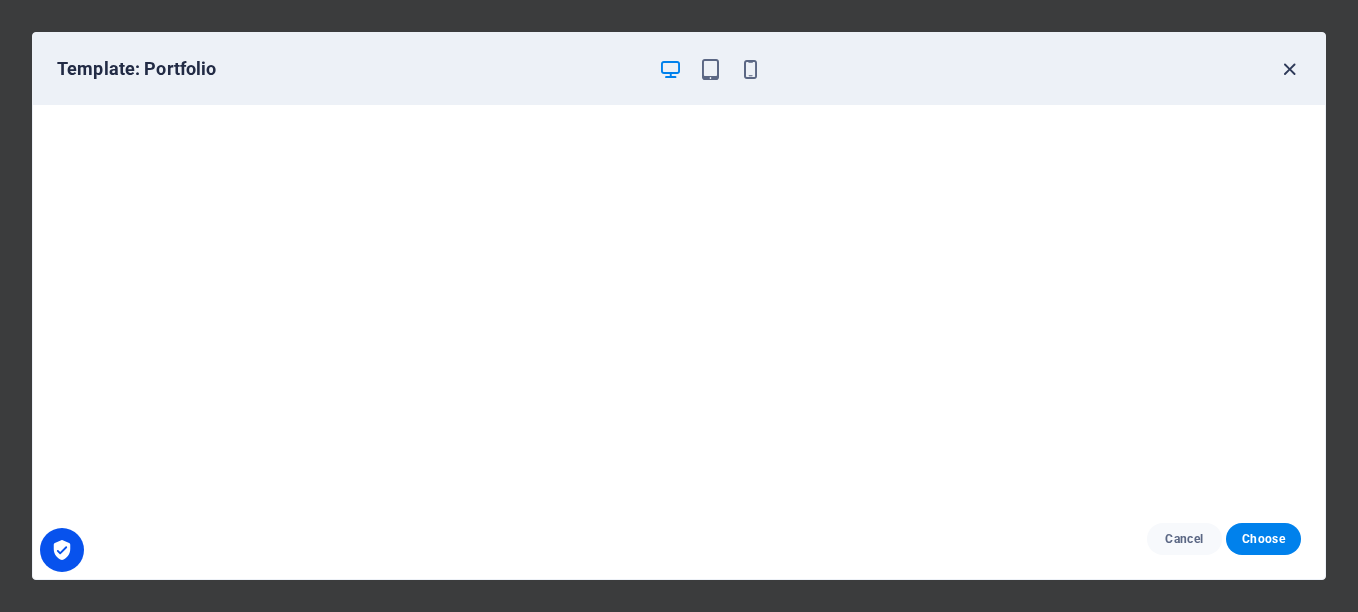 click at bounding box center [1289, 69] 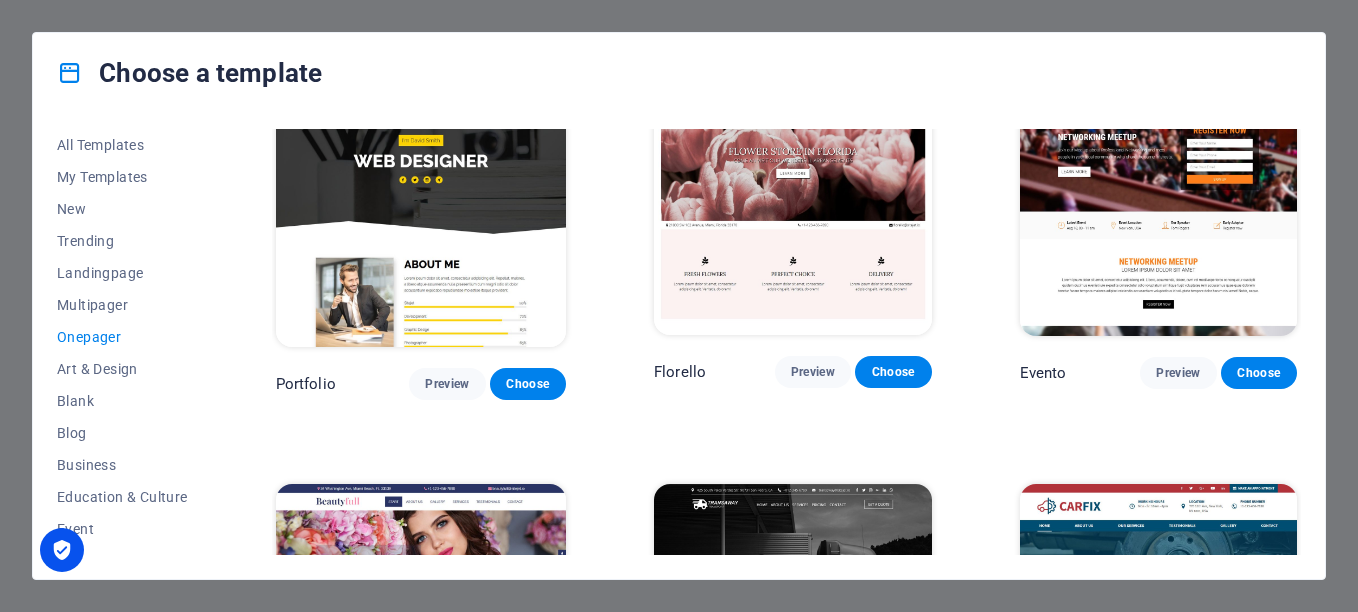 scroll, scrollTop: 7043, scrollLeft: 0, axis: vertical 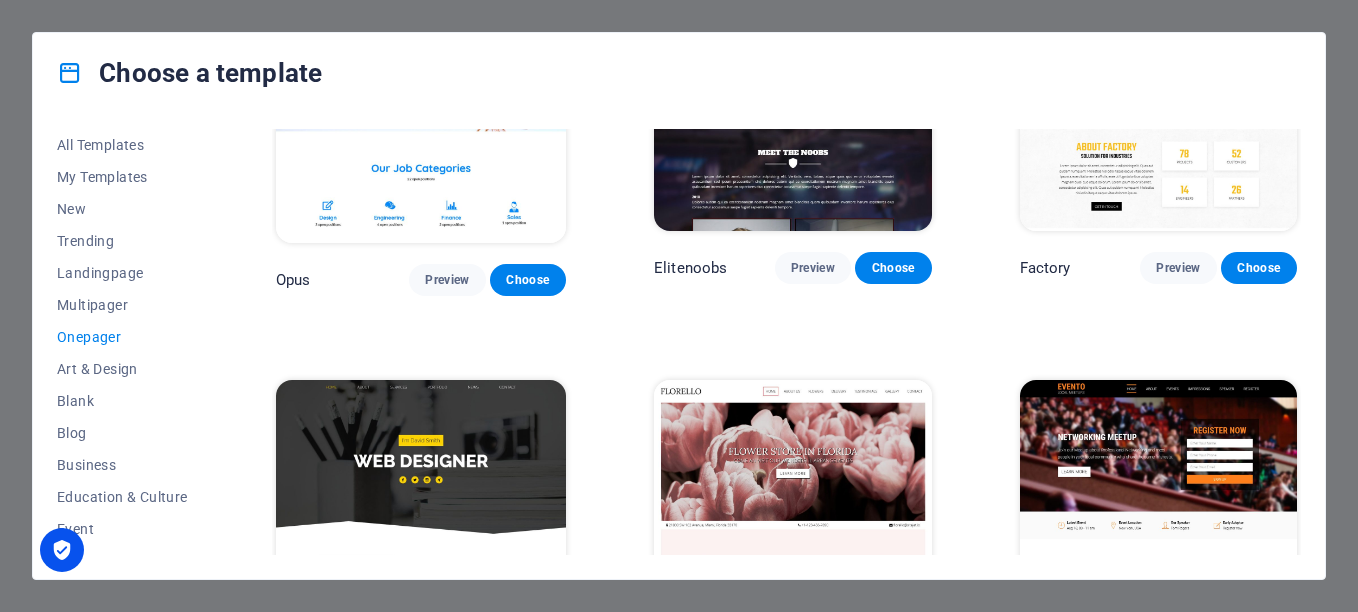 click at bounding box center [421, 514] 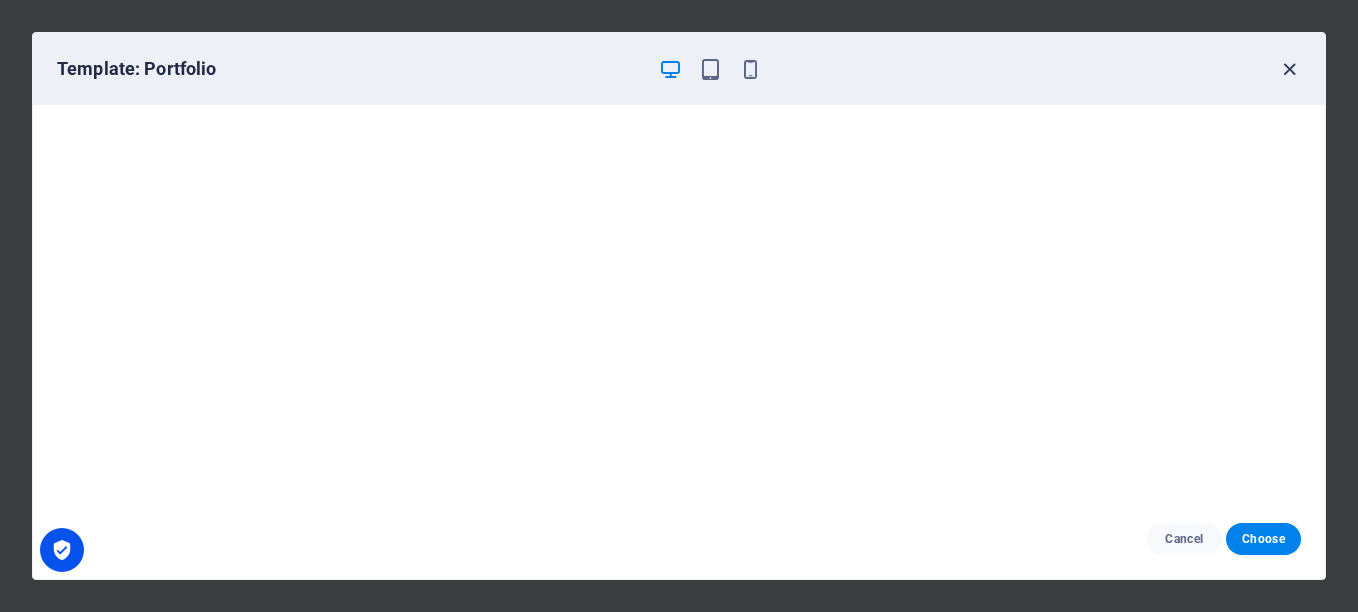 click at bounding box center (1289, 69) 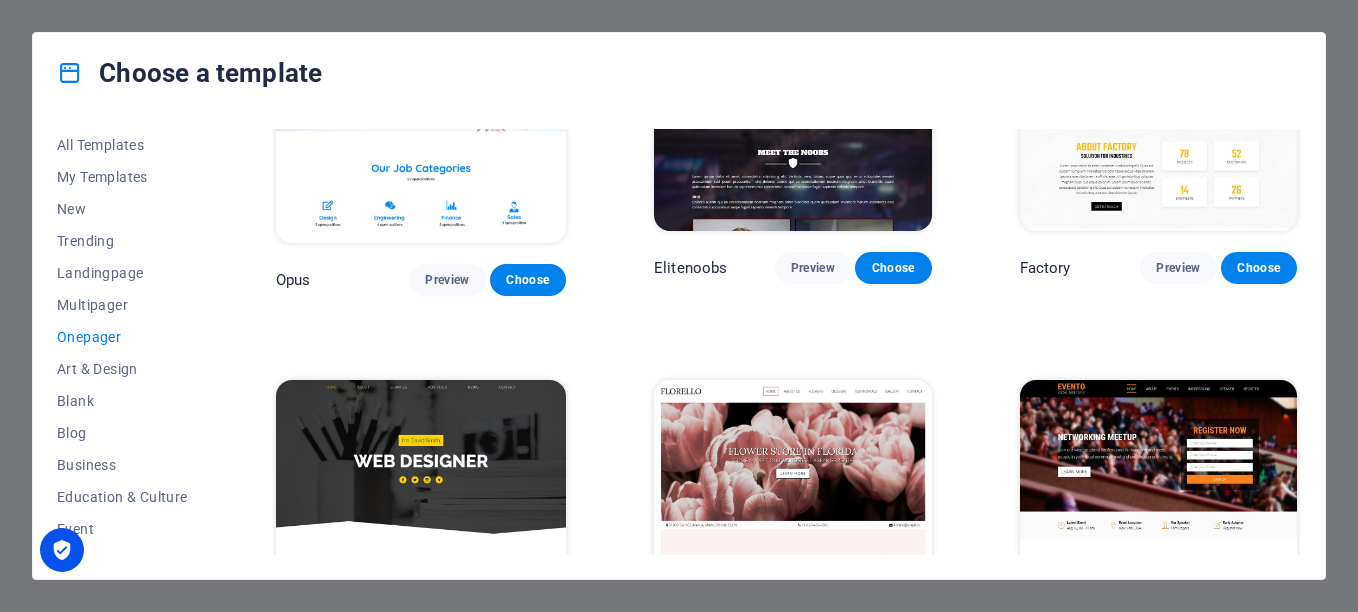 click on "Choose" at bounding box center (528, 684) 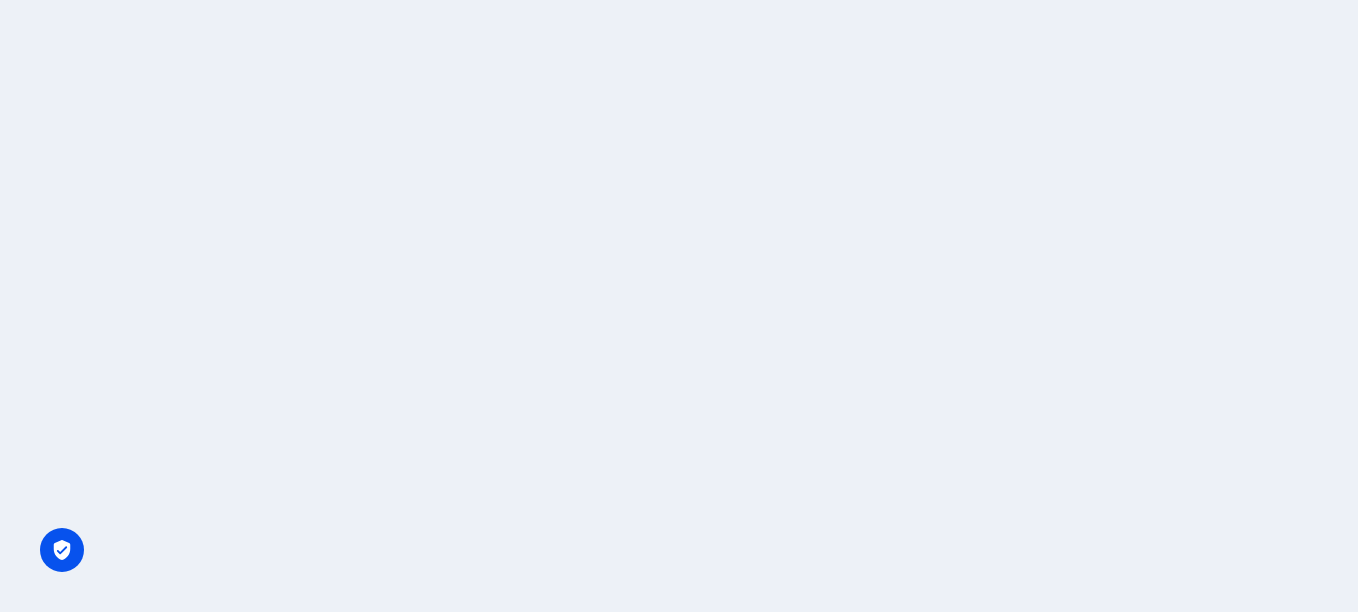 scroll, scrollTop: 0, scrollLeft: 0, axis: both 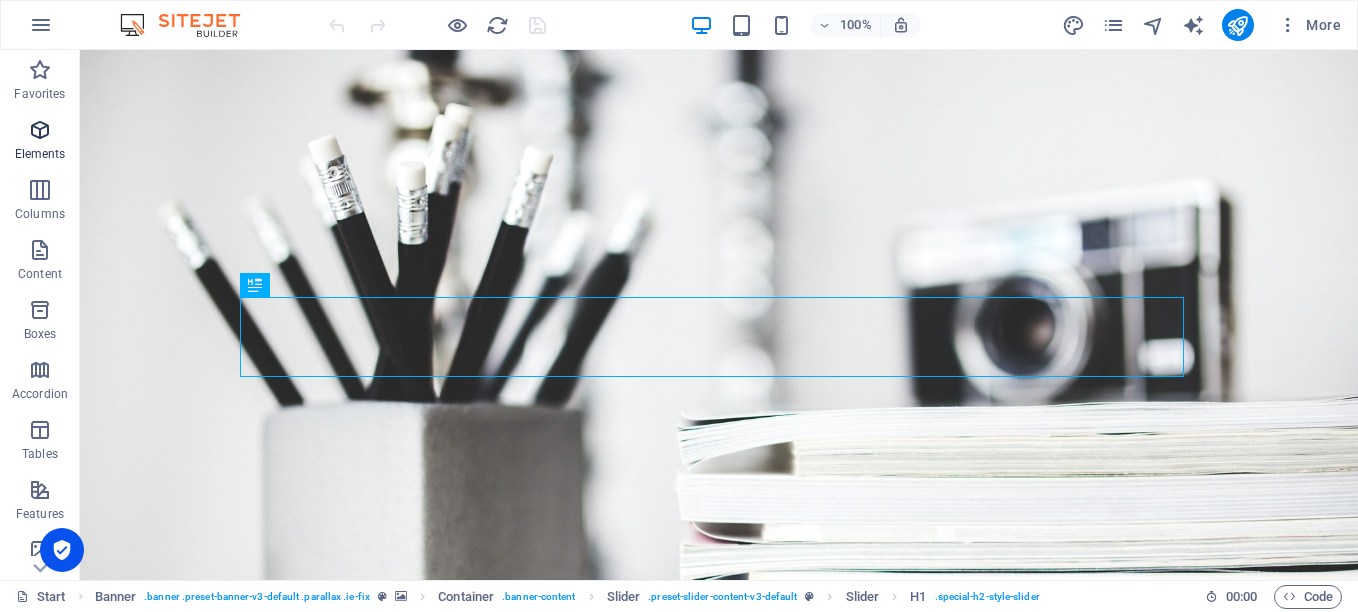 click at bounding box center (40, 130) 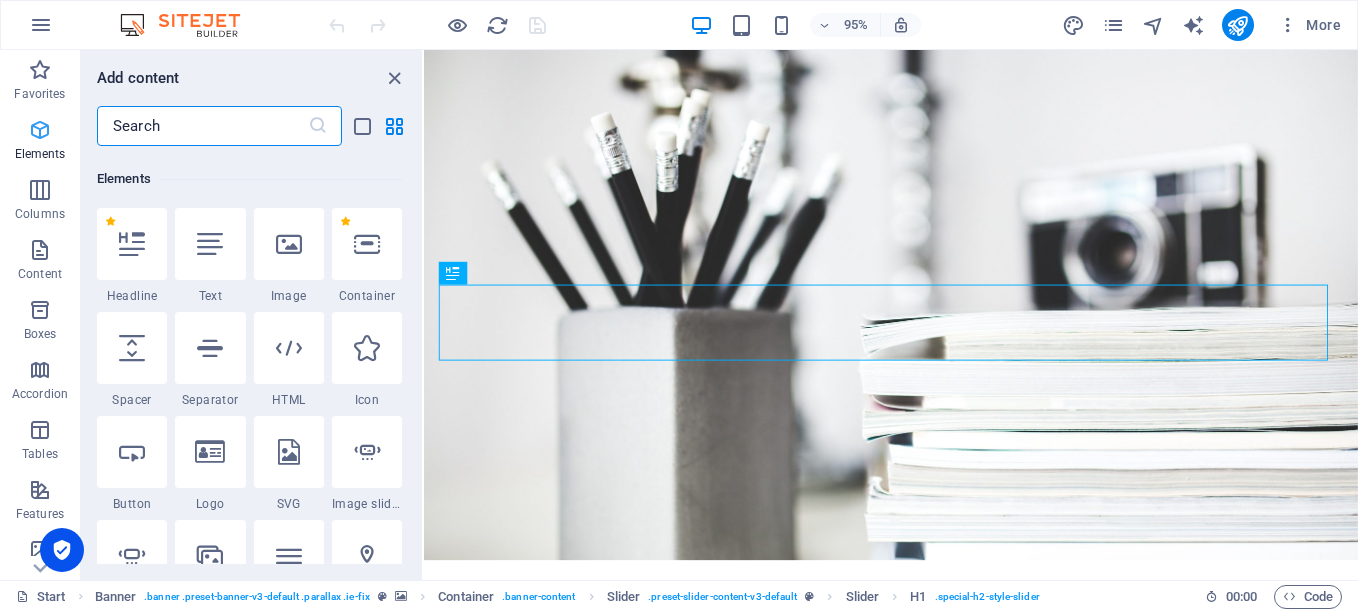 scroll, scrollTop: 213, scrollLeft: 0, axis: vertical 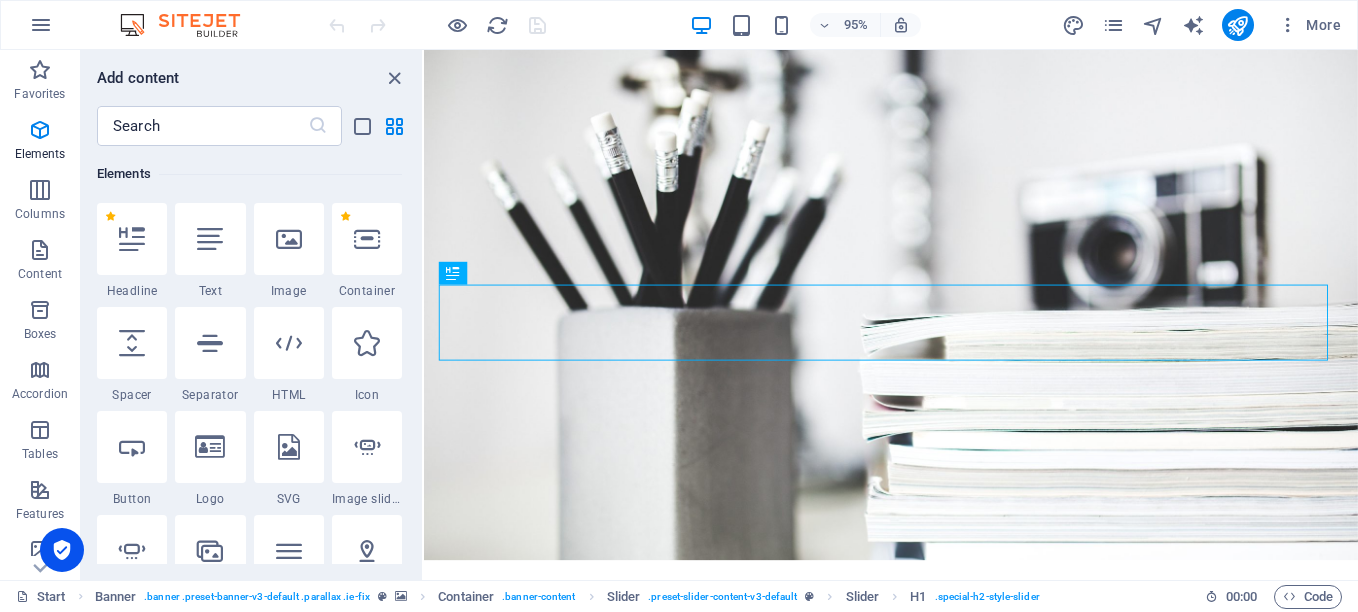 click on "Favorites 1 Star Headline 1 Star Container Elements 1 Star Headline 1 Star Text 1 Star Image 1 Star Container 1 Star Spacer 1 Star Separator 1 Star HTML 1 Star Icon 1 Star Button 1 Star Logo 1 Star SVG 1 Star Image slider 1 Star Slider 1 Star Gallery 1 Star Menu 1 Star Map 1 Star Facebook 1 Star Video 1 Star YouTube 1 Star Vimeo 1 Star Document 1 Star Audio 1 Star Iframe 1 Star Privacy 1 Star Languages Columns 1 Star Container 1 Star 2 columns 1 Star 3 columns 1 Star 4 columns 1 Star 5 columns 1 Star 6 columns 1 Star 40-60 1 Star 20-80 1 Star 80-20 1 Star 30-70 1 Star 70-30 1 Star Unequal Columns 1 Star 25-25-50 1 Star 25-50-25 1 Star 50-25-25 1 Star 20-60-20 1 Star 50-16-16-16 1 Star 16-16-16-50 1 Star Grid 2-1 1 Star Grid 1-2 1 Star Grid 3-1 1 Star Grid 1-3 1 Star Grid 4-1 1 Star Grid 1-4 1 Star Grid 1-2-1 1 Star Grid 1-1-2 1 Star Grid 2h-2v 1 Star Grid 2v-2h 1 Star Grid 2-1-2 1 Star Grid 3-4 Content 1 Star Text in columns 1 Star Text 1 Star Text with separator 1 Star Image with text box 1 Star 1 Star Boxes" at bounding box center (251, 355) 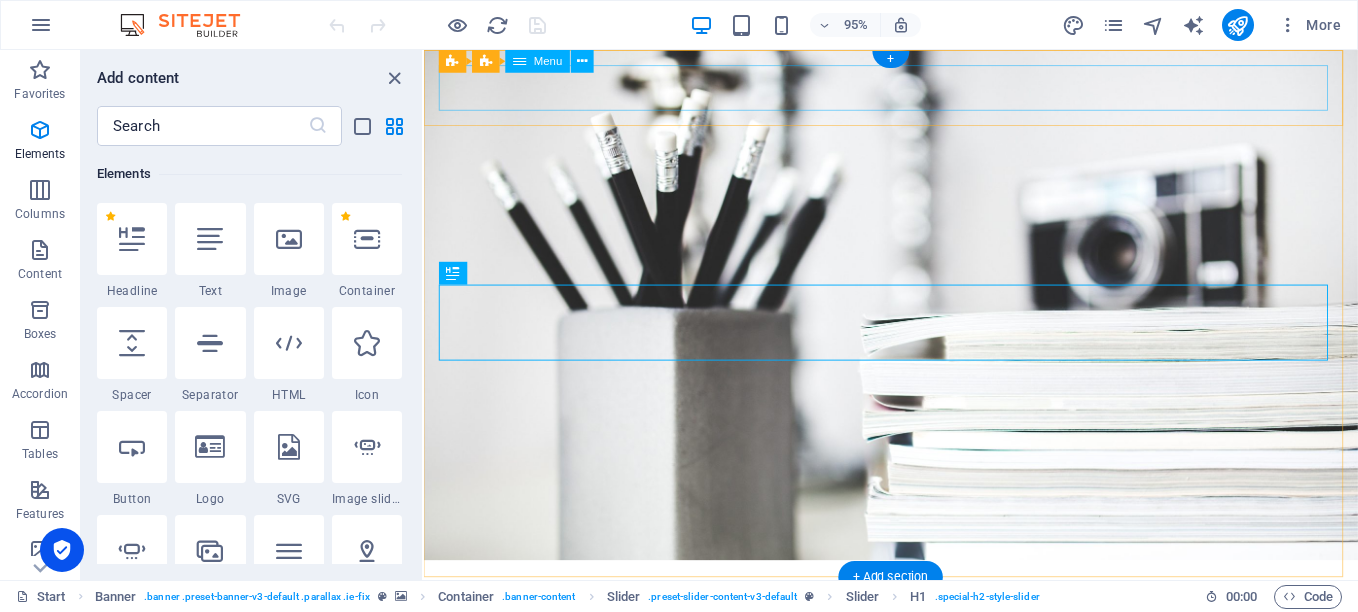 click on "Home About Services Portfolio News Contact" at bounding box center [916, 627] 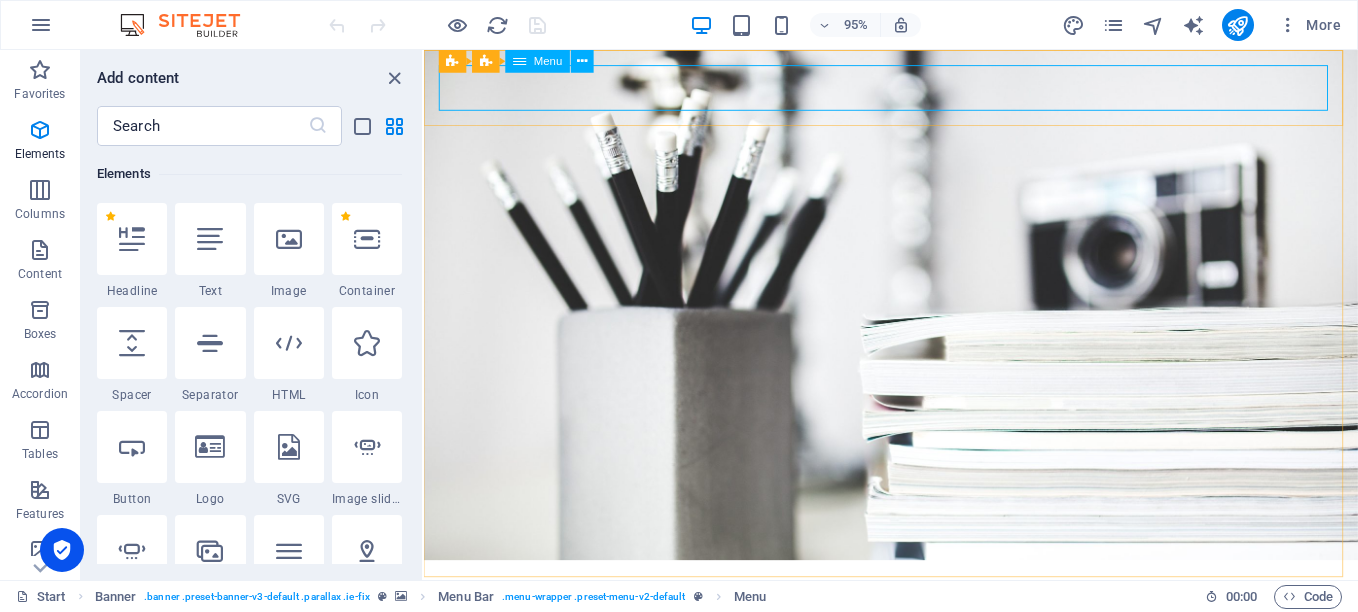 click on "Menu" at bounding box center [548, 61] 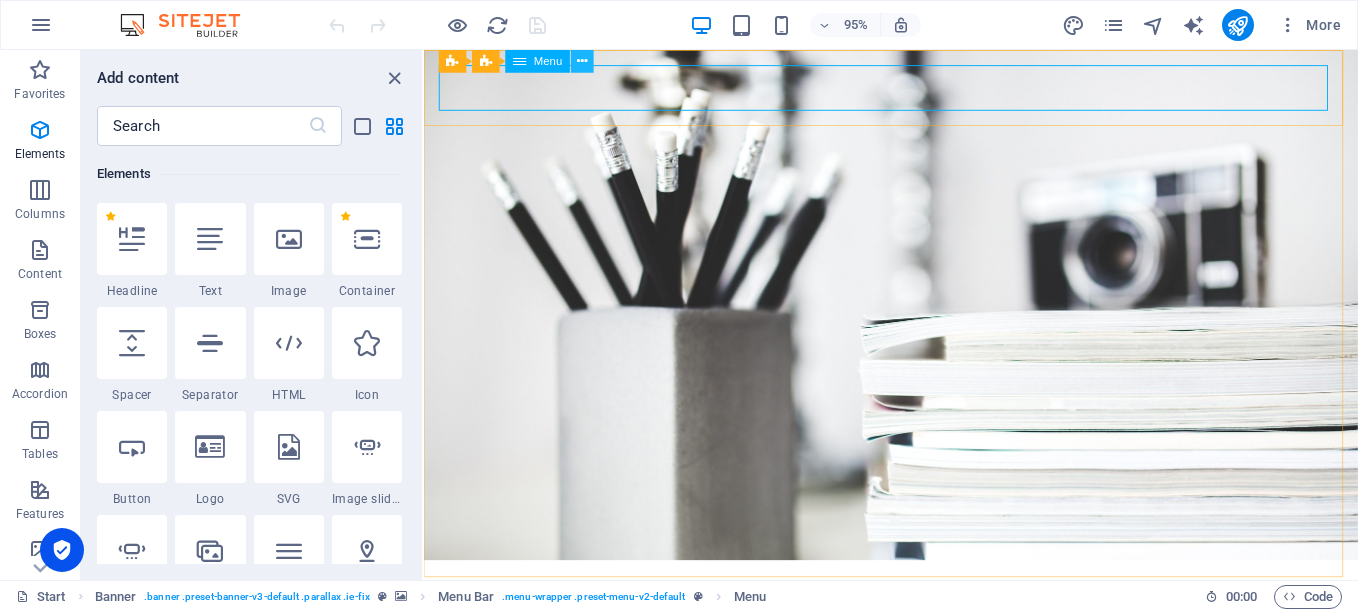 click at bounding box center (582, 61) 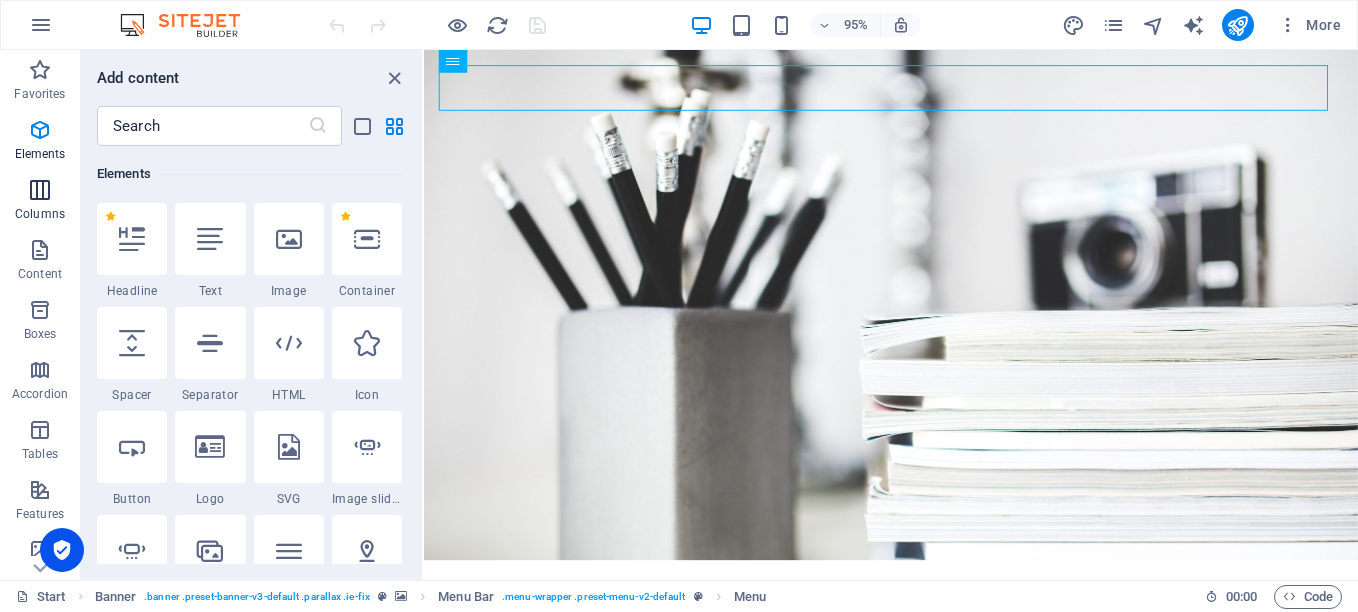 click at bounding box center [40, 190] 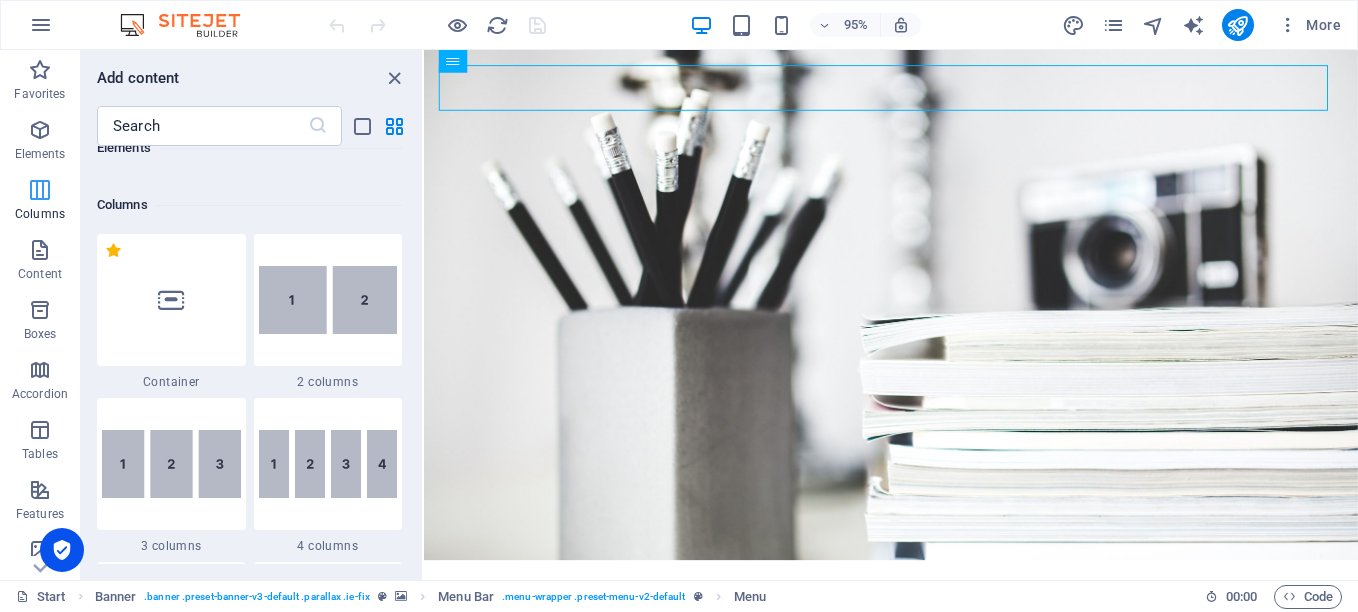 scroll, scrollTop: 990, scrollLeft: 0, axis: vertical 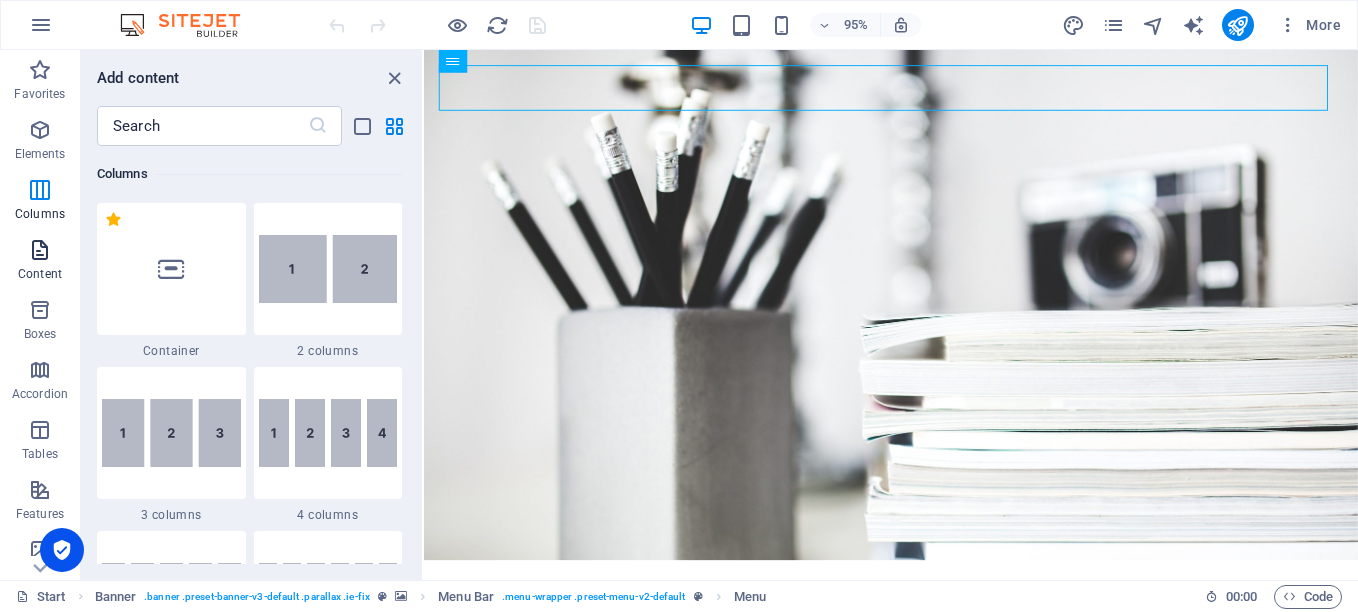 click at bounding box center [40, 250] 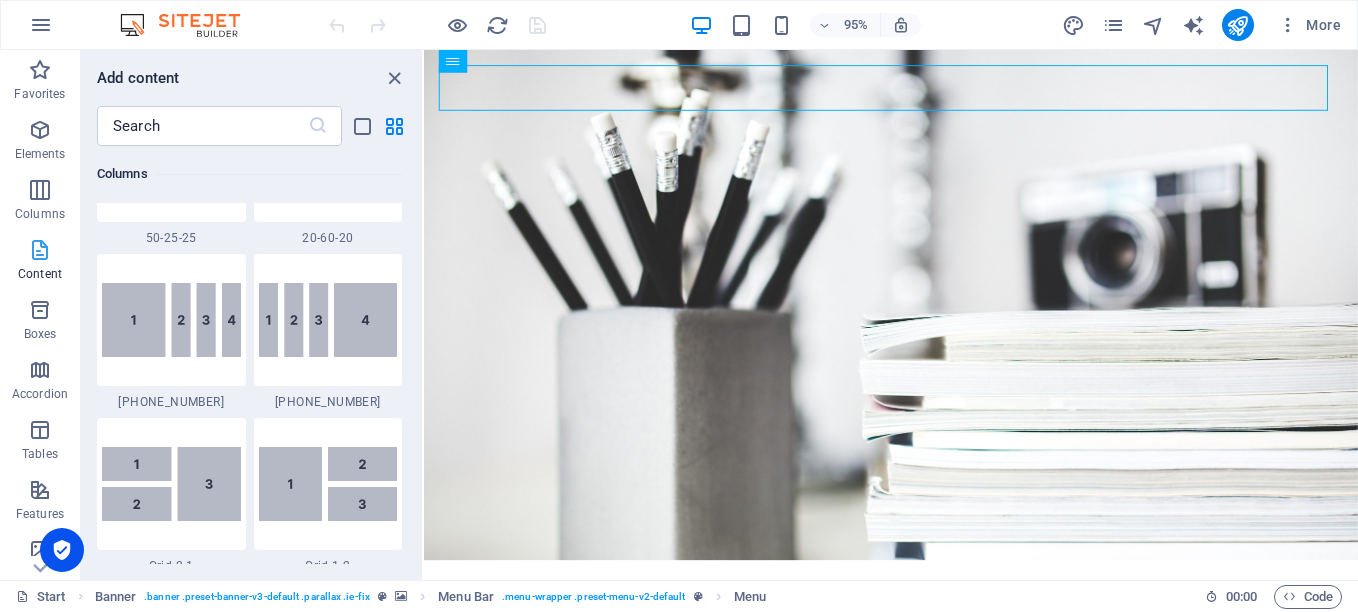 scroll, scrollTop: 3499, scrollLeft: 0, axis: vertical 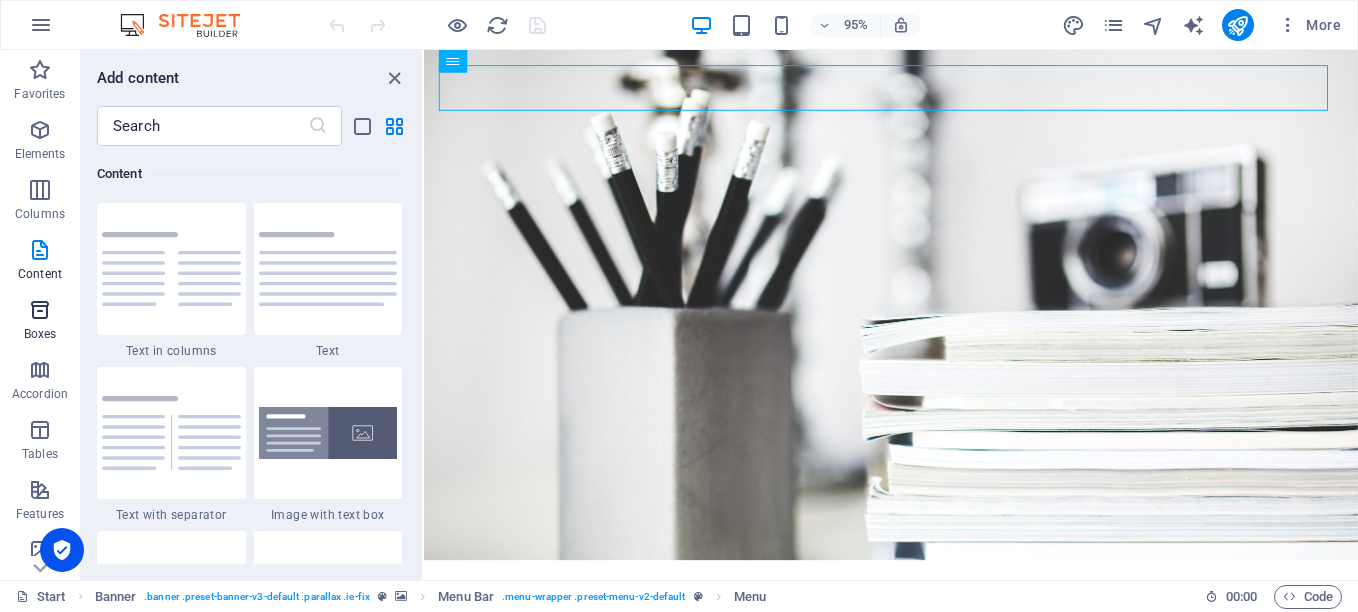 click at bounding box center [40, 310] 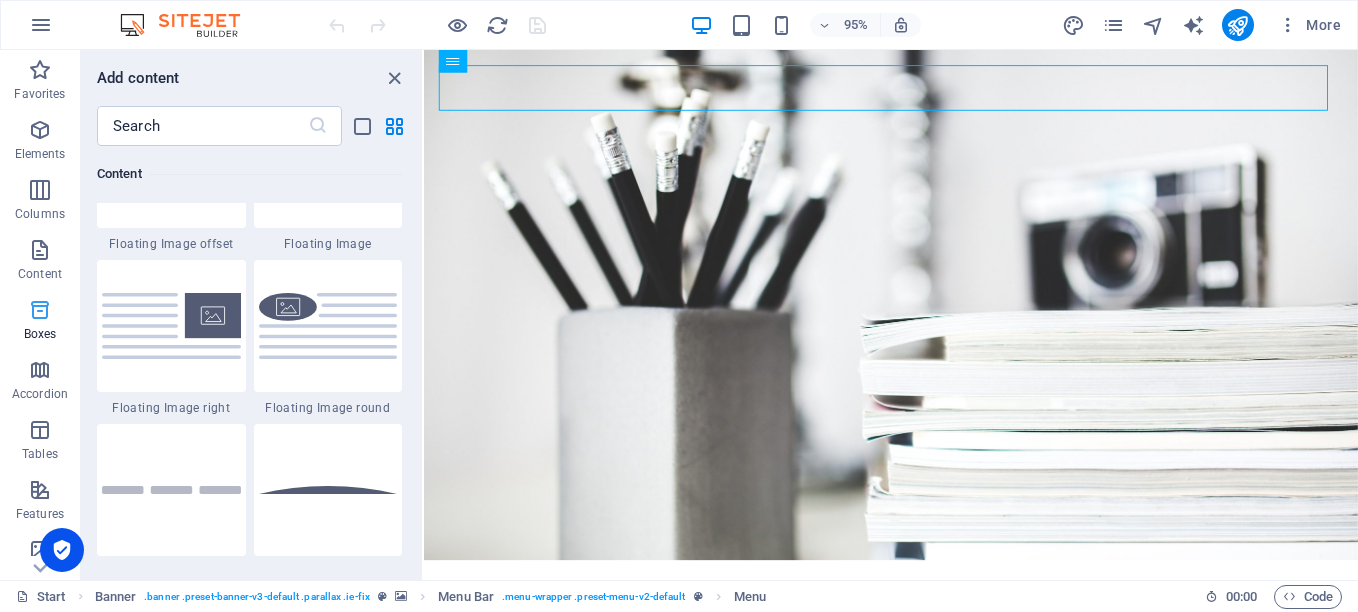 scroll, scrollTop: 5352, scrollLeft: 0, axis: vertical 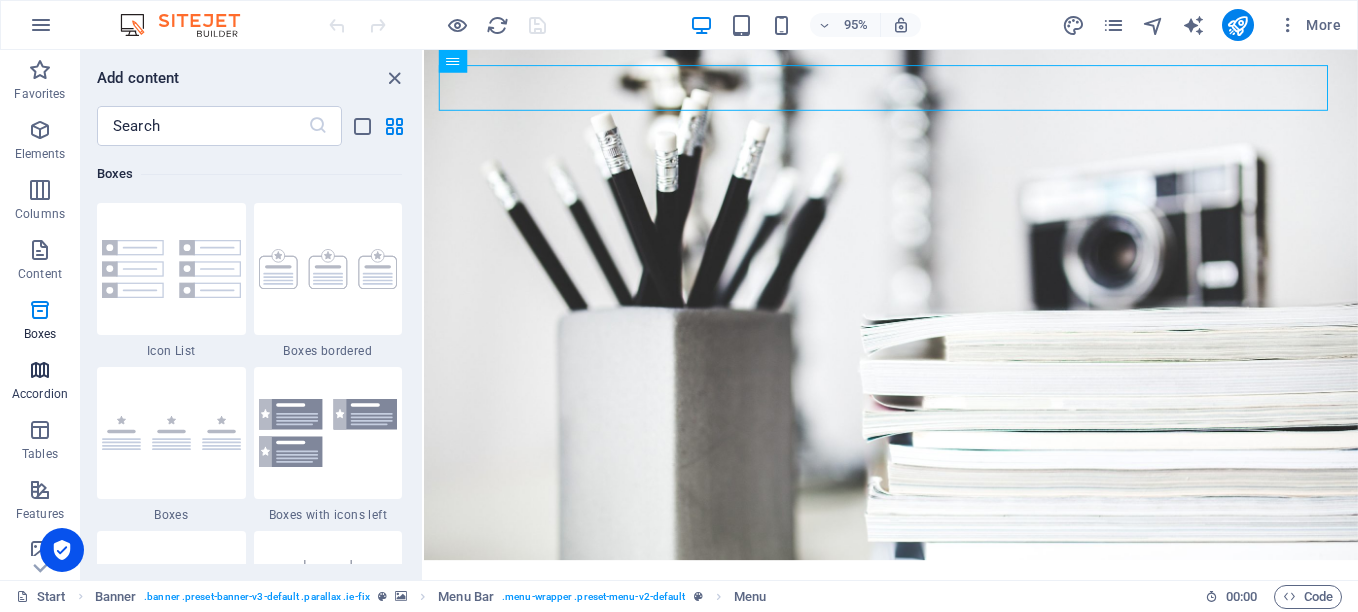click at bounding box center [40, 370] 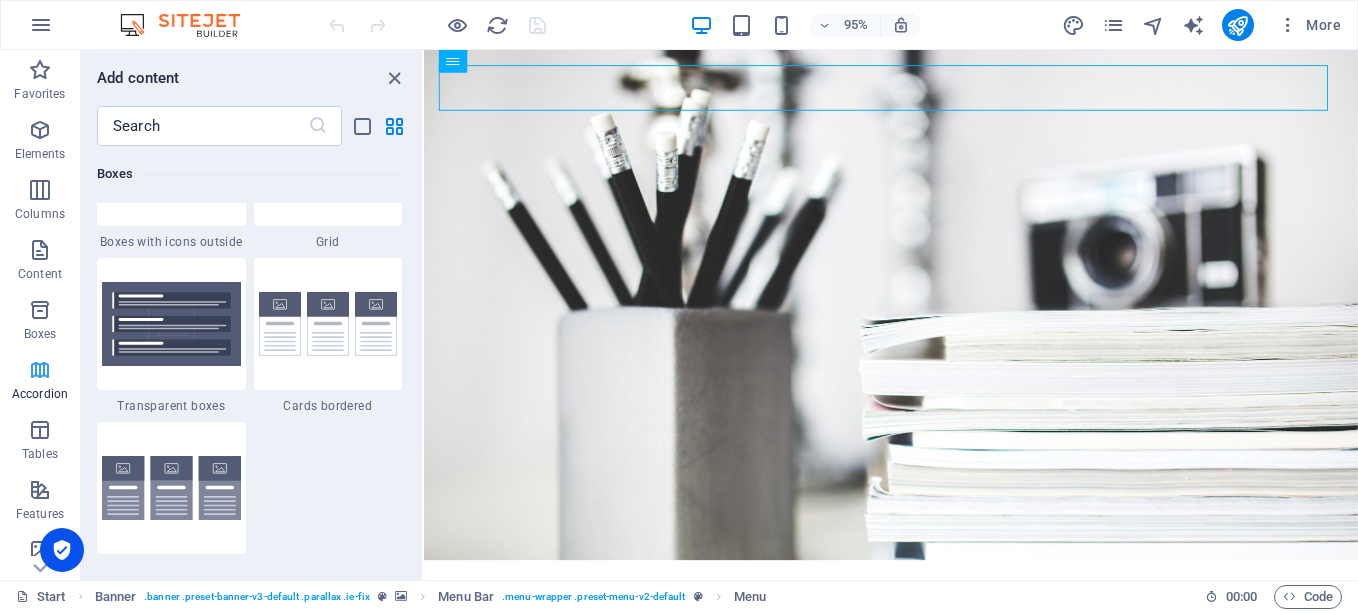 scroll, scrollTop: 6221, scrollLeft: 0, axis: vertical 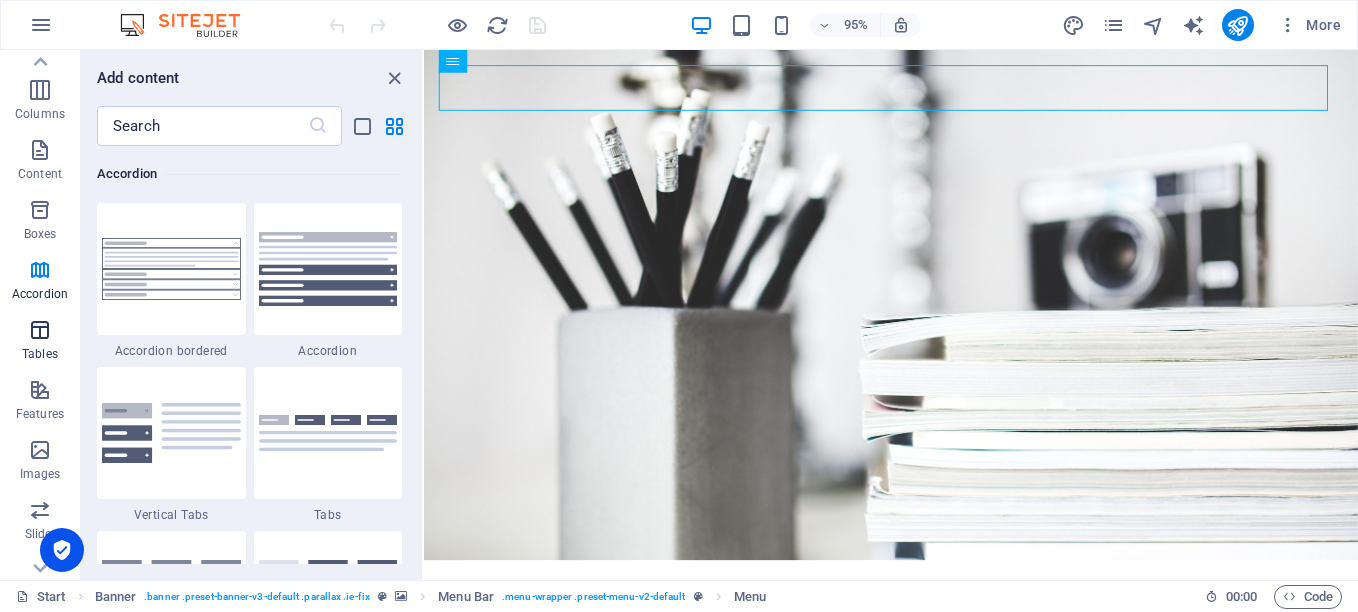 click at bounding box center (40, 330) 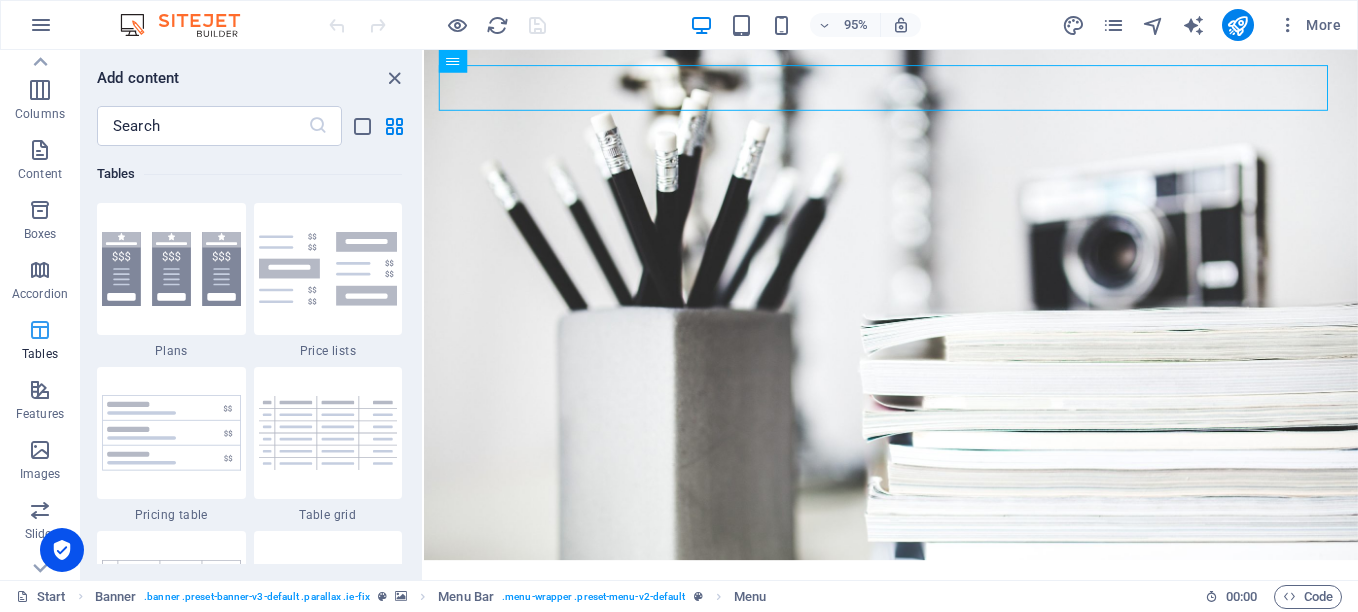 scroll, scrollTop: 6762, scrollLeft: 0, axis: vertical 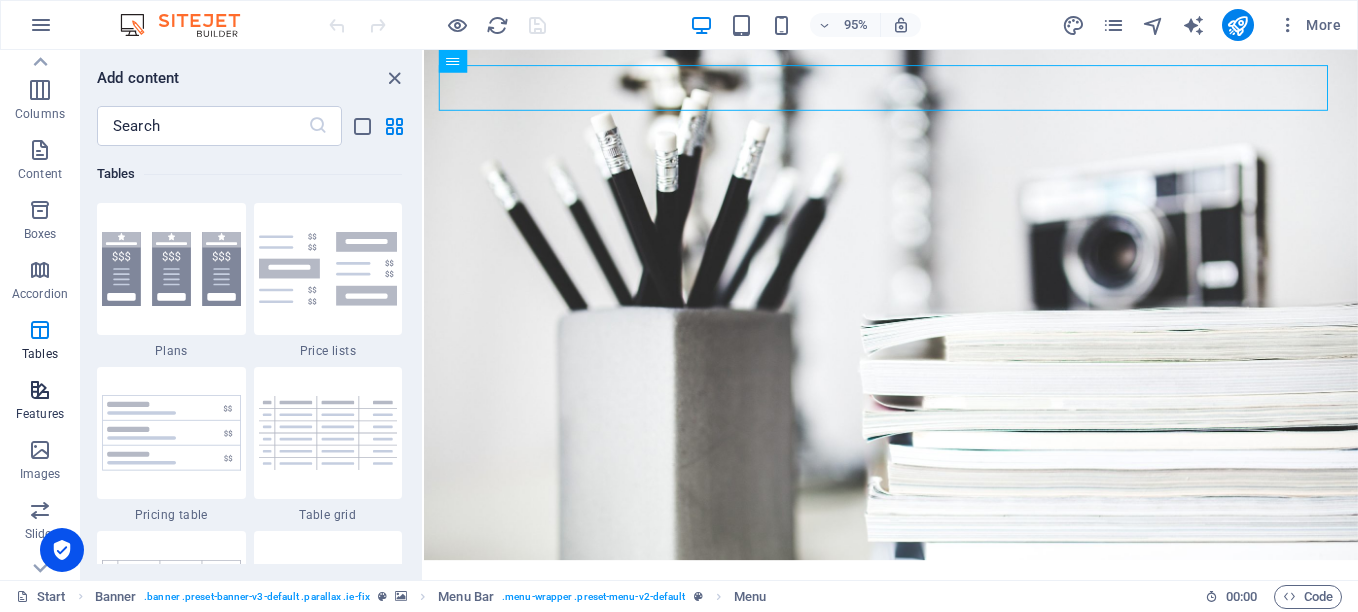 click at bounding box center [40, 390] 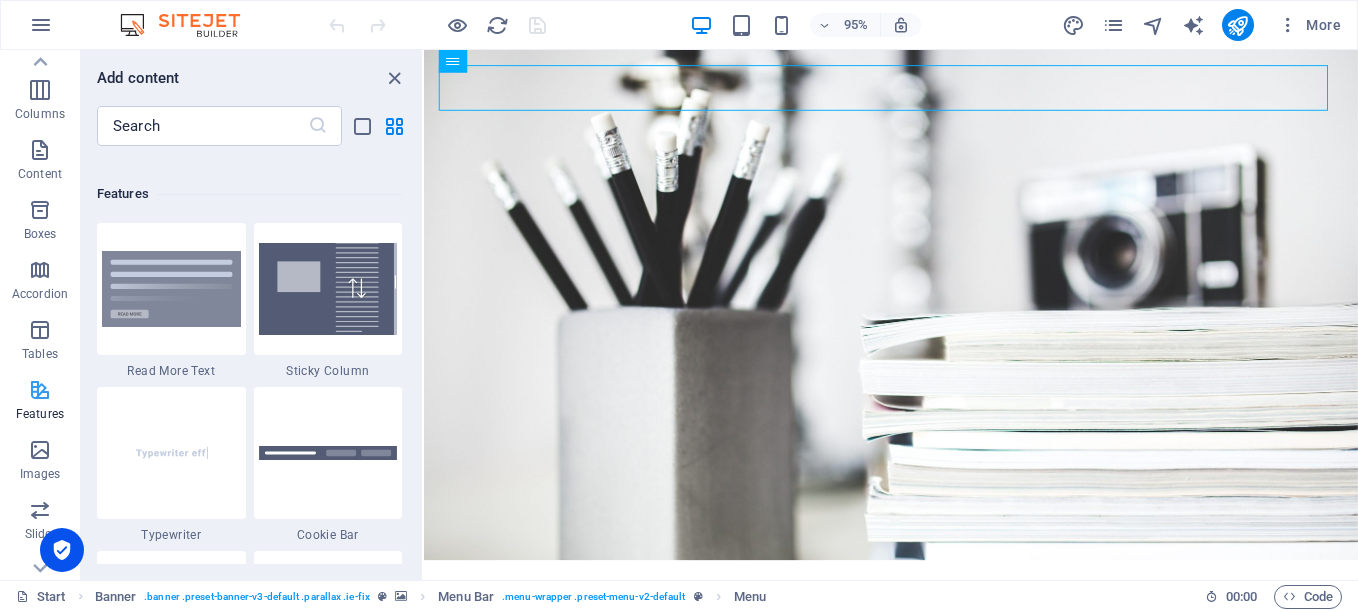 scroll, scrollTop: 7631, scrollLeft: 0, axis: vertical 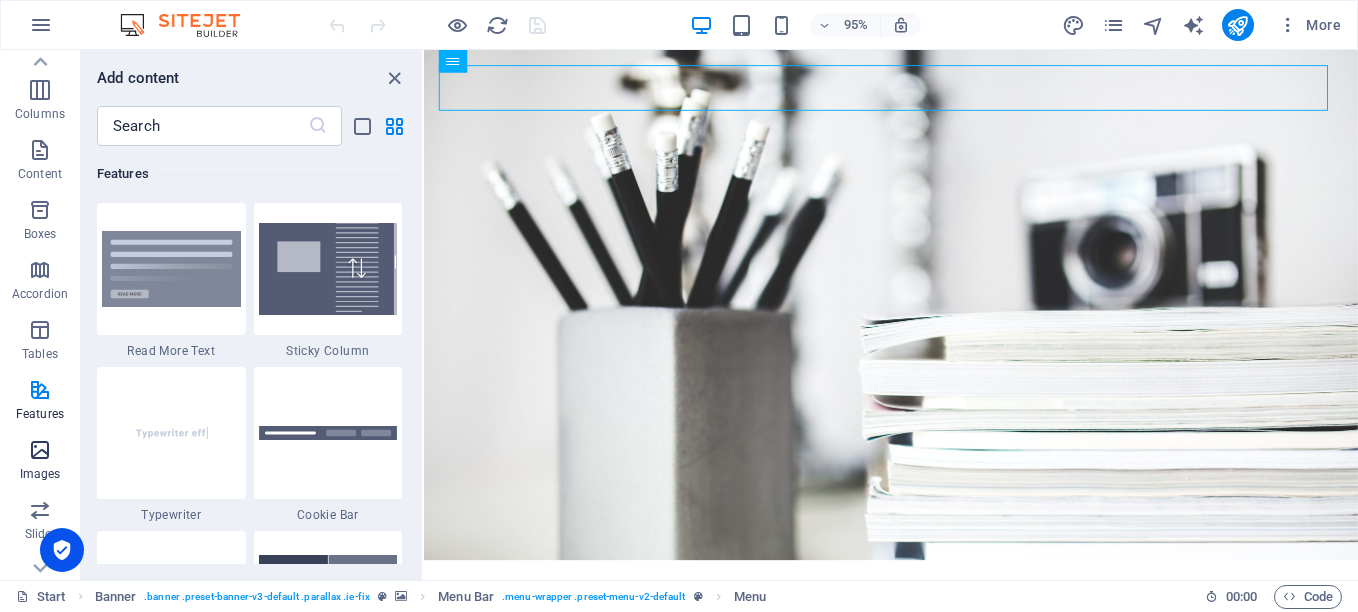 click at bounding box center [40, 450] 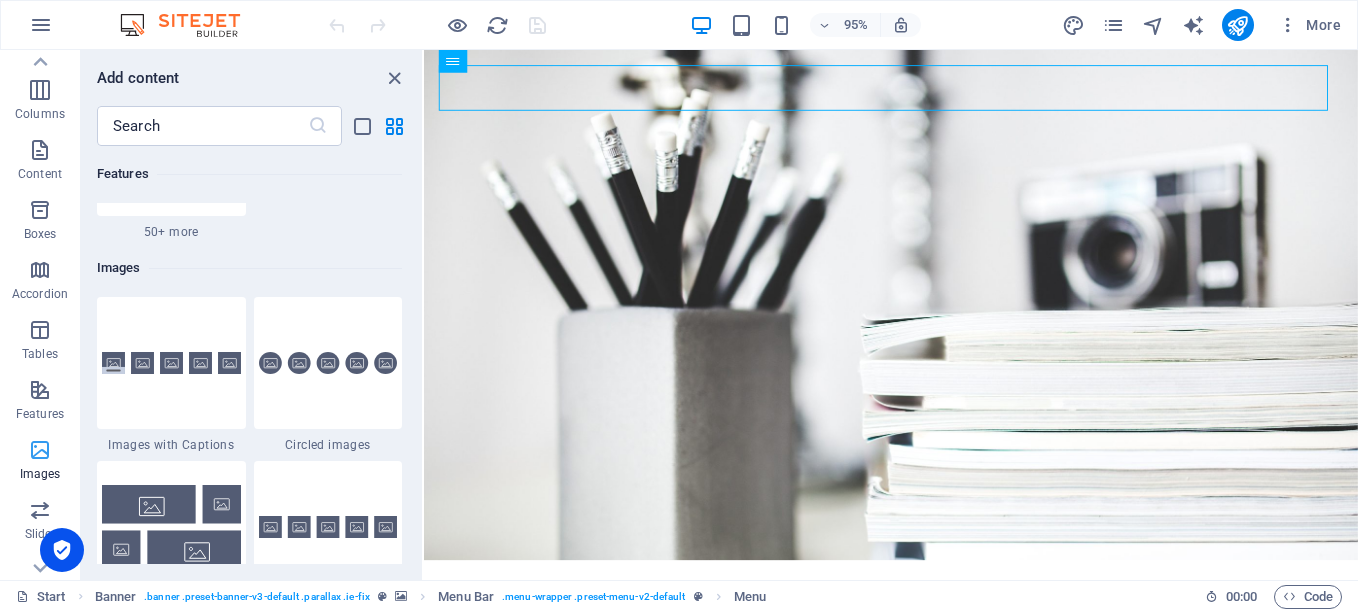 scroll, scrollTop: 9976, scrollLeft: 0, axis: vertical 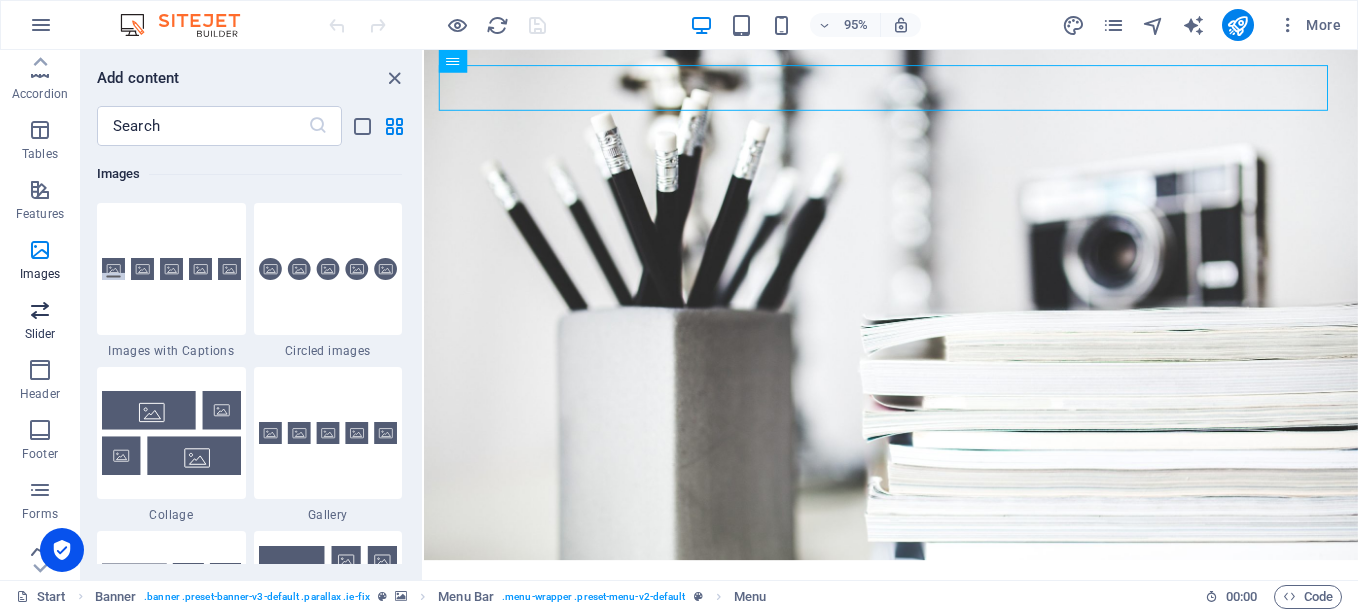 click at bounding box center [40, 310] 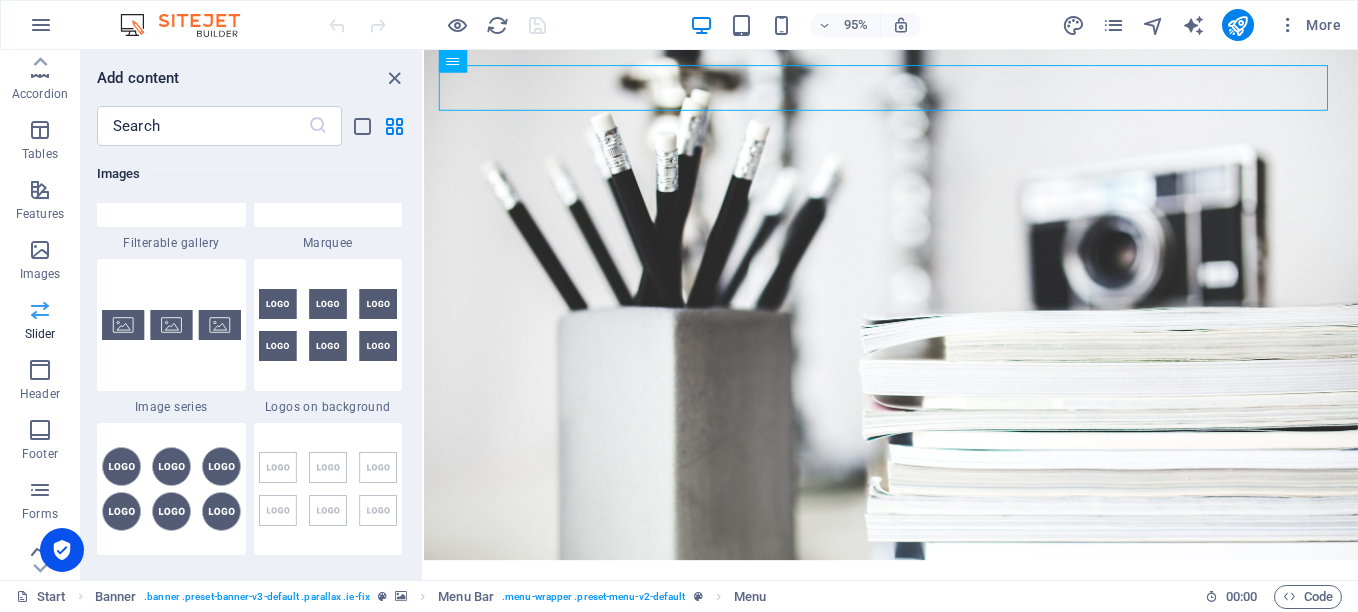scroll, scrollTop: 11173, scrollLeft: 0, axis: vertical 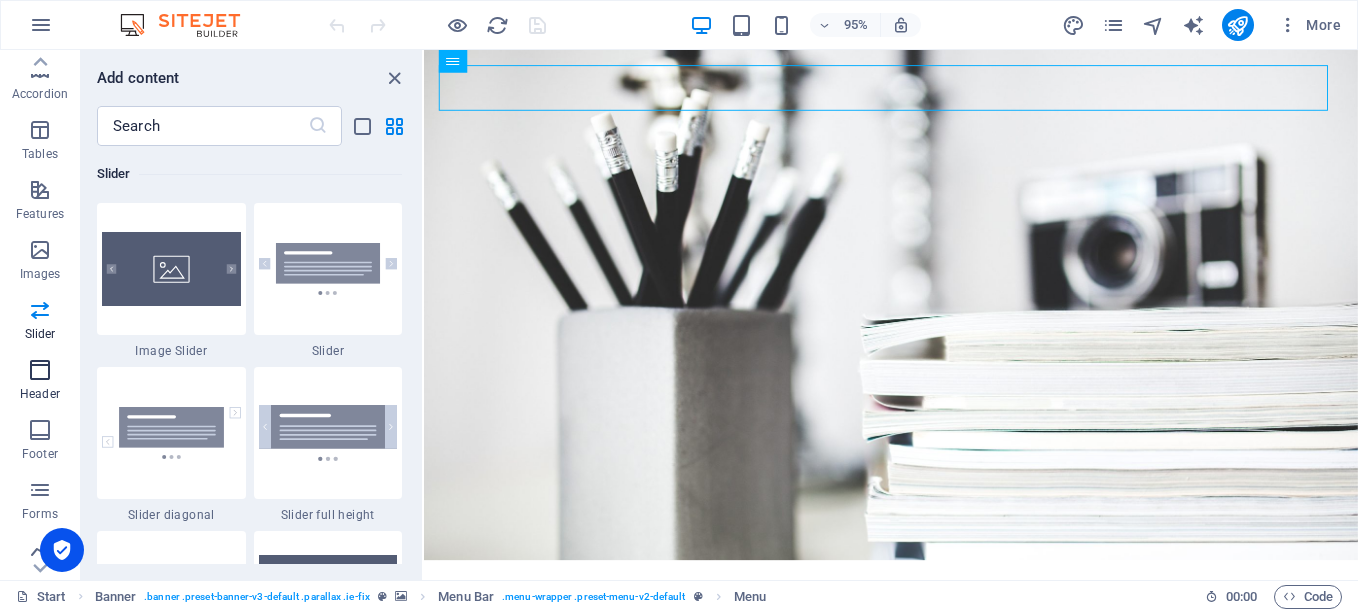 click at bounding box center (40, 370) 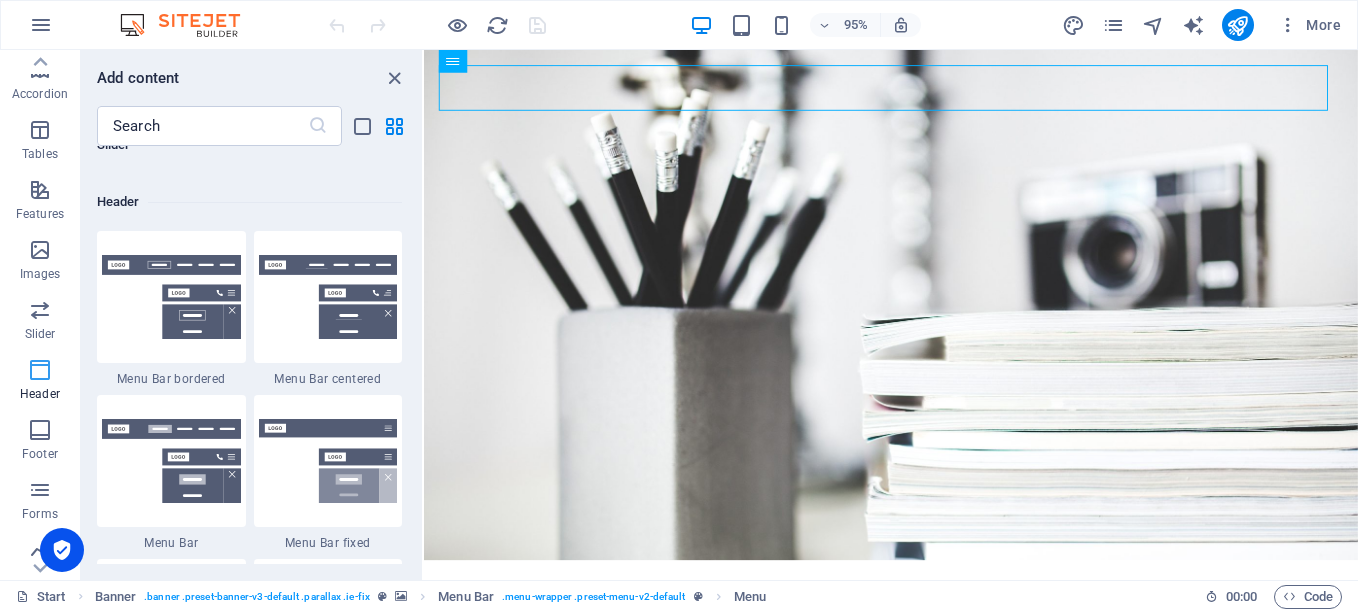 scroll, scrollTop: 11878, scrollLeft: 0, axis: vertical 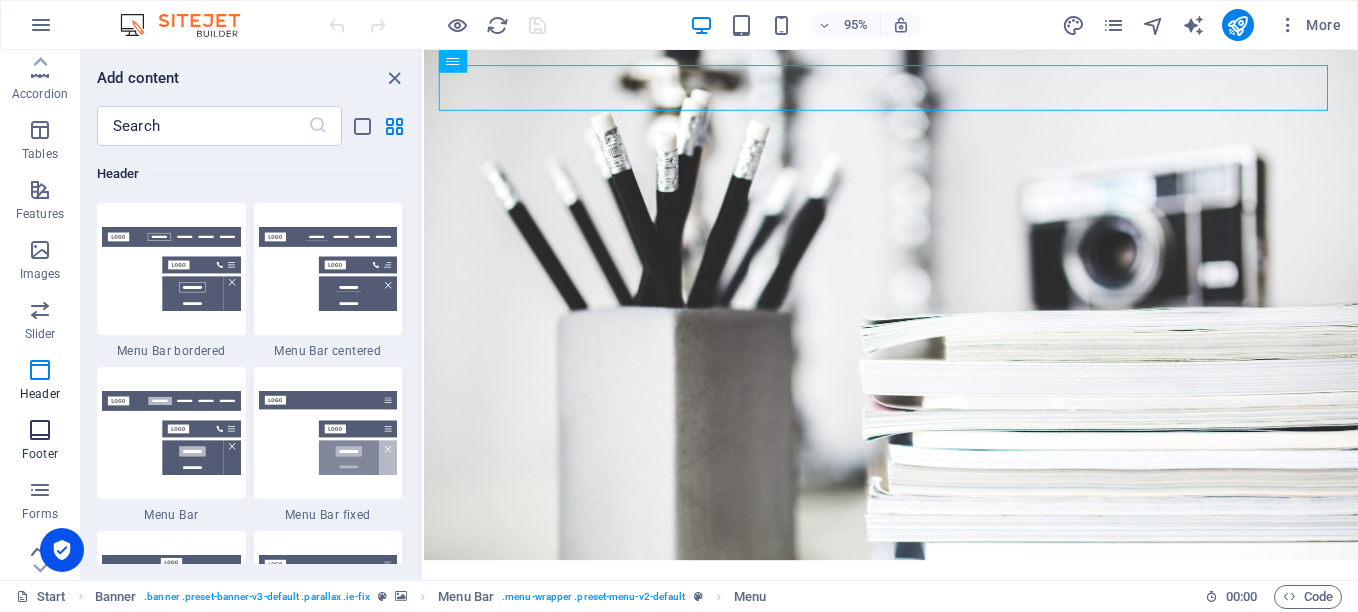 click at bounding box center (40, 430) 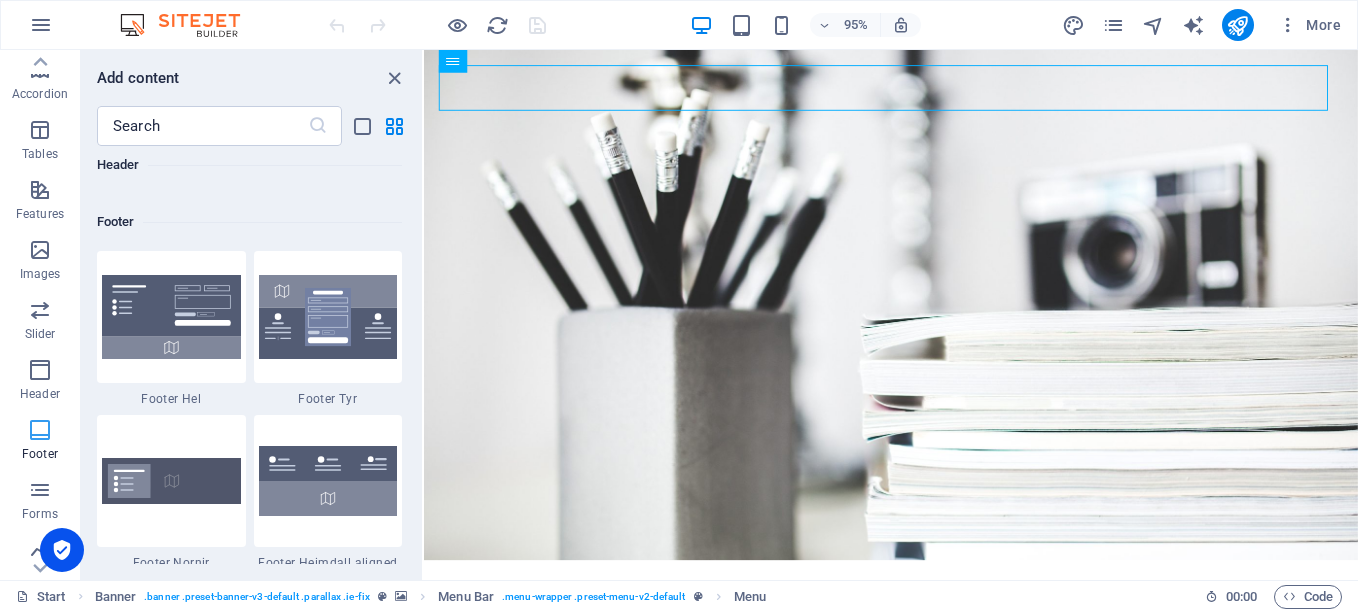 scroll, scrollTop: 13075, scrollLeft: 0, axis: vertical 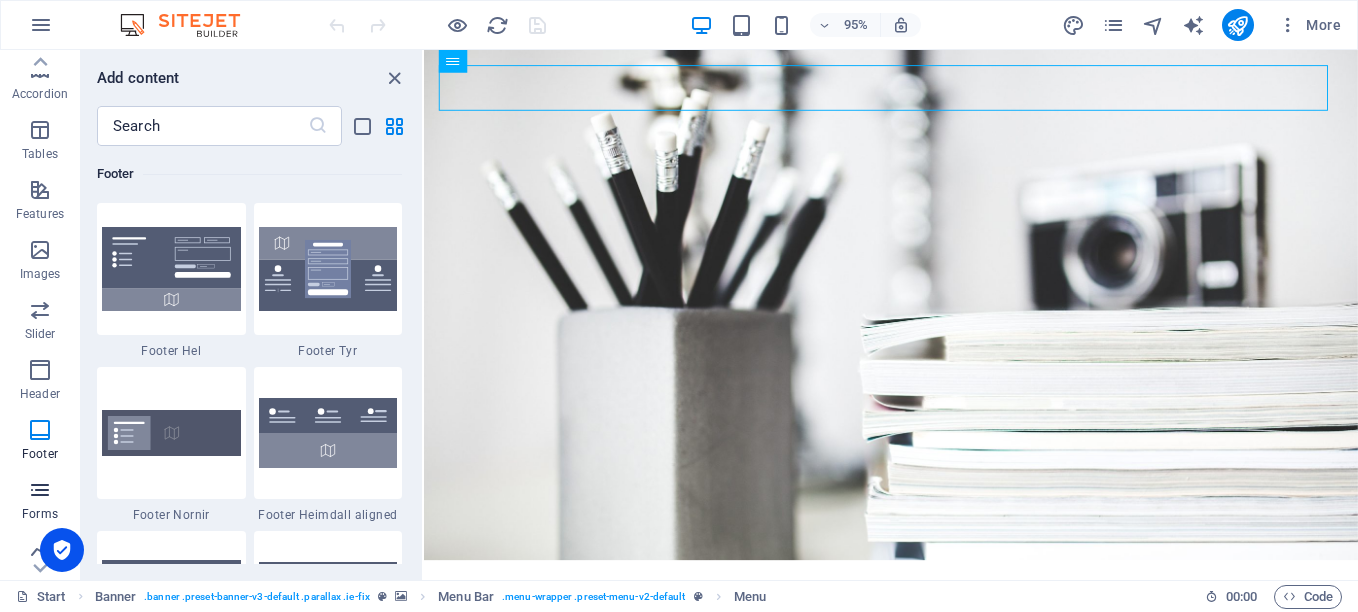 click at bounding box center [40, 490] 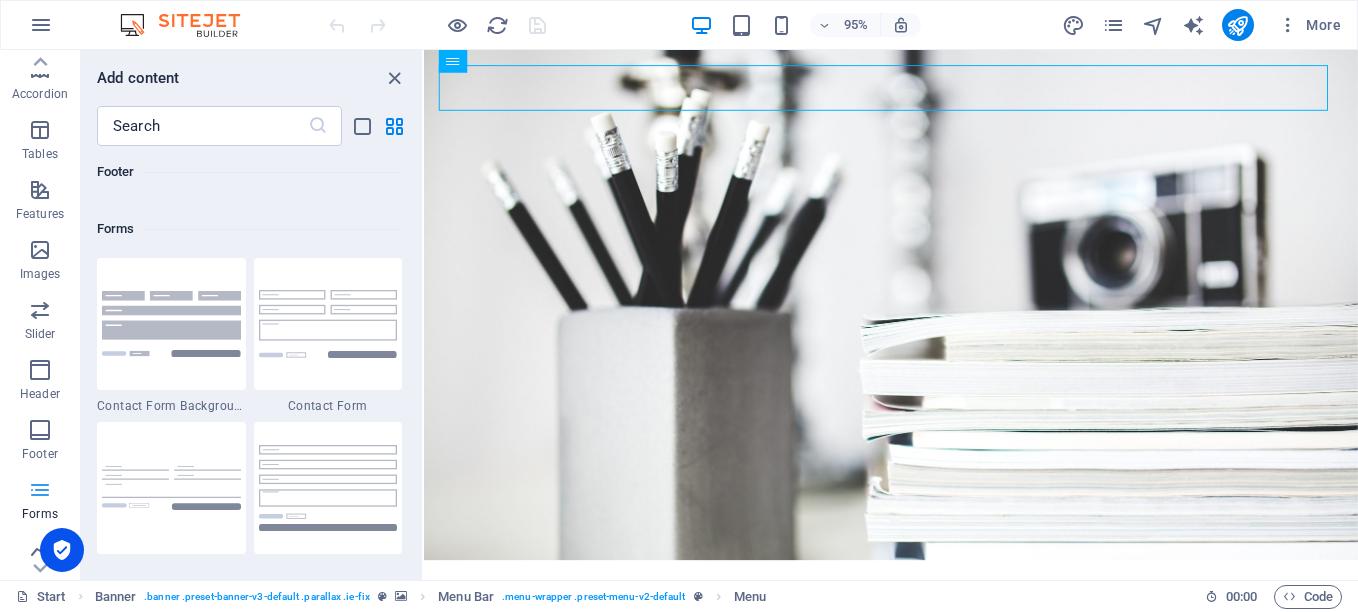 scroll, scrollTop: 14436, scrollLeft: 0, axis: vertical 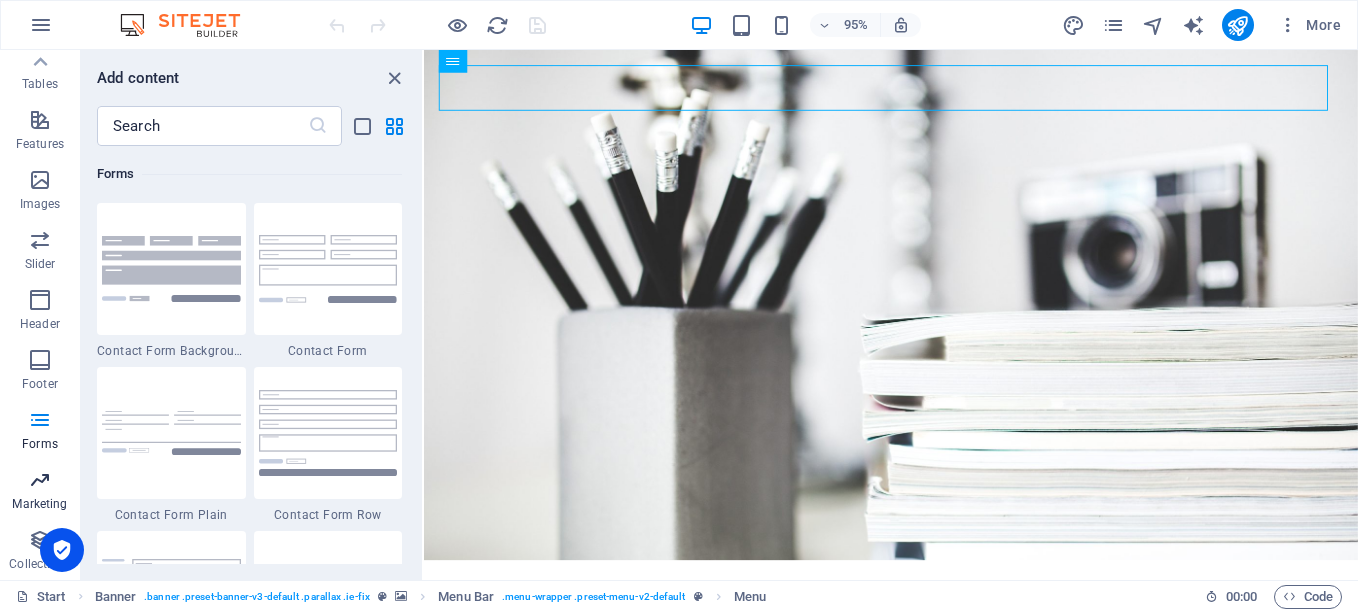 click at bounding box center (40, 480) 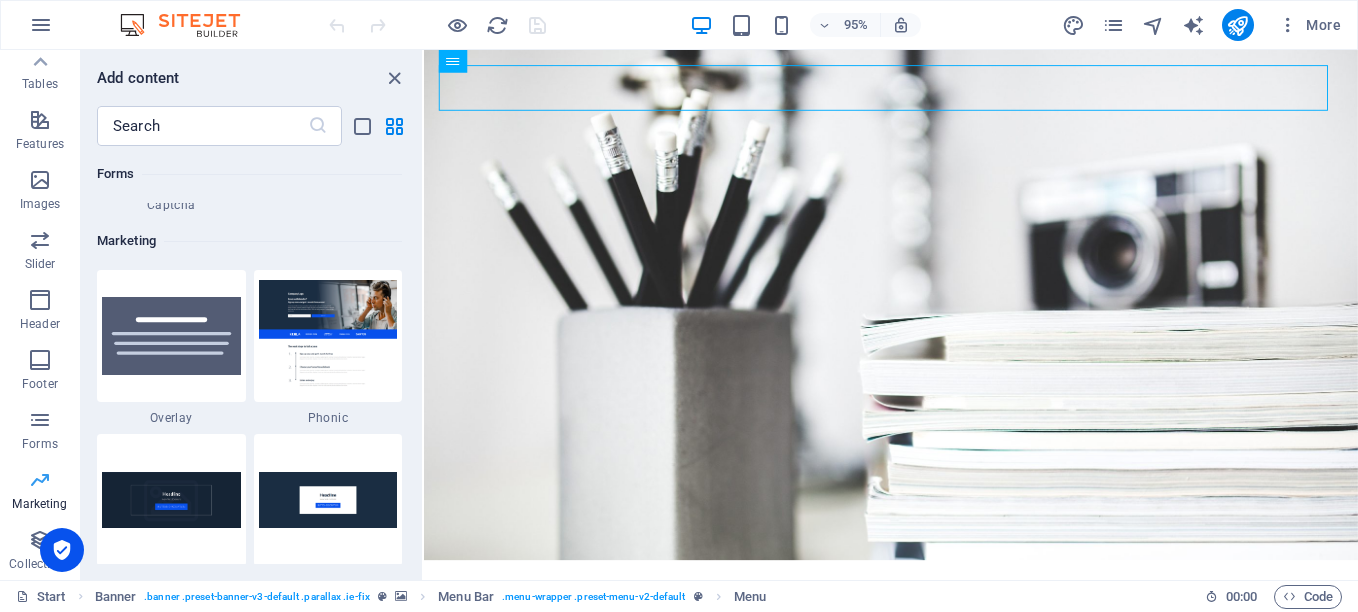scroll, scrollTop: 16125, scrollLeft: 0, axis: vertical 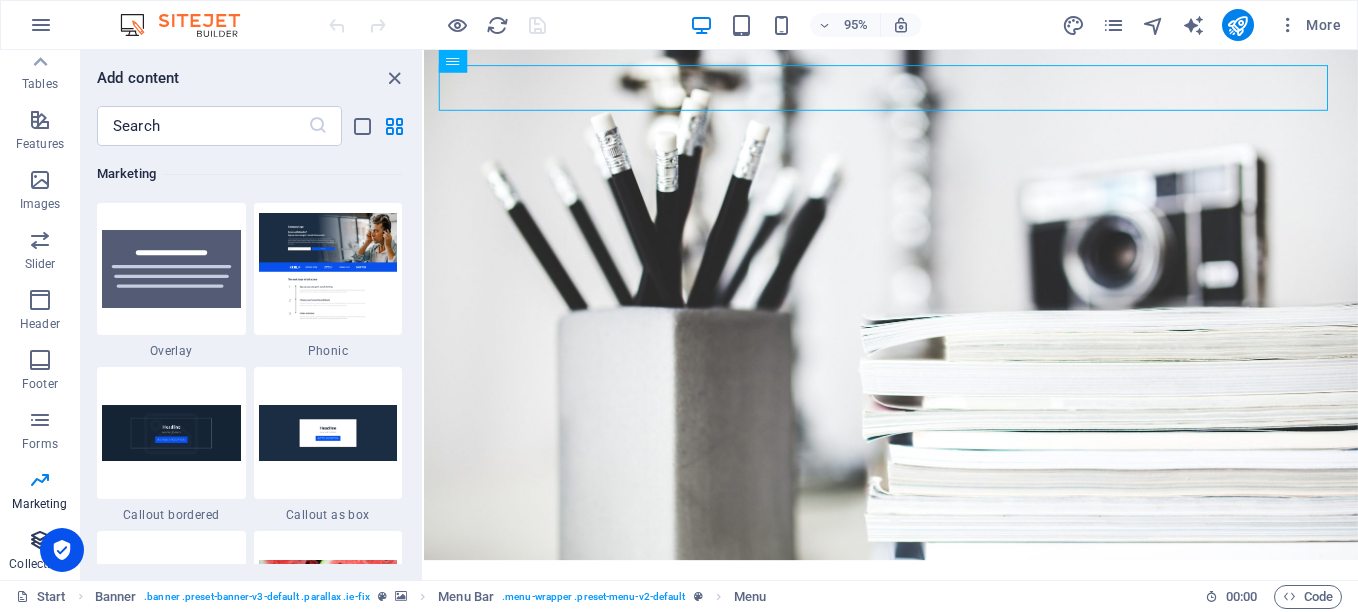 click on "Collections" at bounding box center (40, 552) 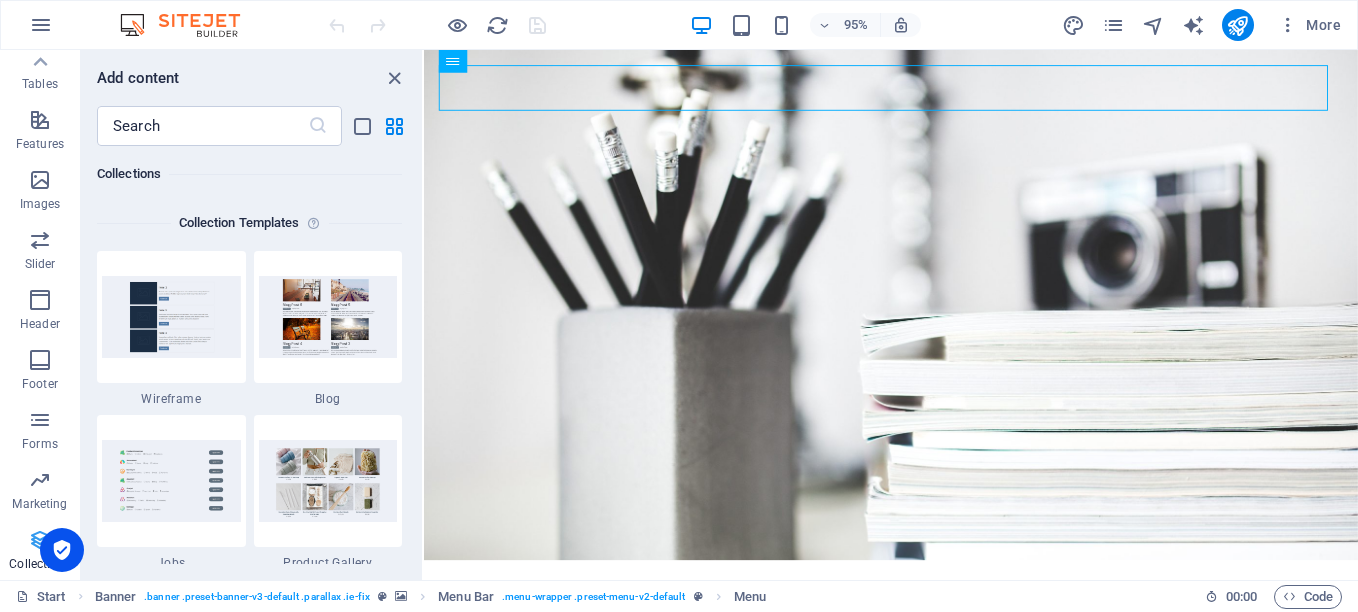 scroll, scrollTop: 18142, scrollLeft: 0, axis: vertical 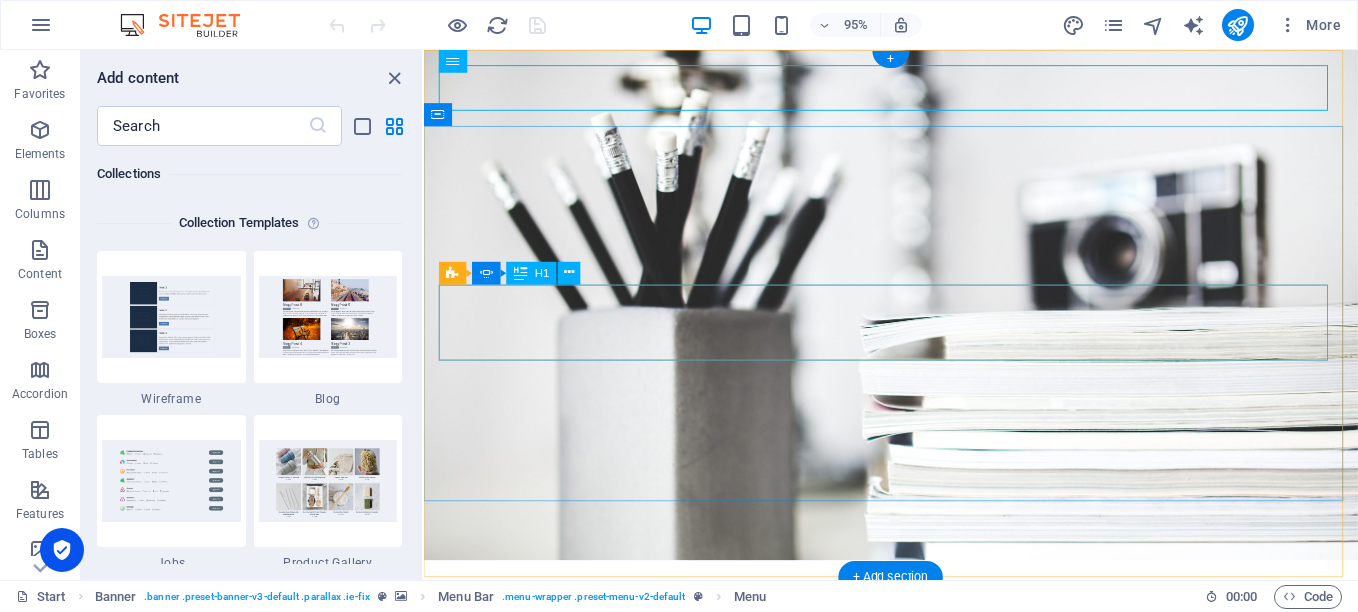 click on "Photographer" at bounding box center (-960, 1034) 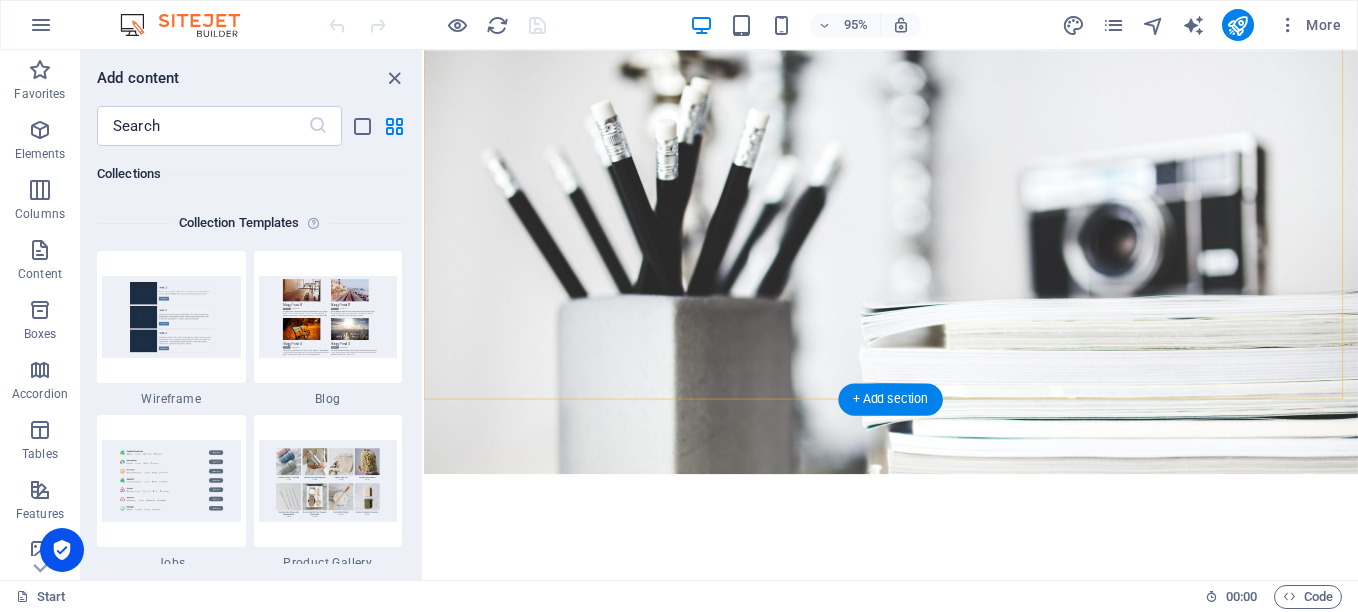 scroll, scrollTop: 0, scrollLeft: 0, axis: both 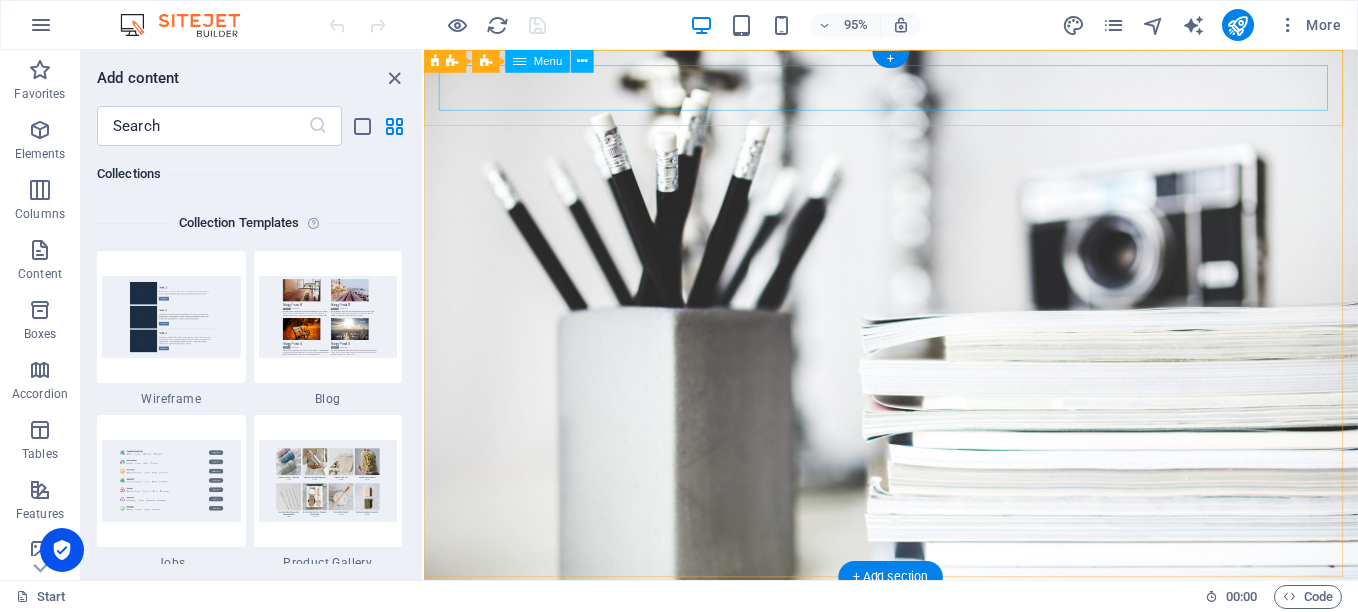 click on "Home About Services Portfolio News Contact" at bounding box center [916, 648] 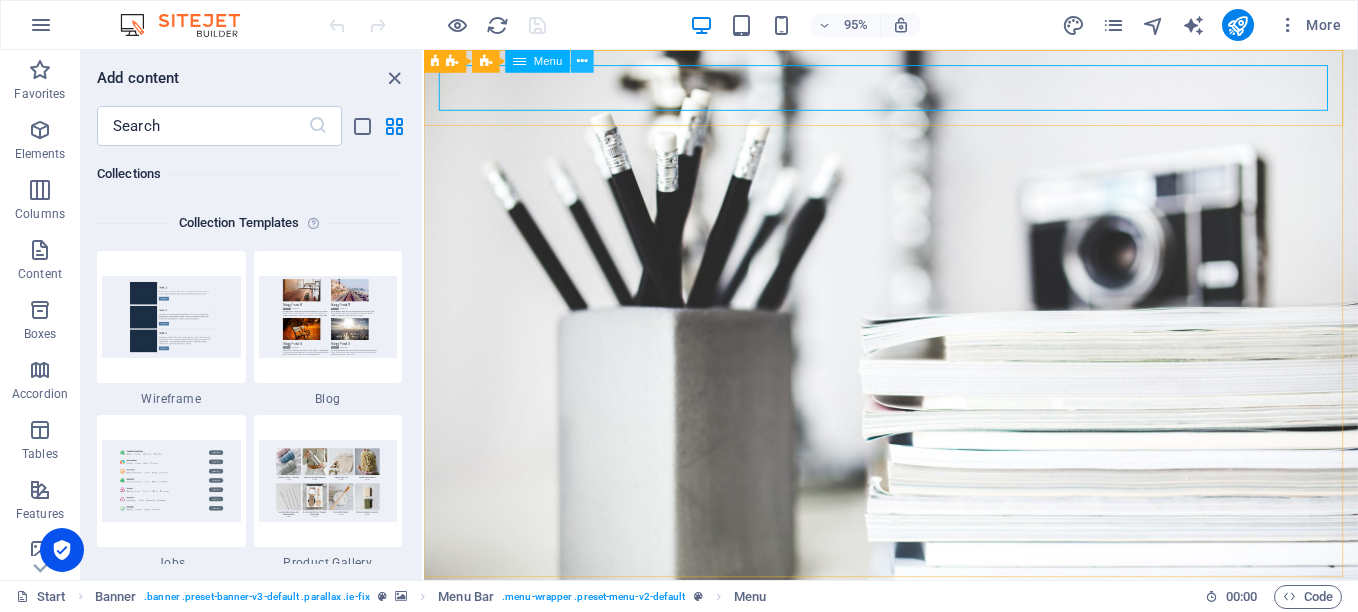 click at bounding box center [582, 61] 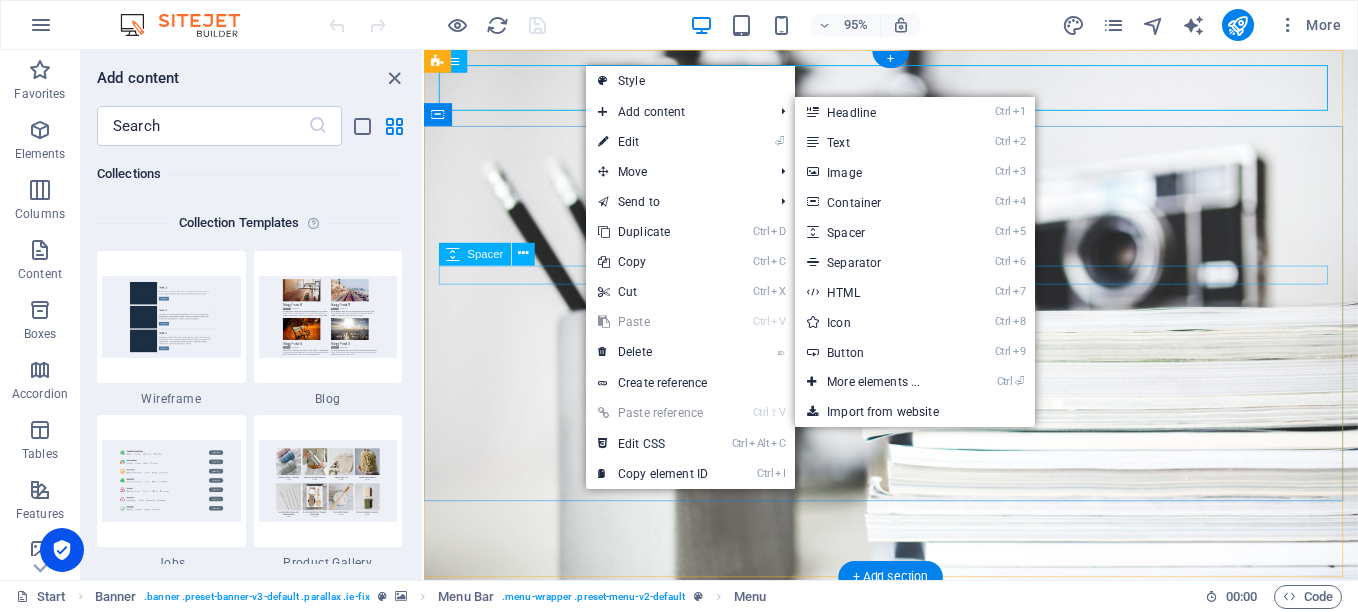click at bounding box center (916, 845) 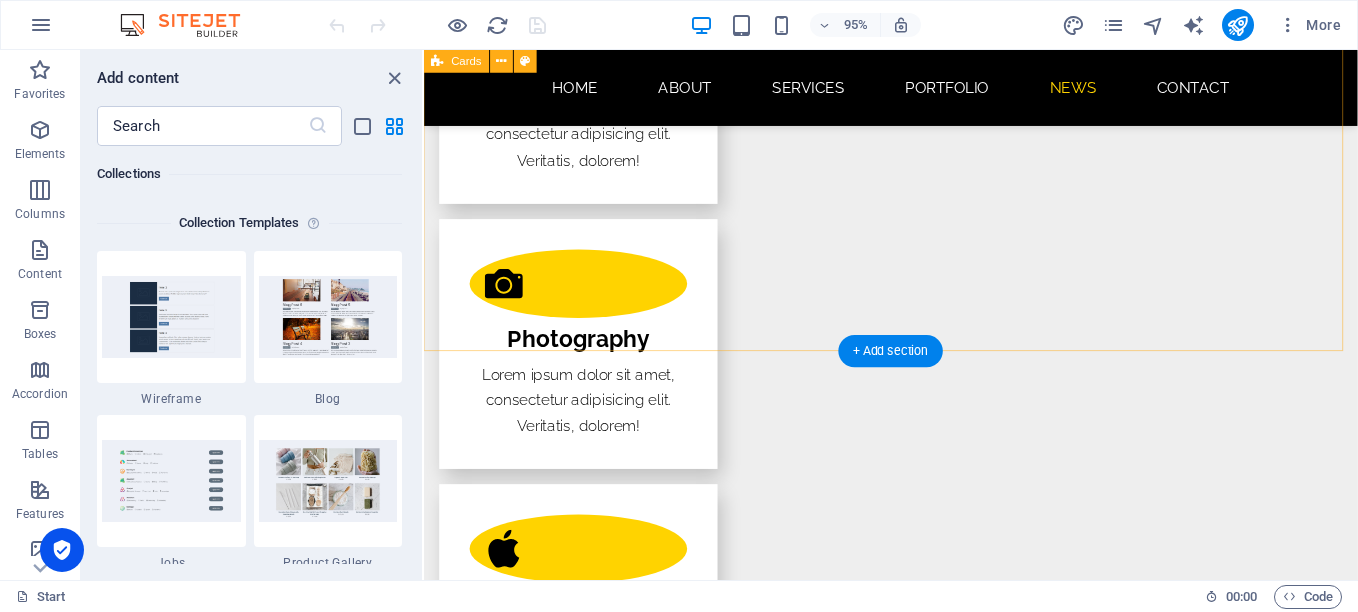 scroll, scrollTop: 3600, scrollLeft: 0, axis: vertical 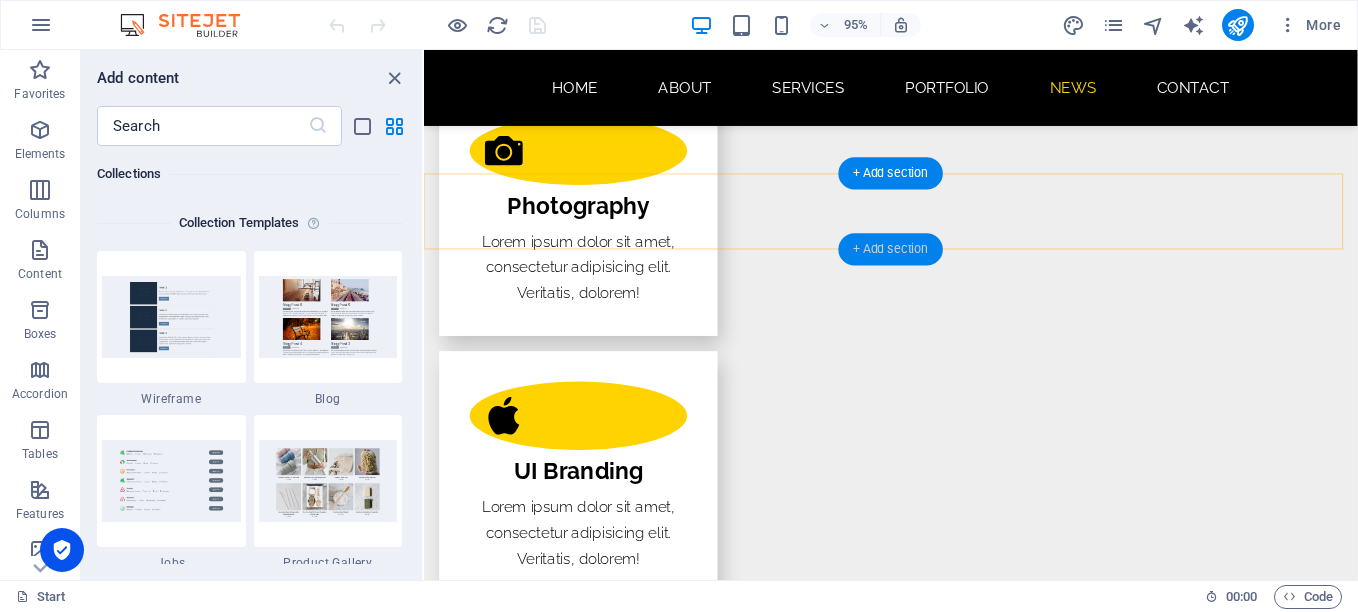 click on "+ Add section" at bounding box center [890, 249] 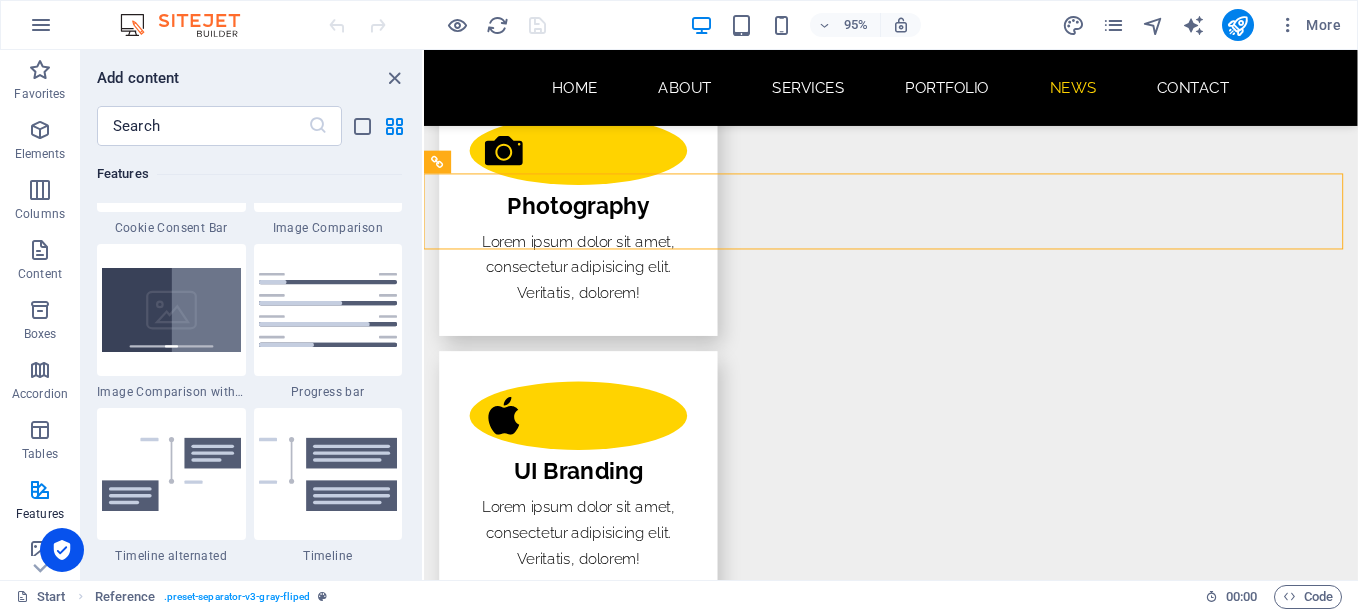 scroll, scrollTop: 8099, scrollLeft: 0, axis: vertical 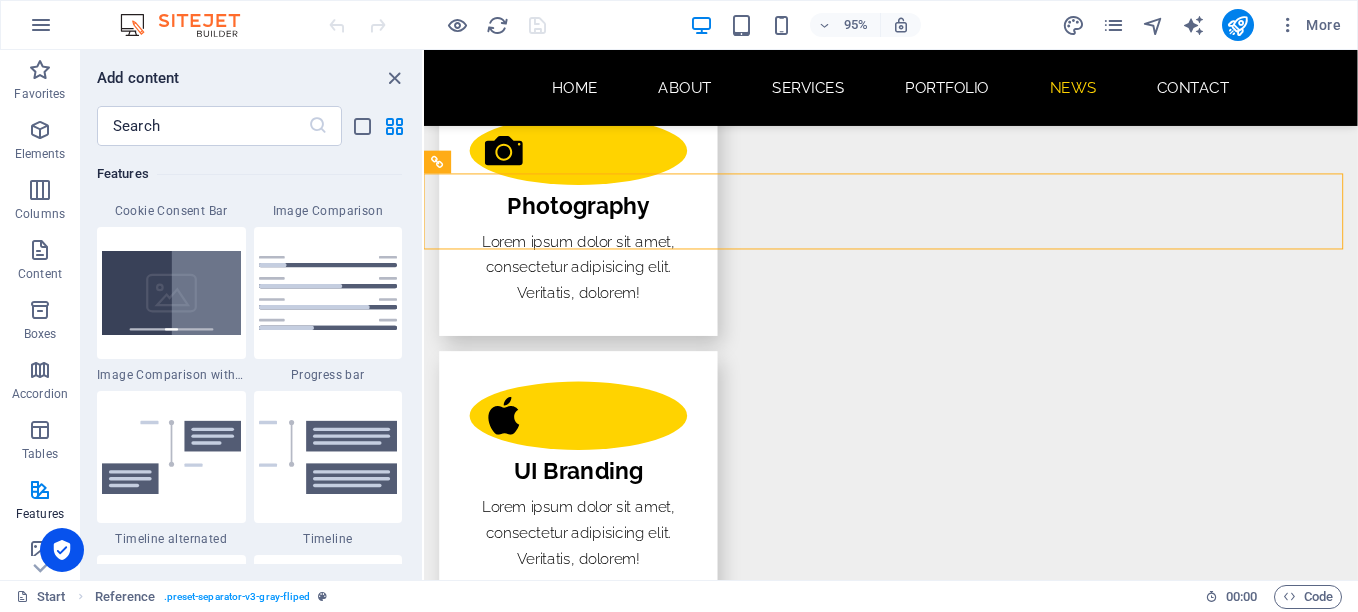 click at bounding box center [328, 293] 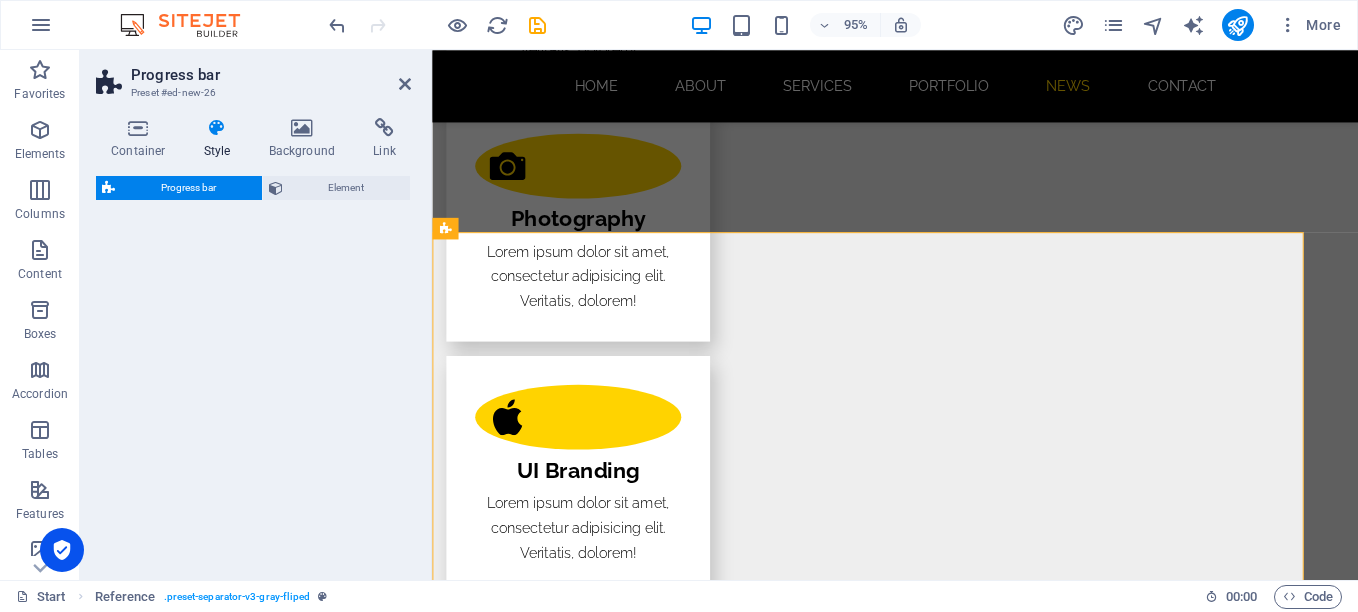 select on "rem" 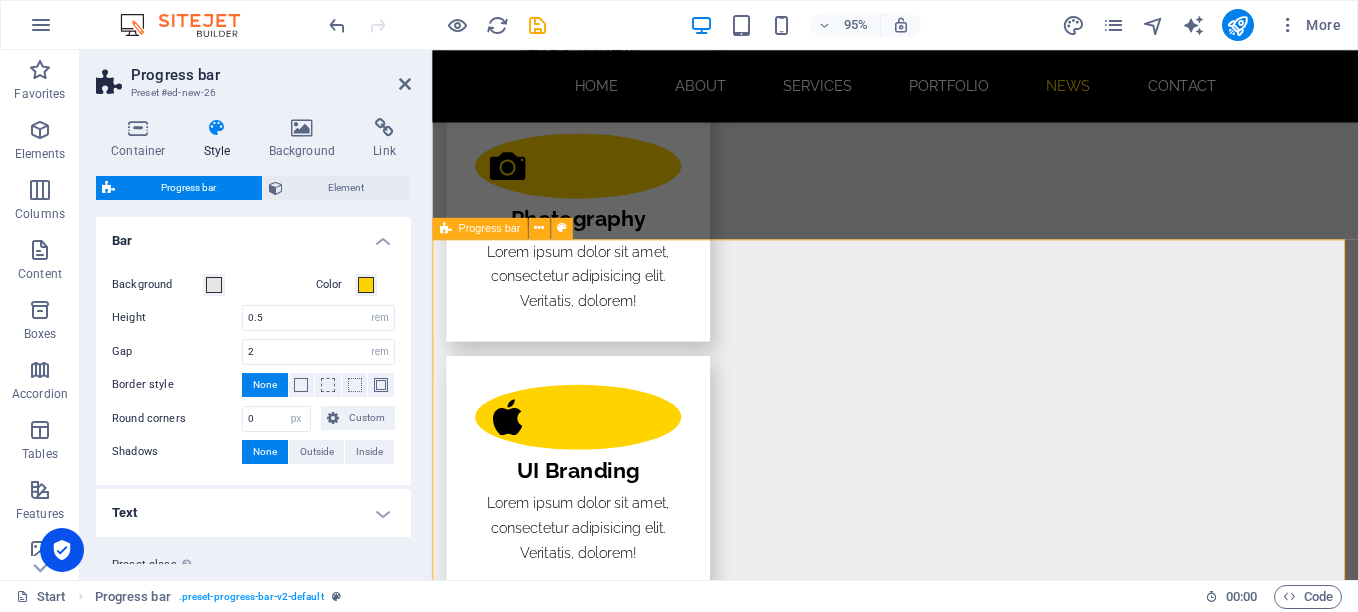 scroll, scrollTop: 3608, scrollLeft: 0, axis: vertical 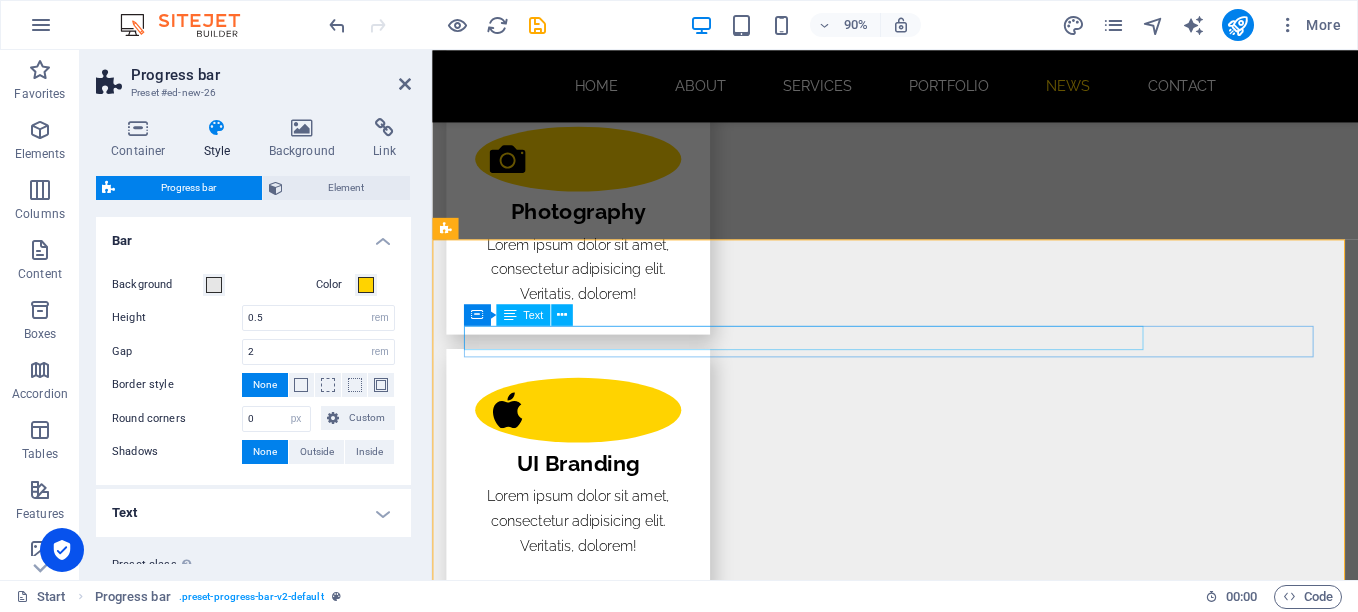 click on "Sitejet" at bounding box center [947, 3811] 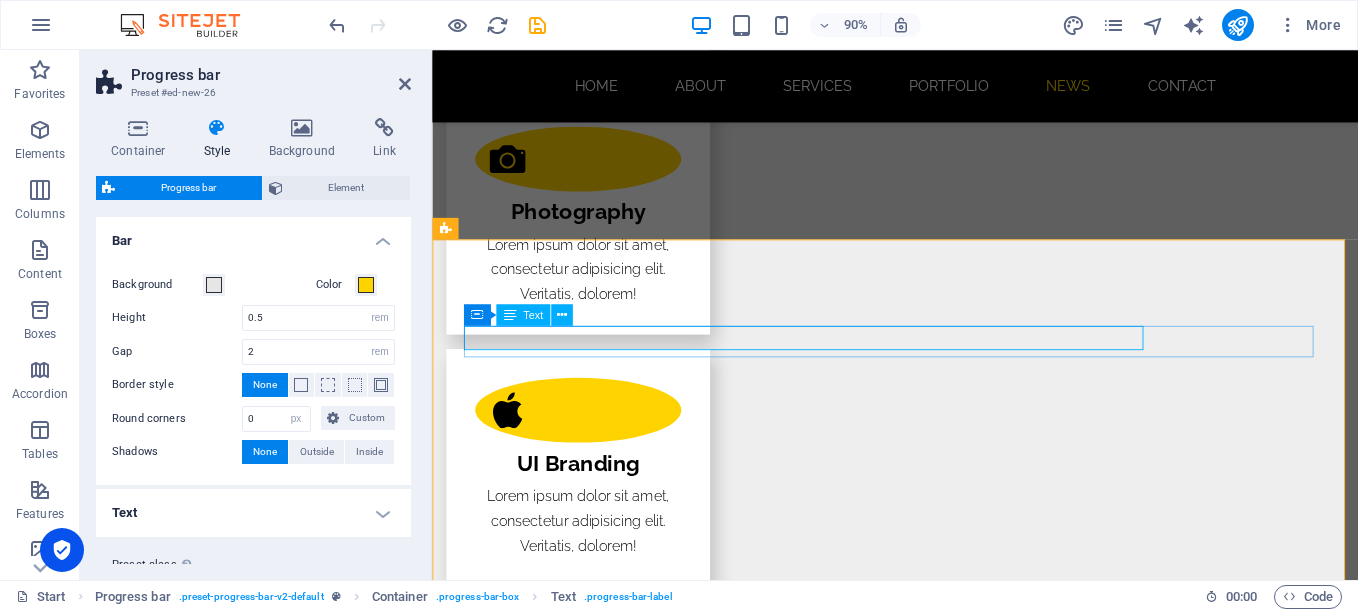 click on "Sitejet" at bounding box center [947, 3811] 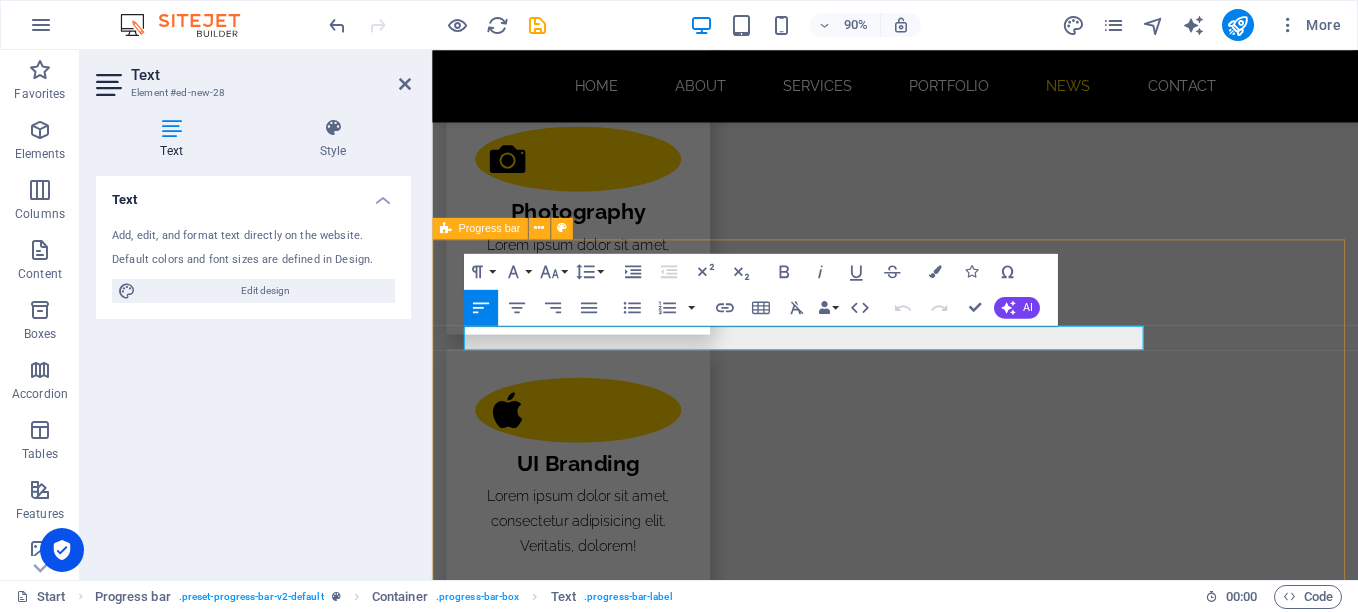 drag, startPoint x: 539, startPoint y: 367, endPoint x: 450, endPoint y: 365, distance: 89.02247 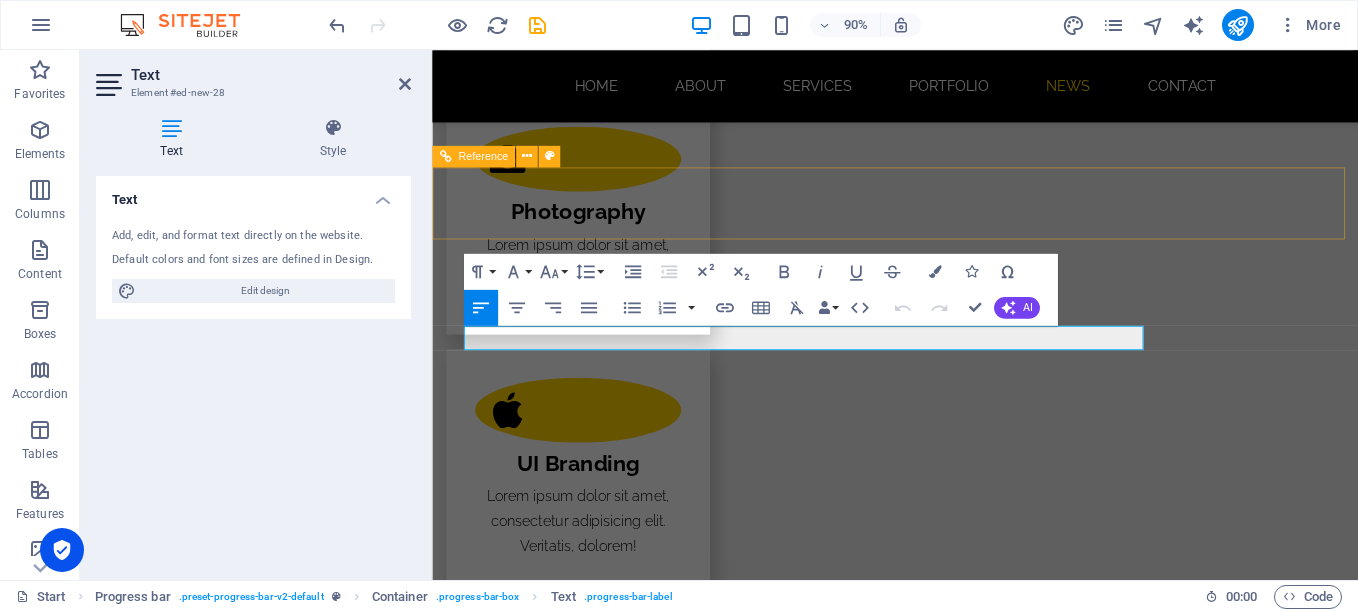 click at bounding box center (946, 3662) 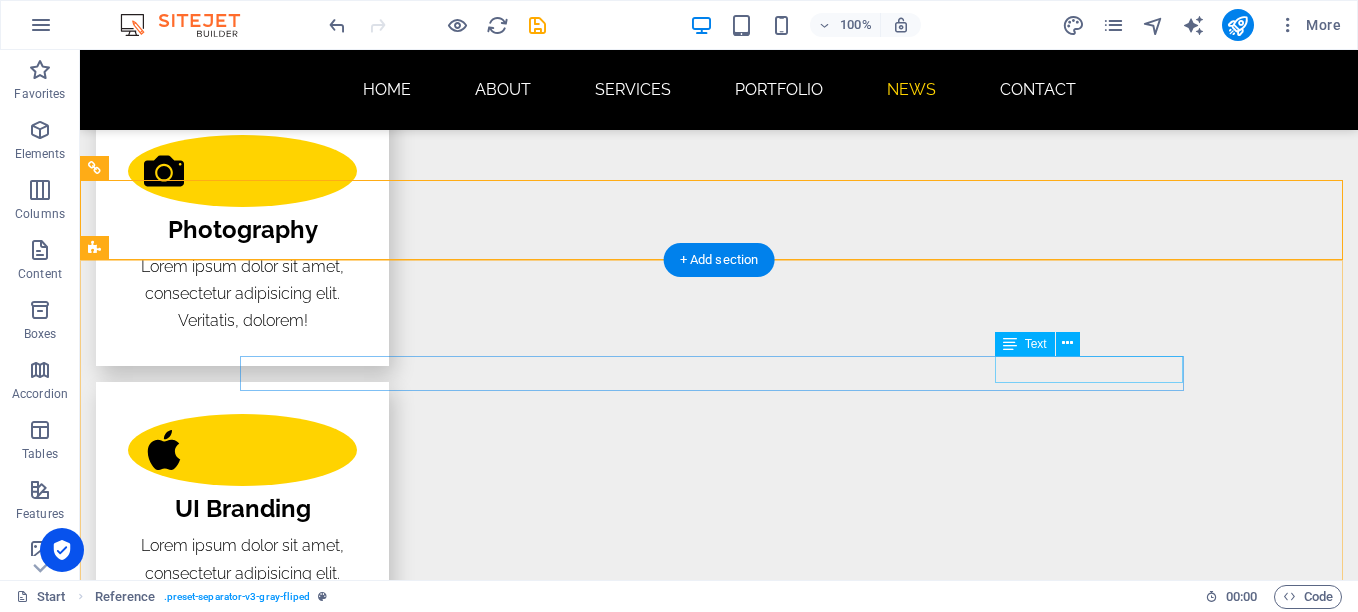 click on "90%" at bounding box center [719, 3838] 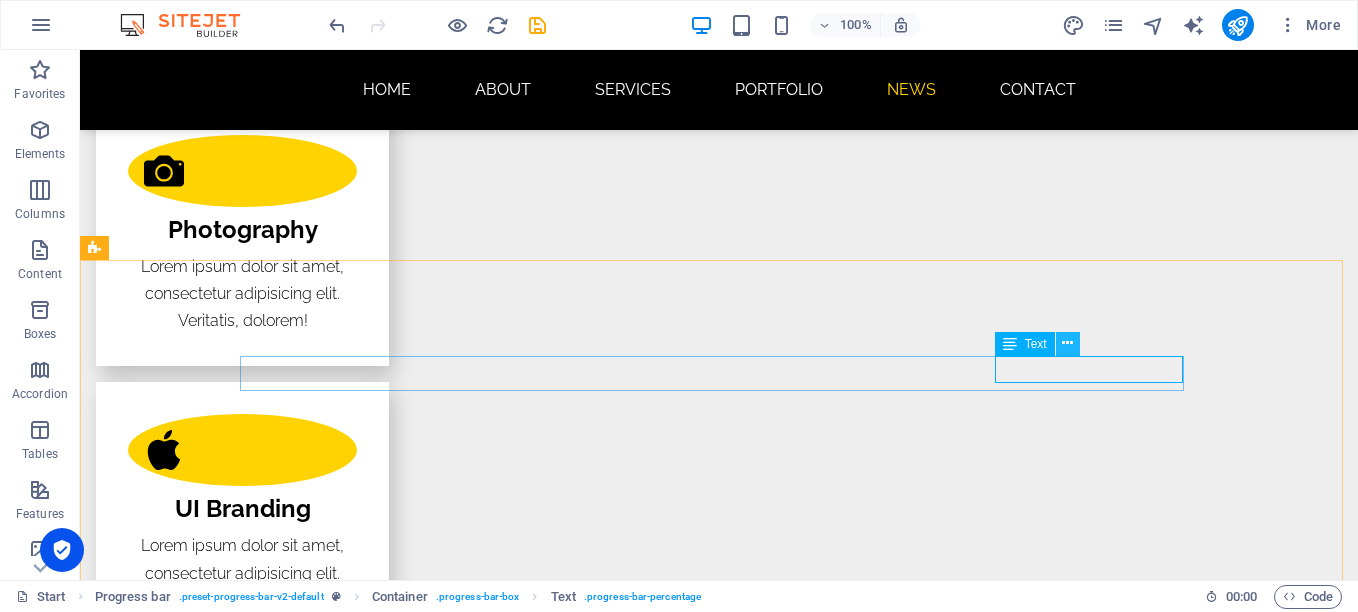 click at bounding box center [1067, 343] 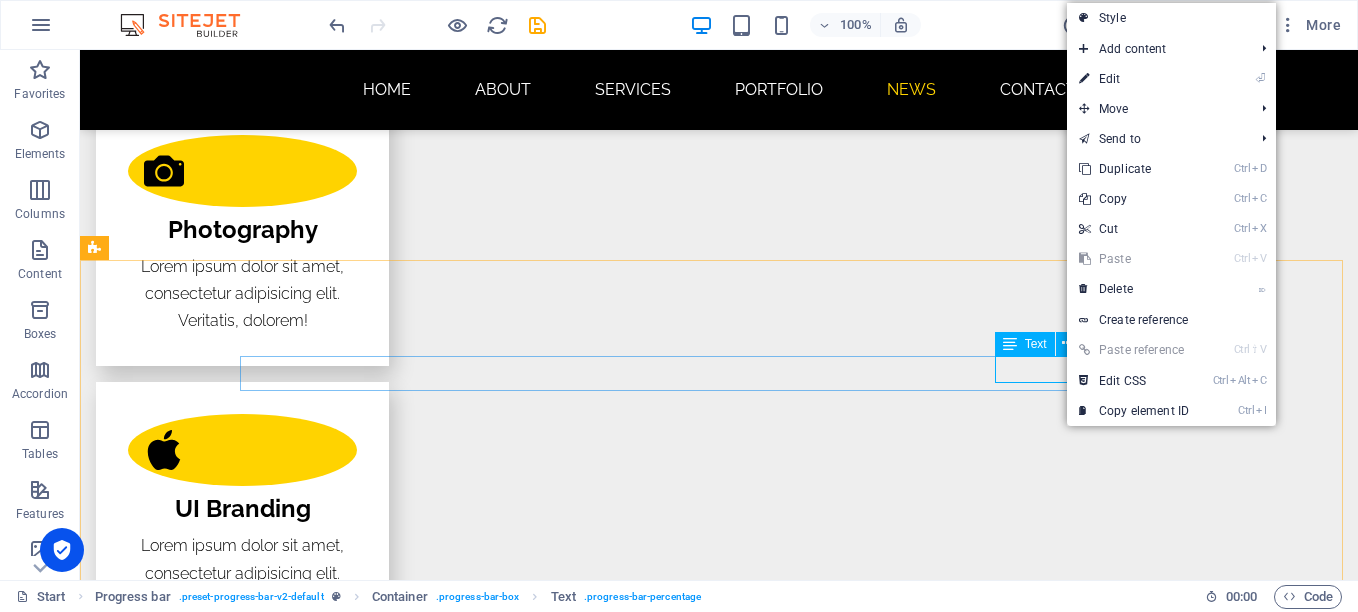 click at bounding box center [1010, 344] 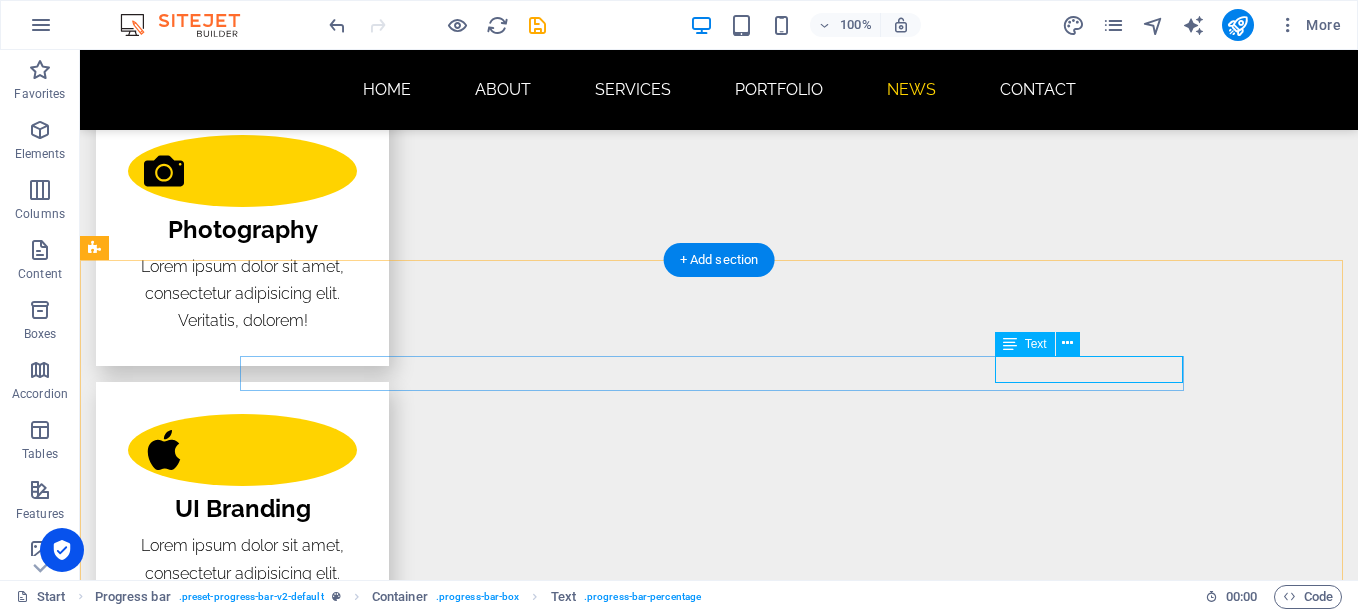 drag, startPoint x: 1149, startPoint y: 367, endPoint x: 1160, endPoint y: 368, distance: 11.045361 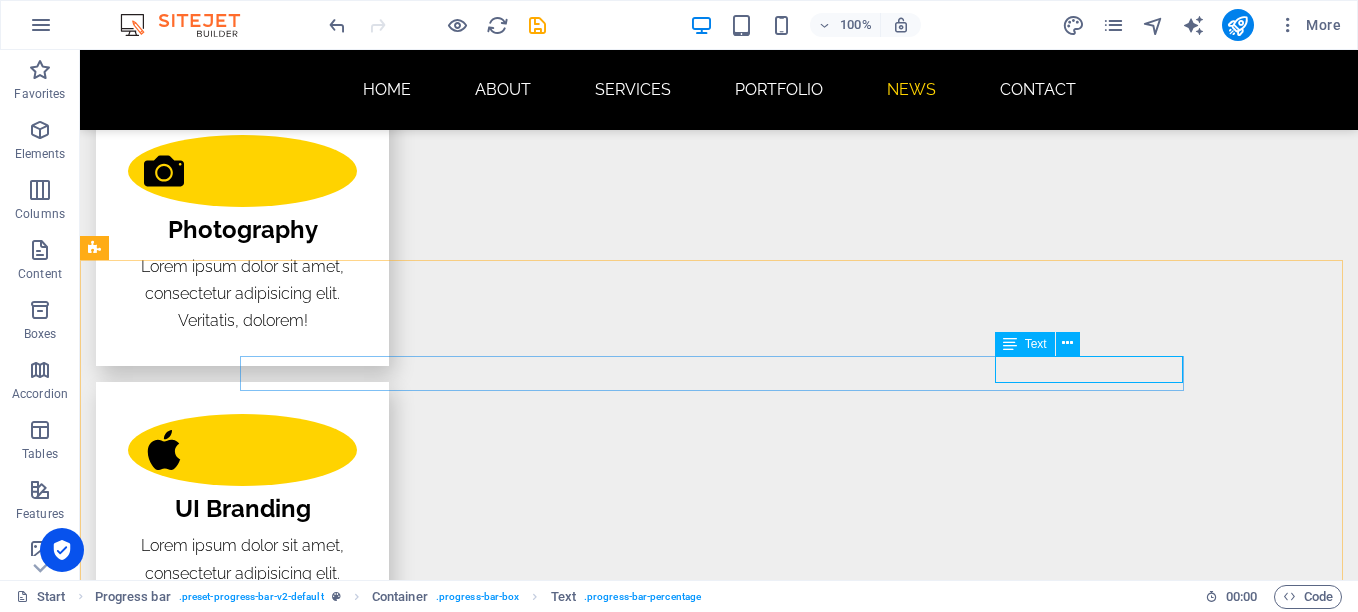 click on "Text" at bounding box center (1036, 344) 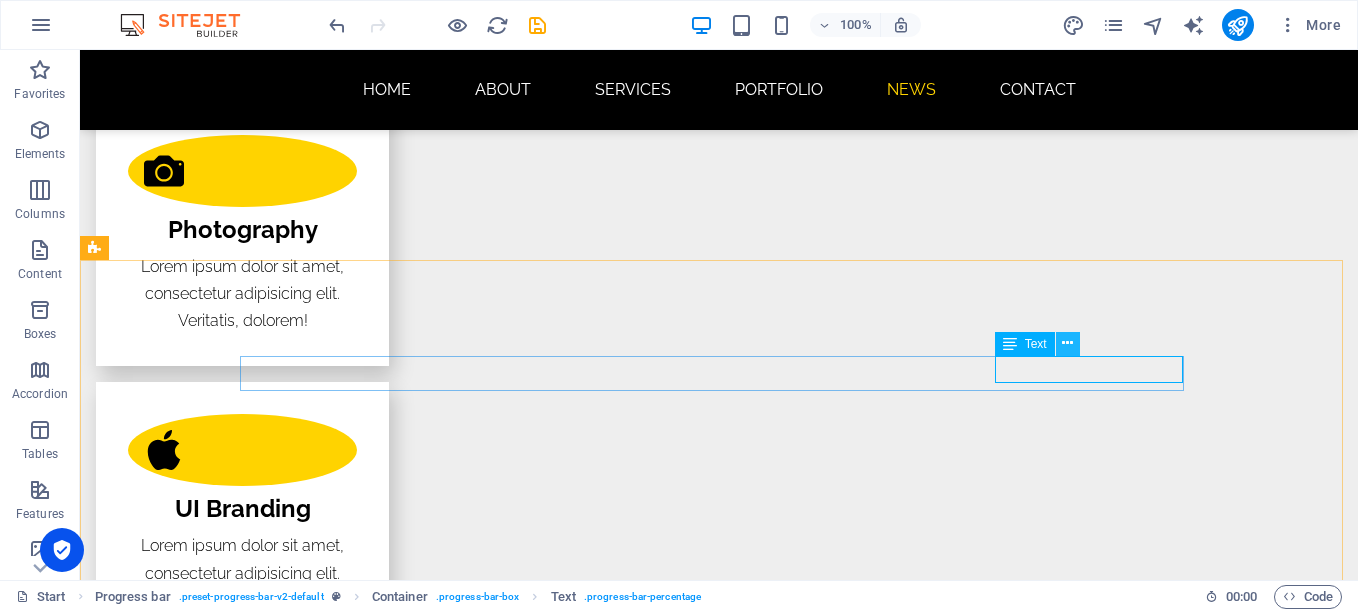 click at bounding box center [1067, 343] 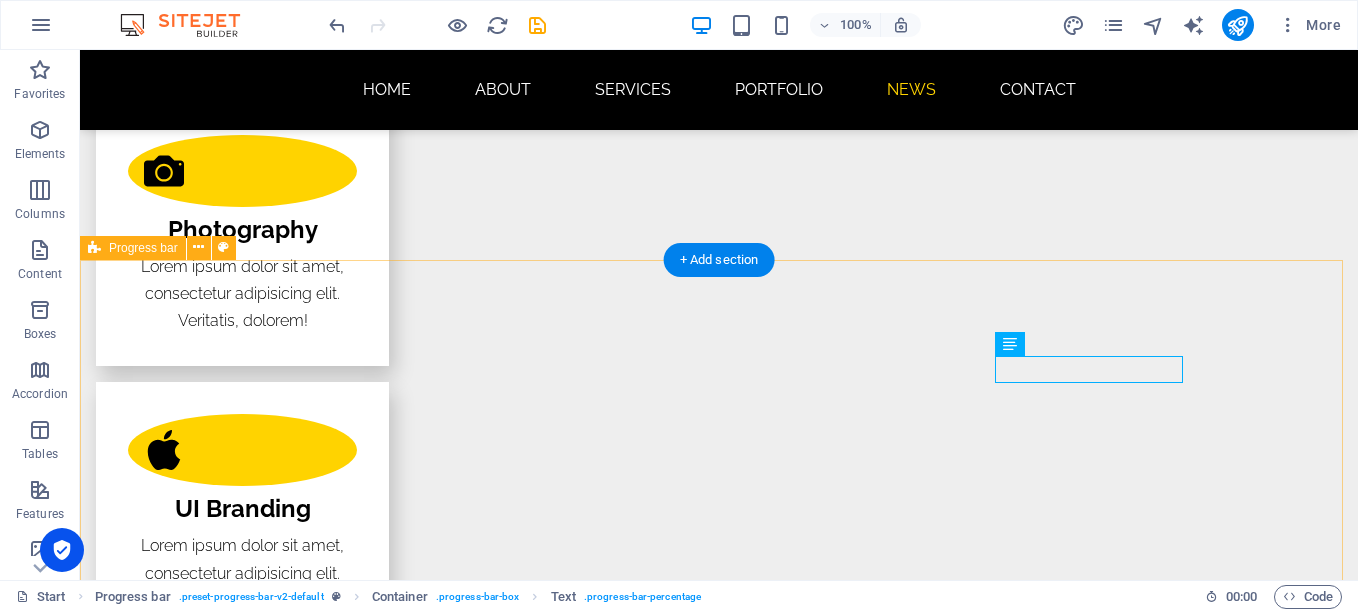 click on "Sitejet 90%
Photoshop 70%
Illustrator 90%
HTML5 & CSS3 85%
JavaScript 45%" at bounding box center [719, 4018] 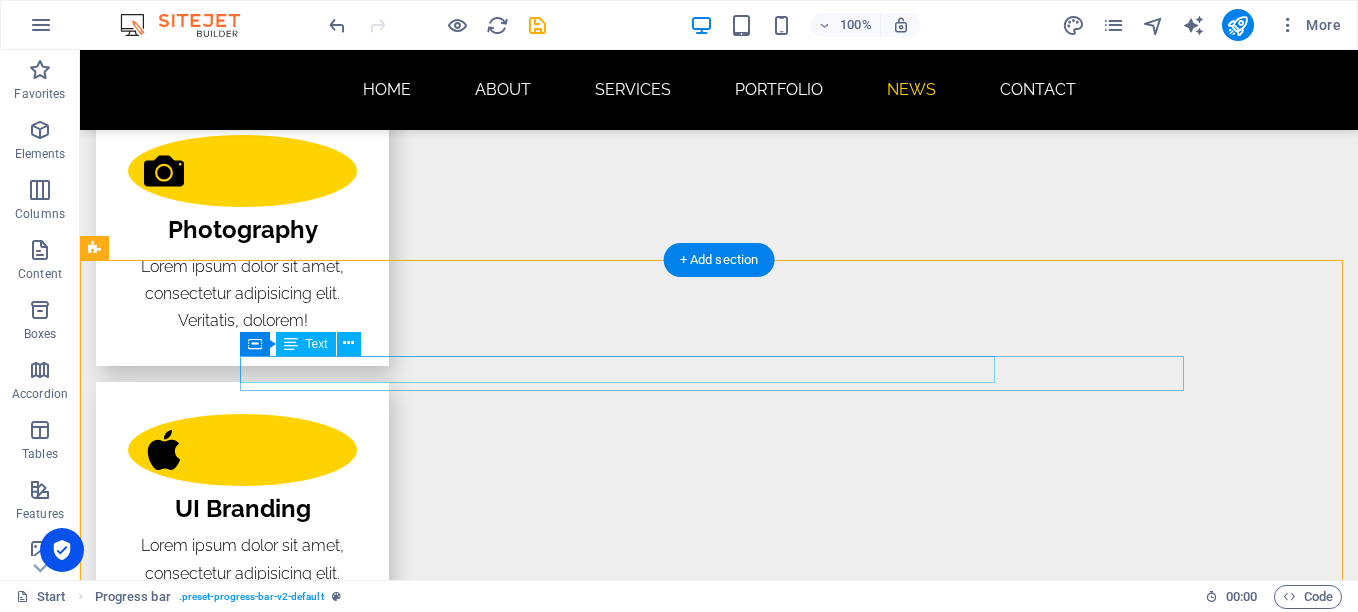 click on "Sitejet" at bounding box center (719, 3811) 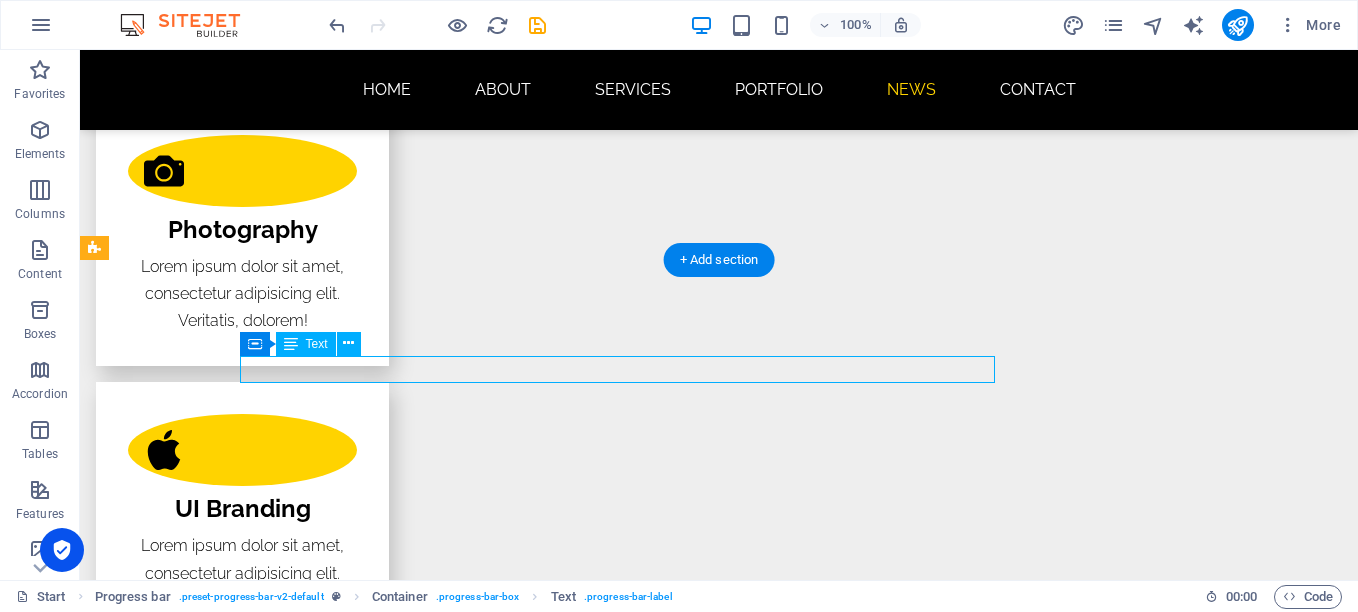 click on "Sitejet" at bounding box center [719, 3811] 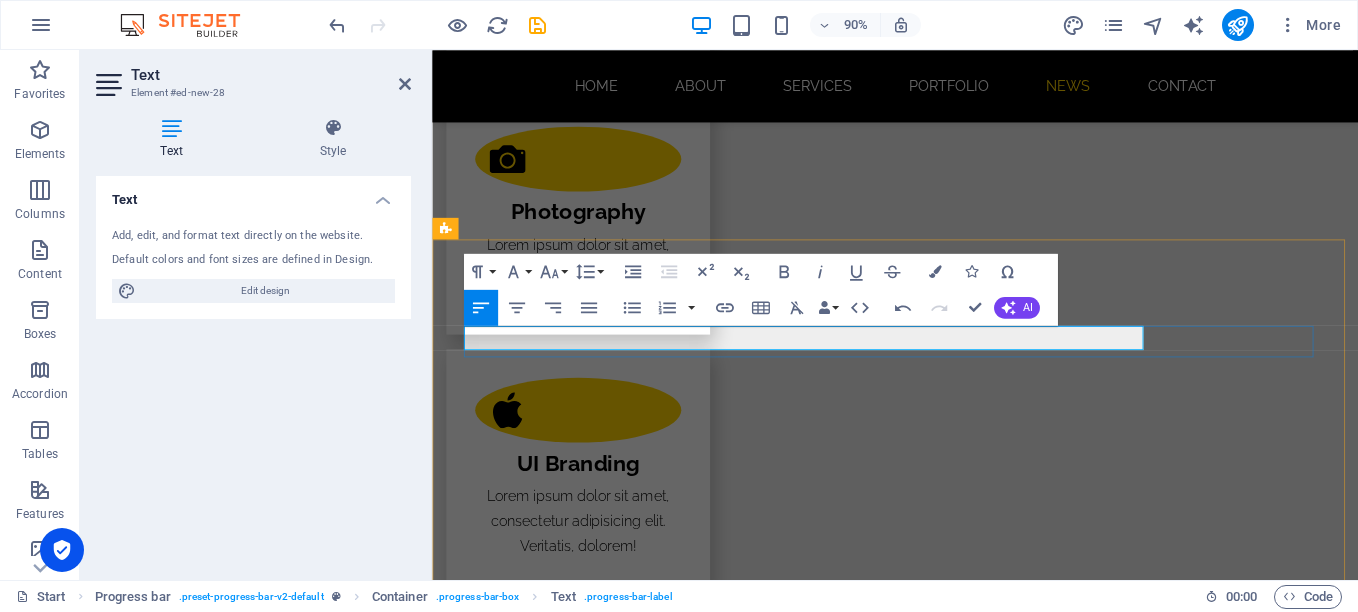type 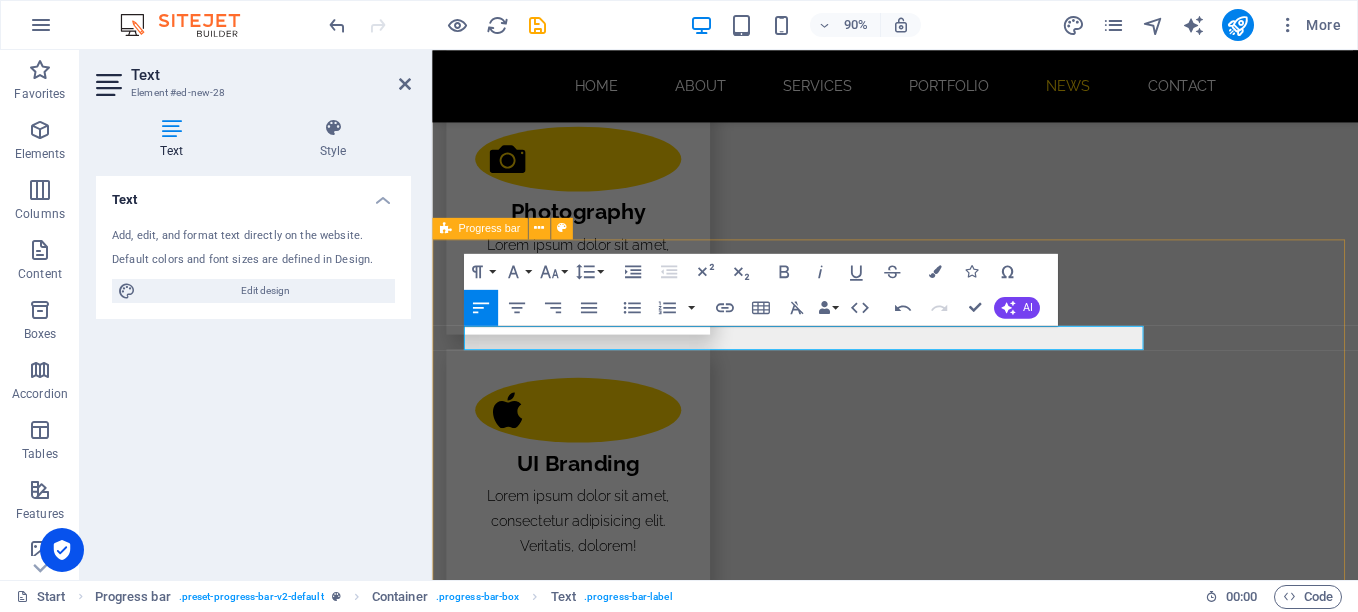 click on "​Escritores publicados 90%
Photoshop 70%
Illustrator 90%
HTML5 & CSS3 85%
JavaScript 45%" at bounding box center (946, 4018) 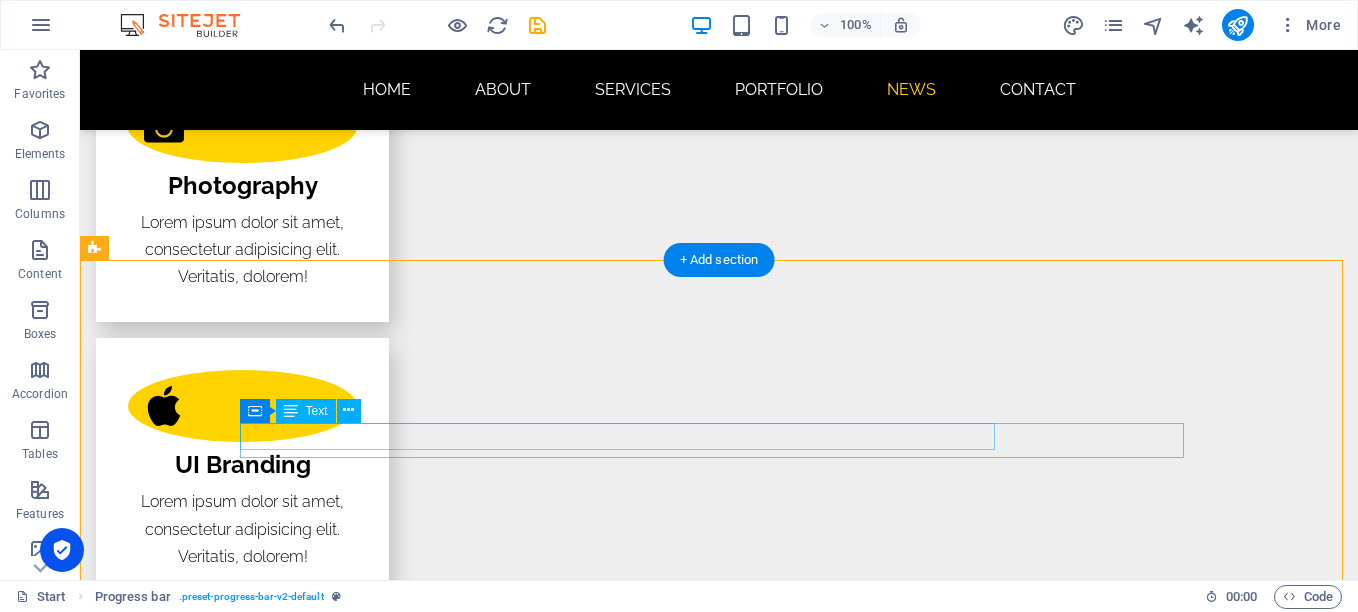 click on "Photoshop" at bounding box center [719, 3861] 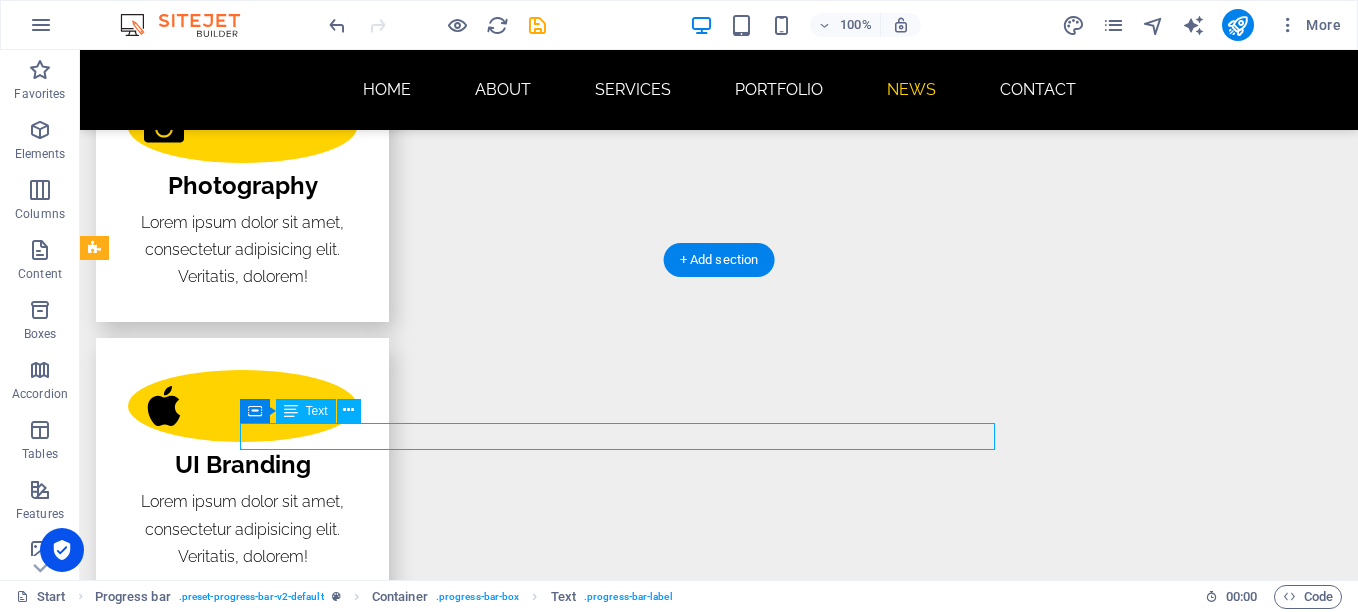 click on "Photoshop" at bounding box center (719, 3861) 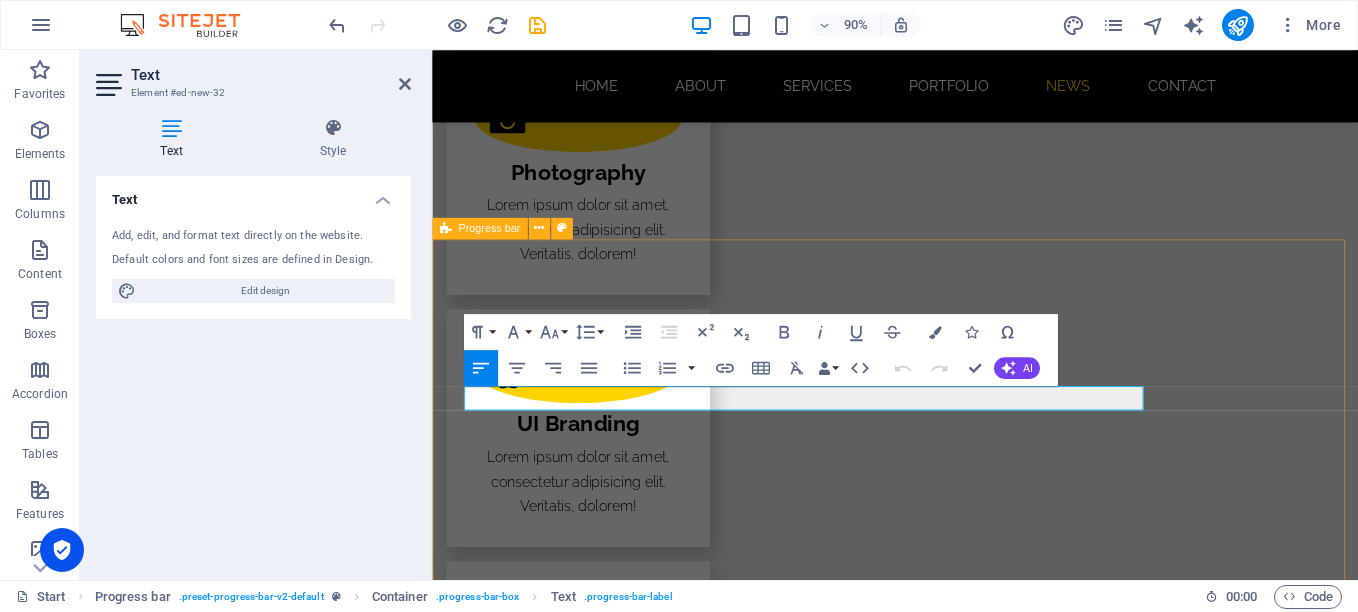 drag, startPoint x: 551, startPoint y: 435, endPoint x: 446, endPoint y: 445, distance: 105.47511 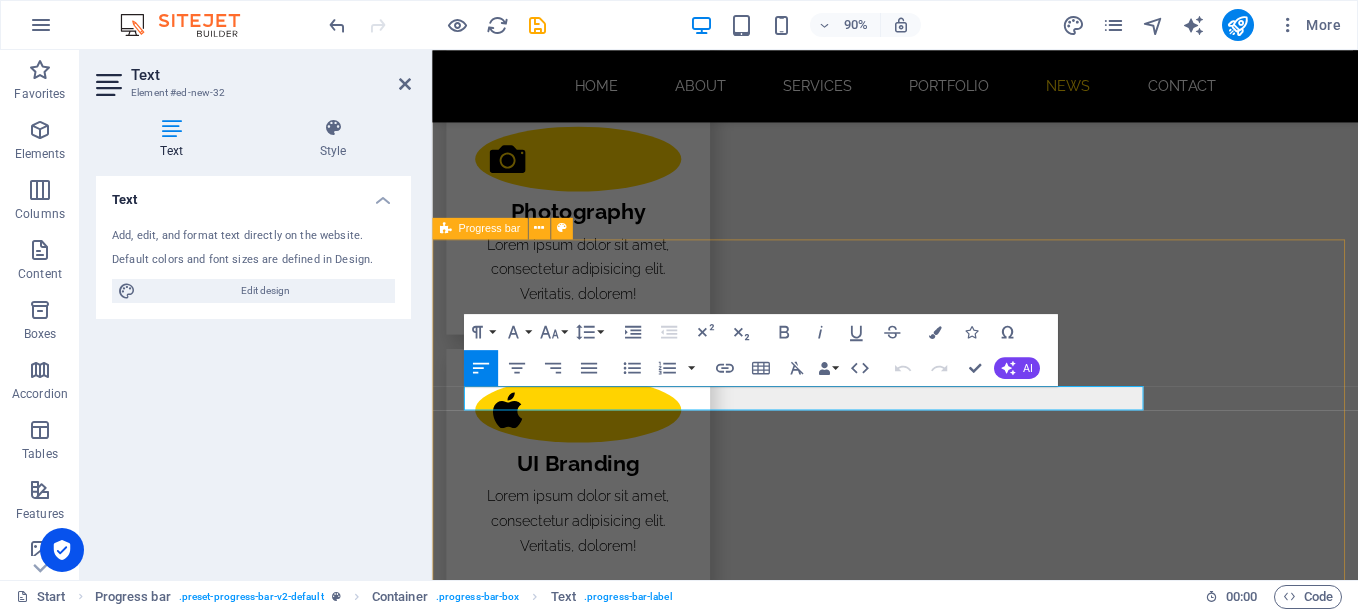 type 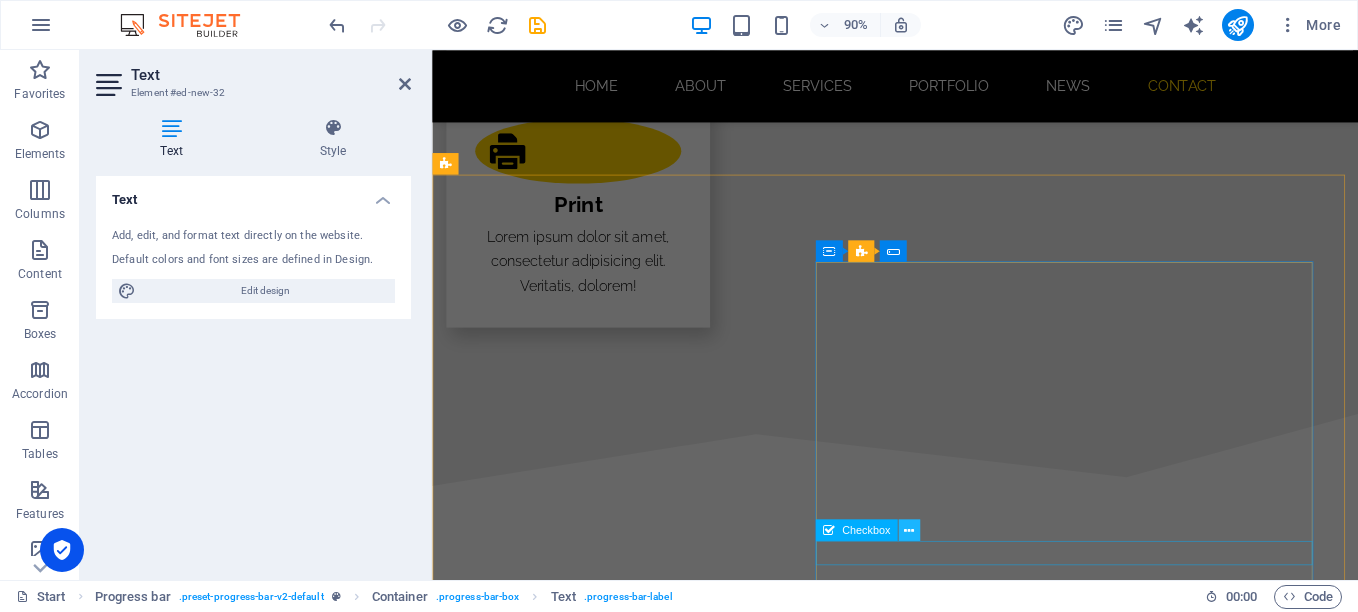 scroll, scrollTop: 3676, scrollLeft: 0, axis: vertical 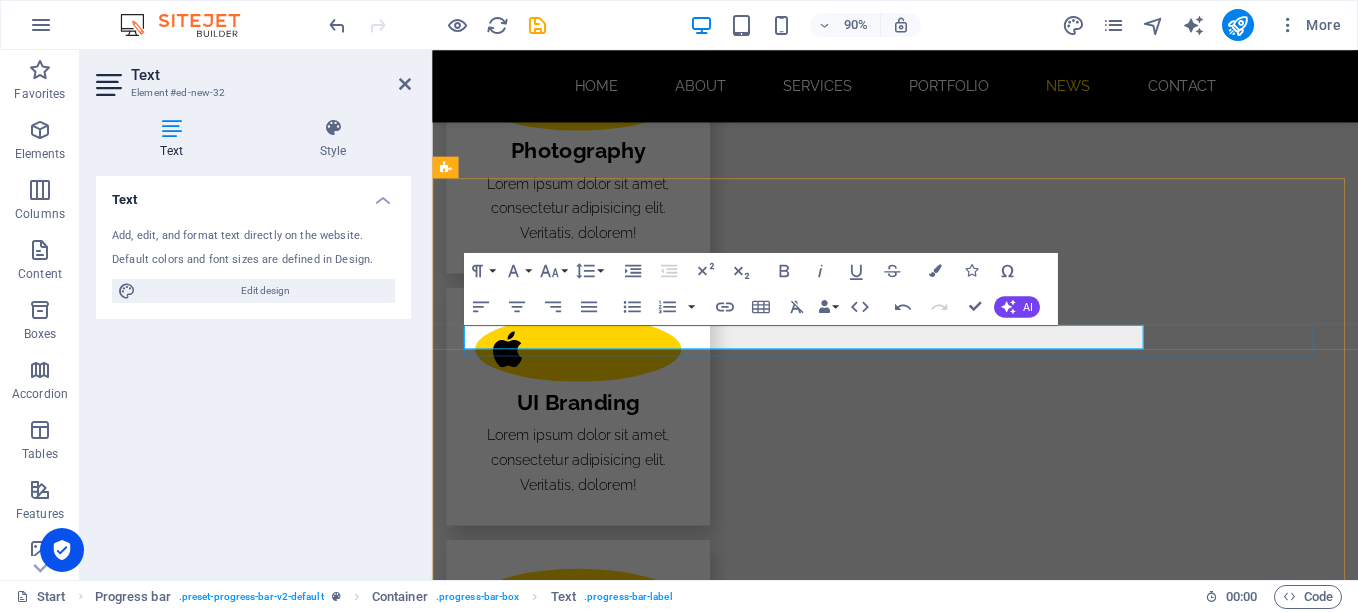 click on "Libros en catálogo" at bounding box center (947, 3837) 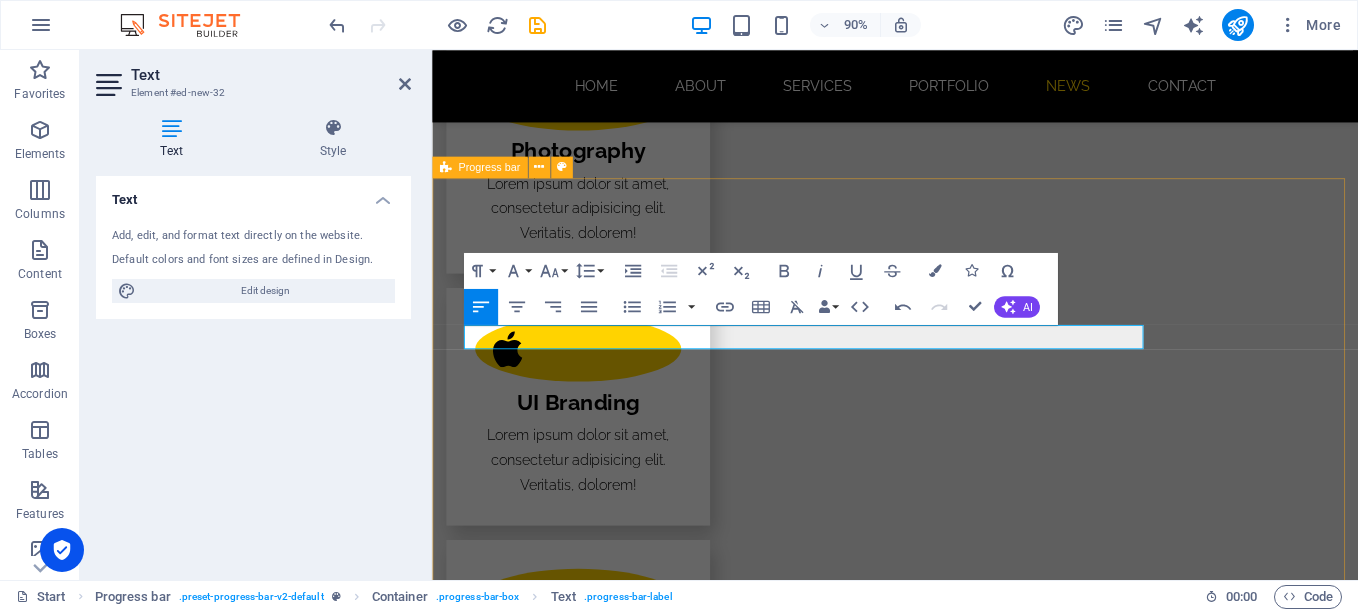 click on "Escritores publicados 90%
Libros en catálogo 70%
Illustrator 90%
HTML5 & CSS3 85%
JavaScript 45%" at bounding box center [946, 3950] 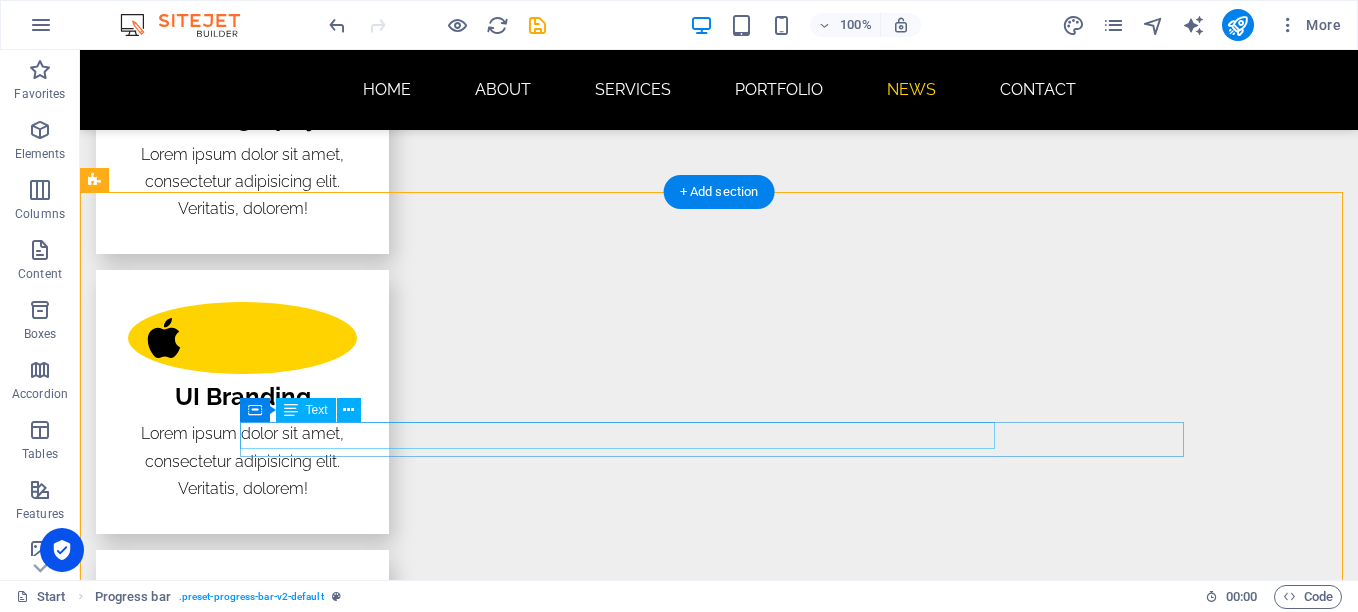 click on "Illustrator" at bounding box center (719, 3887) 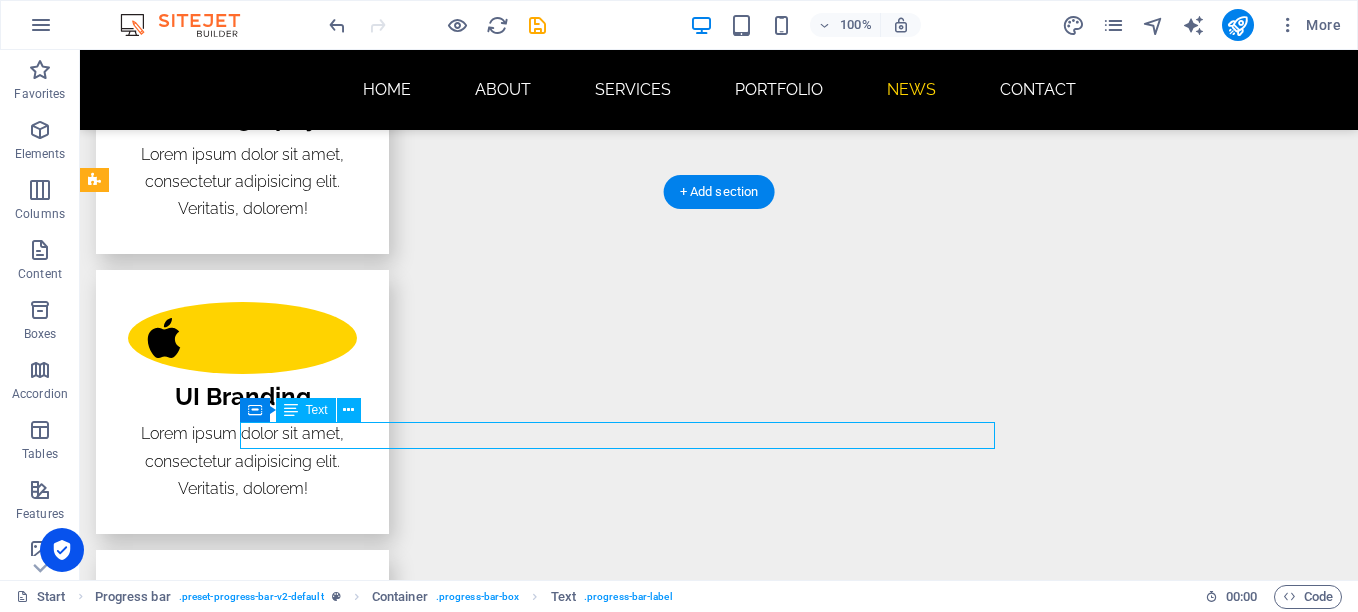 click on "Illustrator" at bounding box center (719, 3887) 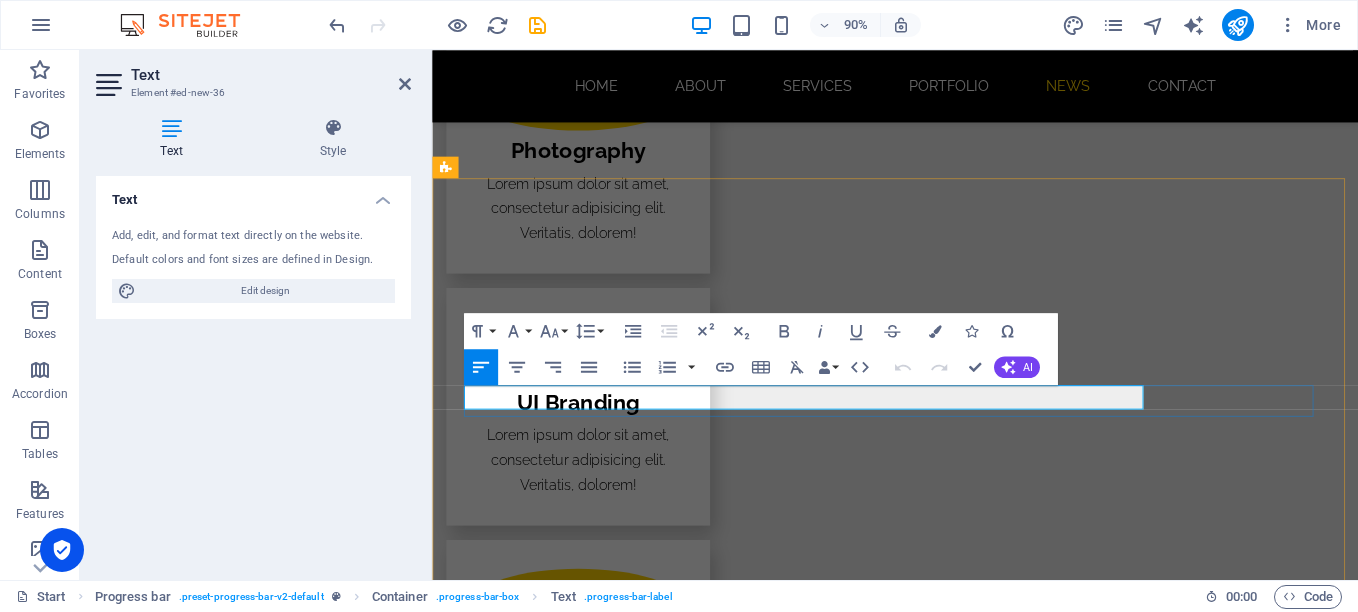 type 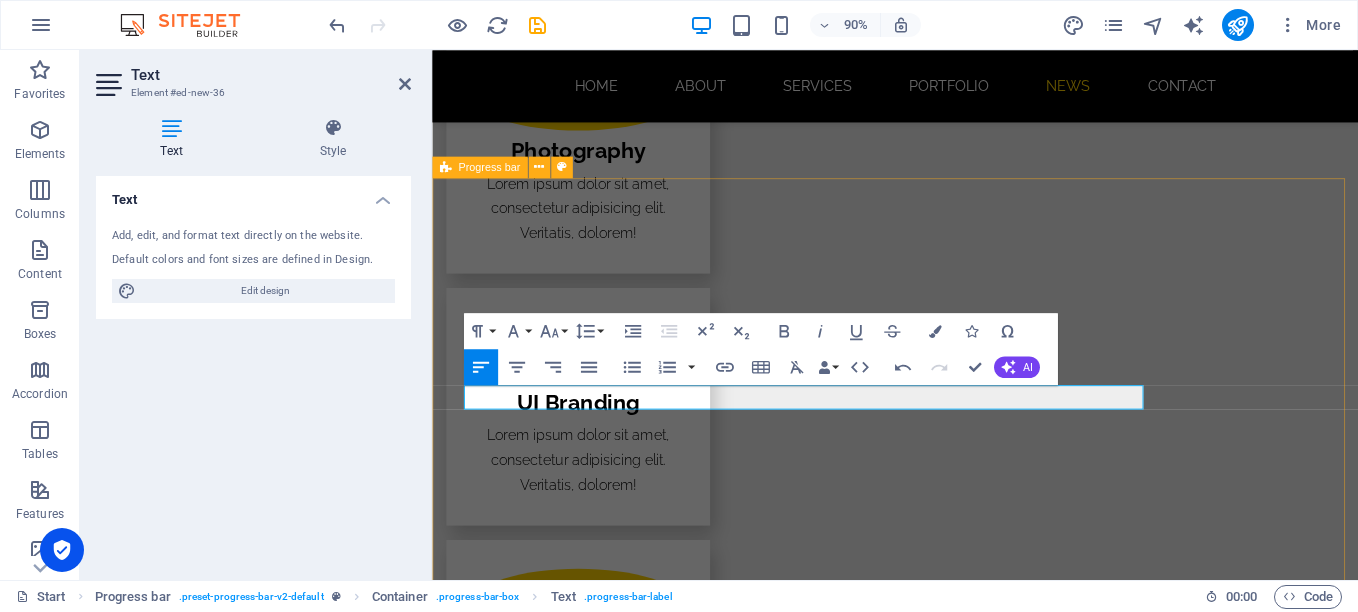click on "Escritores publicados 90%
Libros en catálogo 70%
Presentaciones organizadas 90%
HTML5 & CSS3 85%
JavaScript 45%" at bounding box center [946, 3950] 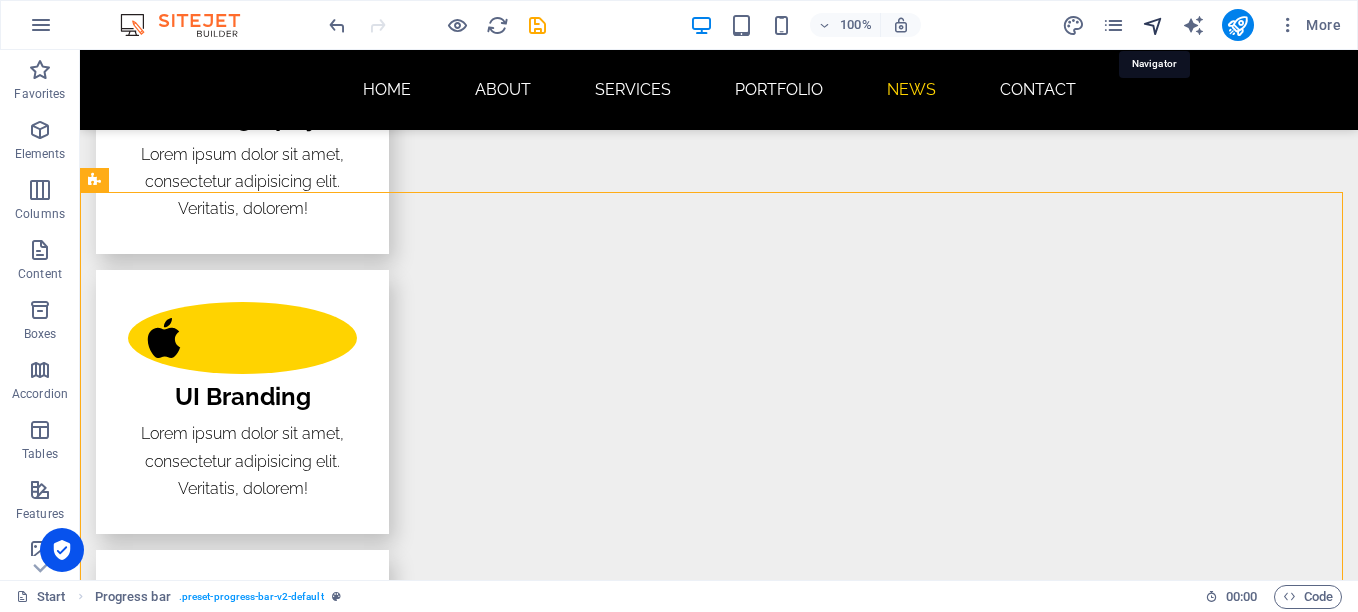 click at bounding box center [1153, 25] 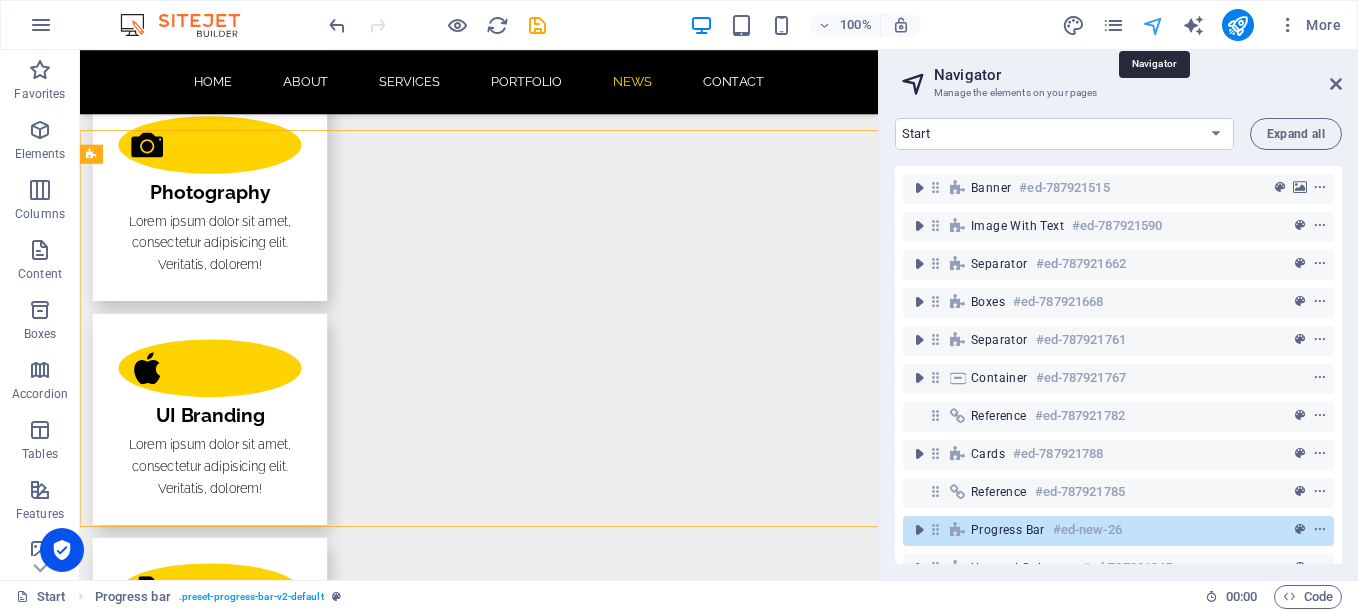 scroll, scrollTop: 3718, scrollLeft: 0, axis: vertical 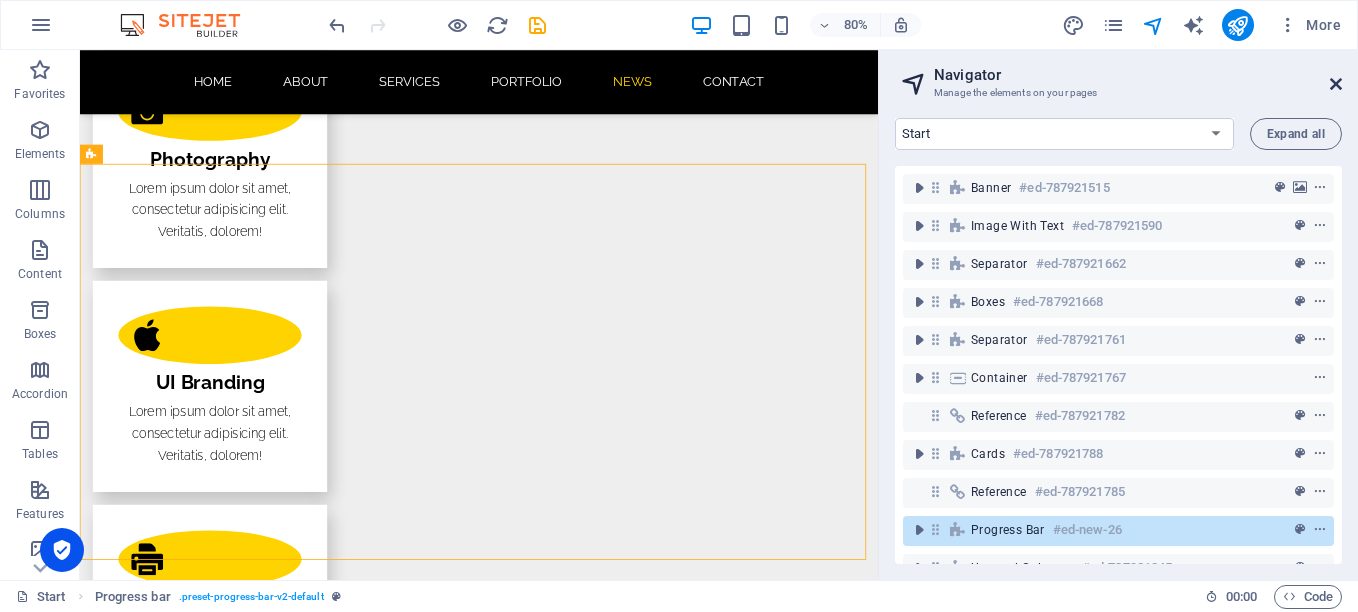 click at bounding box center (1336, 84) 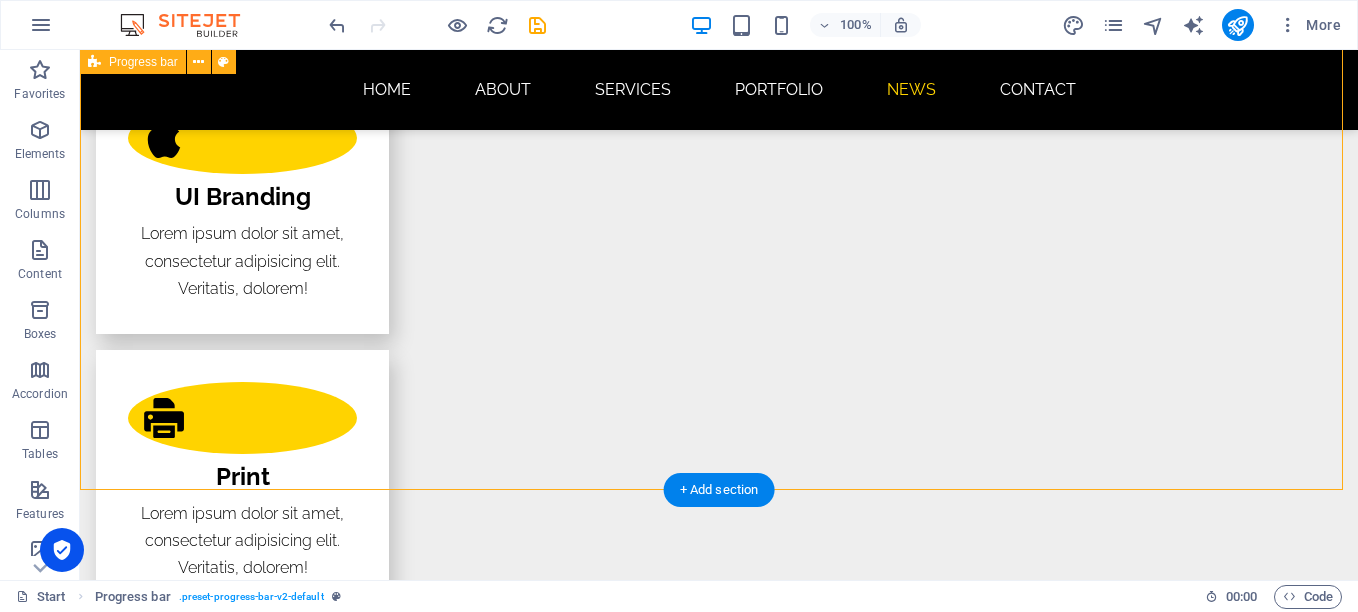 scroll, scrollTop: 3776, scrollLeft: 0, axis: vertical 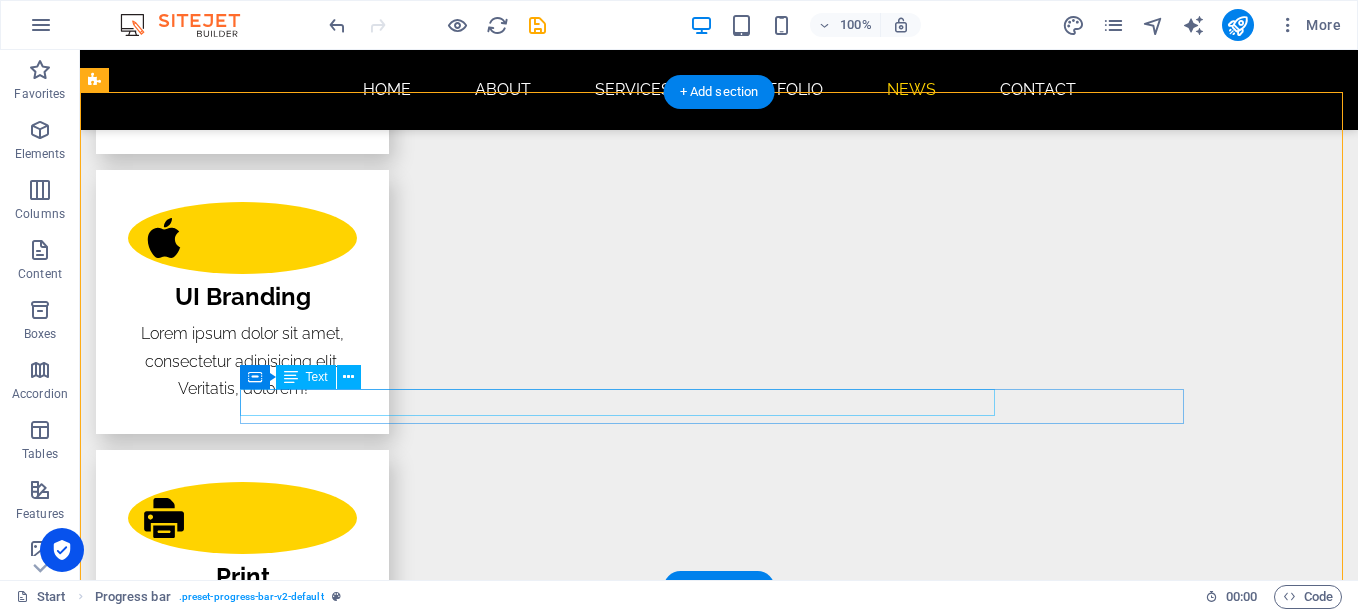 click on "HTML5 & CSS3" at bounding box center [719, 3882] 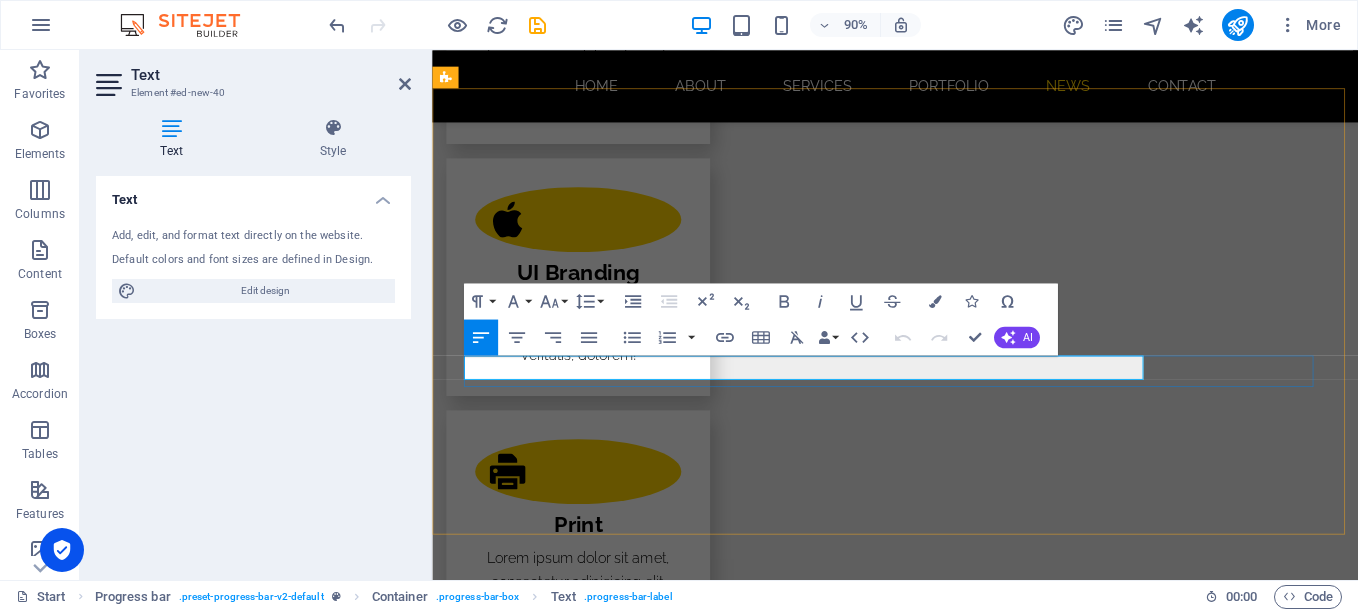 click on "HTML5 & CSS3" at bounding box center [947, 3882] 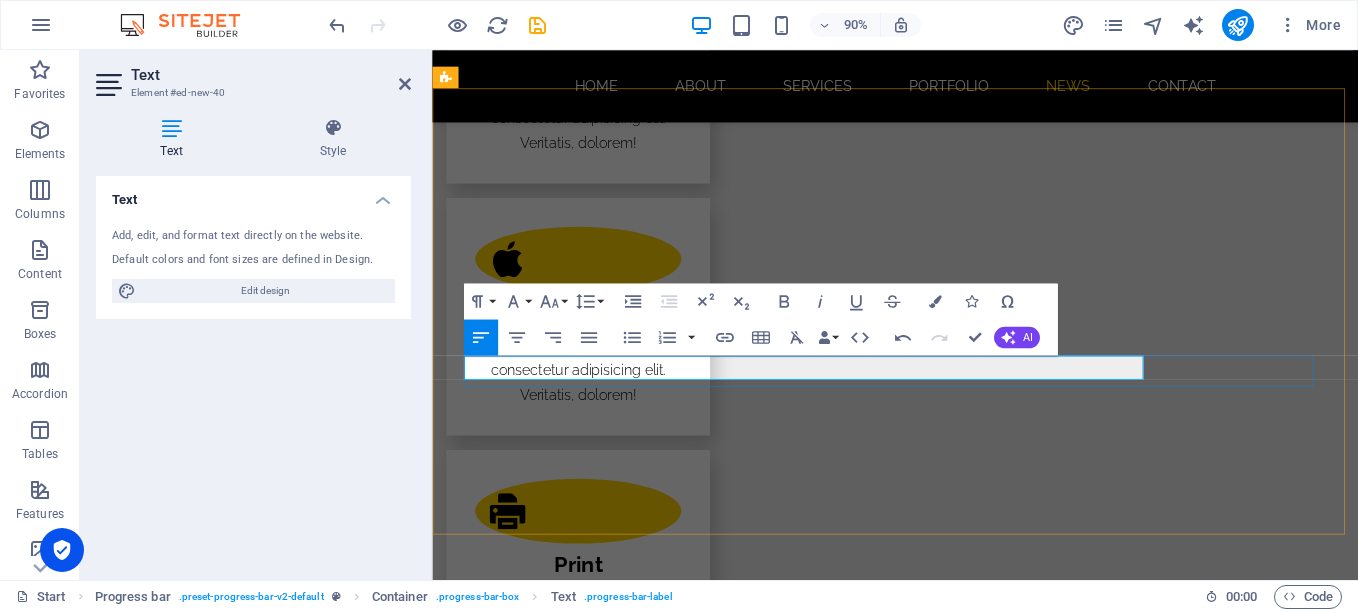 type 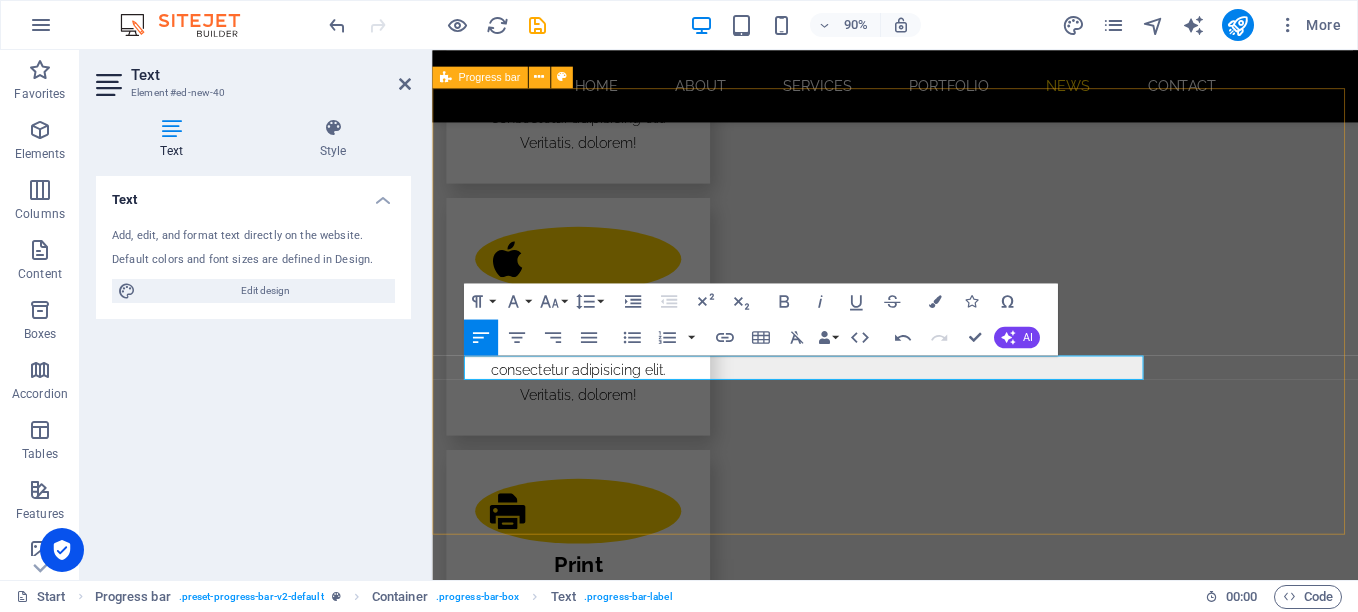 click on "Escritores publicados 90%
Libros en catálogo 70%
Presentaciones organizadas 90%
​Ferias en donde hemos asistido 85%
JavaScript 45%" at bounding box center (946, 3850) 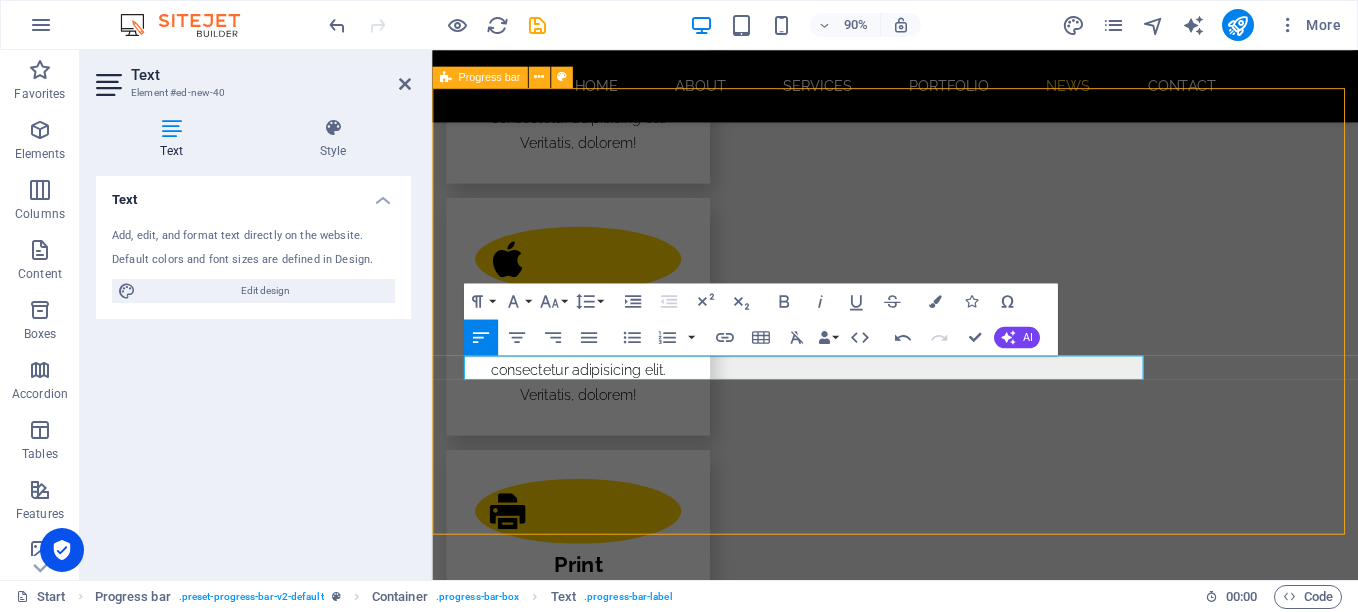 click on "Escritores publicados 90%
Libros en catálogo 70%
Presentaciones organizadas 90%
​Ferias en donde hemos asistido 85%
JavaScript 45%" at bounding box center (946, 3850) 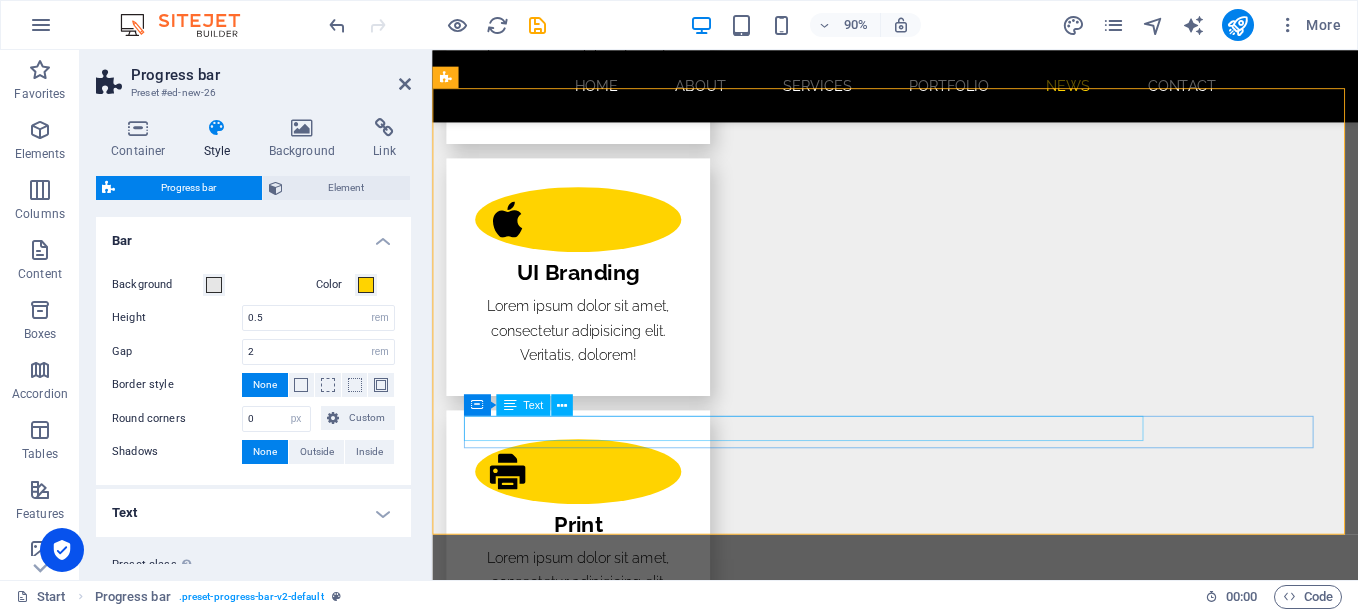 click on "JavaScript" at bounding box center [947, 3976] 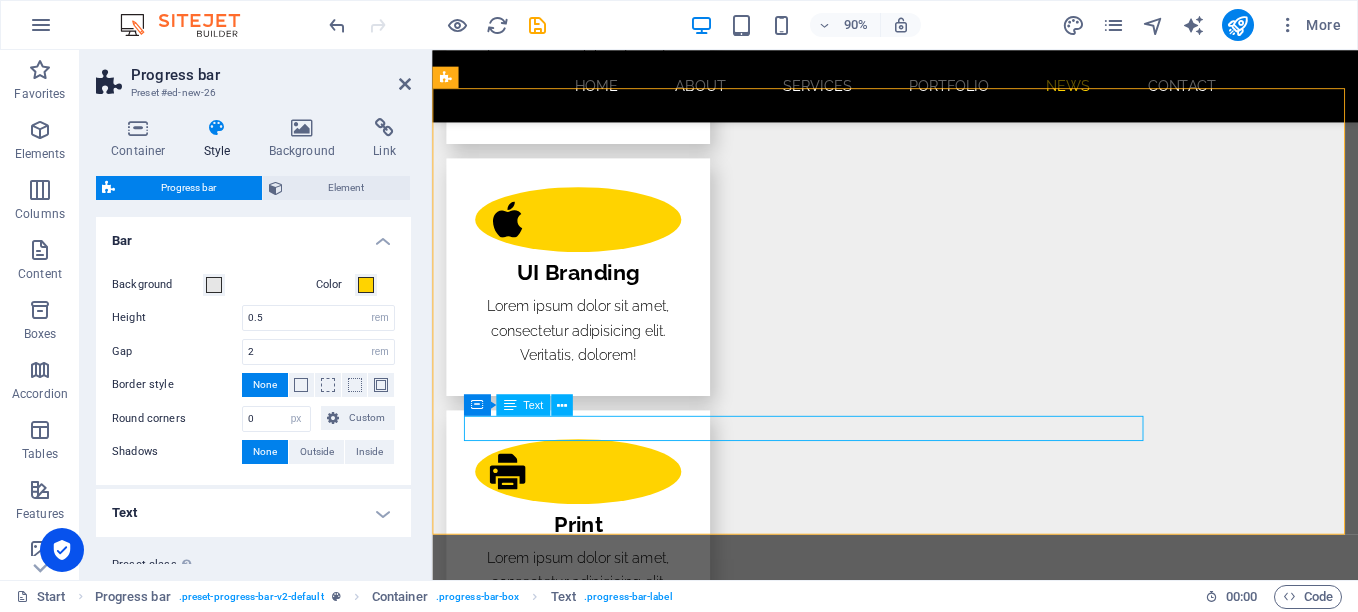 click on "JavaScript" at bounding box center [947, 3976] 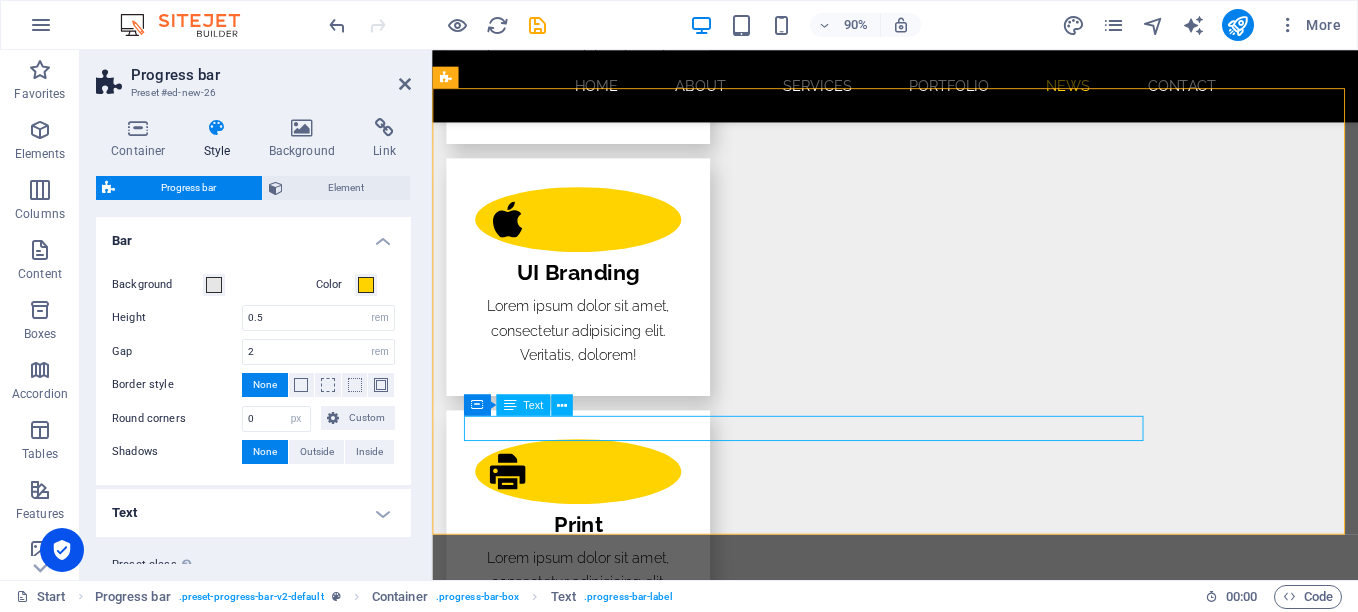 click on "JavaScript" at bounding box center [947, 3976] 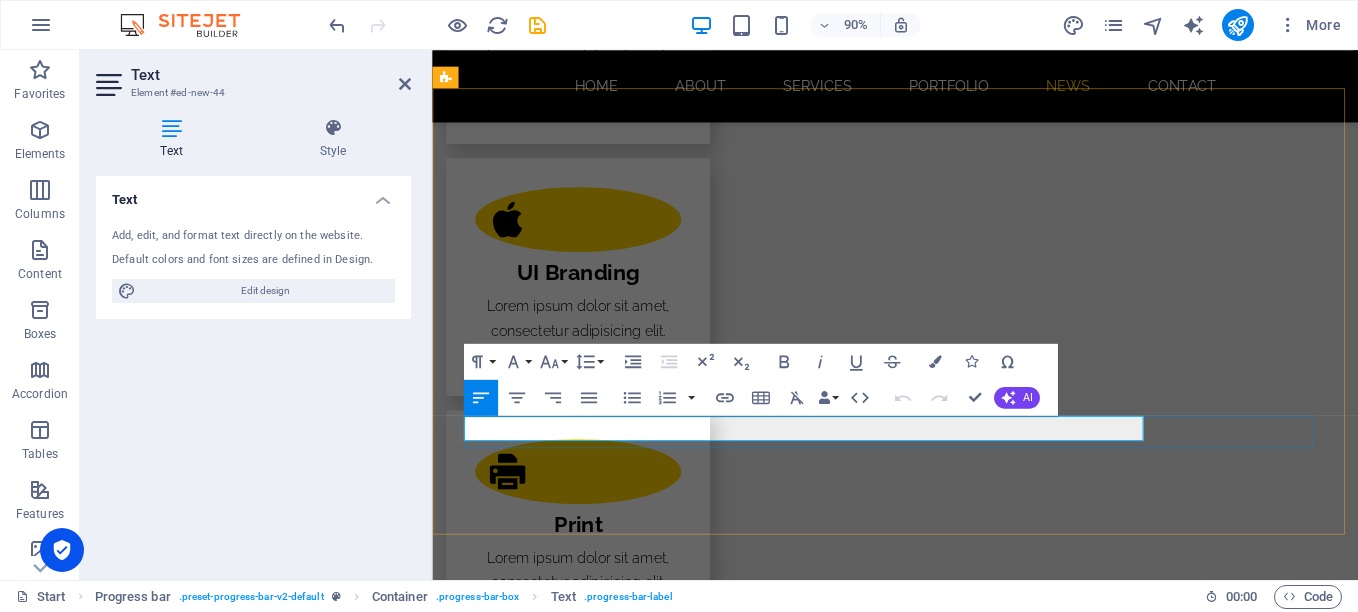 drag, startPoint x: 567, startPoint y: 471, endPoint x: 468, endPoint y: 467, distance: 99.08077 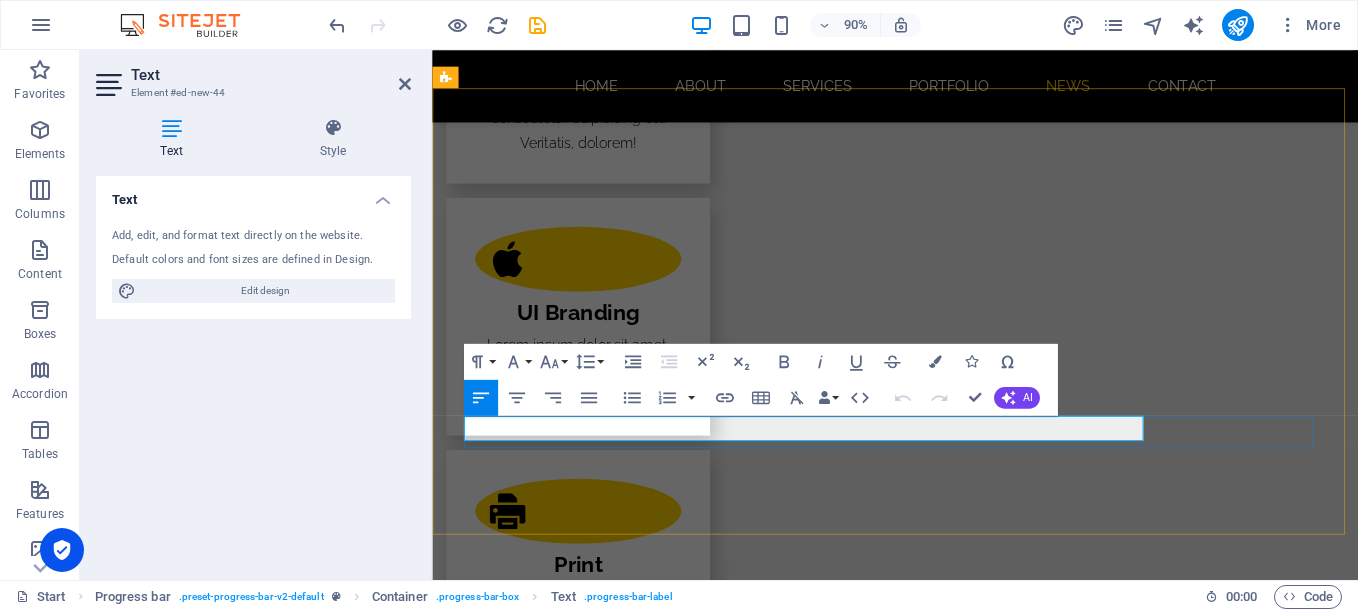 type 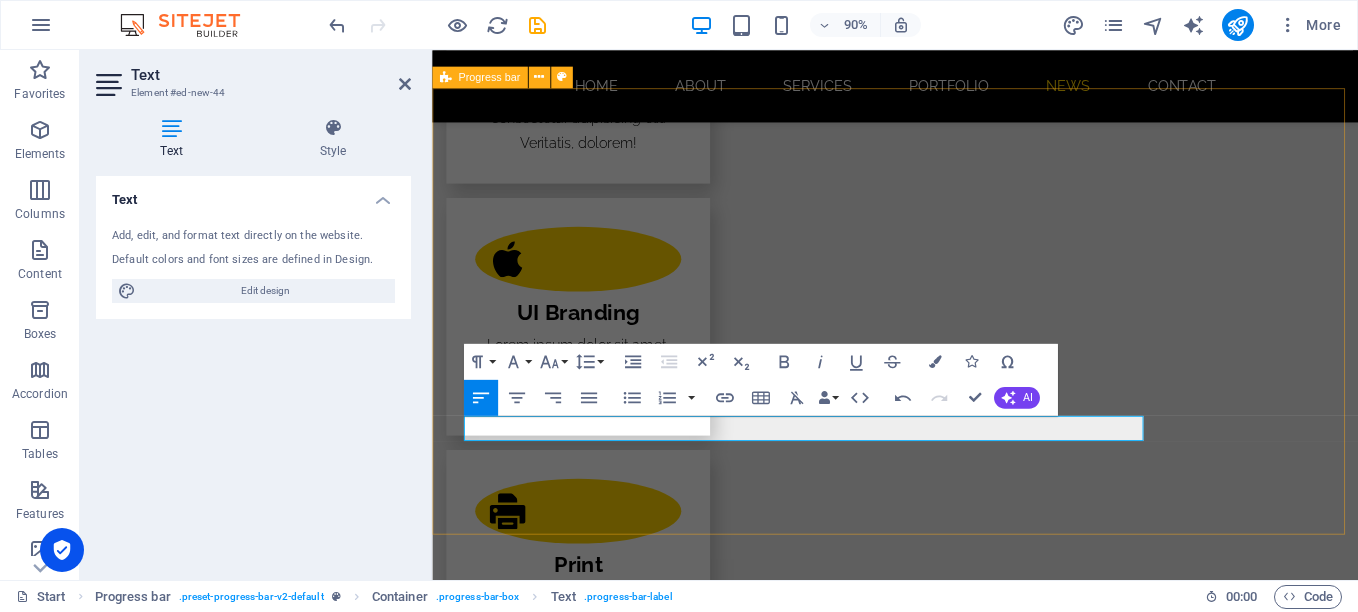 click on "Escritores publicados 90%
Libros en catálogo 70%
Presentaciones organizadas 90%
Ferias en donde hemos asistido 85%
Entrevistas para nuestros escritores. 45%" at bounding box center [946, 3850] 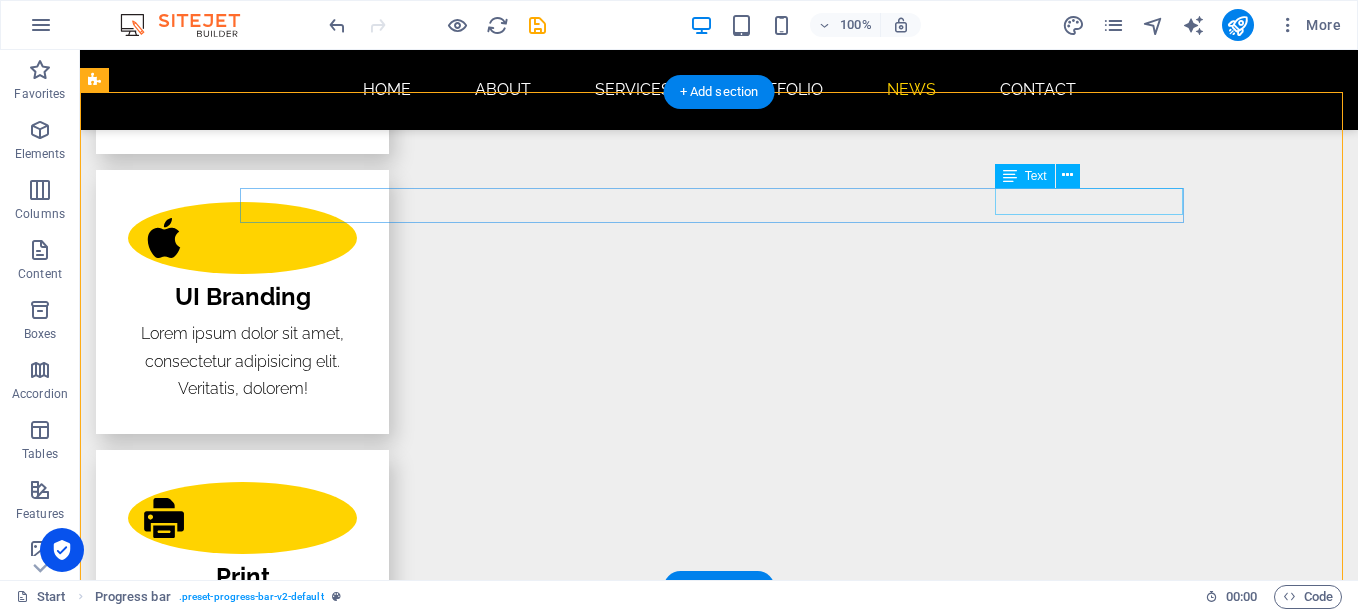 click on "90%" at bounding box center [719, 3626] 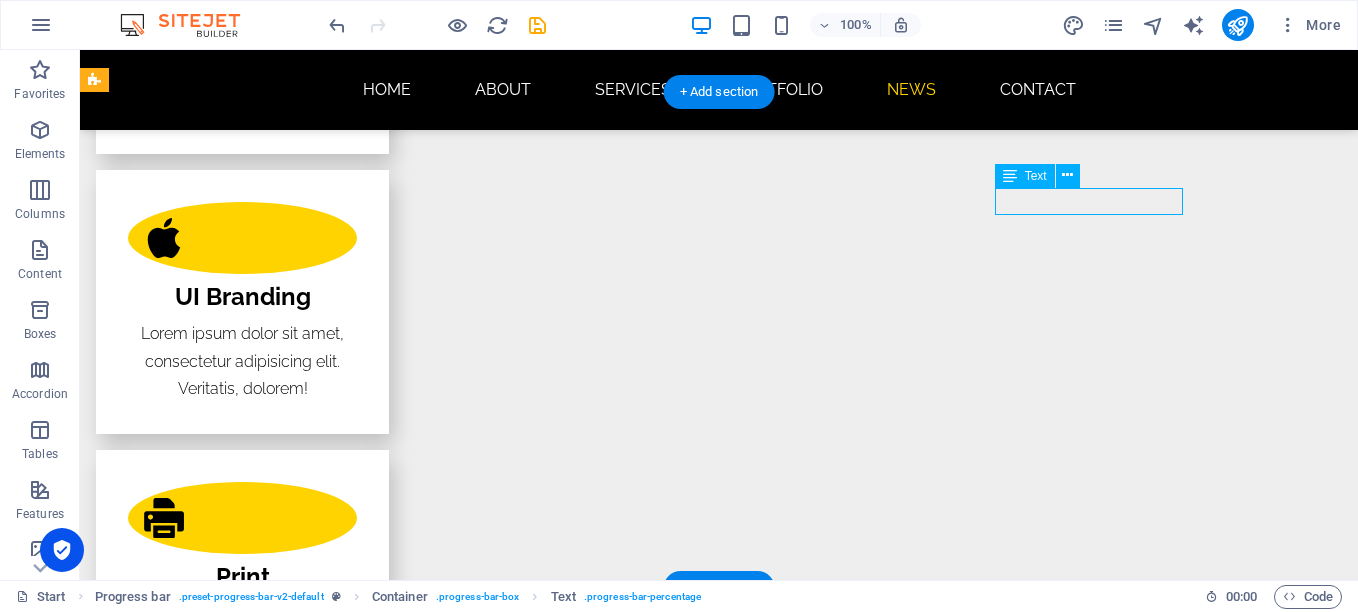 click on "90%" at bounding box center [719, 3626] 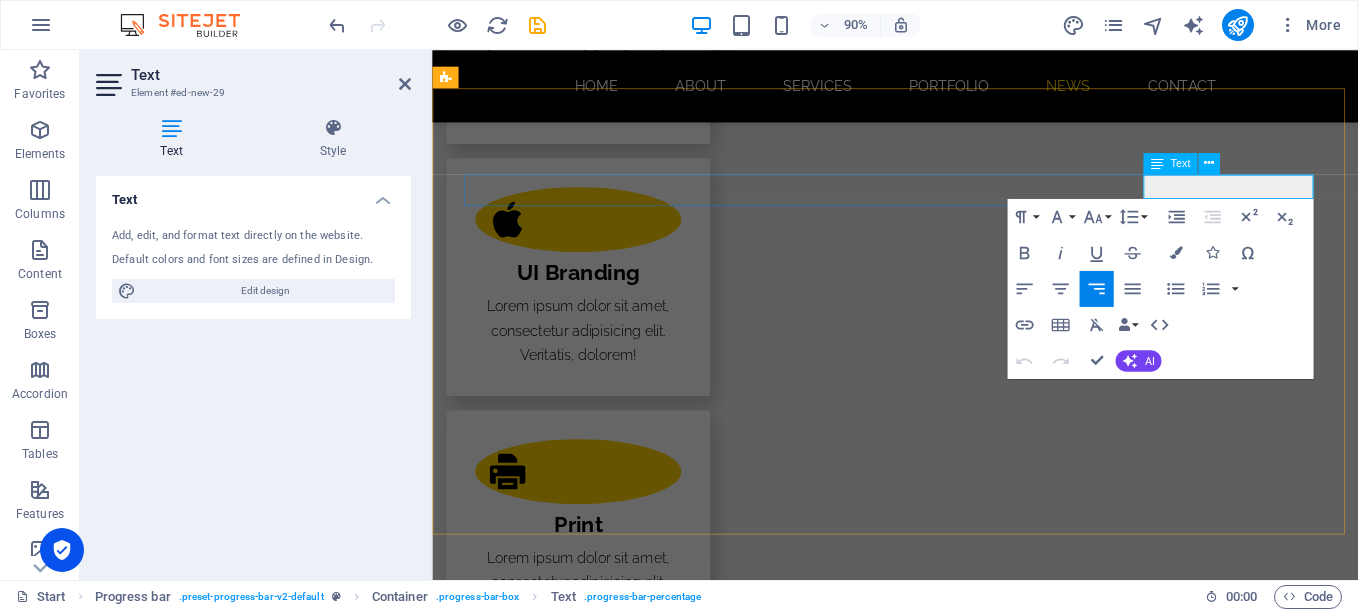 drag, startPoint x: 1377, startPoint y: 201, endPoint x: 1410, endPoint y: 199, distance: 33.06055 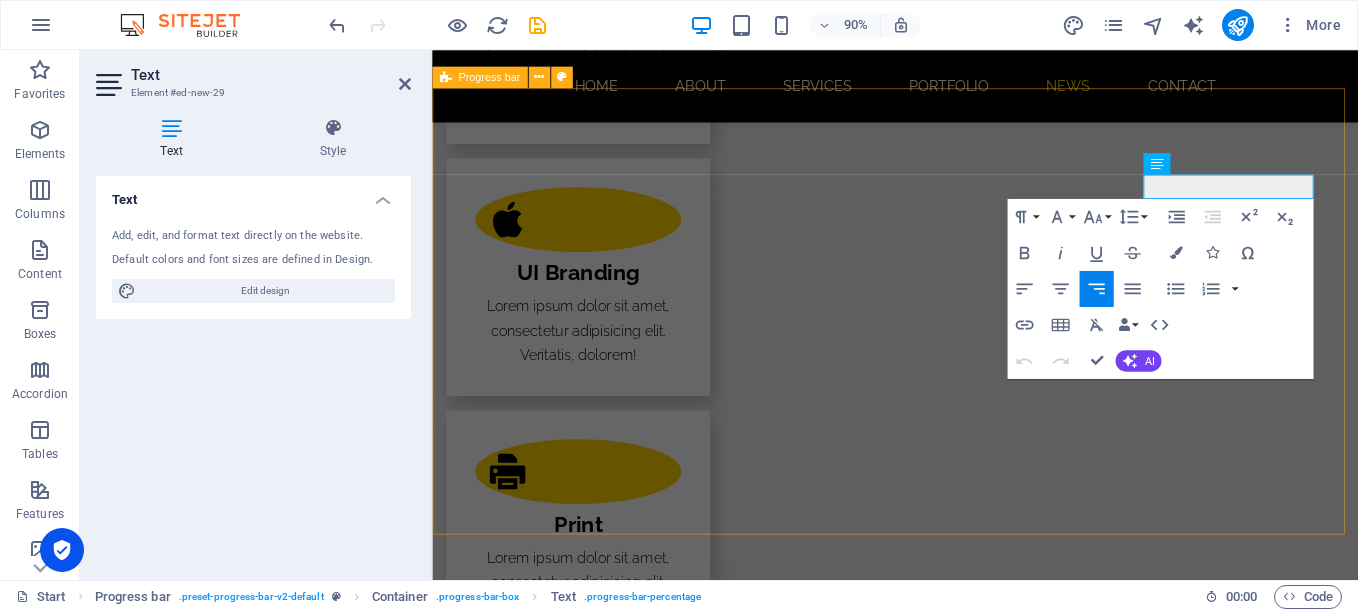 click on "Escritores publicados 90%
Libros en catálogo 70%
Presentaciones organizadas 90%
Ferias en donde hemos asistido 85%
Entrevistas para nuestros escritores. 45%" at bounding box center [946, 3806] 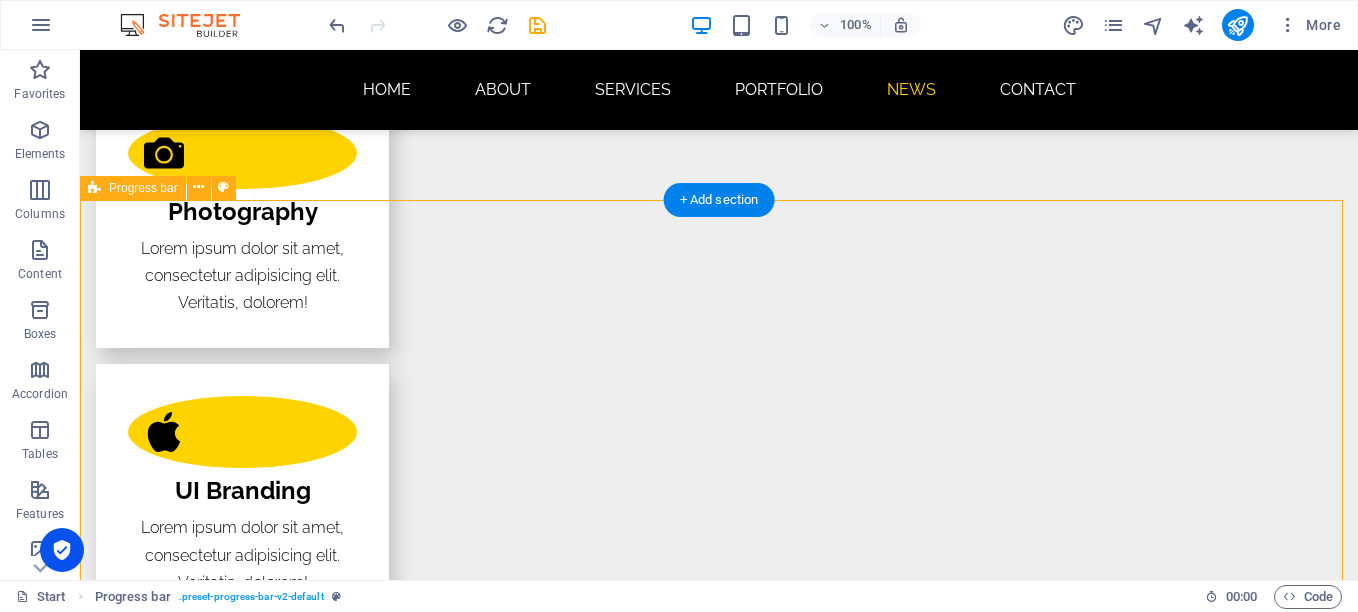 scroll, scrollTop: 3676, scrollLeft: 0, axis: vertical 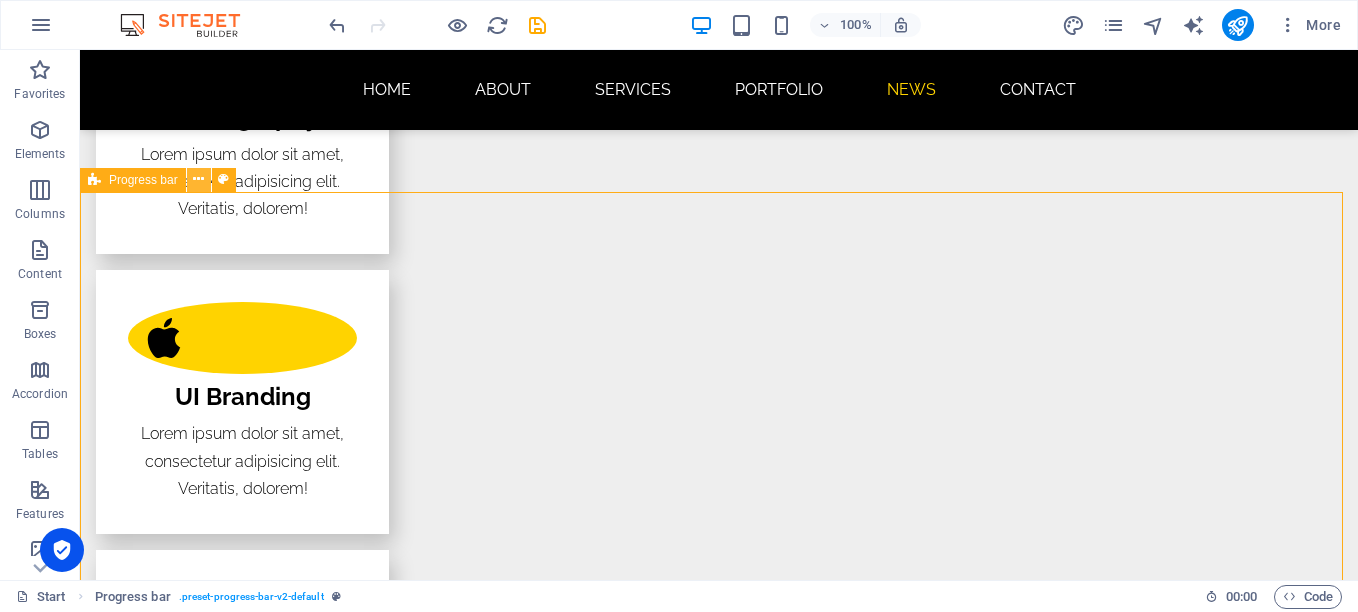 click at bounding box center [198, 179] 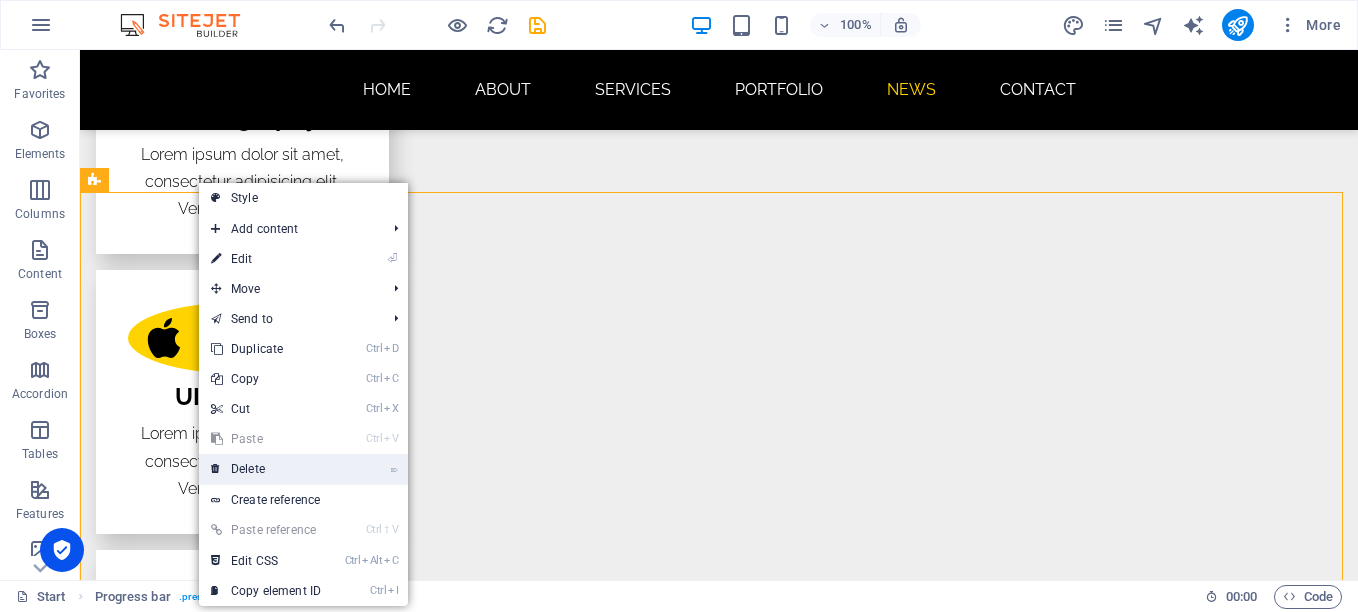 click on "⌦  Delete" at bounding box center (266, 469) 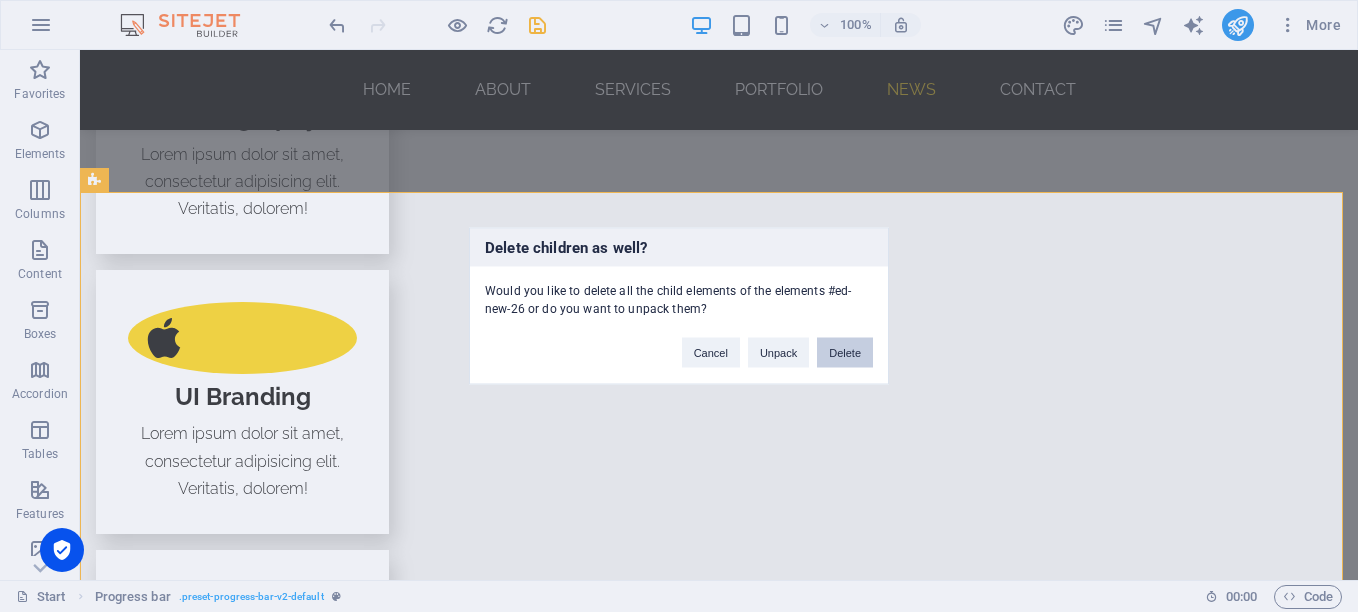 click on "Delete" at bounding box center (845, 353) 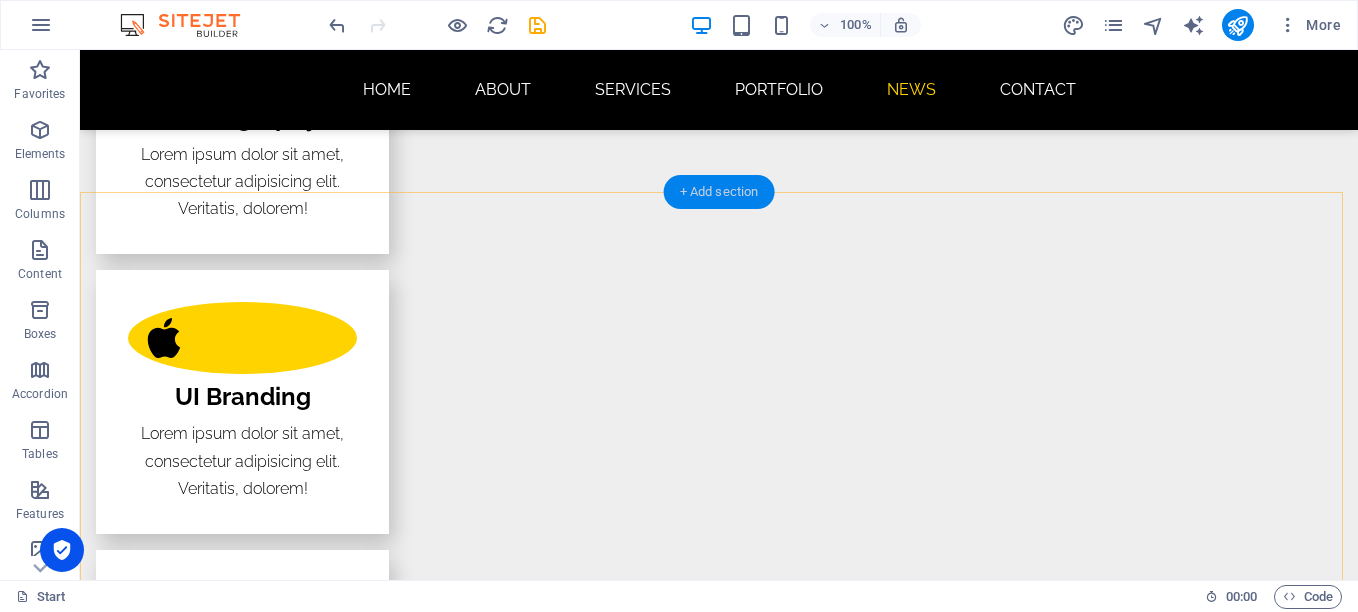 click on "+ Add section" at bounding box center [719, 192] 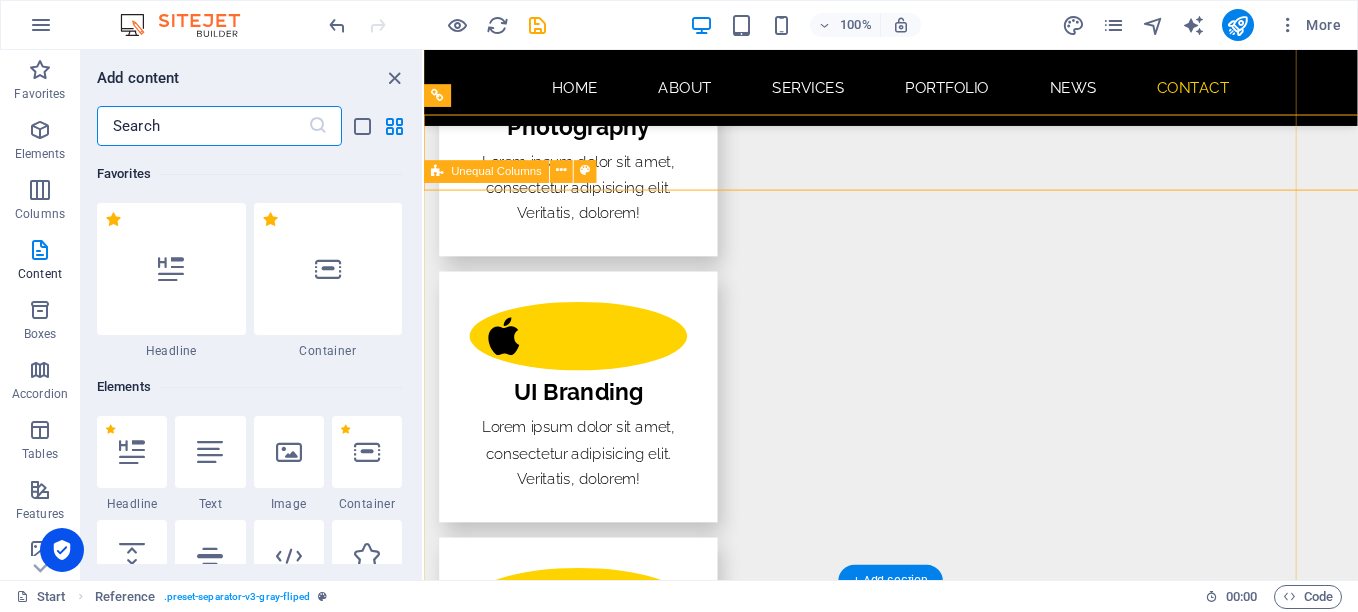 scroll, scrollTop: 3670, scrollLeft: 0, axis: vertical 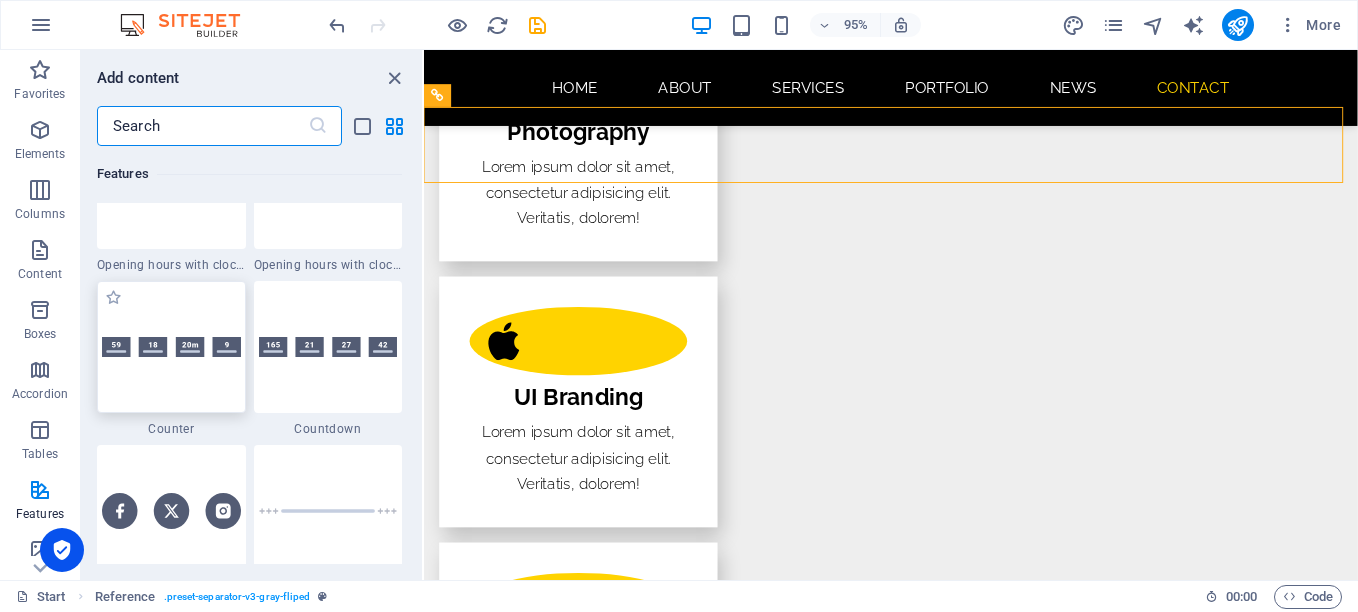 click at bounding box center (171, 347) 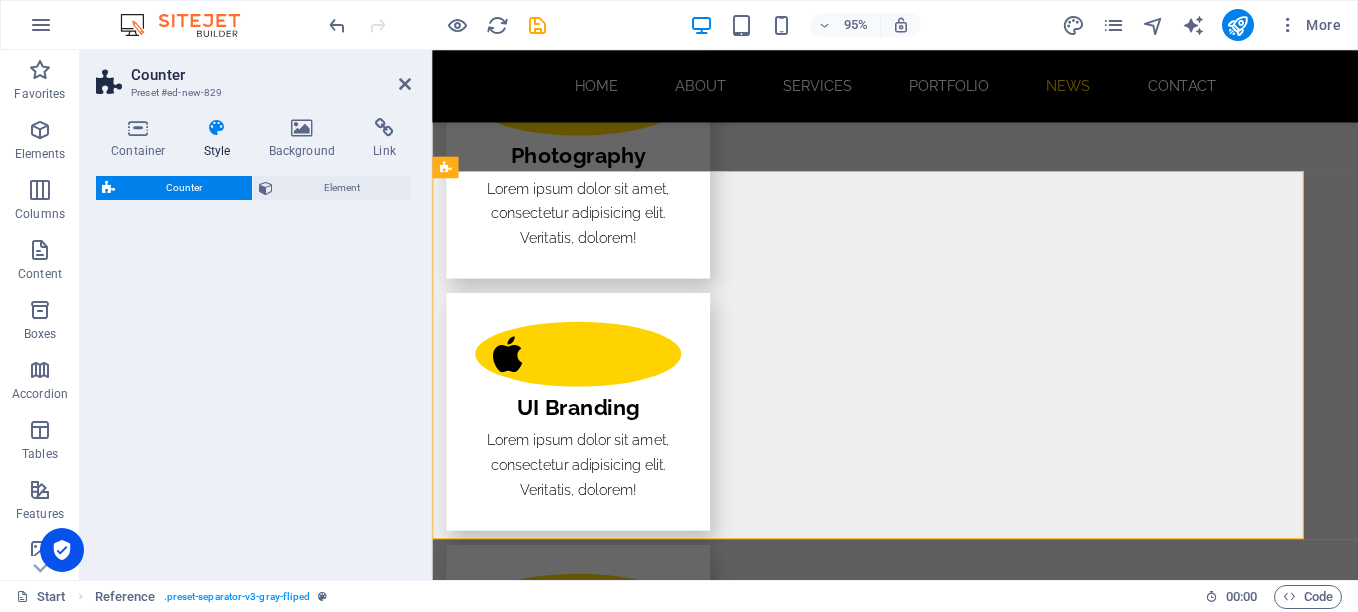 scroll, scrollTop: 3676, scrollLeft: 0, axis: vertical 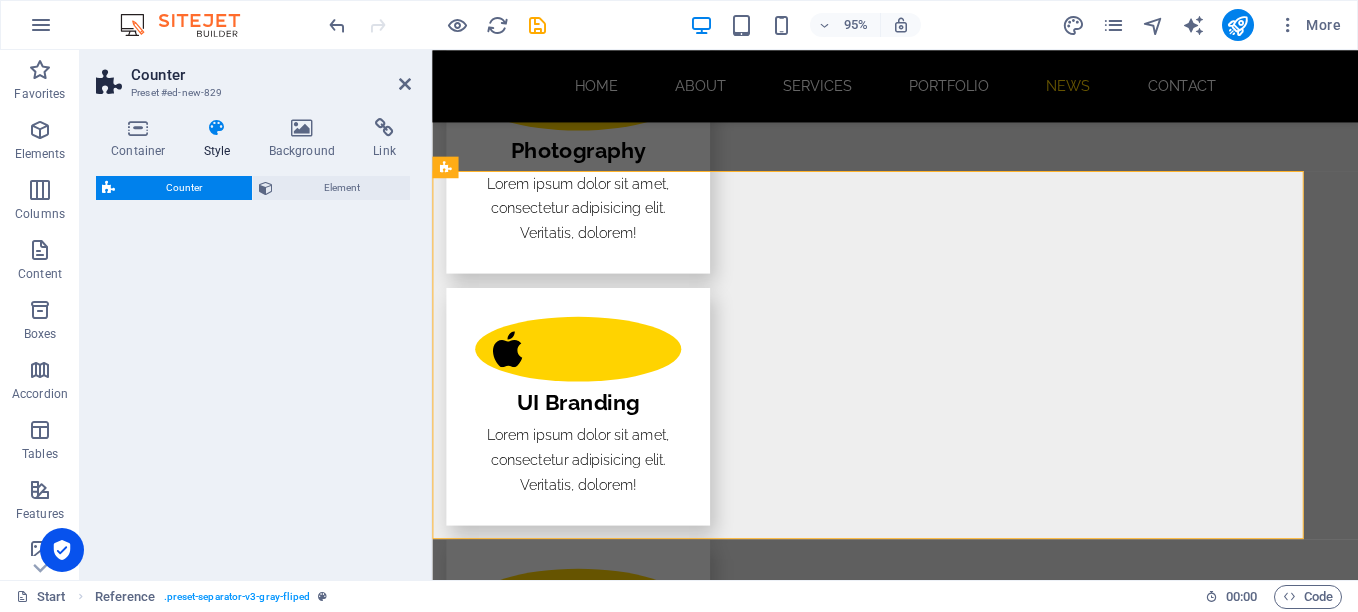 select on "rem" 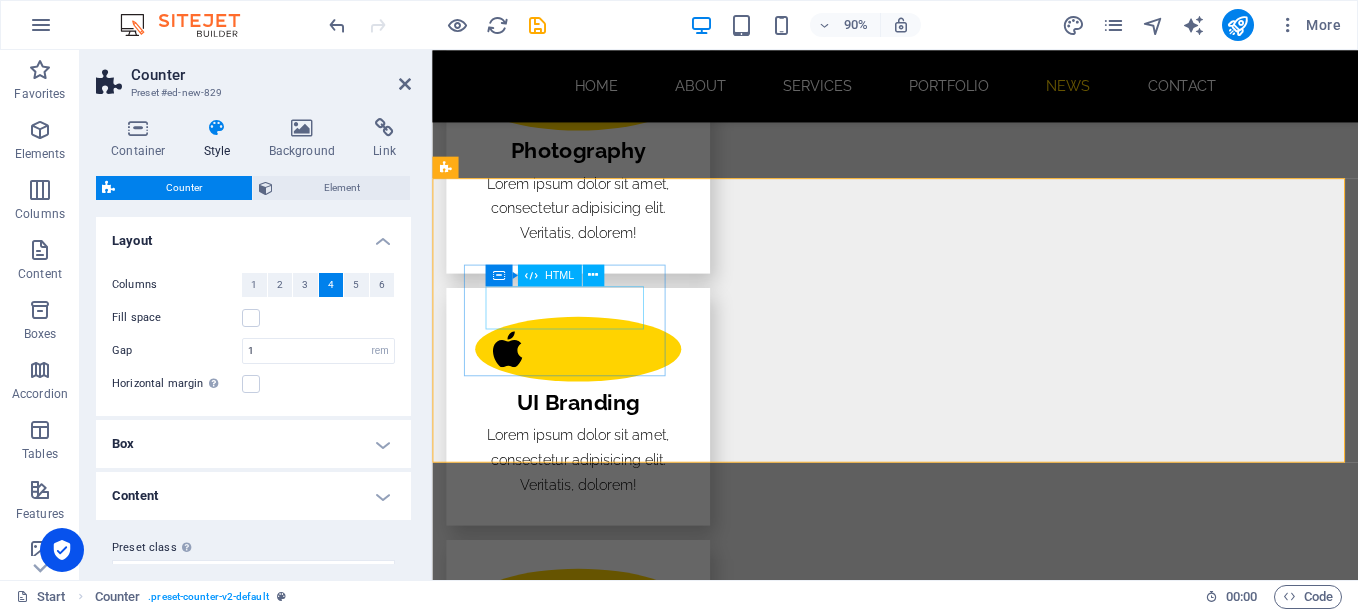 click on "59" at bounding box center (560, 3778) 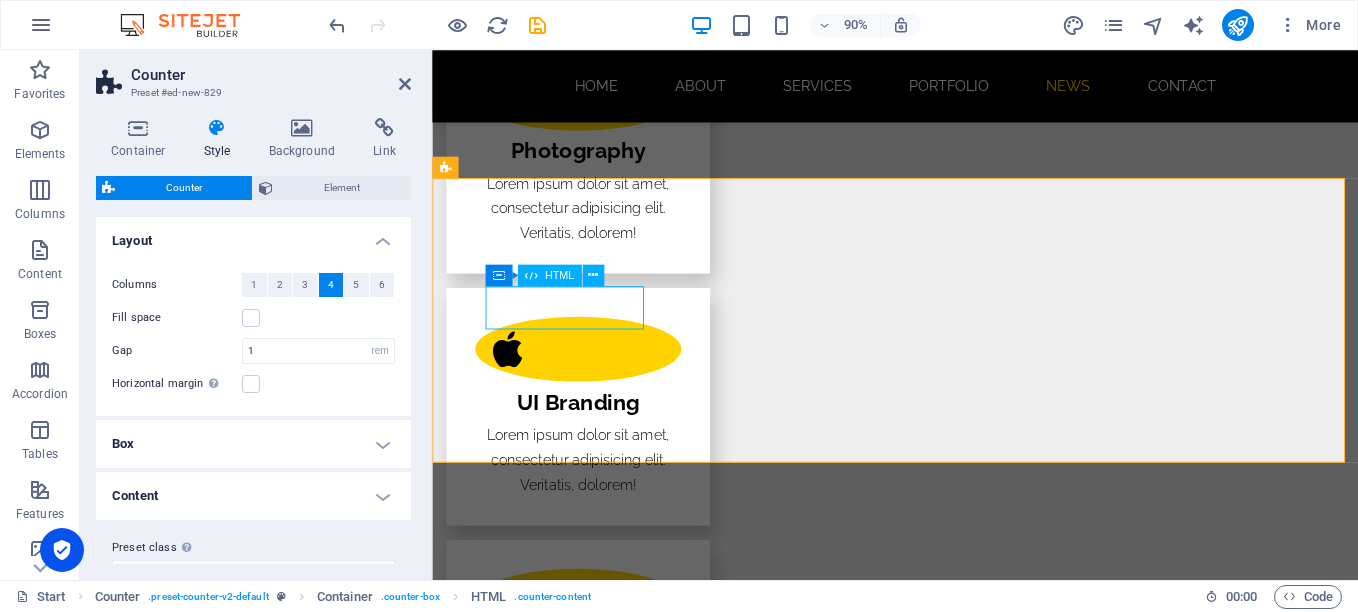 click on "59" at bounding box center [560, 3778] 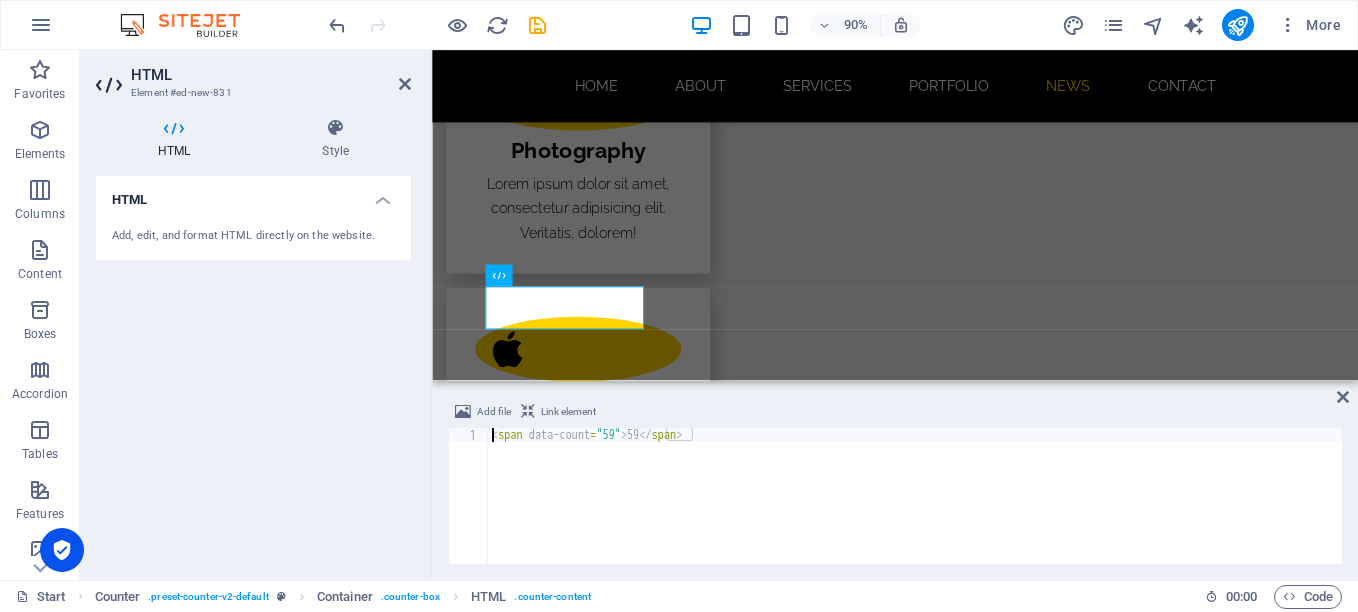 click on "< span   data-count = "59" > 59 </ span >" at bounding box center (915, 510) 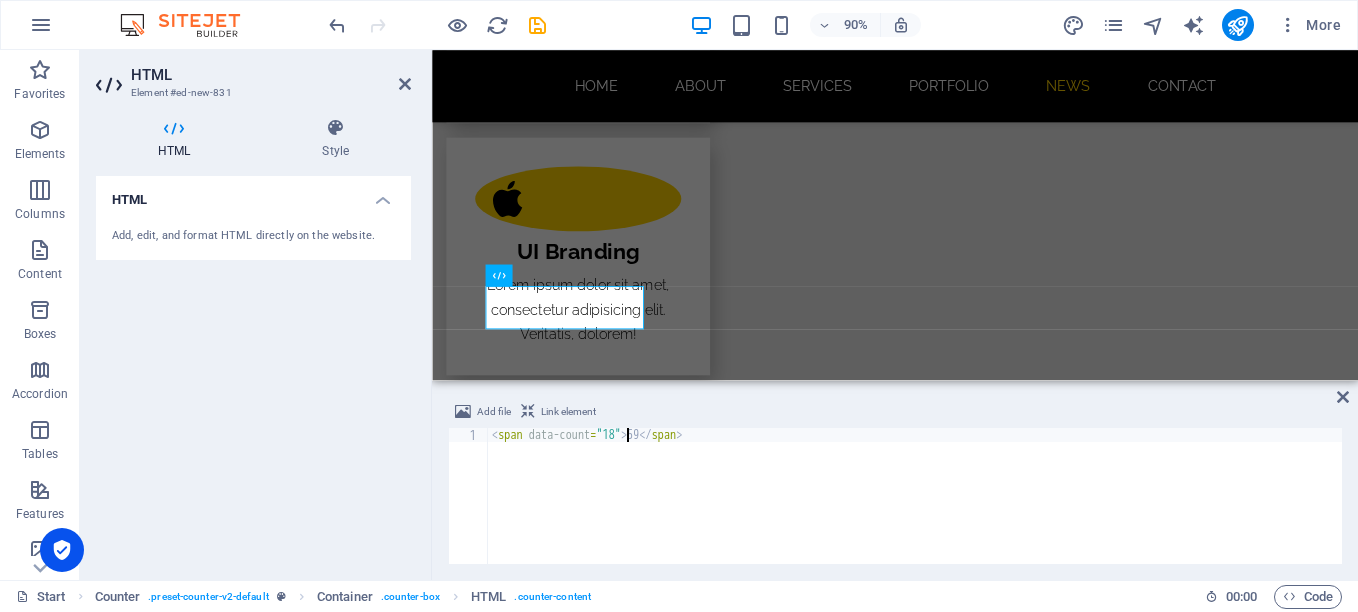 scroll, scrollTop: 0, scrollLeft: 11, axis: horizontal 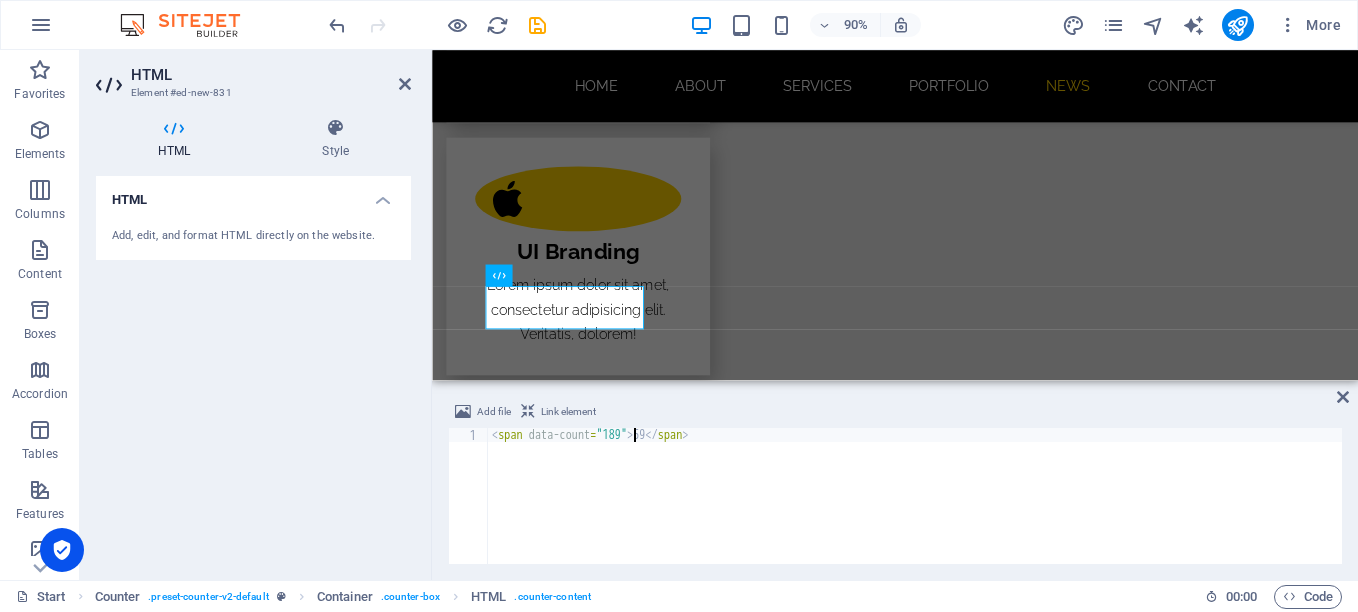 click on "< span   data-count = "189" > 59 </ span >" at bounding box center [915, 510] 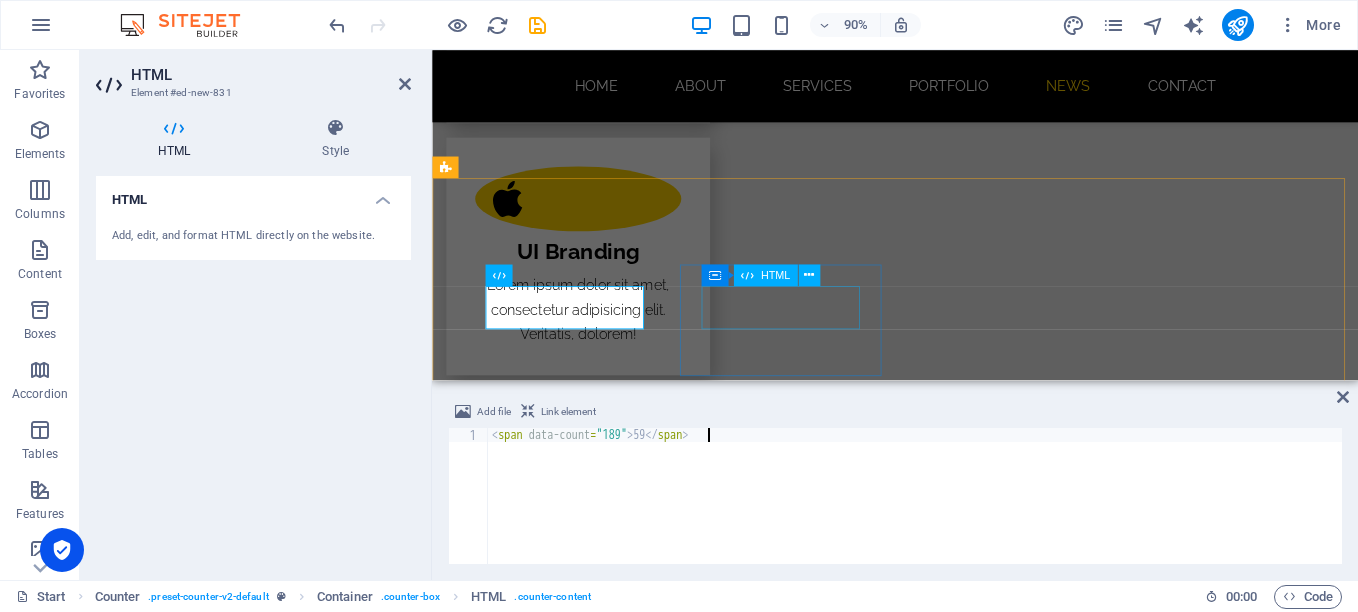 type on "<span data-count="189">59</span>" 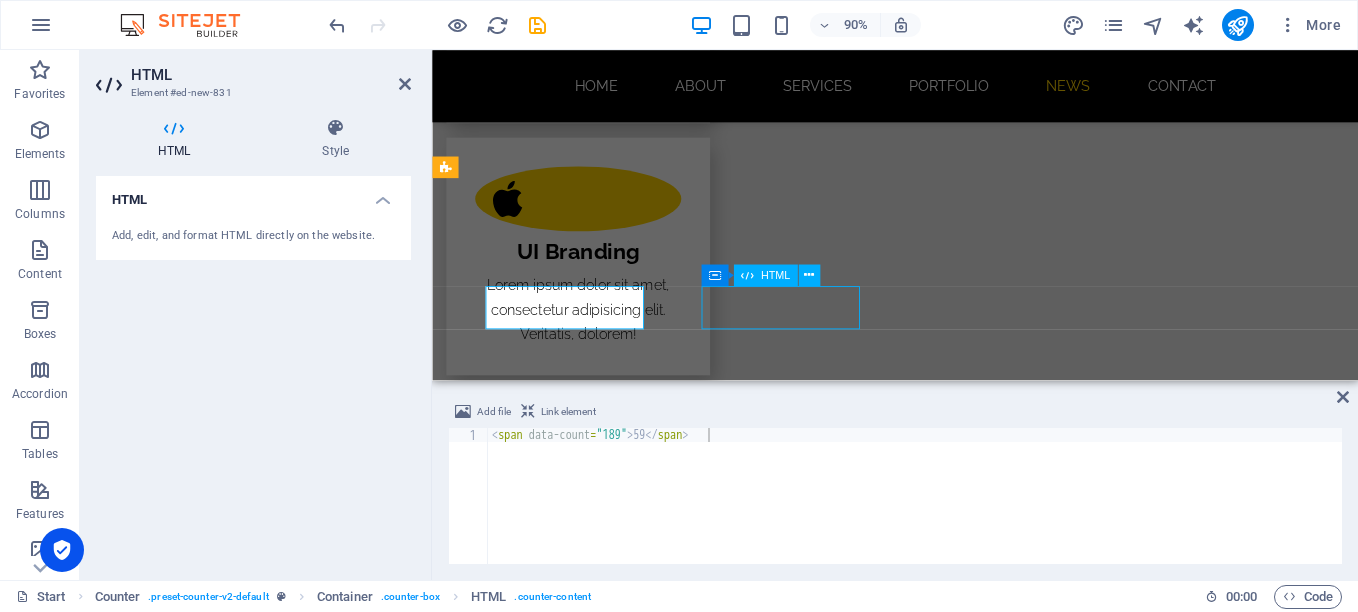click on "18" at bounding box center (560, 3743) 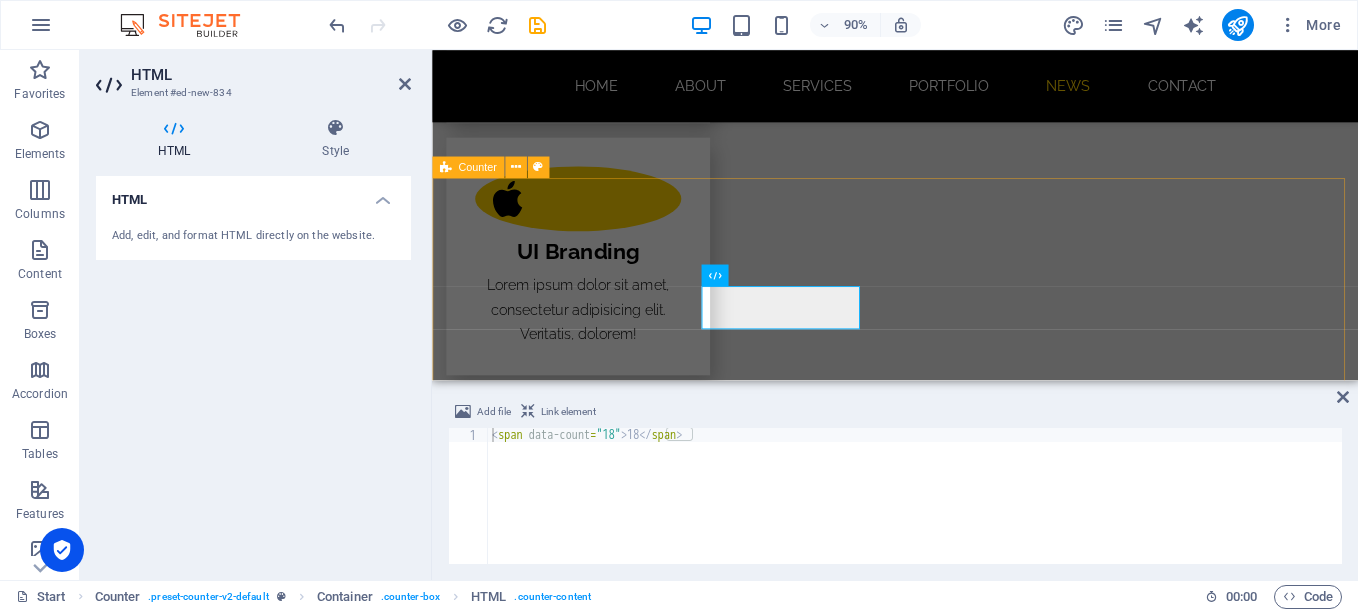 click on "59 Investments 18 Exits 20  M Check Size up to 9 Countries invested in" at bounding box center (946, 3823) 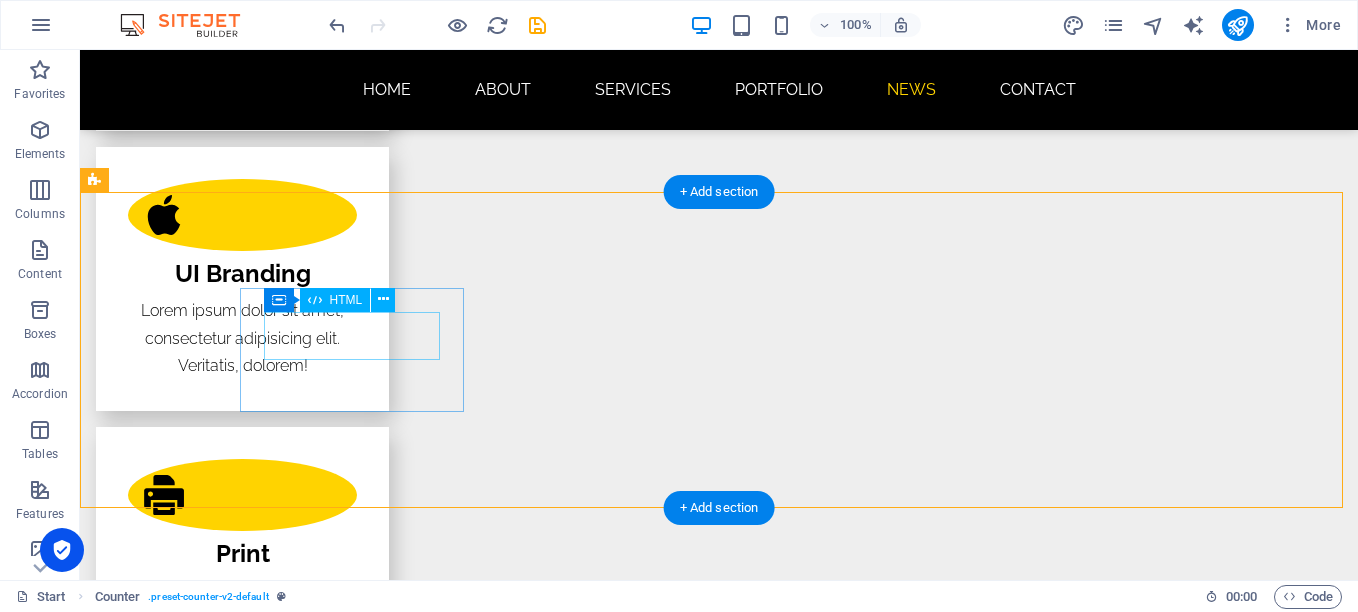 click on "59" at bounding box center (208, 3611) 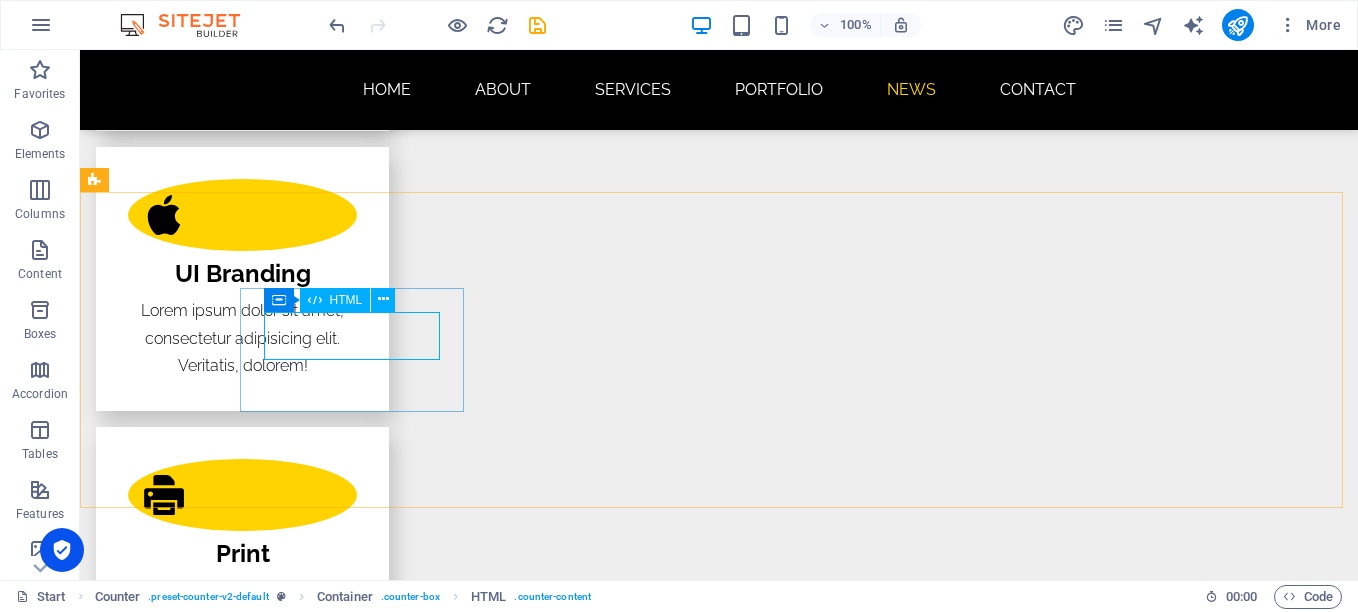 click at bounding box center [315, 300] 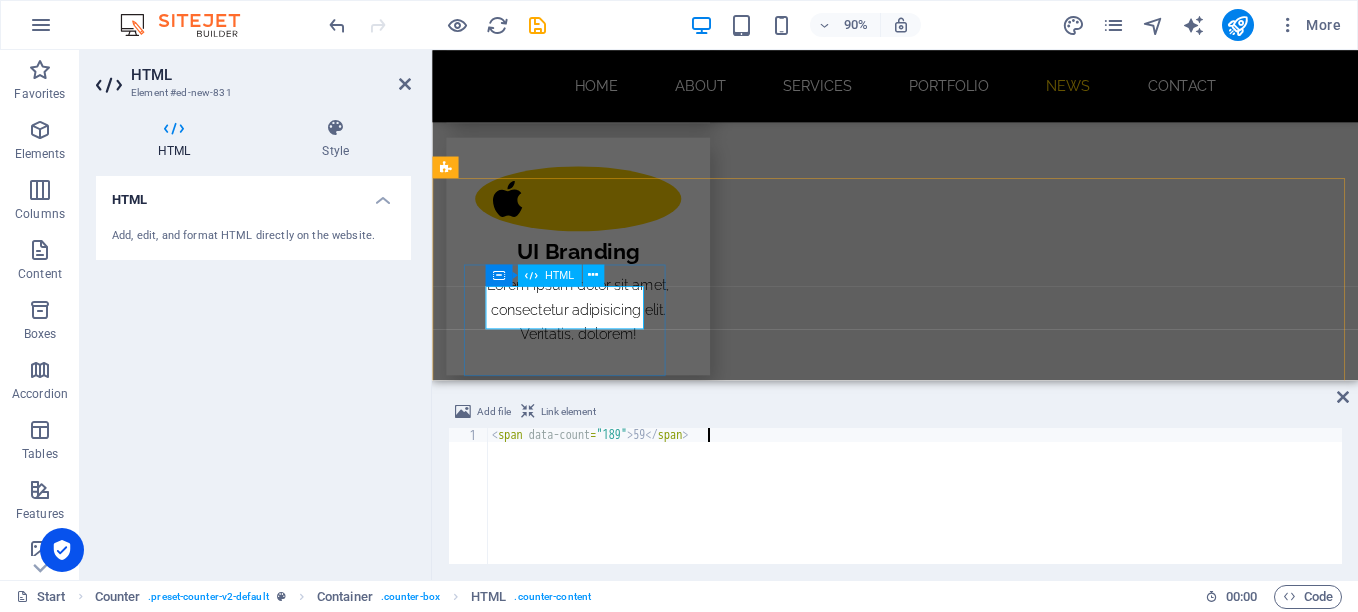 click on "59" at bounding box center [560, 3611] 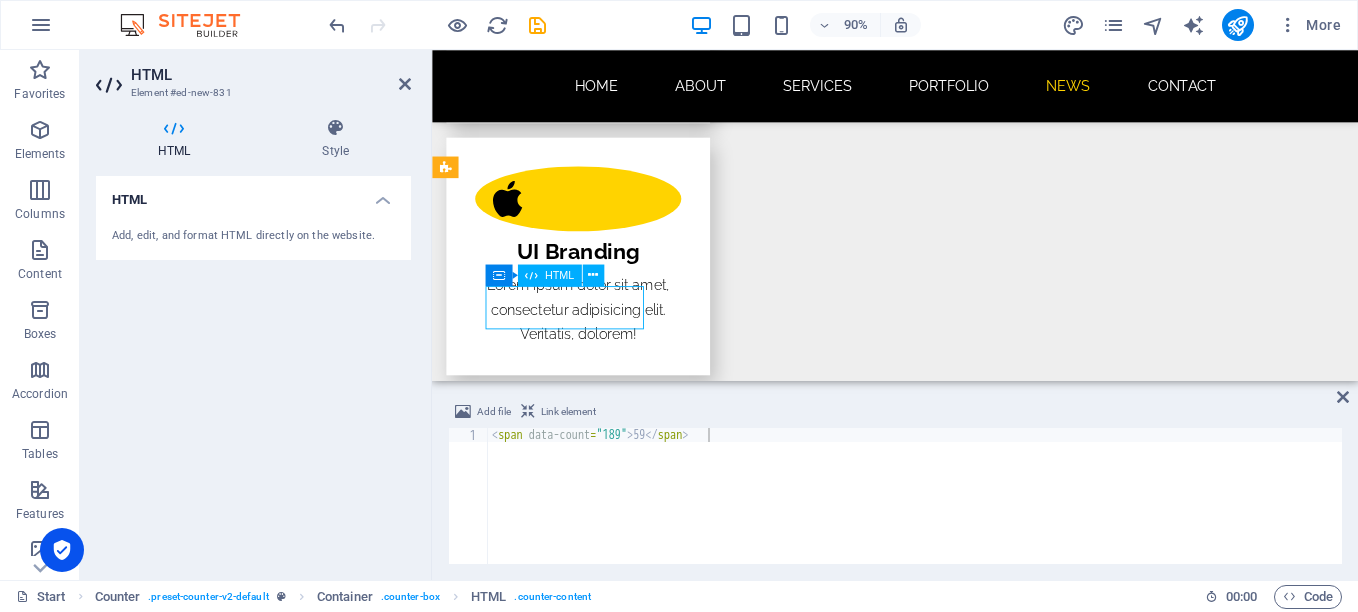 drag, startPoint x: 607, startPoint y: 343, endPoint x: 557, endPoint y: 345, distance: 50.039986 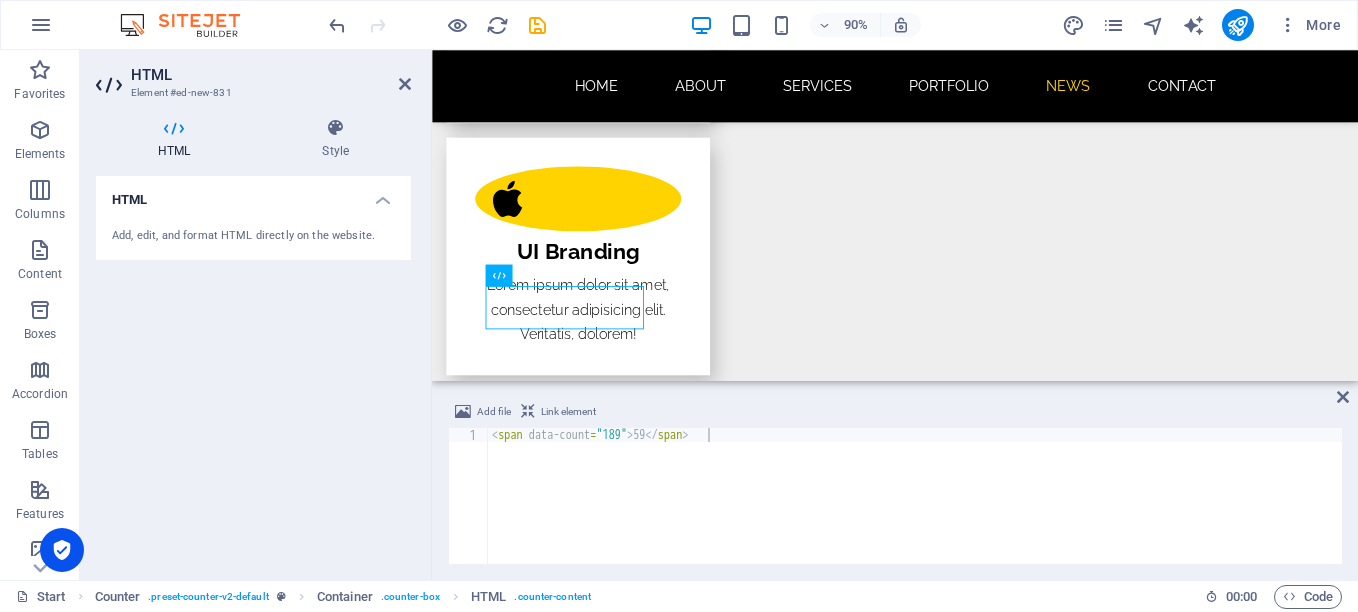 click on "< span   data-count = "189" > 59 </ span >" at bounding box center (915, 510) 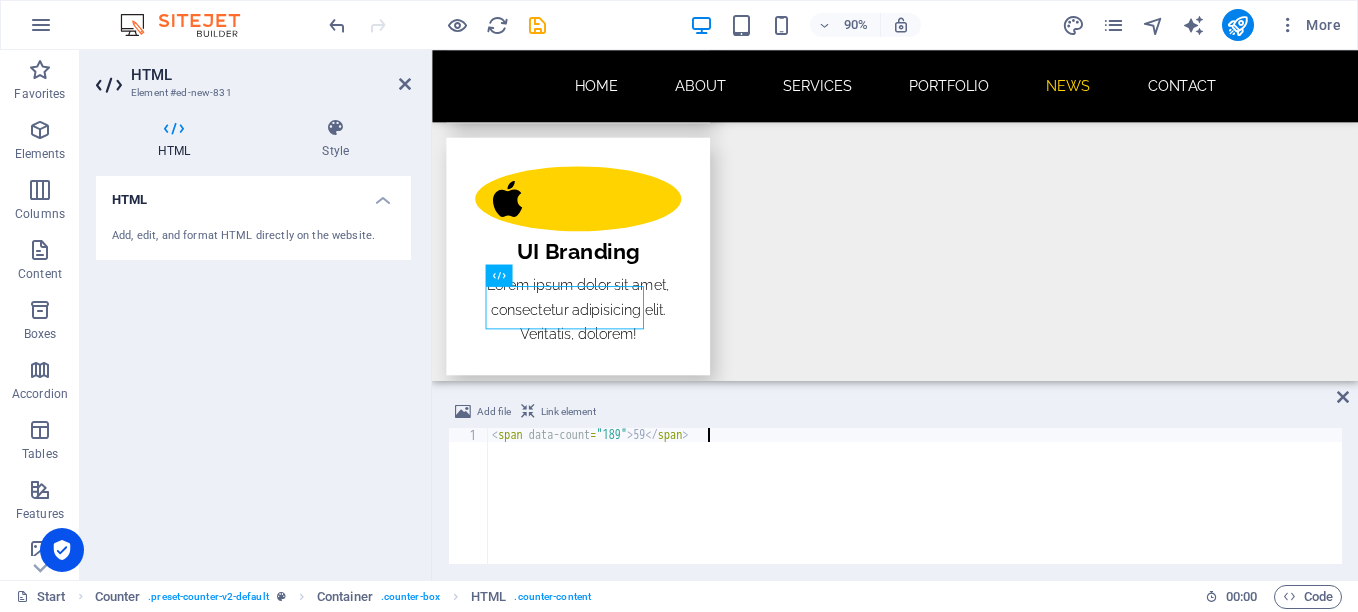 click on "< span   data-count = "189" > 59 </ span >" at bounding box center (915, 510) 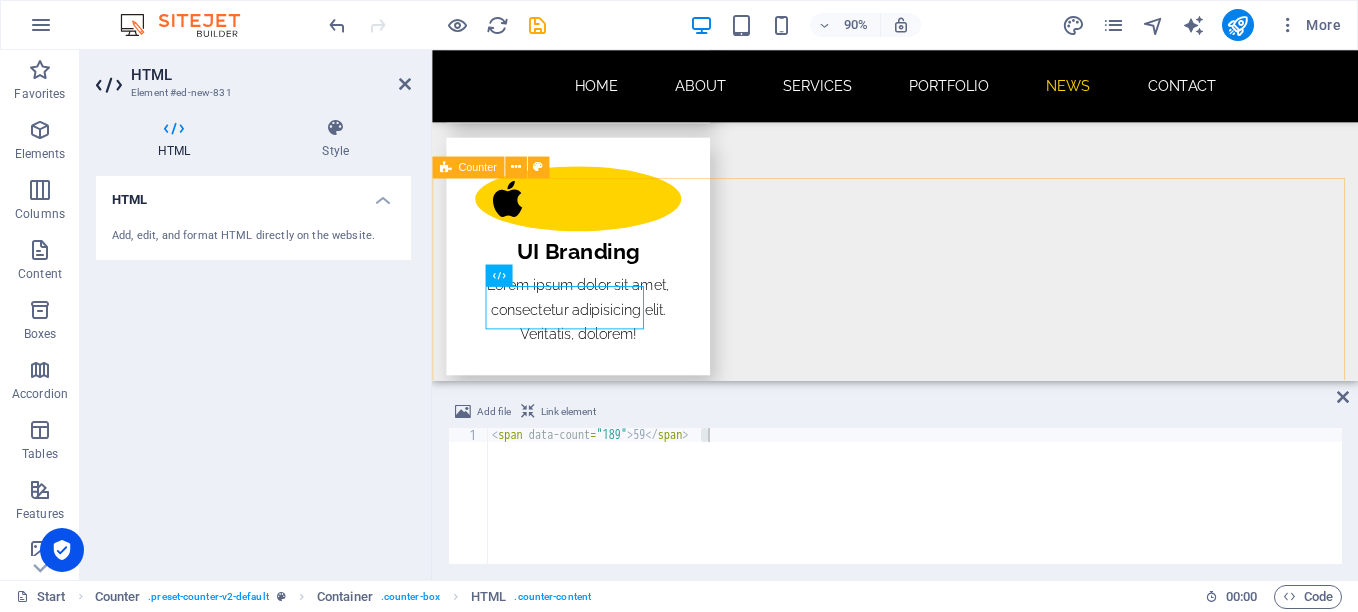 click on "59 Investments 18 Exits 20  M Check Size up to 9 Countries invested in" at bounding box center [946, 3823] 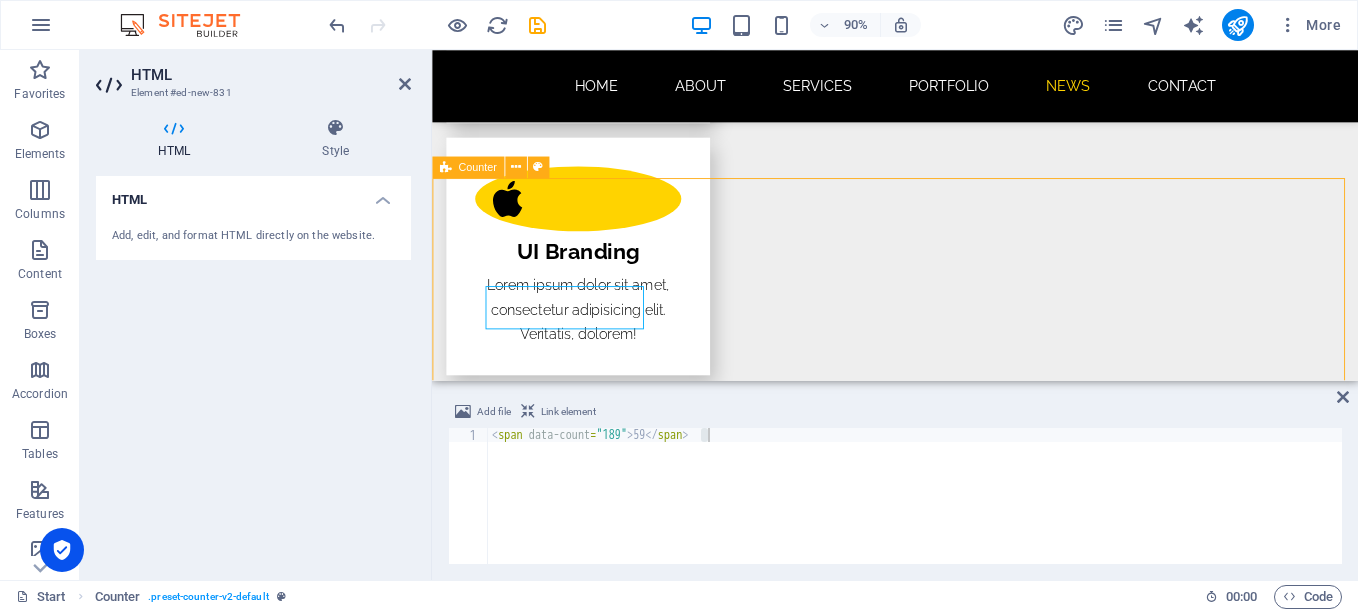click on "59 Investments 18 Exits 20  M Check Size up to 9 Countries invested in" at bounding box center [946, 3823] 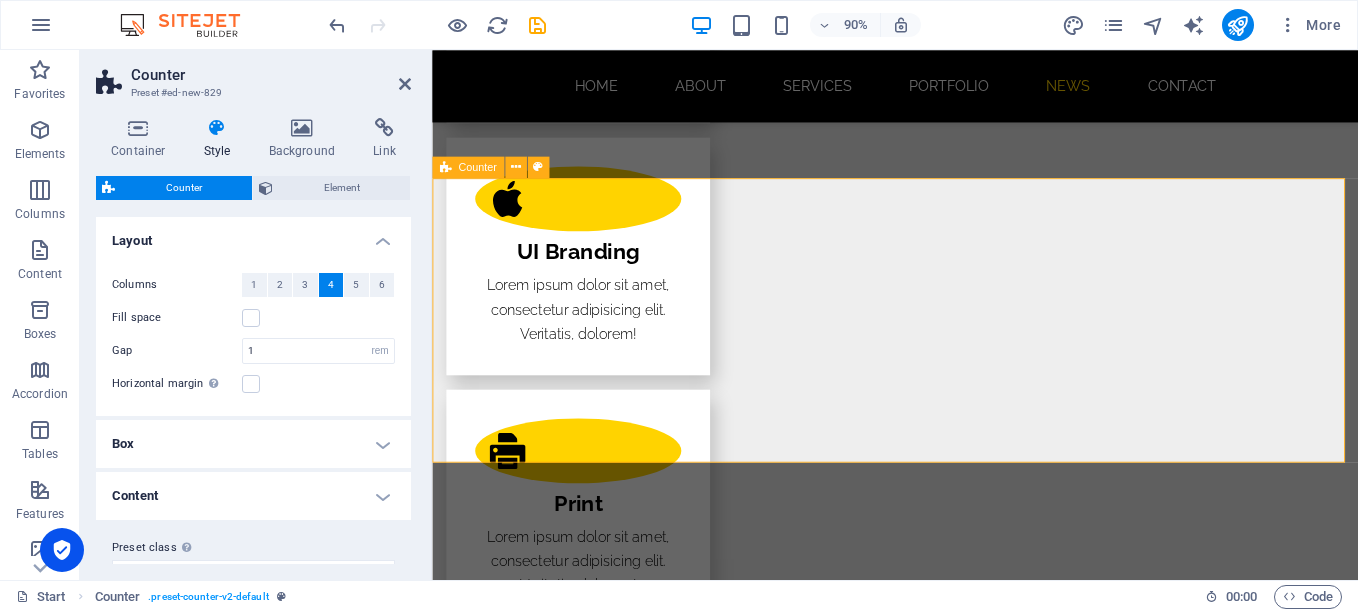 click on "59 Investments 18 Exits 20  M Check Size up to 9 Countries invested in" at bounding box center [946, 3823] 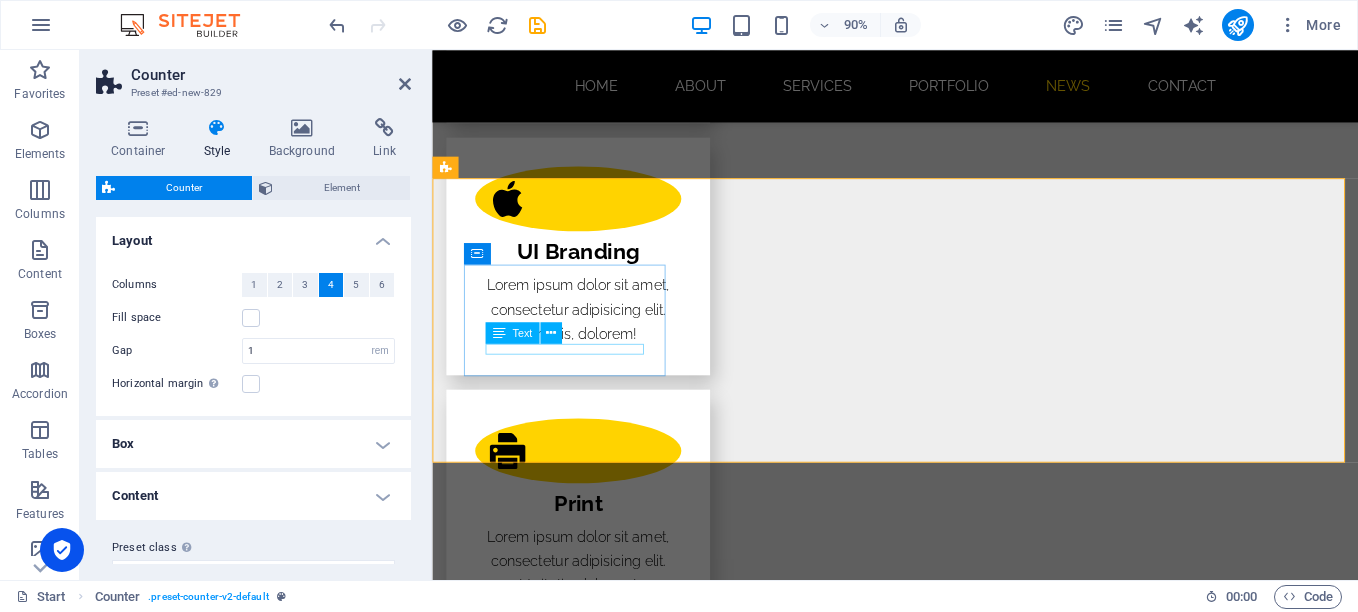 click on "Investments" at bounding box center (560, 3657) 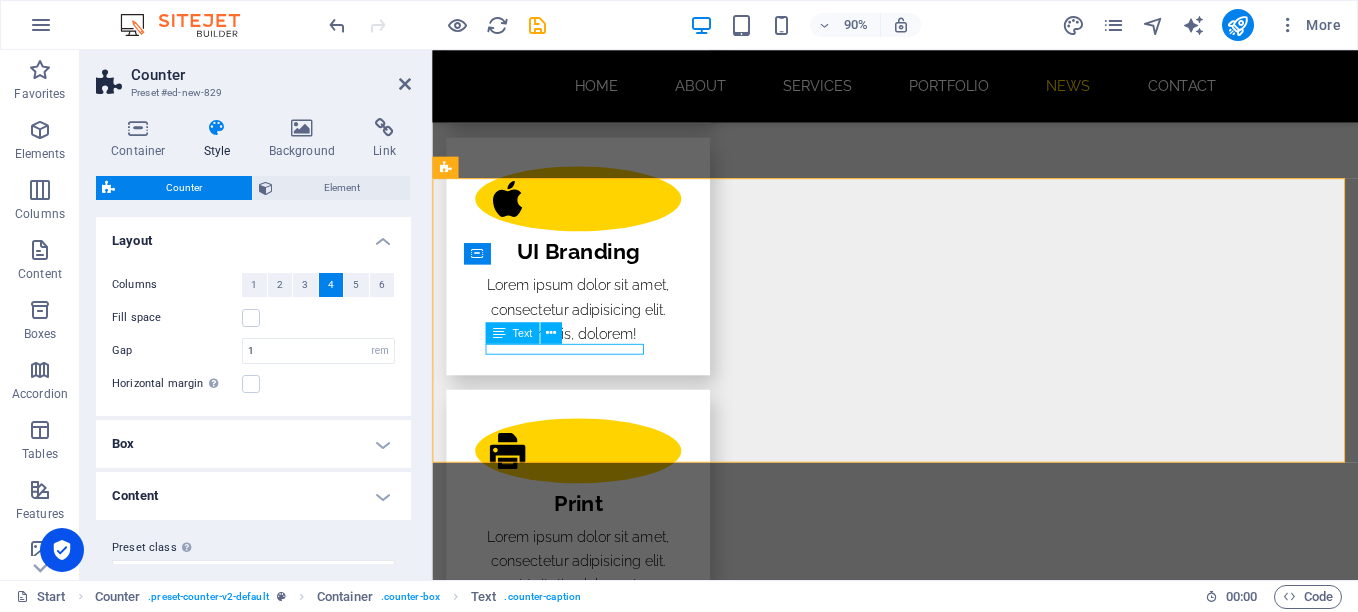 click on "Investments" at bounding box center [560, 3657] 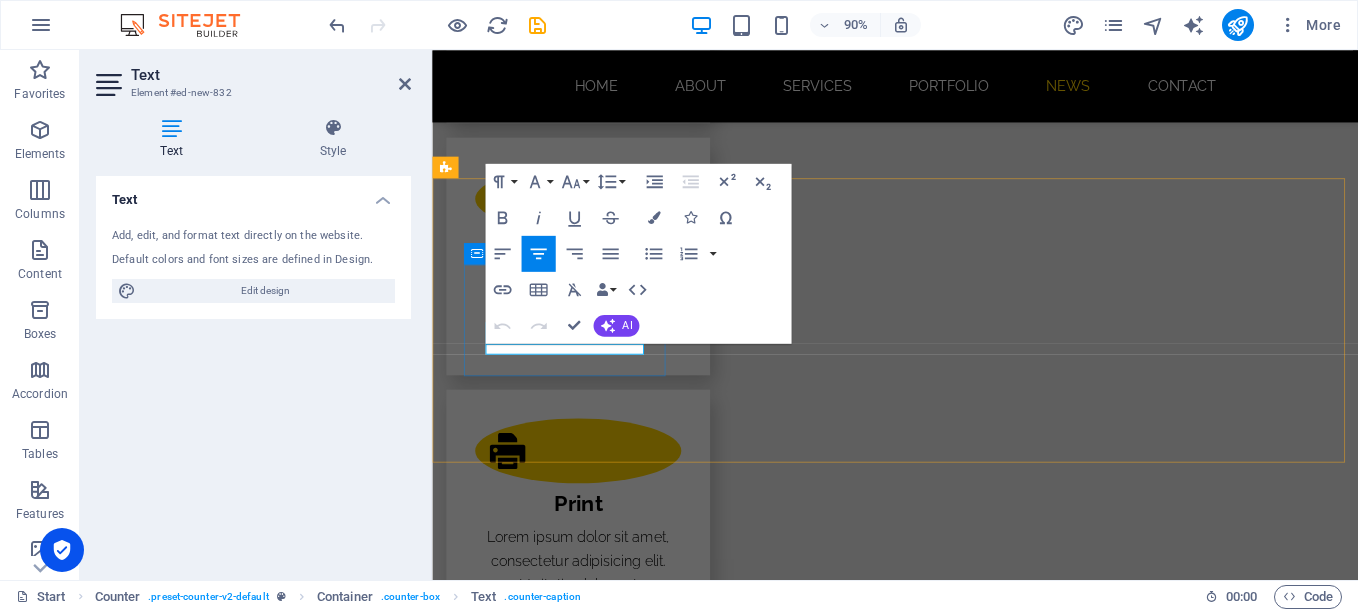 drag, startPoint x: 629, startPoint y: 382, endPoint x: 535, endPoint y: 386, distance: 94.08507 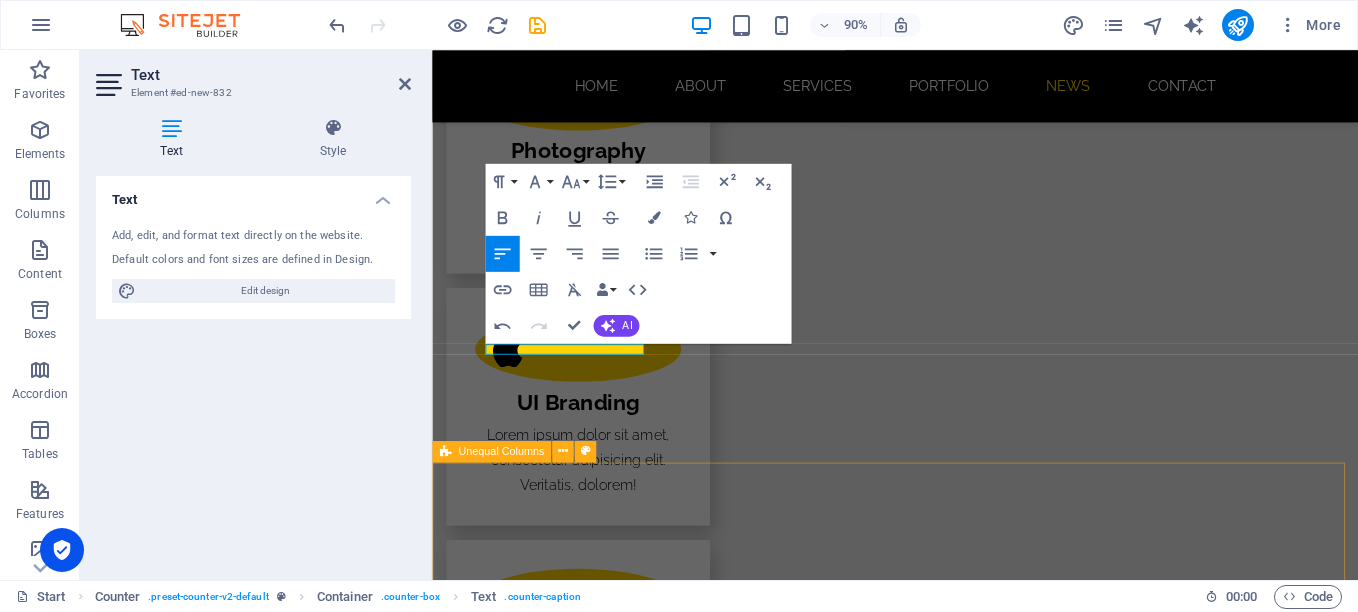 click on "CONTACT Lorem olik ipsum dolor sit amet libero consectetur adipisicing elit. Phone +1-123-456-7890 eea74099350ee4de2eb145a74ad7bb@cpanel.local Address Brooklyn Bridge New York, NY   10038   I have read and understand the privacy policy. Unreadable? Regenerate Submit" at bounding box center [946, 4923] 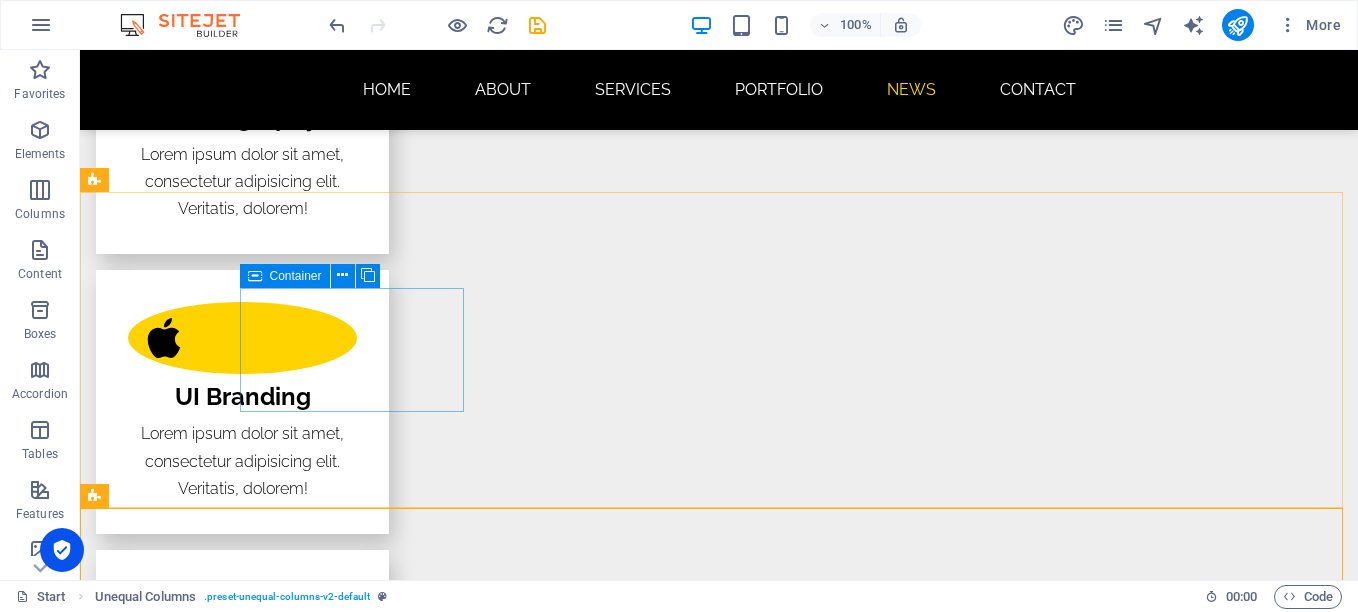 click on "Container" at bounding box center [285, 276] 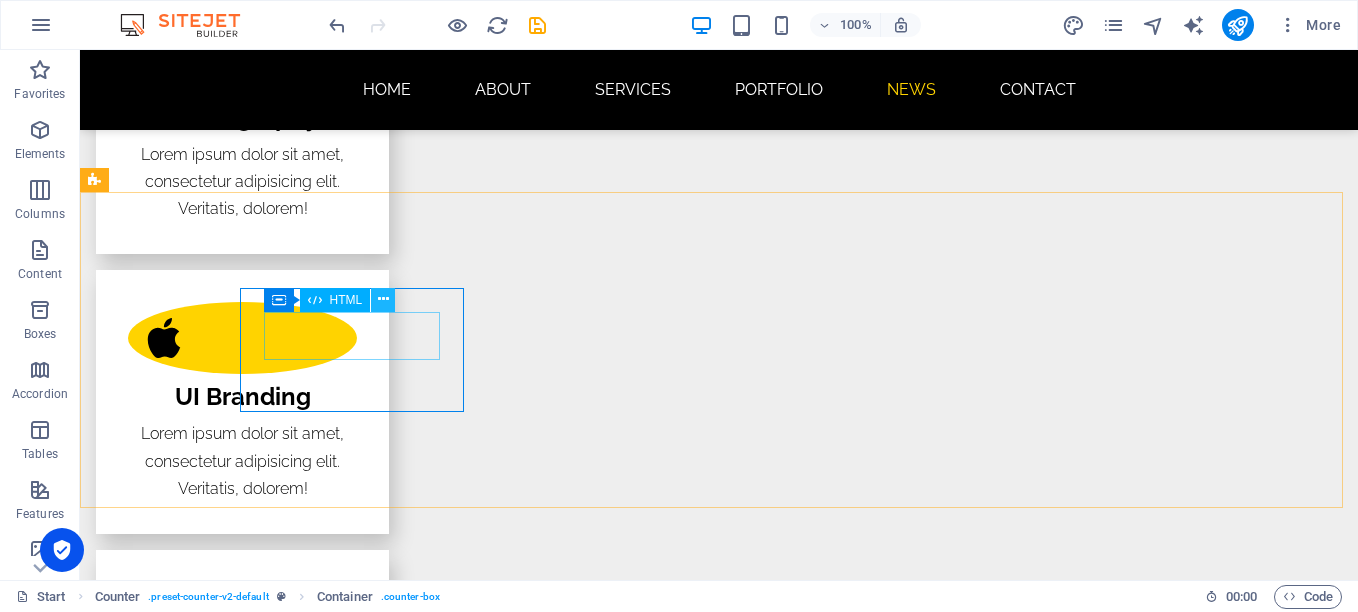 click at bounding box center [383, 299] 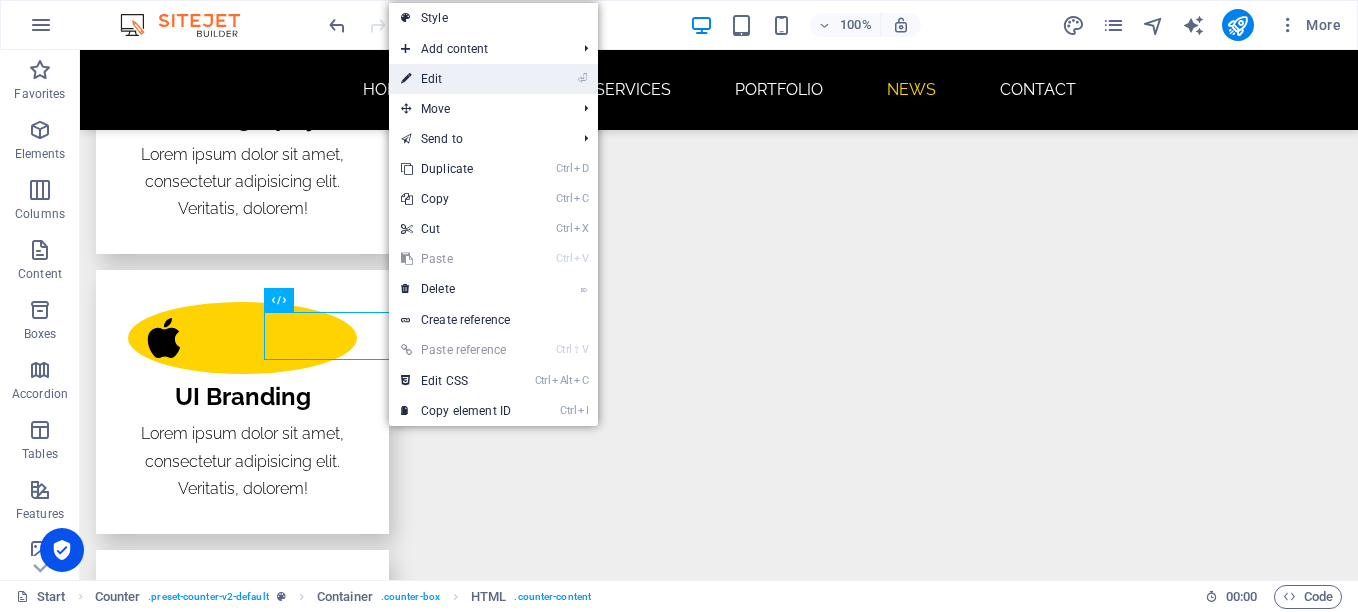 click on "⏎  Edit" at bounding box center [456, 79] 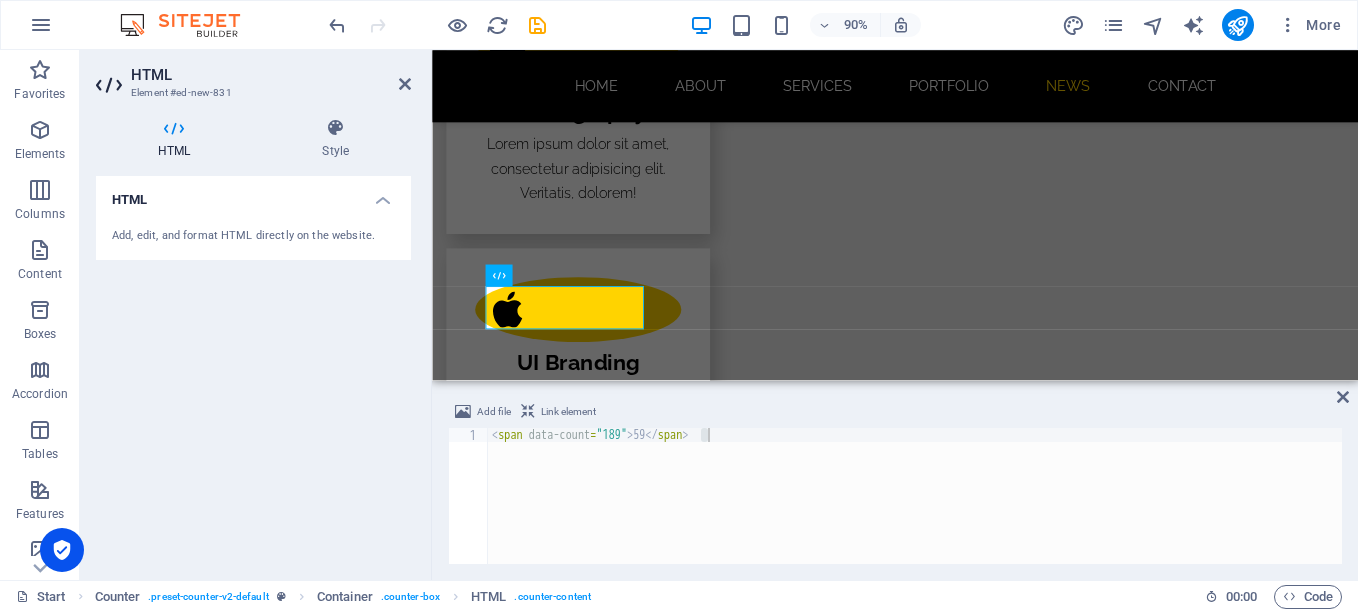 click on "< span   data-count = "189" > 59 </ span >" at bounding box center [915, 496] 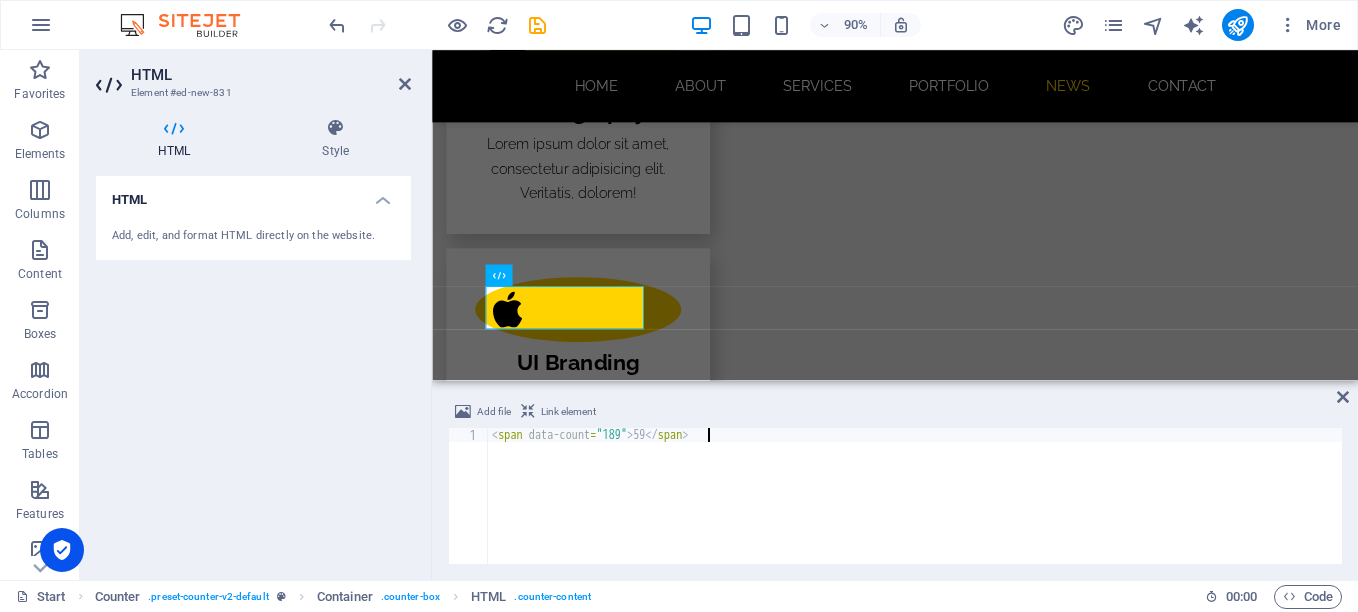 click on "< span   data-count = "189" > 59 </ span >" at bounding box center [915, 510] 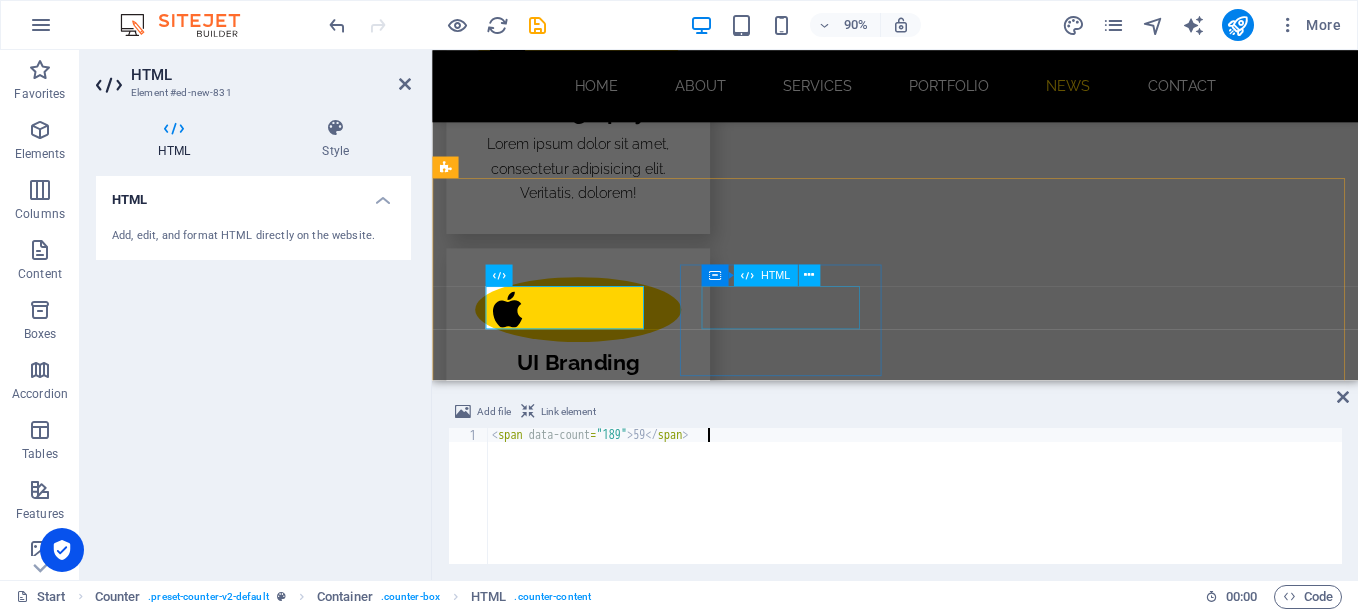click on "18" at bounding box center [560, 3866] 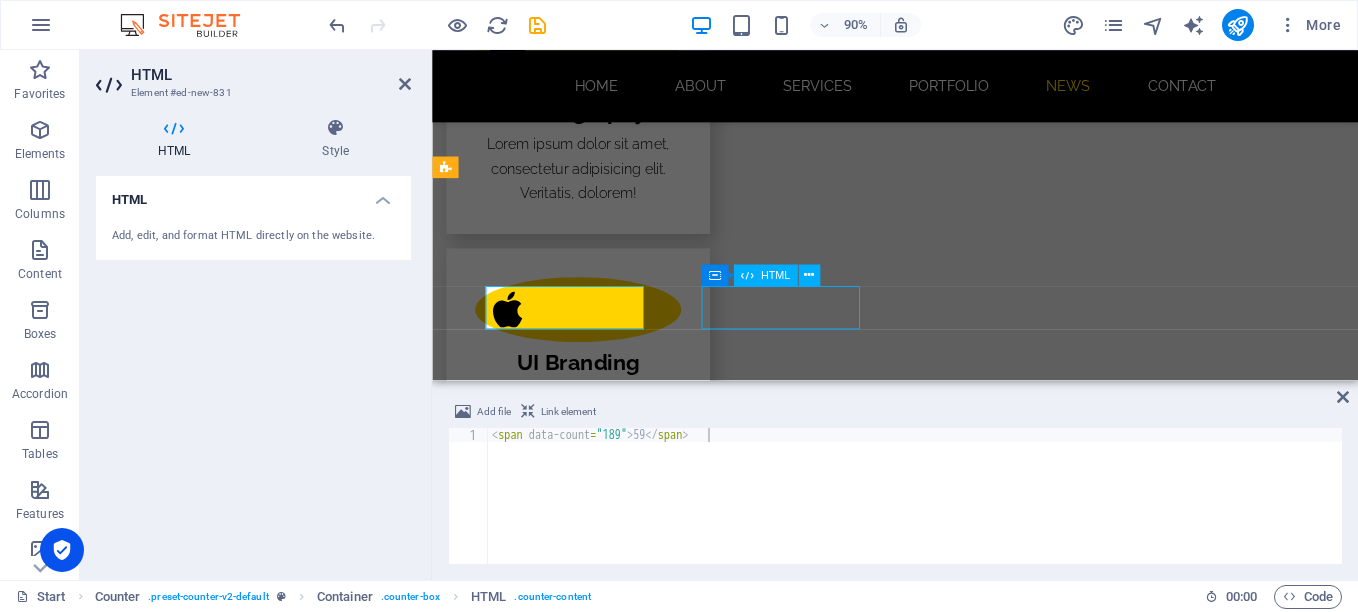 click on "18" at bounding box center (560, 3866) 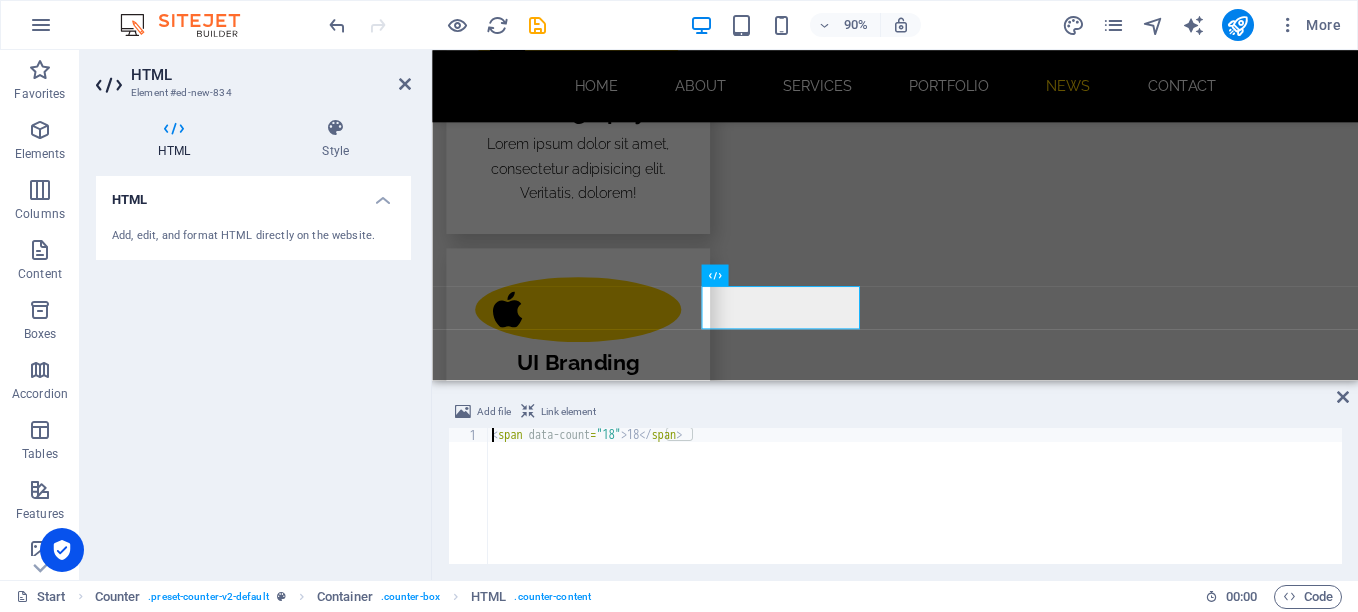 click on "< span   data-count = "18" > 18 </ span >" at bounding box center (915, 510) 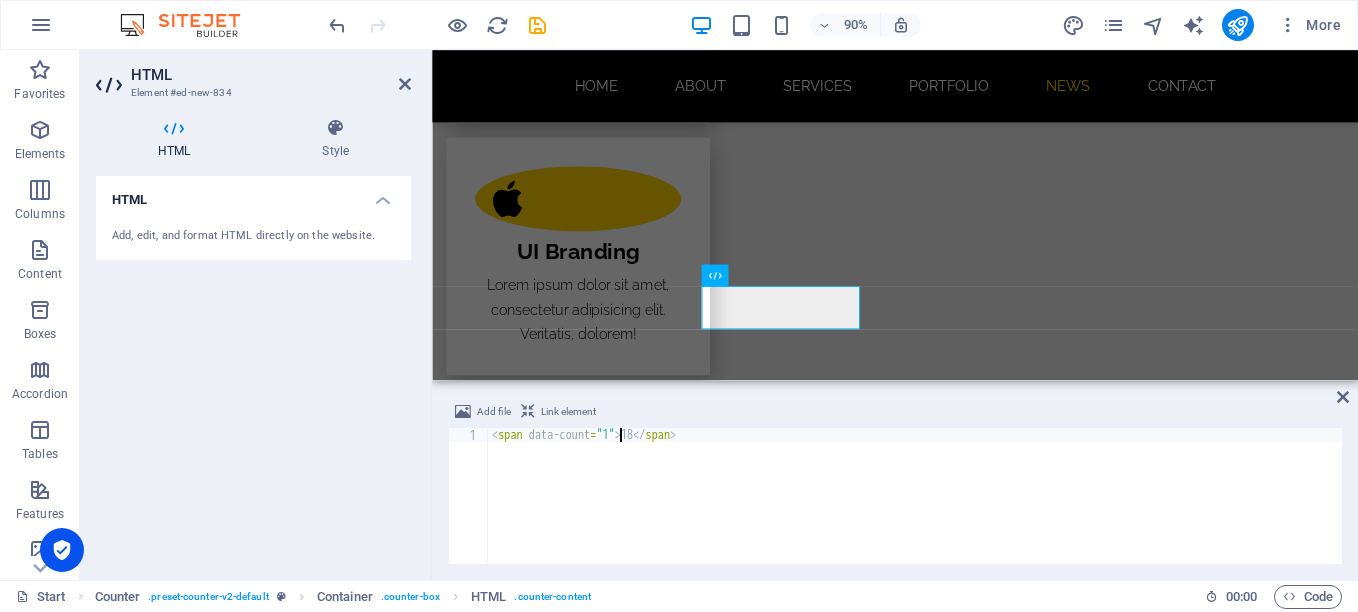 scroll, scrollTop: 0, scrollLeft: 11, axis: horizontal 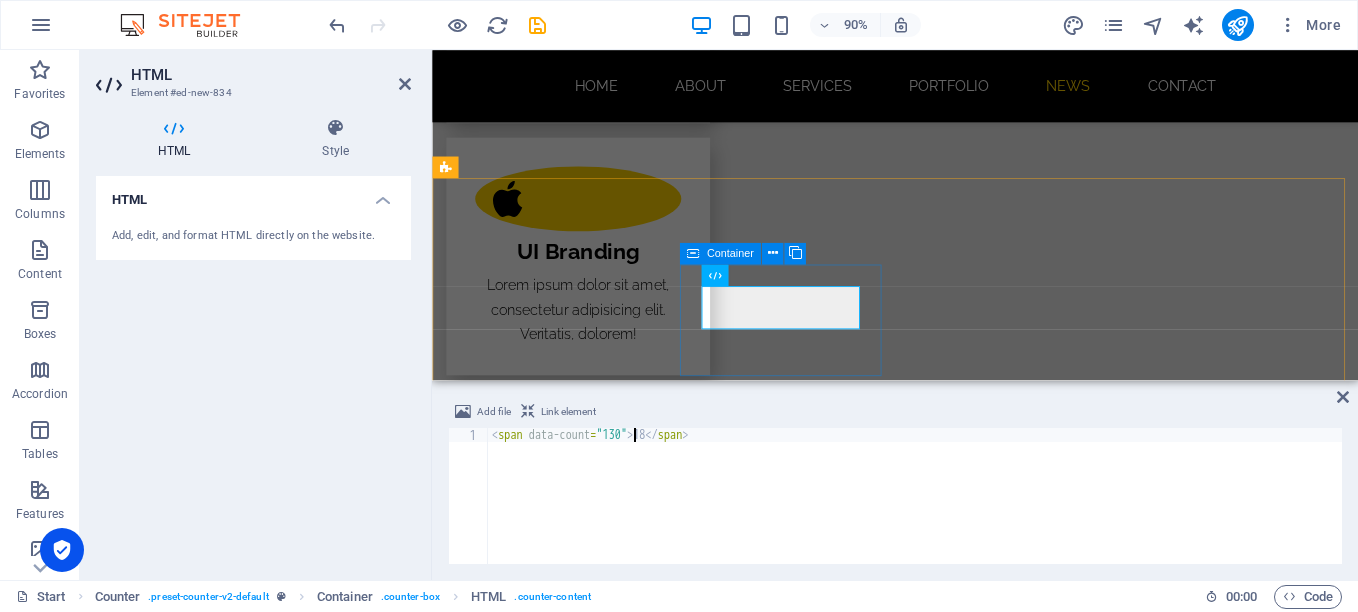 type on "<span data-count="130">18</span>" 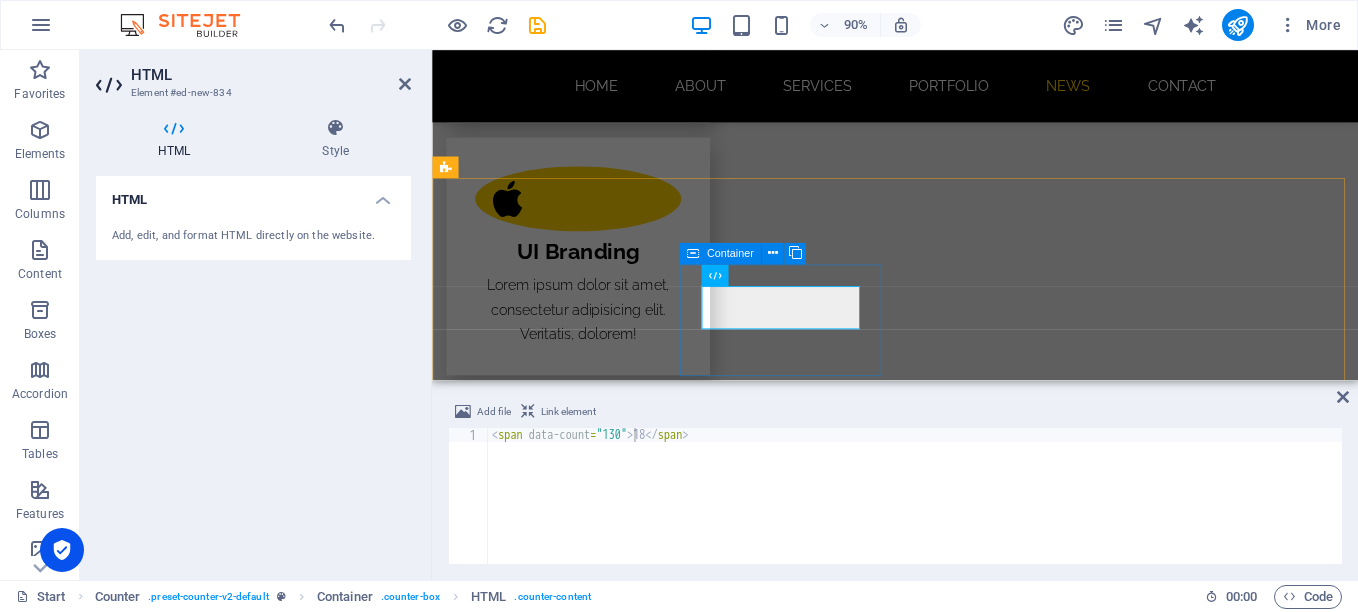 click on "18 Exits" at bounding box center [560, 3757] 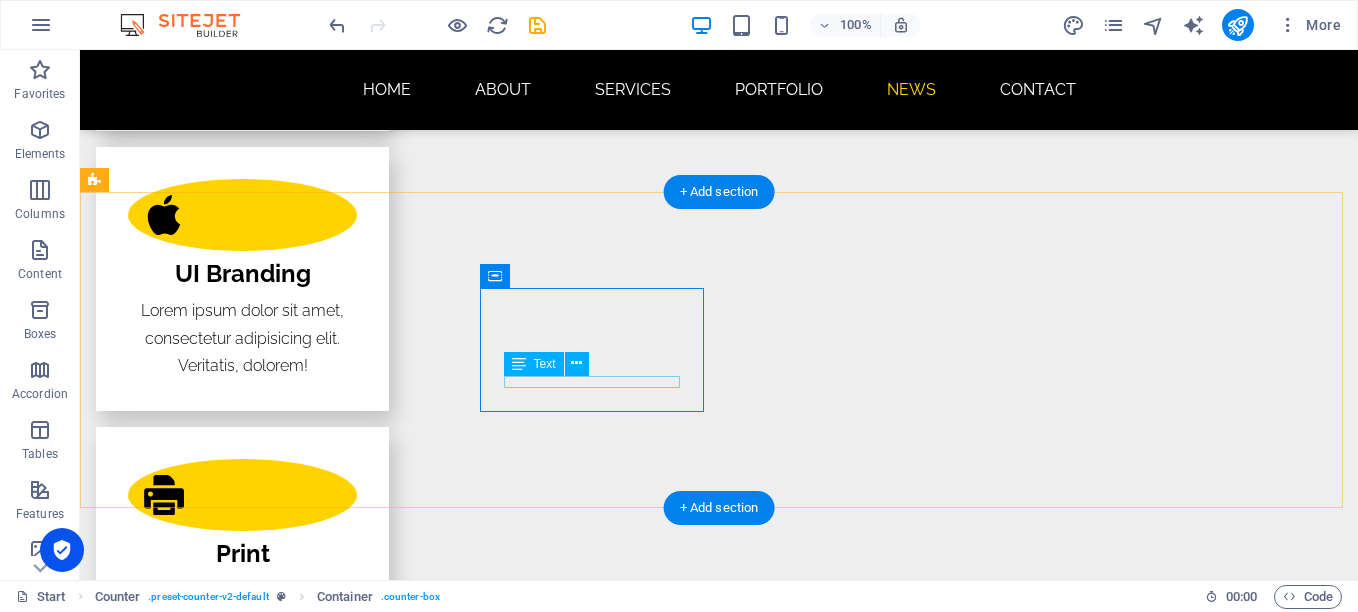click on "Exits" at bounding box center [208, 3789] 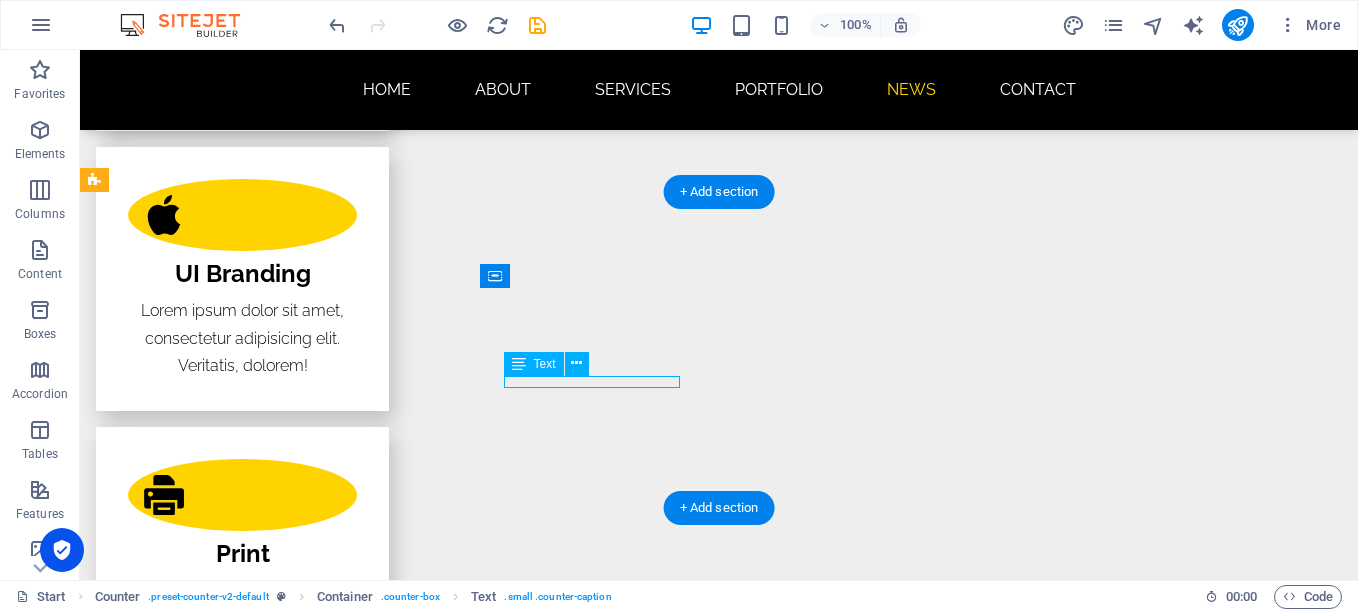 click on "Exits" at bounding box center (208, 3789) 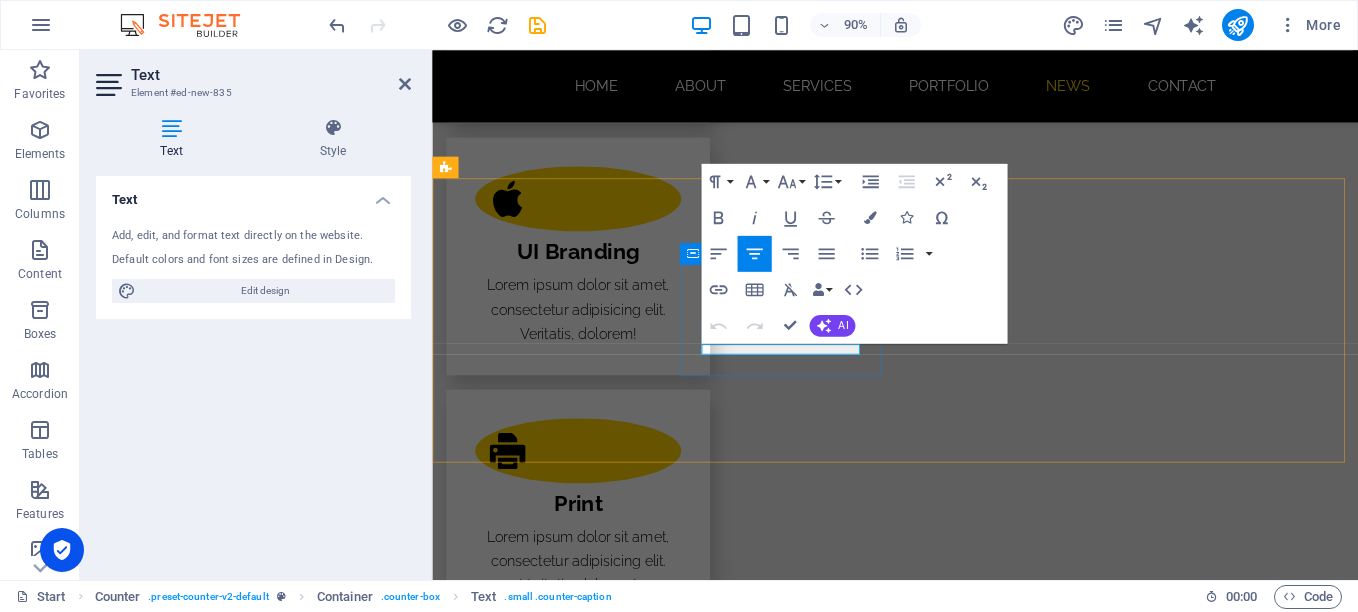 drag, startPoint x: 847, startPoint y: 385, endPoint x: 799, endPoint y: 389, distance: 48.166378 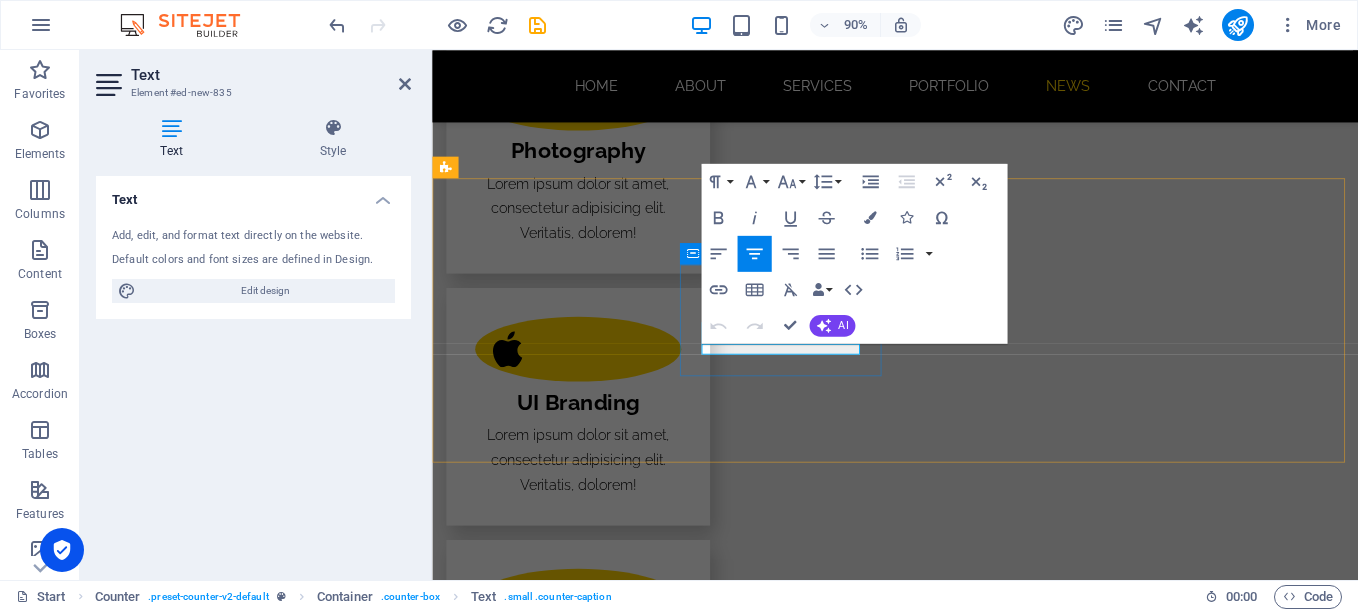 type 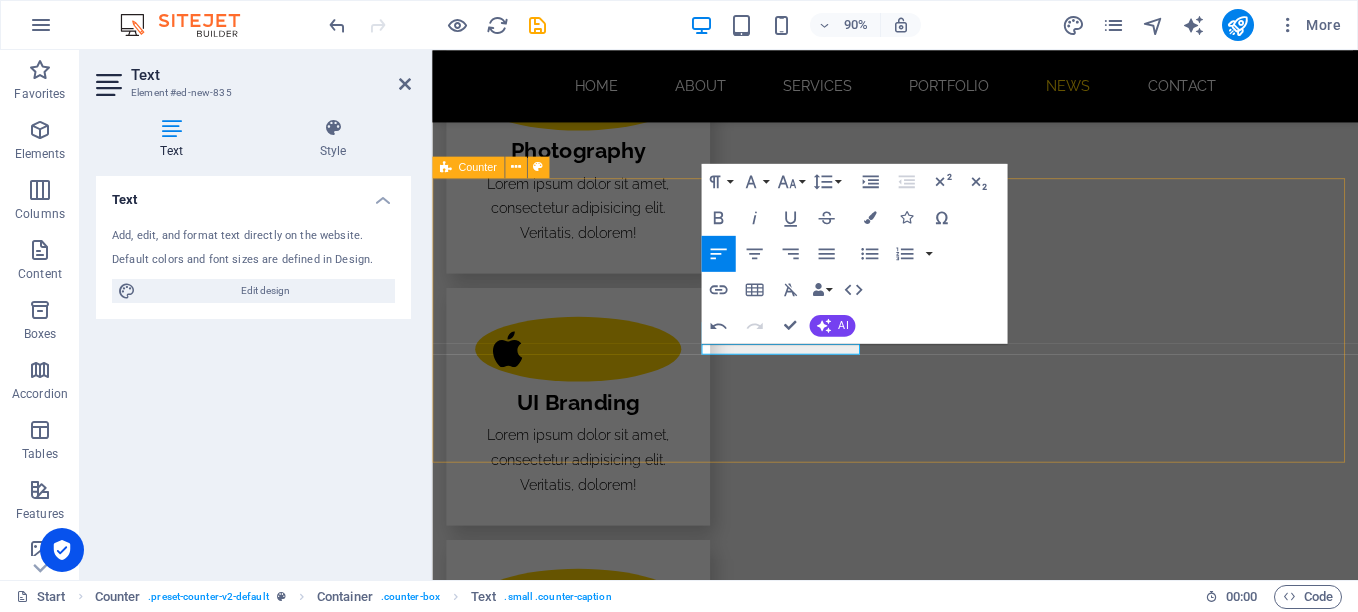 click on "59 Escritores publicados 18 Libros en catálogo 20  M Check Size up to 9 Countries invested in" at bounding box center [946, 3990] 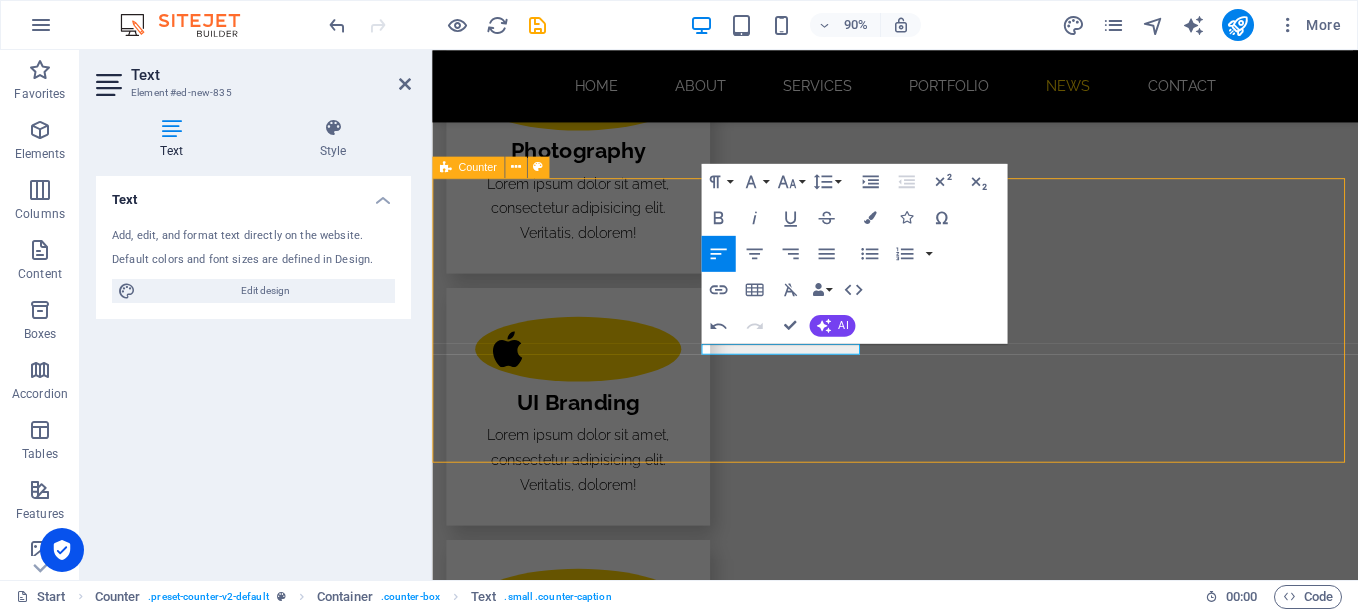 click on "59 Escritores publicados 18 Libros en catálogo 20  M Check Size up to 9 Countries invested in" at bounding box center (946, 3990) 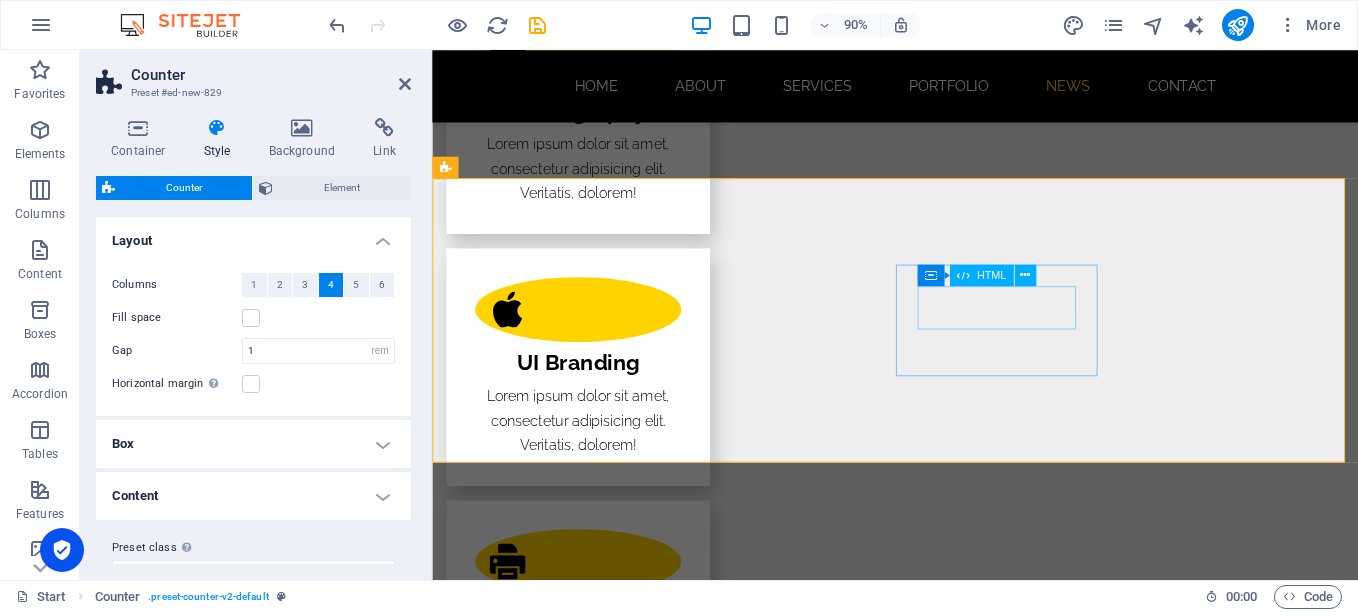 click on "20  M" at bounding box center [560, 3998] 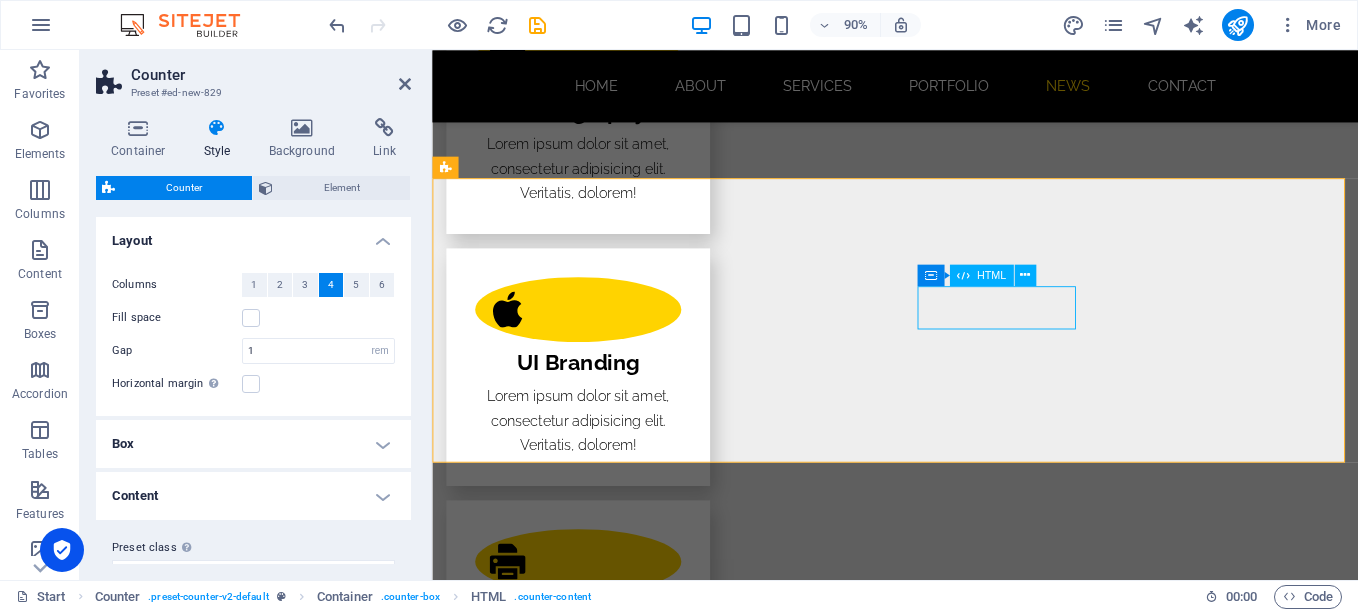 click on "20  M" at bounding box center (560, 3998) 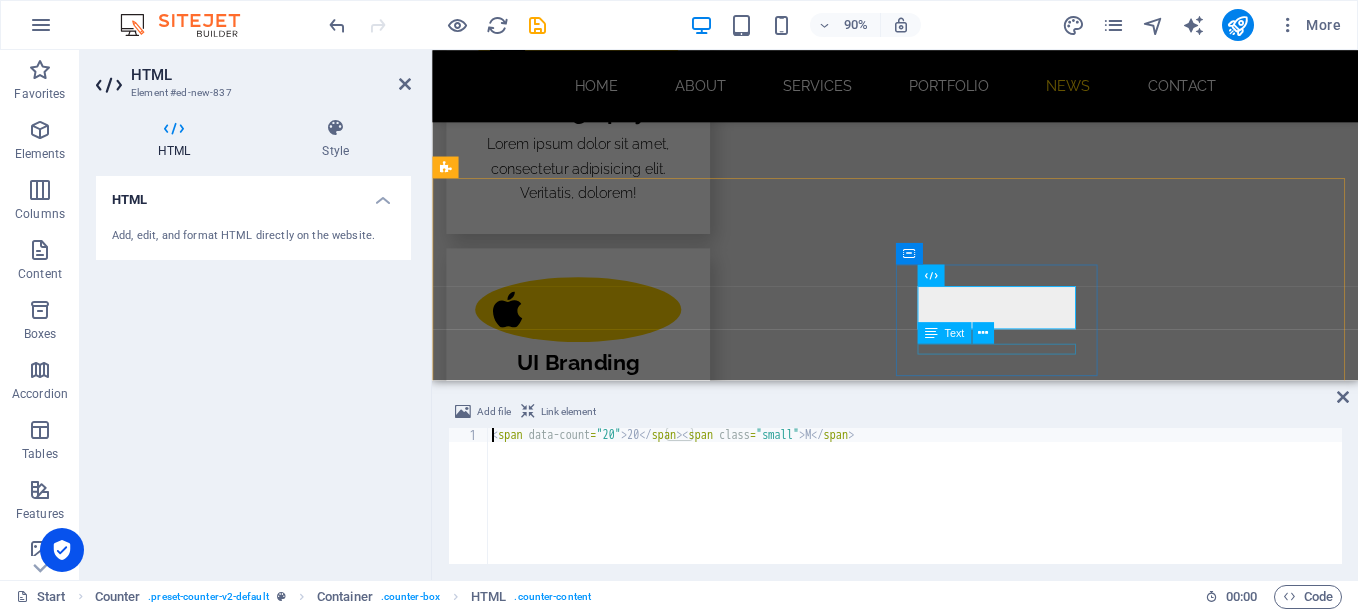 click on "Check Size up to" at bounding box center (560, 4044) 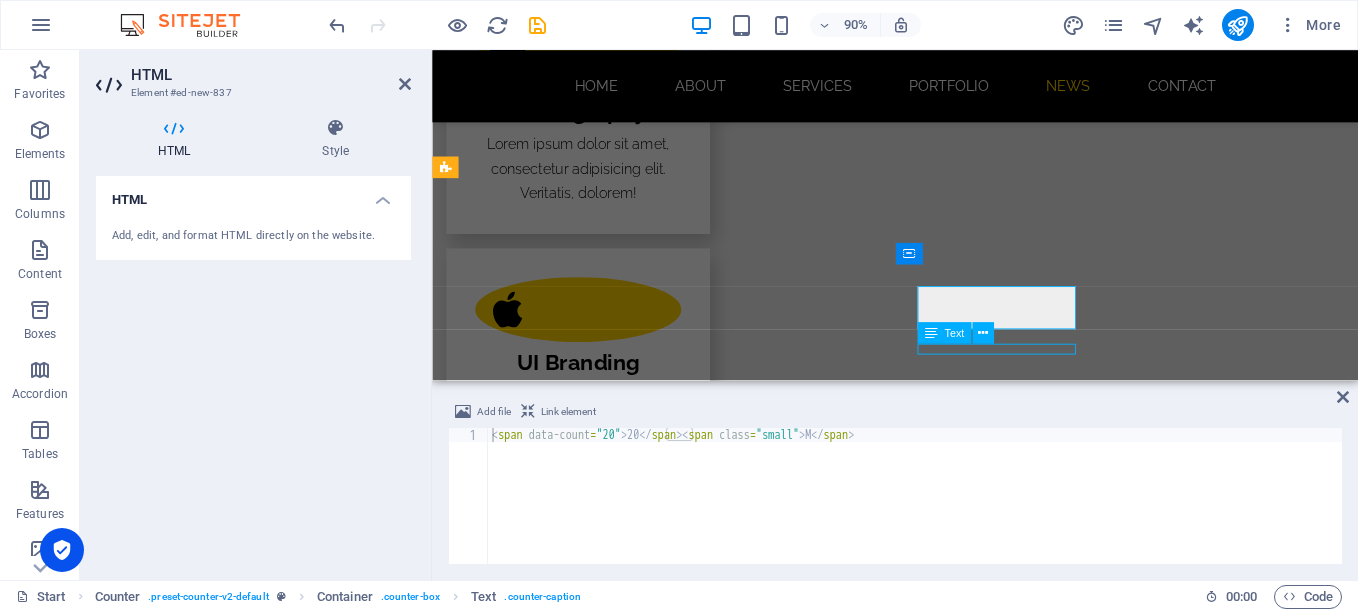 click on "Check Size up to" at bounding box center (560, 4044) 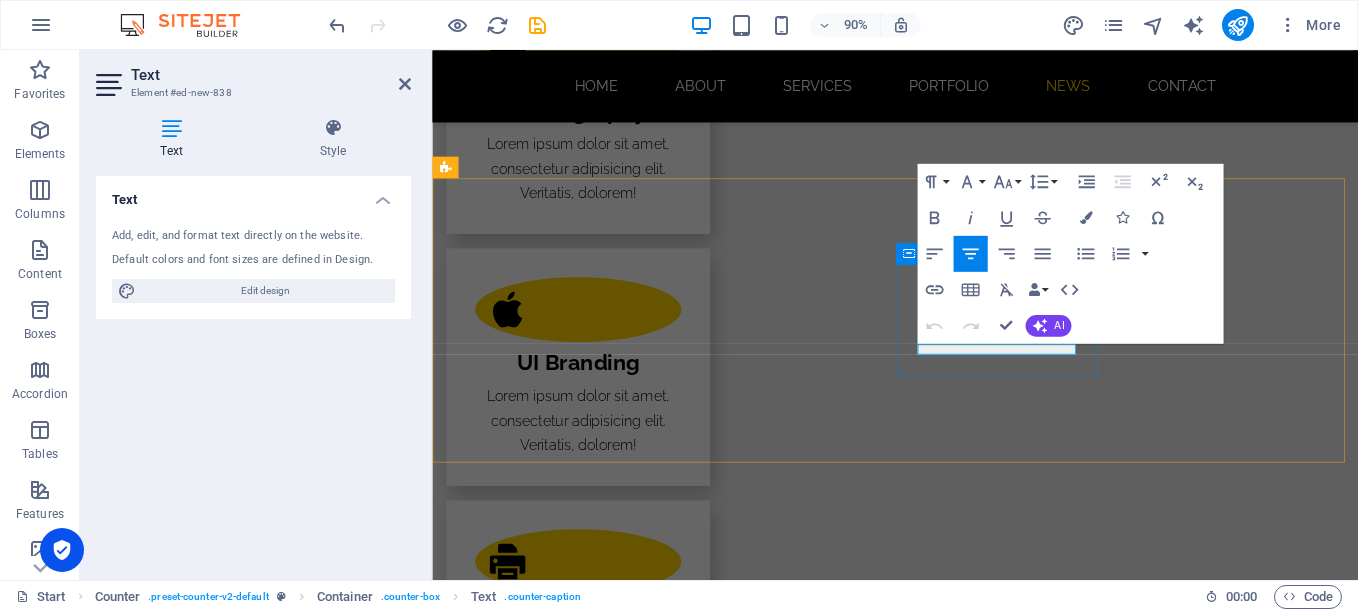 click on "Check Size up to" at bounding box center (560, 4044) 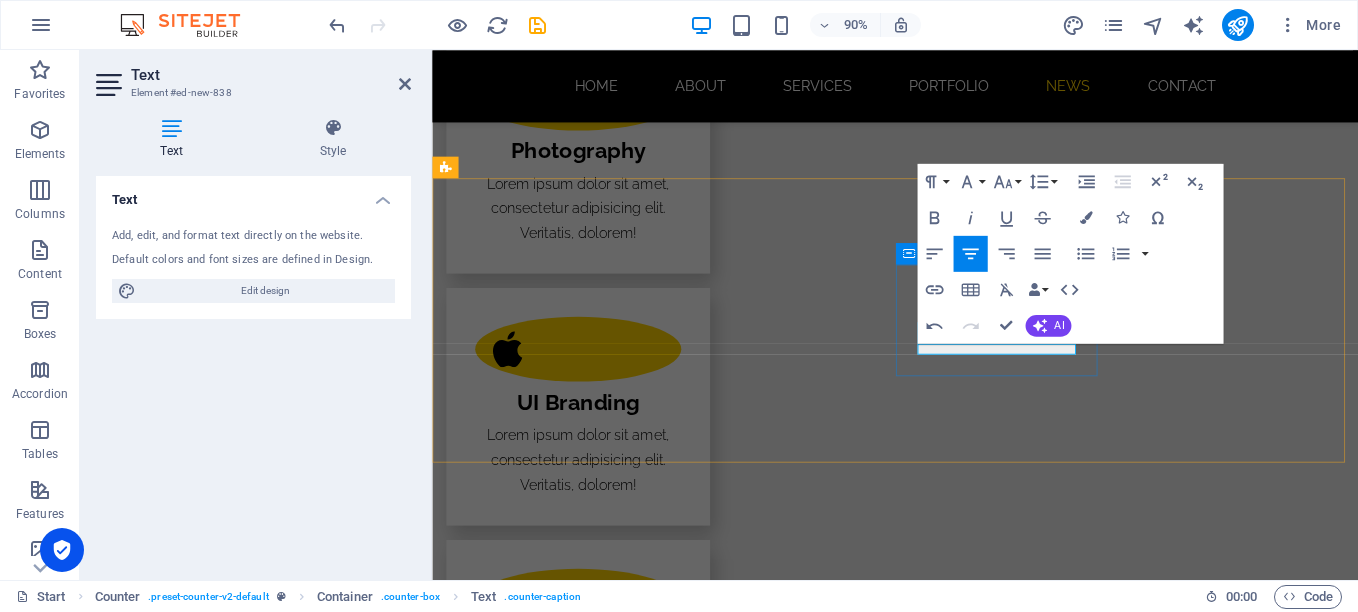 type 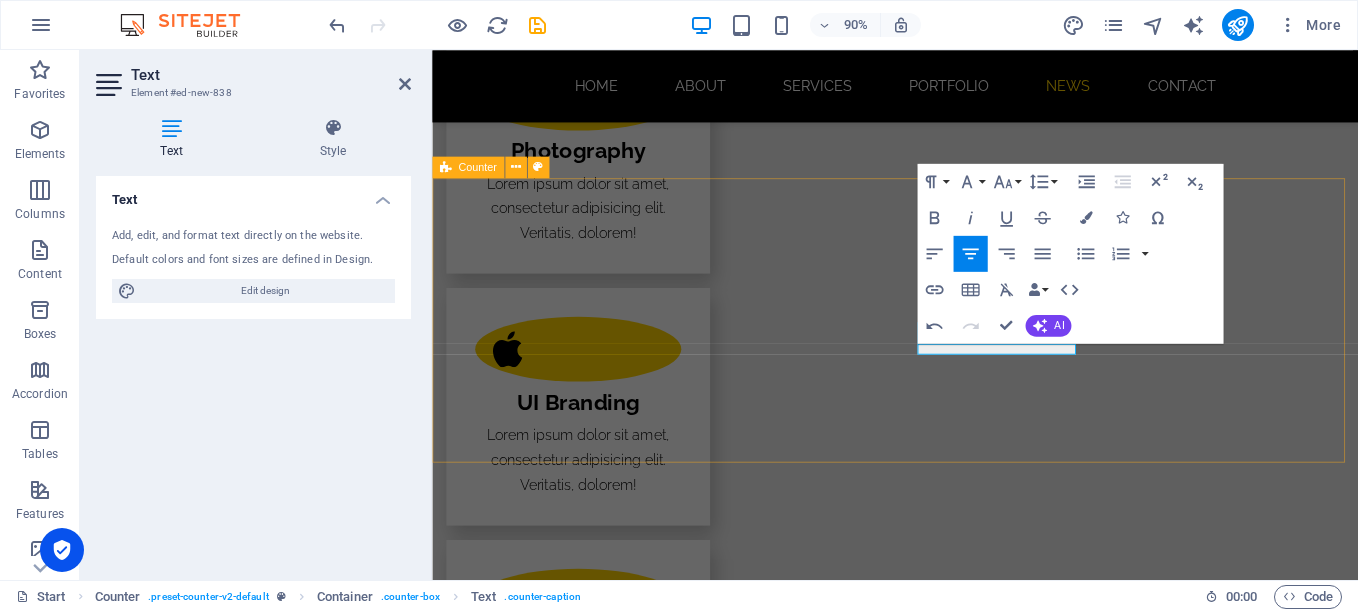 click on "59 Escritores publicados 18 Libros en catálogo 20  M ​participacion en ferias 9 Countries invested in" at bounding box center [946, 3990] 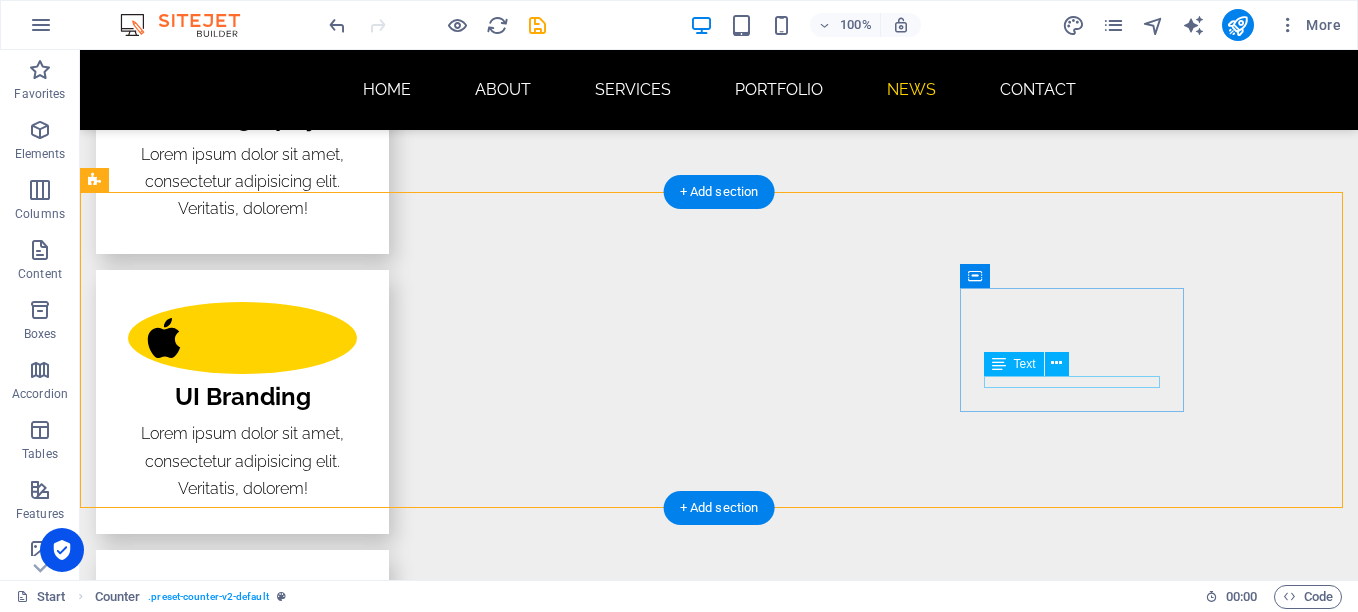 click on "Countries invested in" at bounding box center [208, 4176] 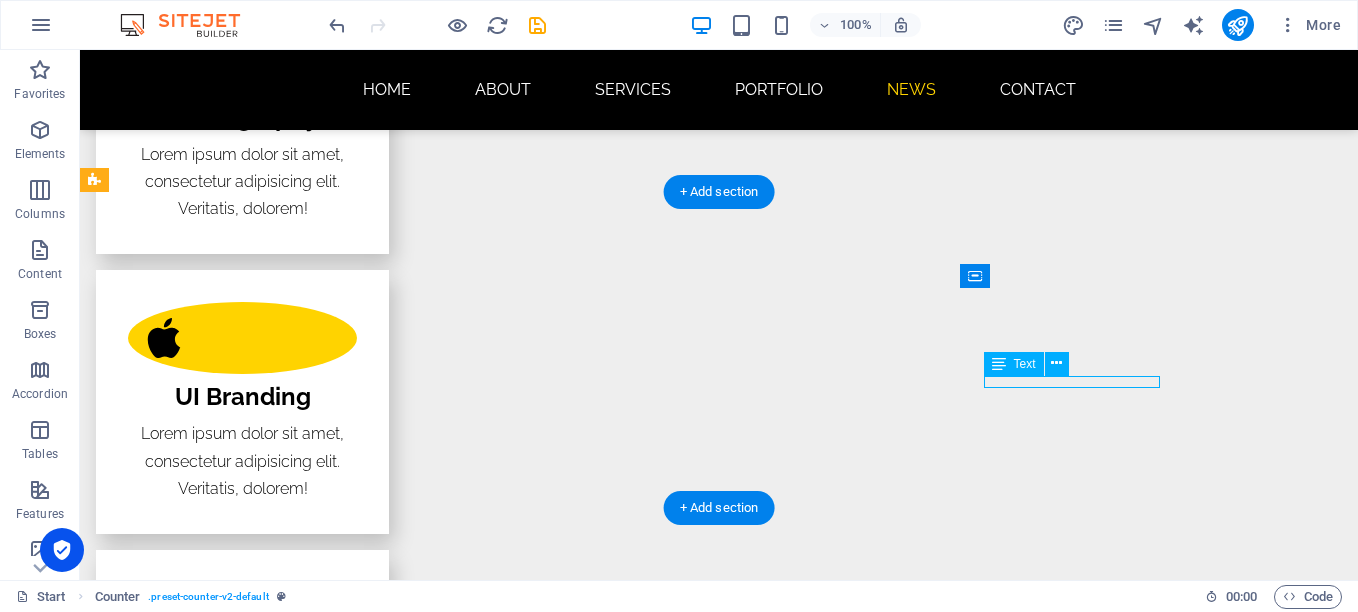 click on "Countries invested in" at bounding box center [208, 4176] 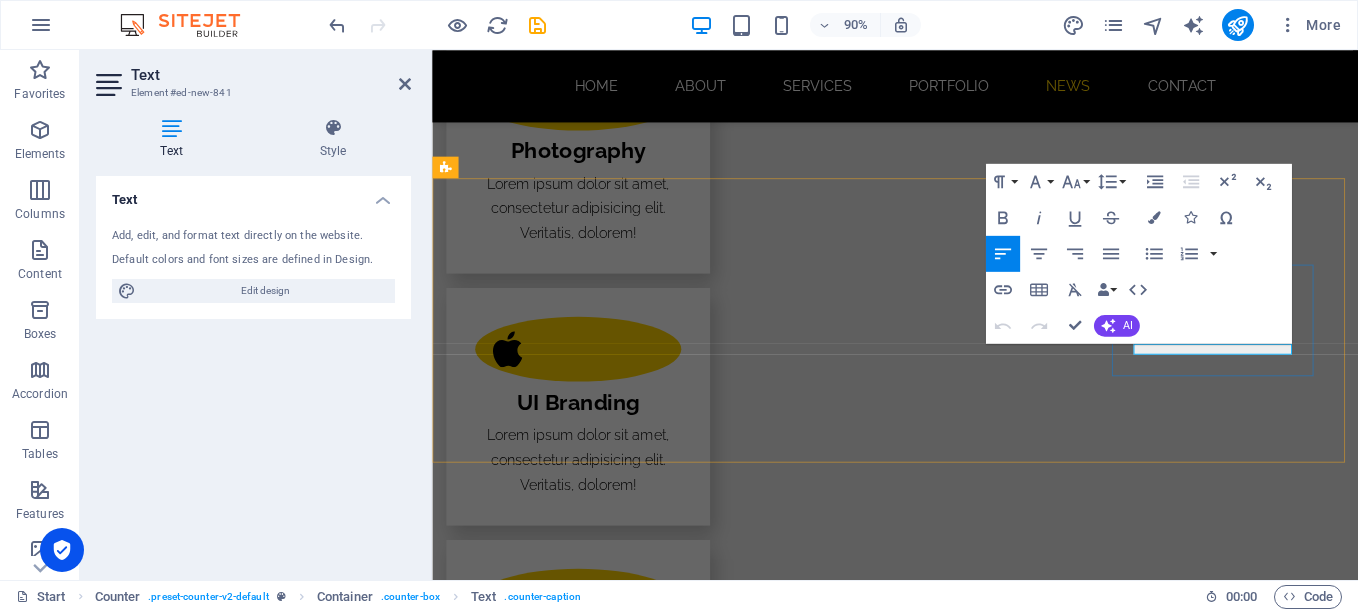 type 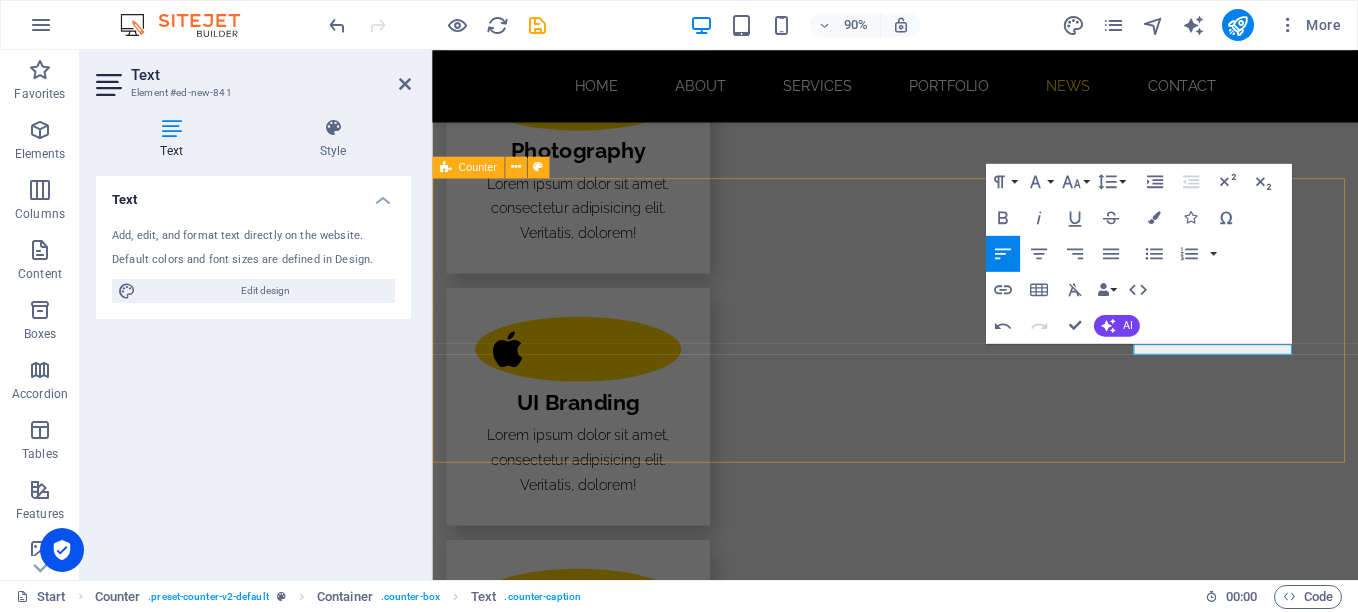 click on "59 Escritores publicados 18 Libros en catálogo 20  M participacion en ferias 9 Entrevistas de escritores" at bounding box center (946, 3990) 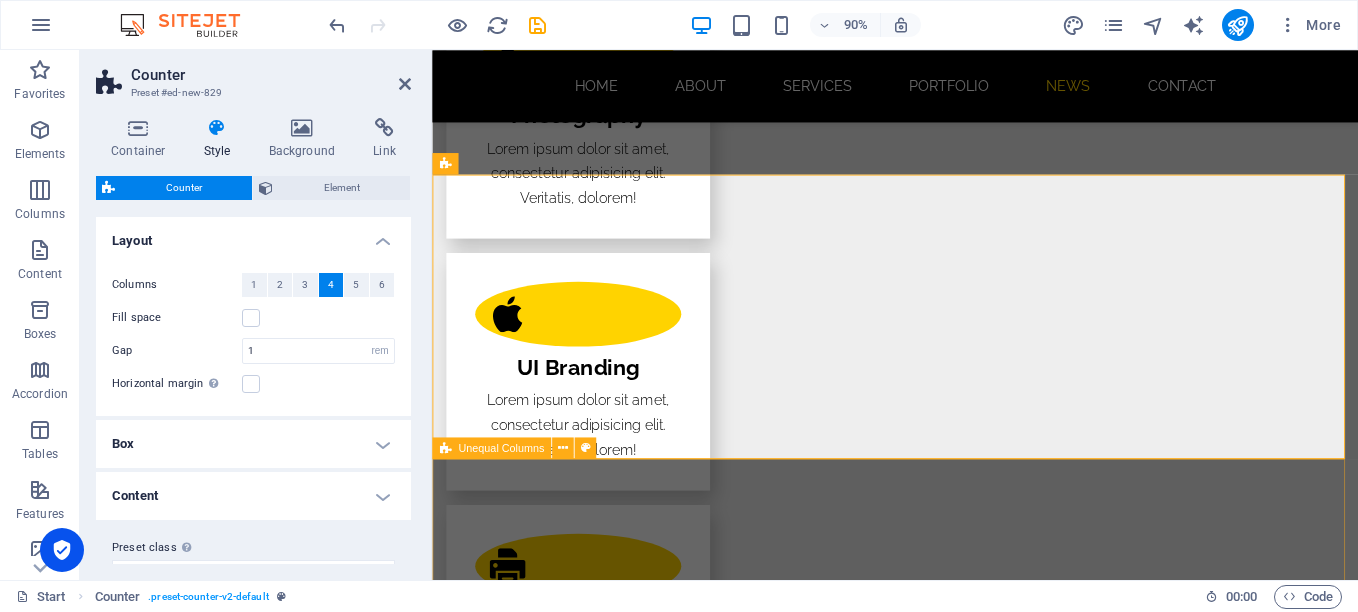 scroll, scrollTop: 3676, scrollLeft: 0, axis: vertical 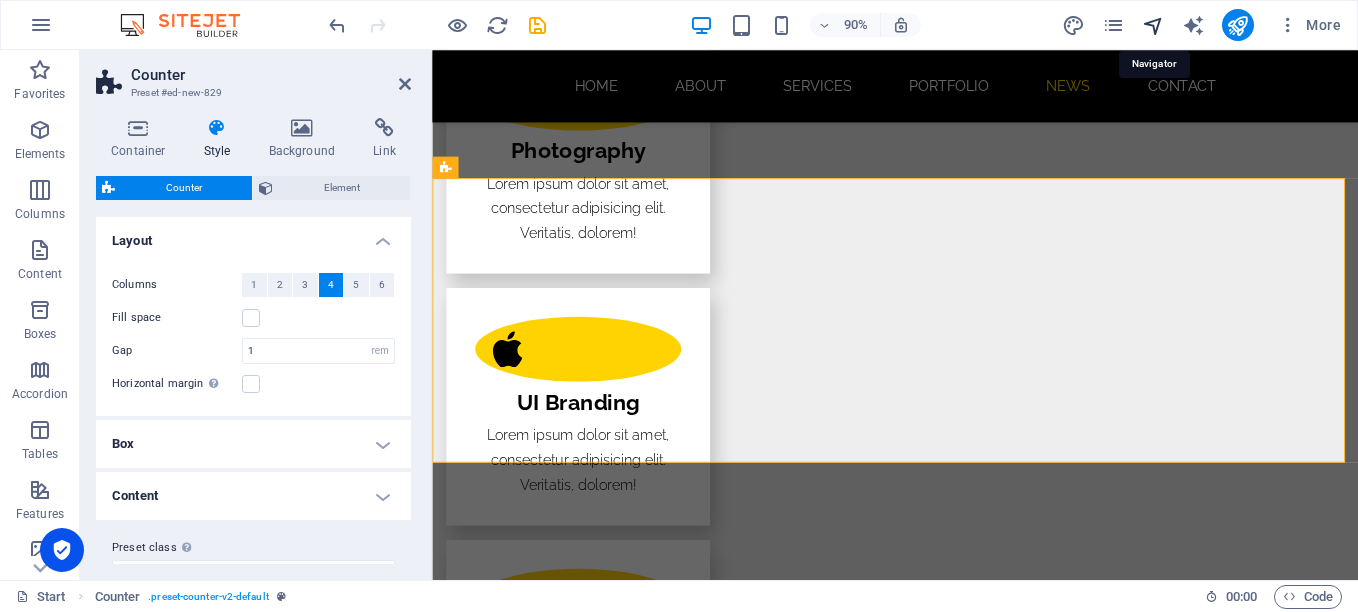 click at bounding box center [1153, 25] 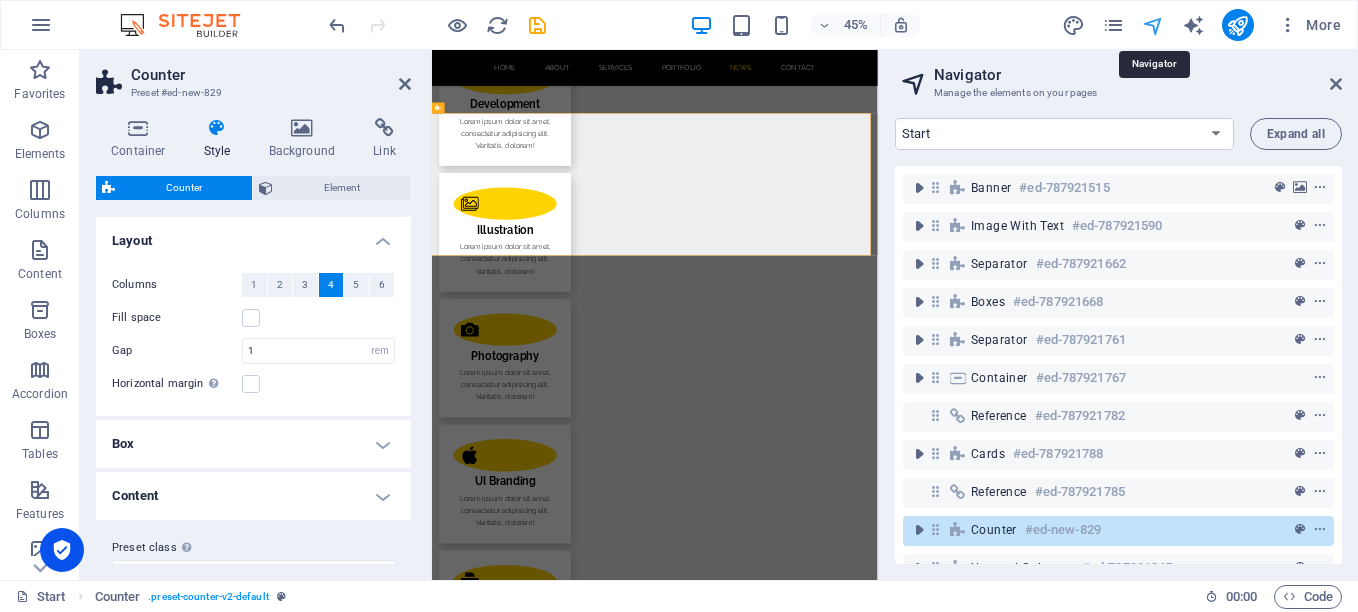 scroll, scrollTop: 4182, scrollLeft: 0, axis: vertical 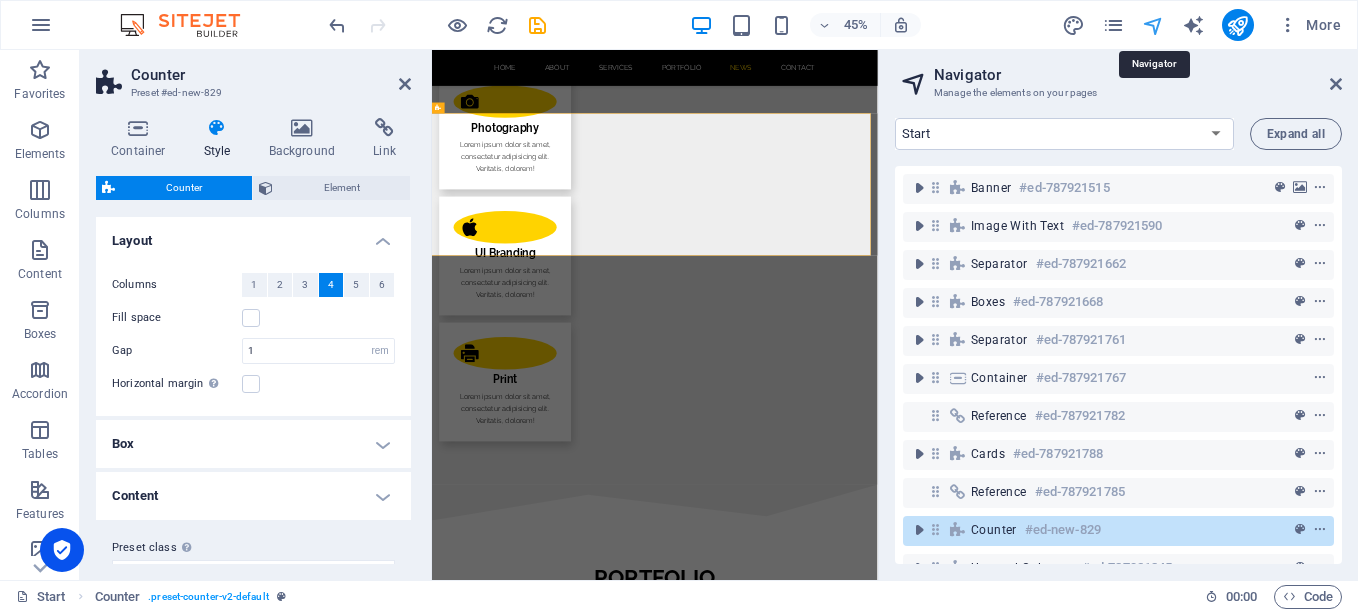 click at bounding box center [1153, 25] 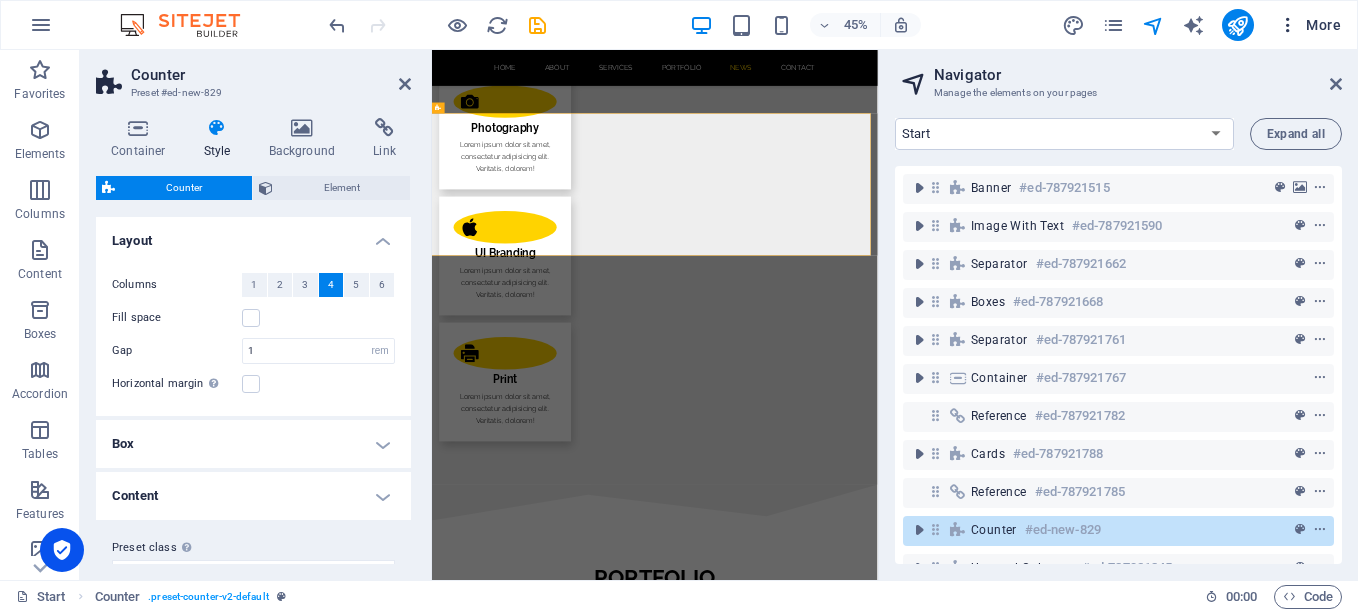 click at bounding box center [1288, 25] 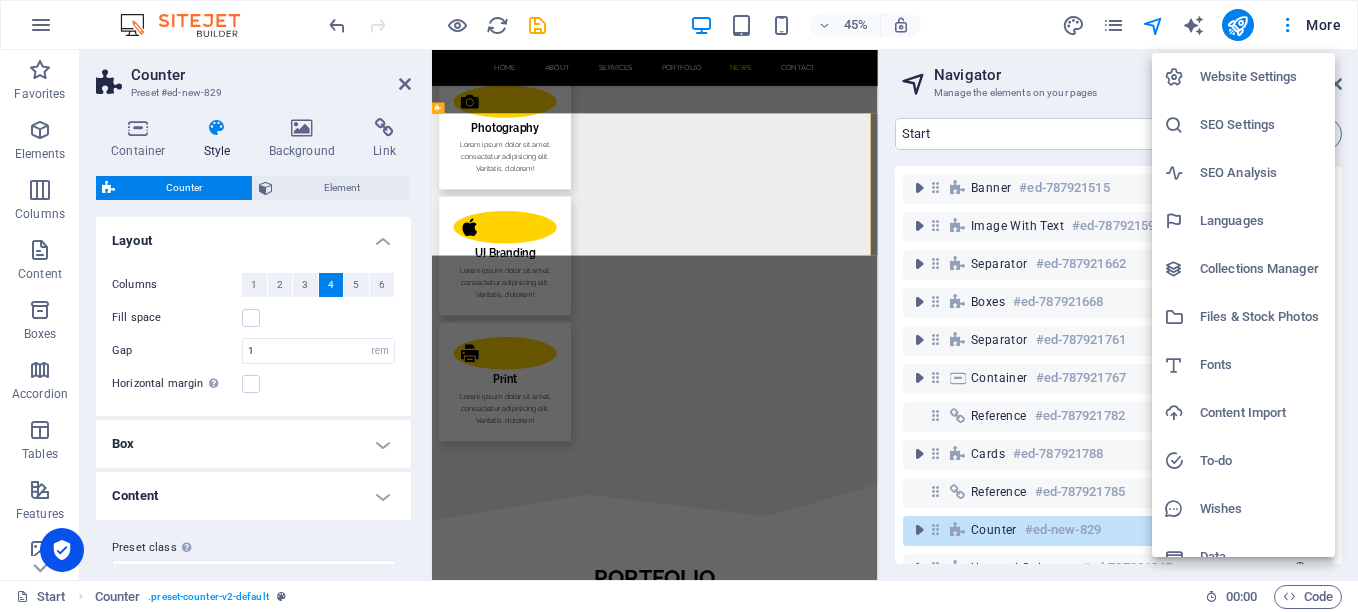 click on "Languages" at bounding box center (1261, 221) 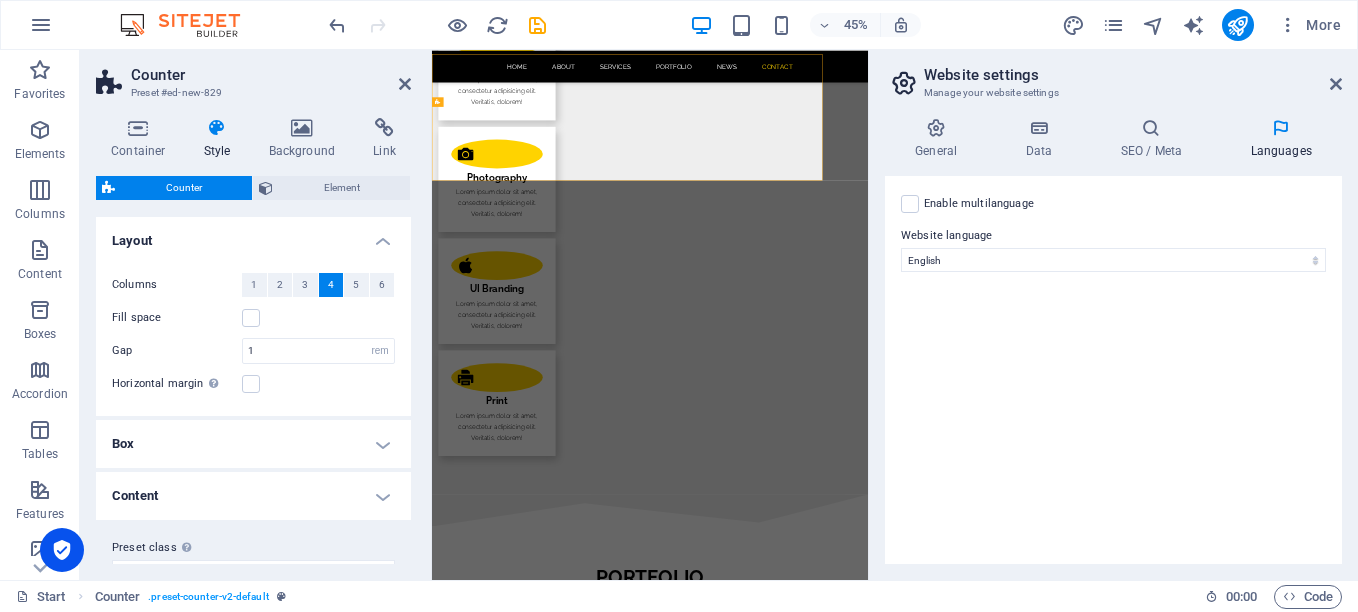 scroll, scrollTop: 4314, scrollLeft: 0, axis: vertical 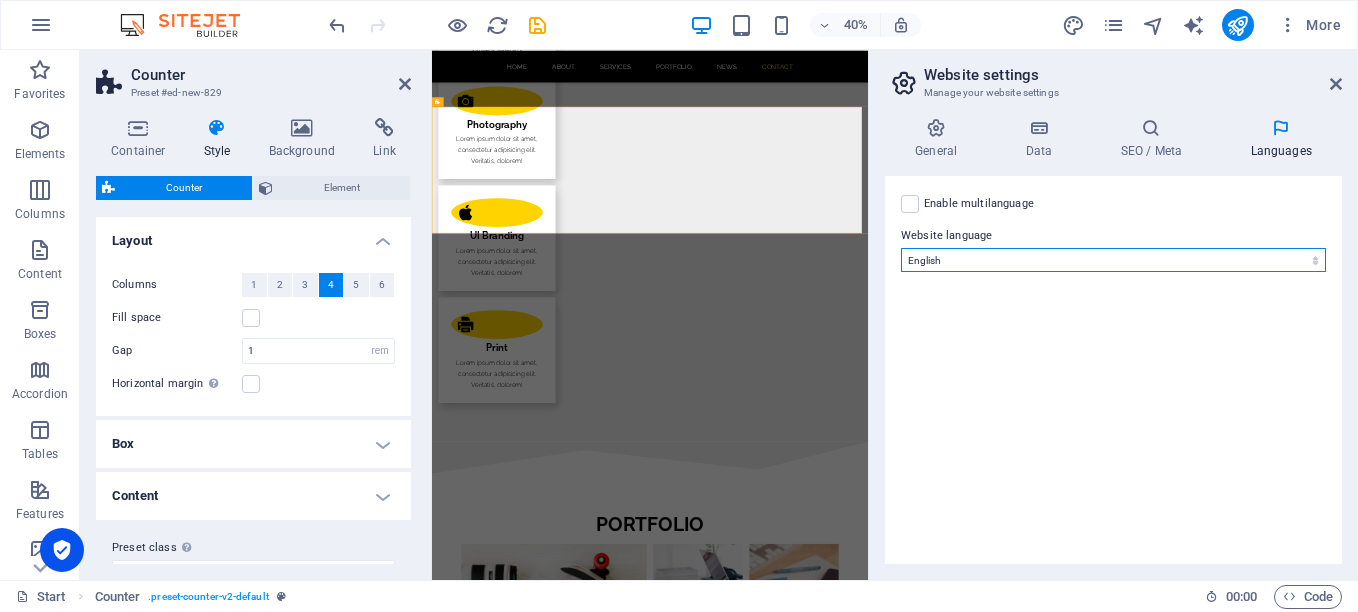 click on "Abkhazian Afar Afrikaans Akan Albanian Amharic Arabic Aragonese Armenian Assamese Avaric Avestan Aymara Azerbaijani Bambara Bashkir Basque Belarusian Bengali Bihari languages Bislama Bokmål Bosnian Breton Bulgarian Burmese Catalan Central Khmer Chamorro Chechen Chinese Church Slavic Chuvash Cornish Corsican Cree Croatian Czech Danish Dutch Dzongkha English Esperanto Estonian Ewe Faroese Farsi (Persian) Fijian Finnish French Fulah Gaelic Galician Ganda Georgian German Greek Greenlandic Guaraní Gujarati Haitian Creole Hausa Hebrew Herero Hindi Hiri Motu Hungarian Icelandic Ido Igbo Indonesian Interlingua Interlingue Inuktitut Inupiaq Irish Italian Japanese Javanese Kannada Kanuri Kashmiri Kazakh Kikuyu Kinyarwanda Komi Kongo Korean Kurdish Kwanyama Kyrgyz Lao Latin Latvian Limburgish Lingala Lithuanian Luba-Katanga Luxembourgish Macedonian Malagasy Malay Malayalam Maldivian Maltese Manx Maori Marathi Marshallese Mongolian Nauru Navajo Ndonga Nepali North Ndebele Northern Sami Norwegian Norwegian Nynorsk Nuosu" at bounding box center [1113, 260] 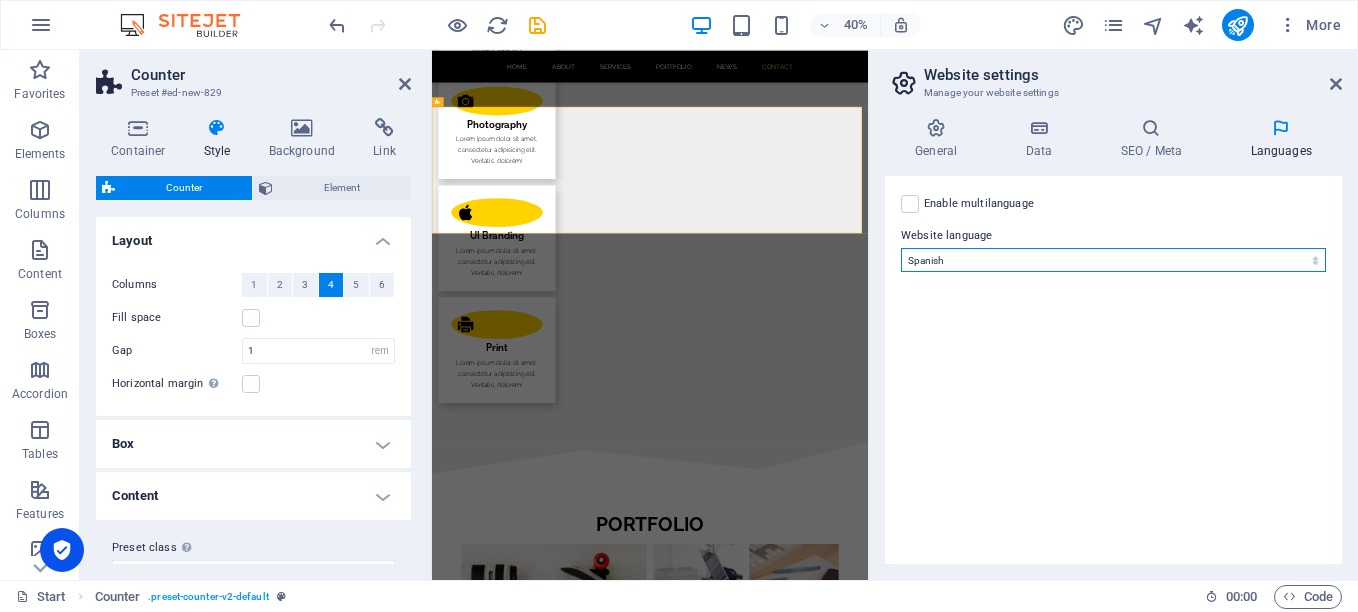 click on "Abkhazian Afar Afrikaans Akan Albanian Amharic Arabic Aragonese Armenian Assamese Avaric Avestan Aymara Azerbaijani Bambara Bashkir Basque Belarusian Bengali Bihari languages Bislama Bokmål Bosnian Breton Bulgarian Burmese Catalan Central Khmer Chamorro Chechen Chinese Church Slavic Chuvash Cornish Corsican Cree Croatian Czech Danish Dutch Dzongkha English Esperanto Estonian Ewe Faroese Farsi (Persian) Fijian Finnish French Fulah Gaelic Galician Ganda Georgian German Greek Greenlandic Guaraní Gujarati Haitian Creole Hausa Hebrew Herero Hindi Hiri Motu Hungarian Icelandic Ido Igbo Indonesian Interlingua Interlingue Inuktitut Inupiaq Irish Italian Japanese Javanese Kannada Kanuri Kashmiri Kazakh Kikuyu Kinyarwanda Komi Kongo Korean Kurdish Kwanyama Kyrgyz Lao Latin Latvian Limburgish Lingala Lithuanian Luba-Katanga Luxembourgish Macedonian Malagasy Malay Malayalam Maldivian Maltese Manx Maori Marathi Marshallese Mongolian Nauru Navajo Ndonga Nepali North Ndebele Northern Sami Norwegian Norwegian Nynorsk Nuosu" at bounding box center (1113, 260) 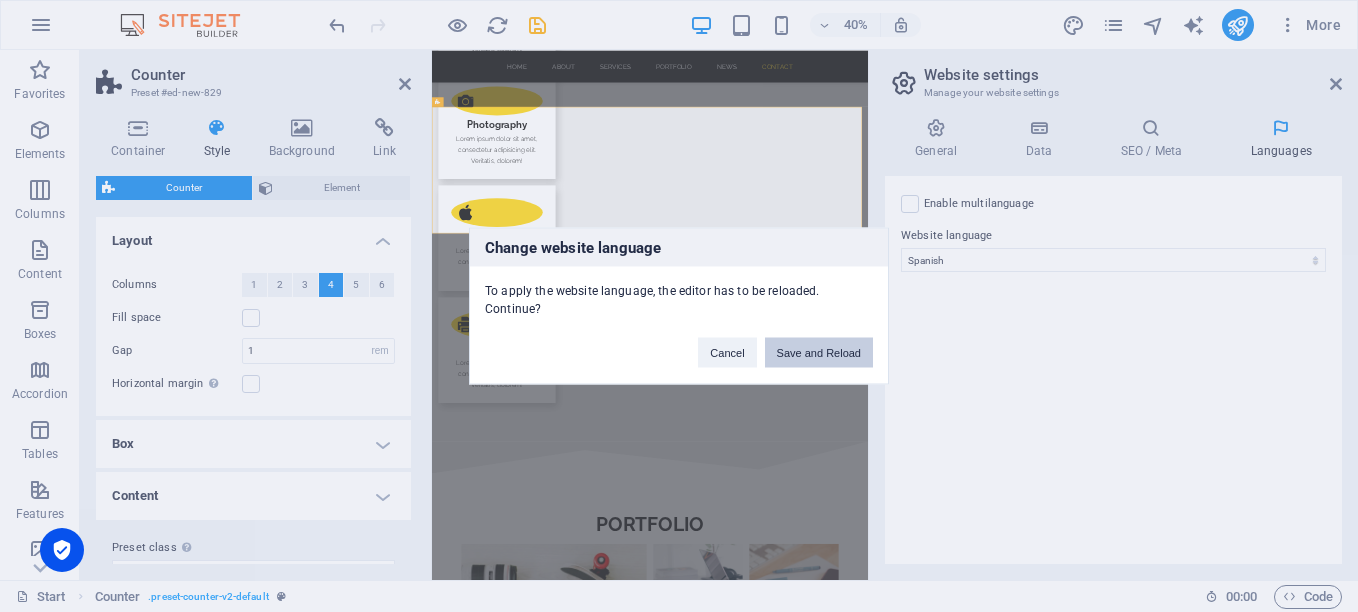 click on "Save and Reload" at bounding box center [819, 353] 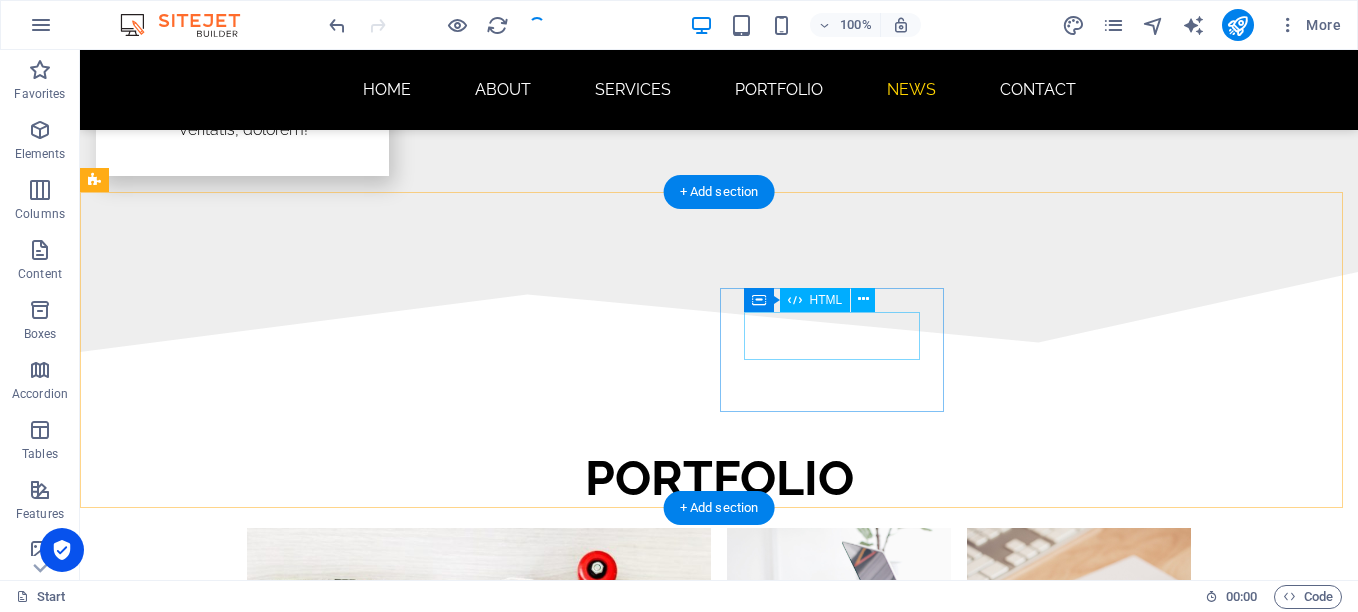 scroll, scrollTop: 3676, scrollLeft: 0, axis: vertical 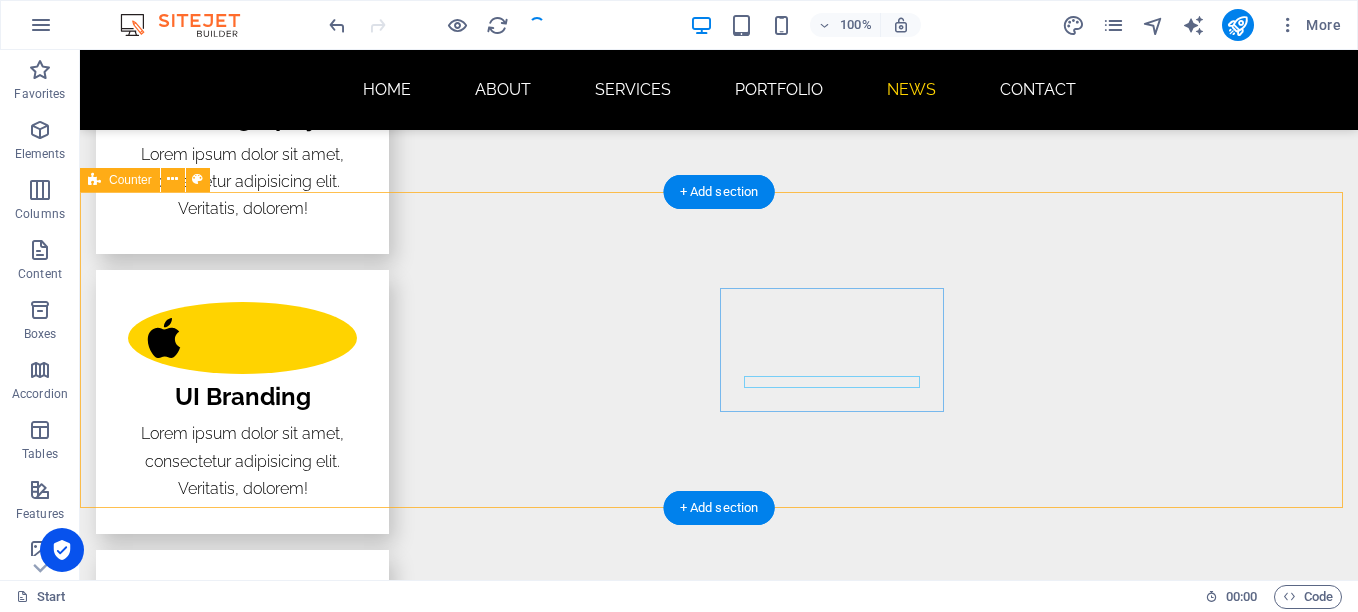 click on "59 Escritores publicados 18 Libros en catálogo 20  M participacion en ferias 9 Entrevistas de escritores" at bounding box center [719, 3946] 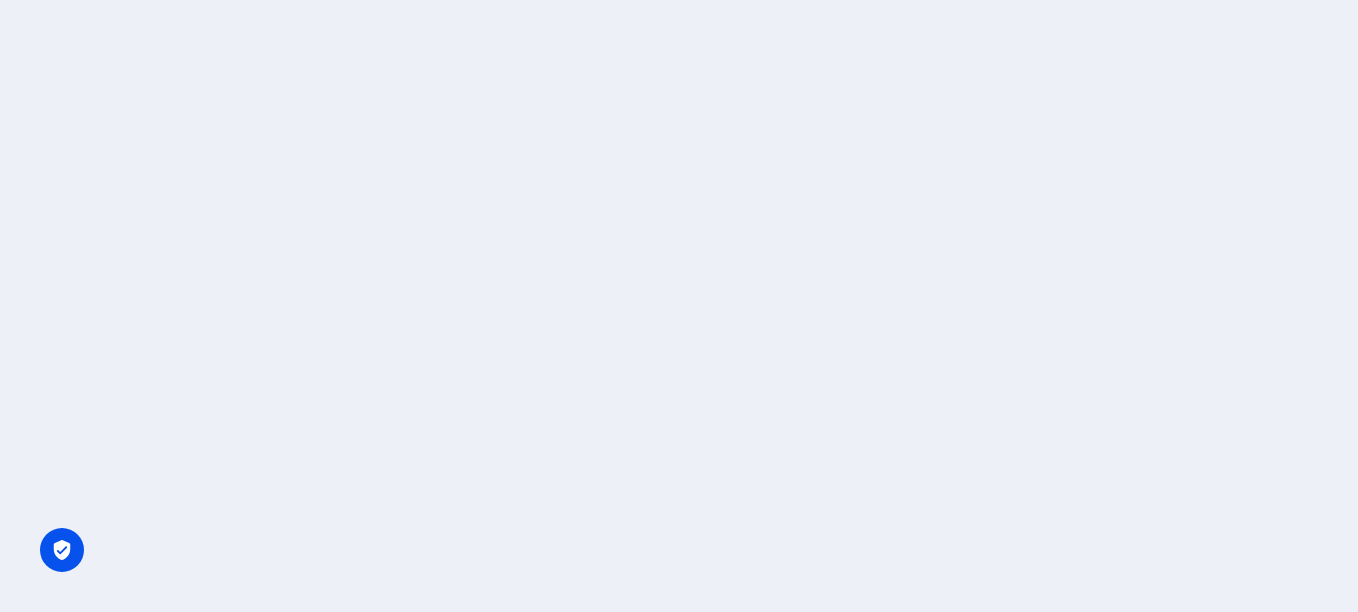 scroll, scrollTop: 0, scrollLeft: 0, axis: both 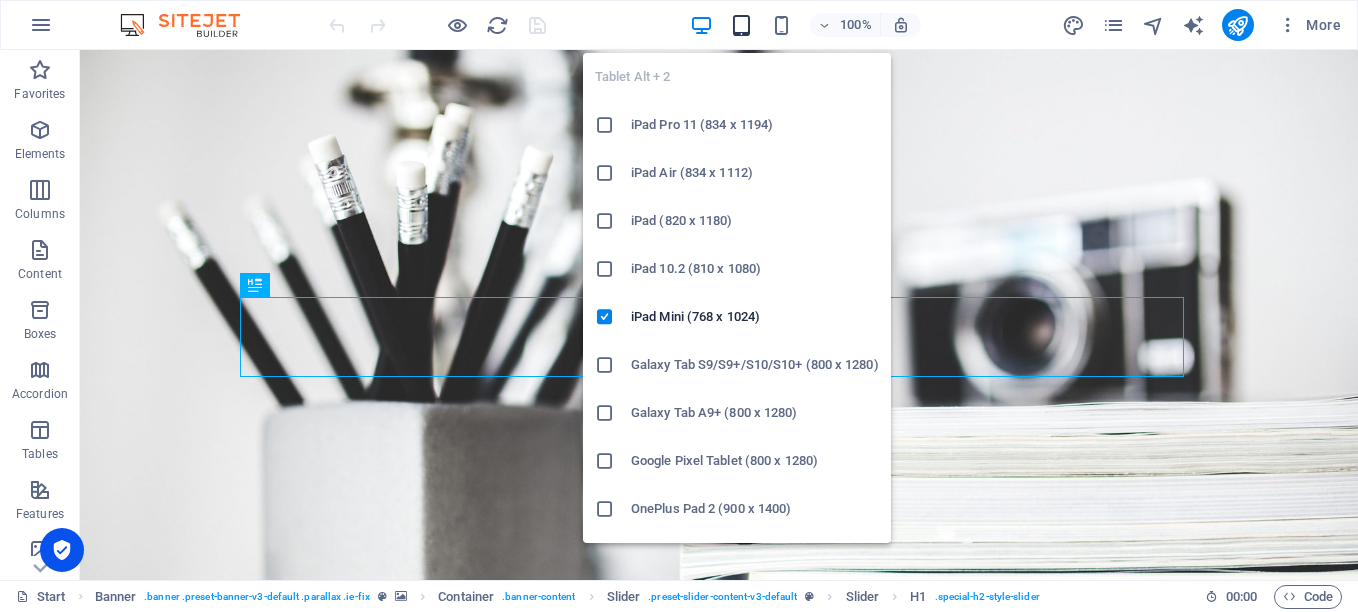 click at bounding box center [741, 25] 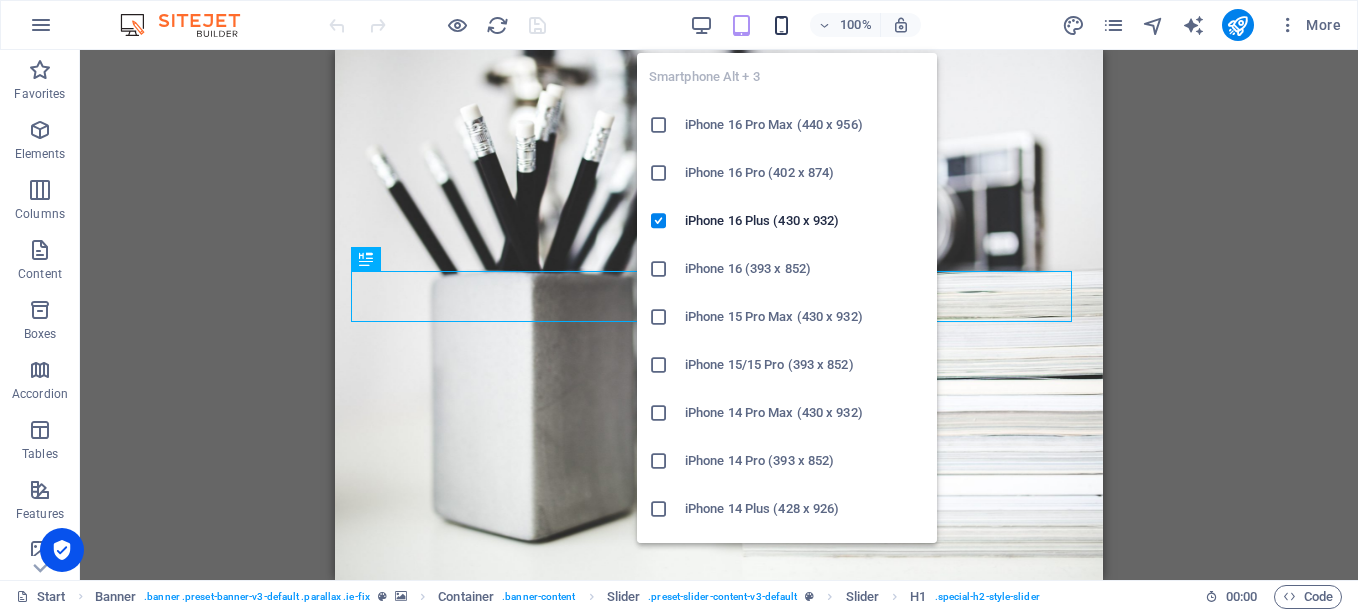 click at bounding box center [781, 25] 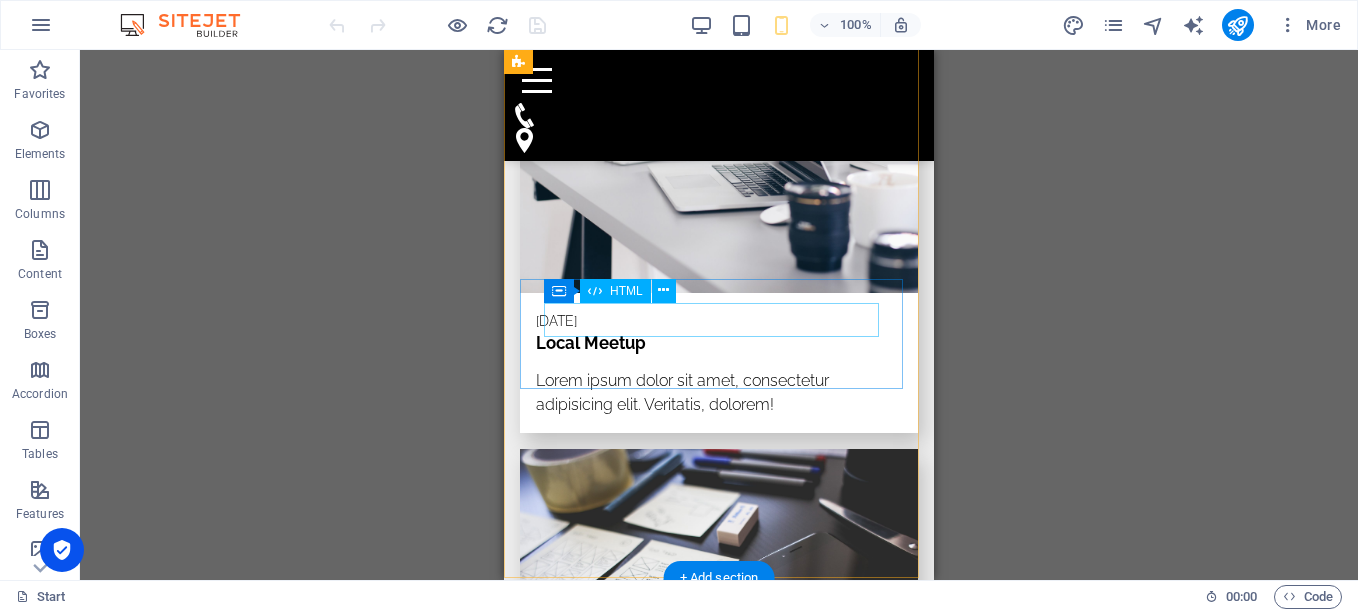 scroll, scrollTop: 5100, scrollLeft: 0, axis: vertical 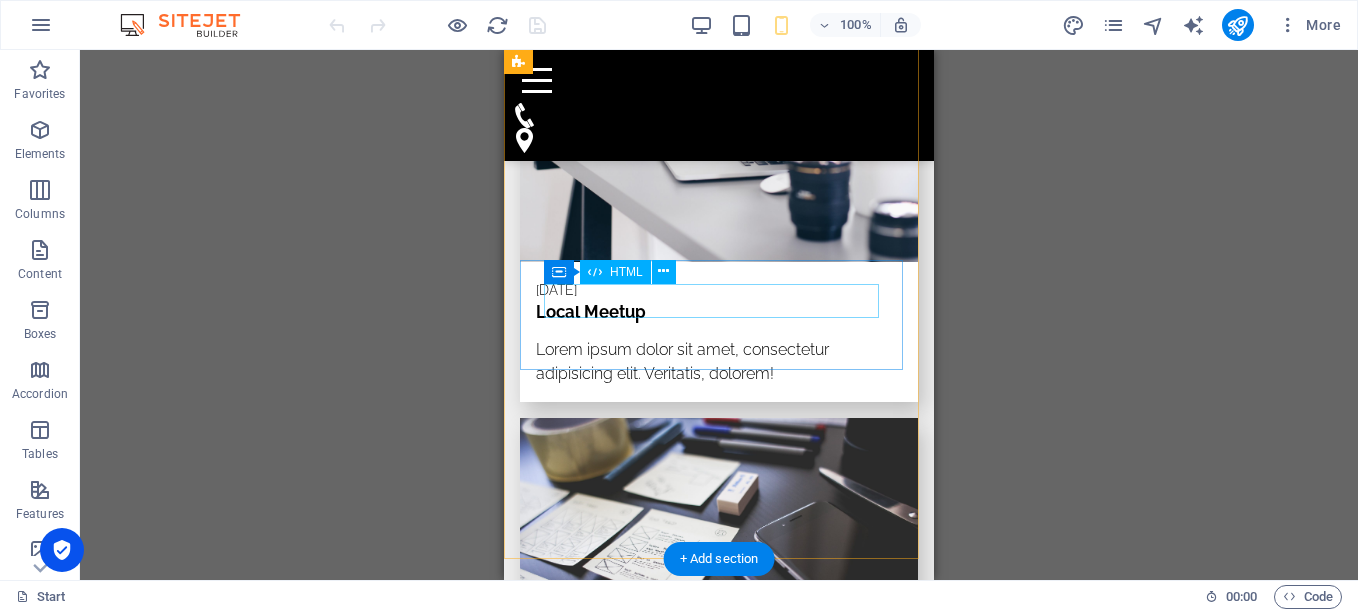 click on "20  M" at bounding box center (719, 1260) 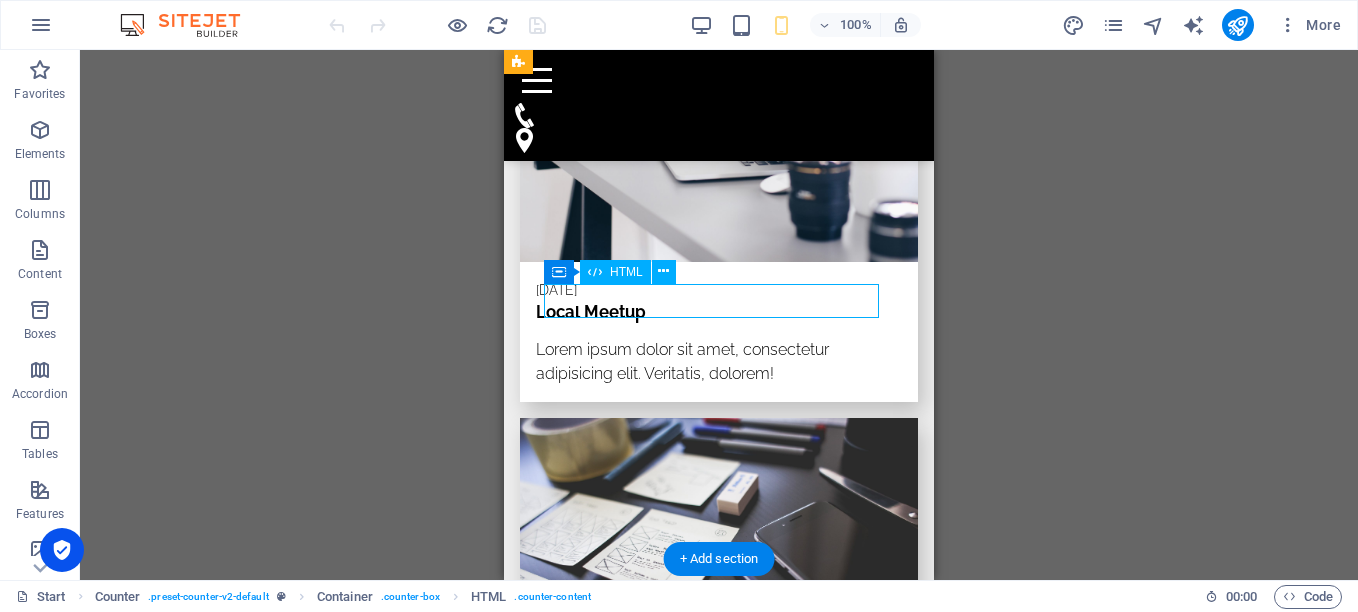 click on "20  M" at bounding box center (719, 1260) 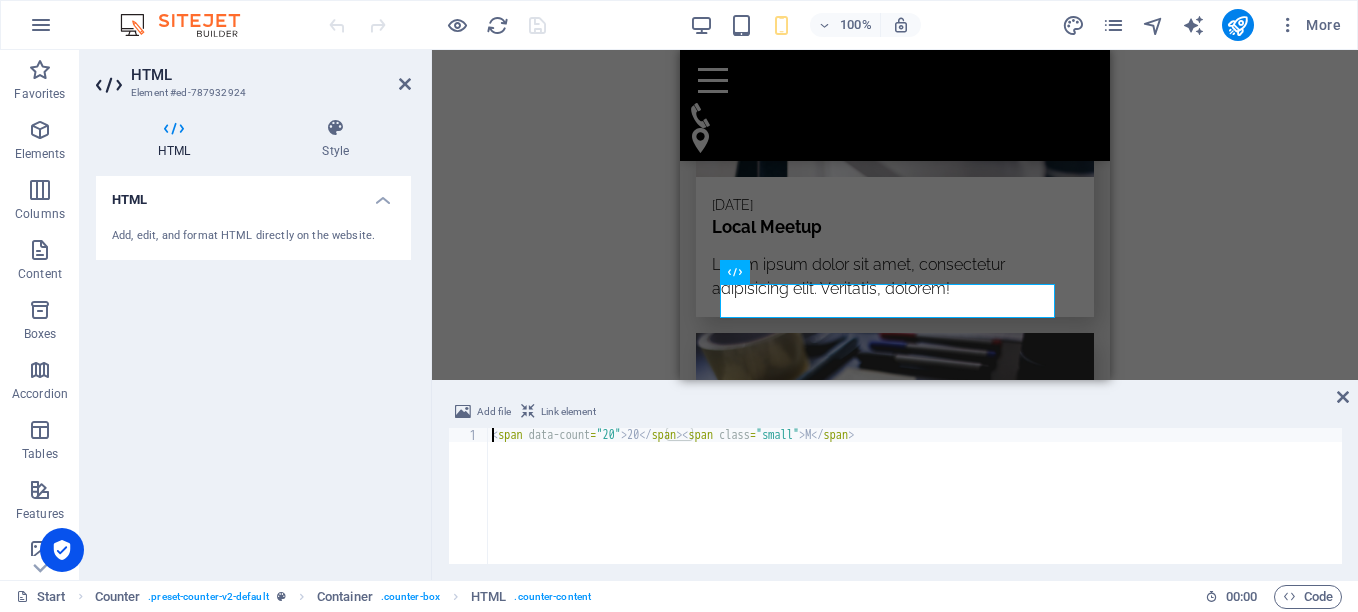 click on "< span   data-count = "20" > 20 </ span > < span   class = "small" >  M </ span >" at bounding box center (915, 510) 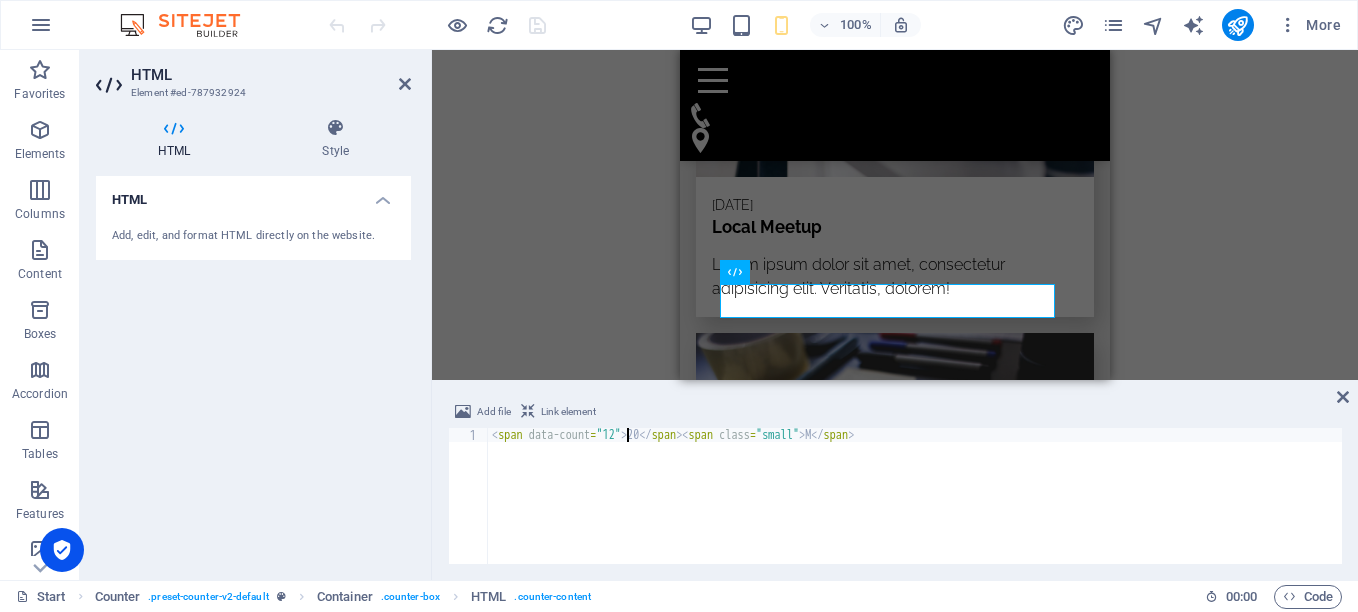 scroll, scrollTop: 0, scrollLeft: 11, axis: horizontal 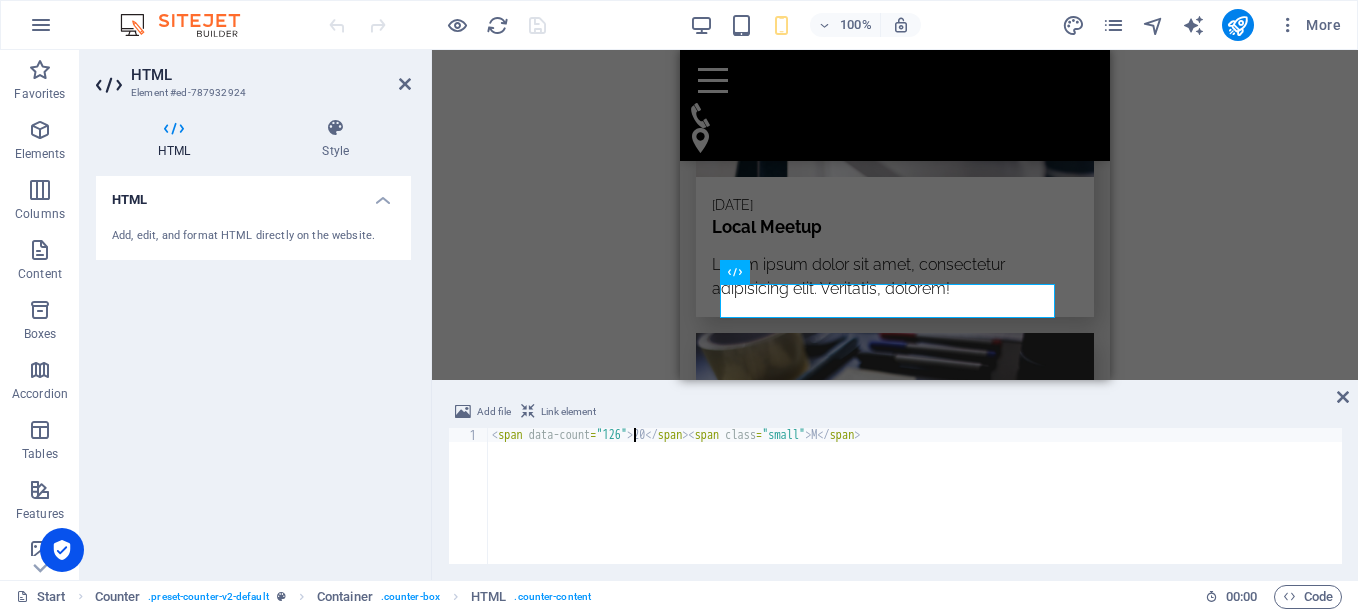 type on "<span data-count="126">20</span><span class="small"> M</span>" 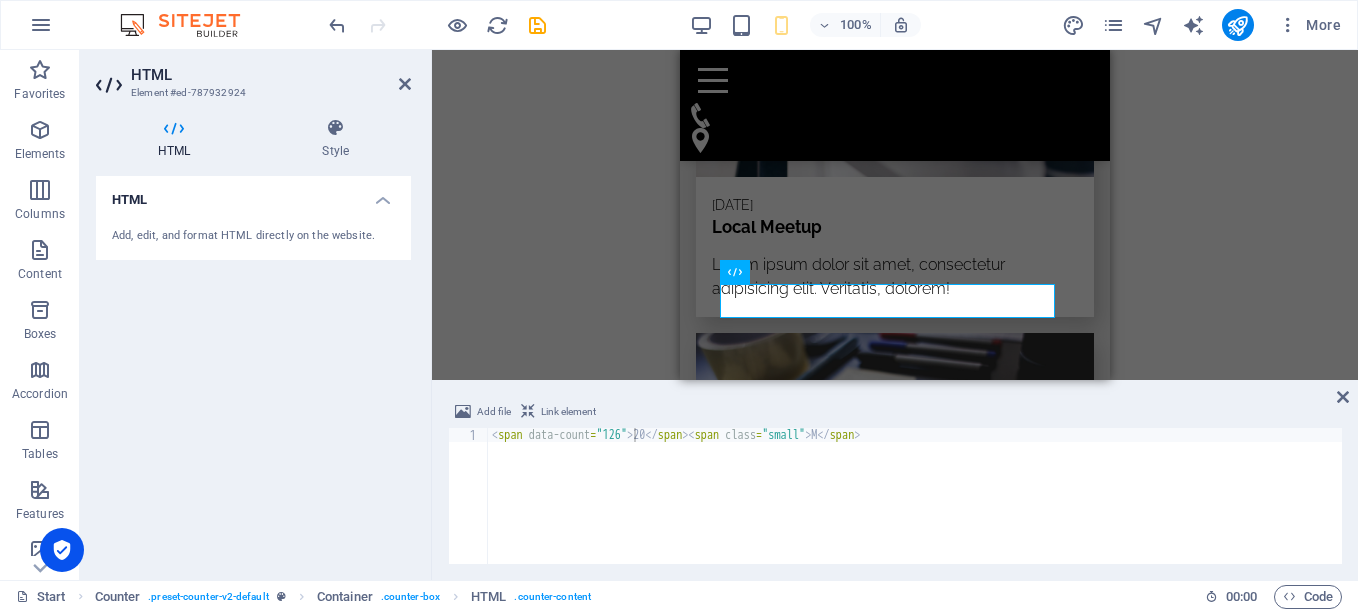 click on "Slider   Slider   H1   Banner   Banner   Container   Slider   Slider   Banner   Menu Bar   Banner   Container   Spacer   Slider   Slider   H1   Spacer   Social Media Icons   Image with text   Image   Container   H2   Container   Text   Spacer   Text   Progress bar   Container   Progress bar   Container   HTML   Text   Container   Container   HTML   Text   Container   Separator   HTML   Separator   Boxes   Container   Container   Text   Container   Container   H3   Container   Text   Container   Text   Container   Container   Container   Container   Text   Container   Container   Container   H3   Container   Text   Container   H2   Gallery   Gallery   Gallery   Reference   Cards   Container   Image   Container   Text   Text   Container   Image   Container   H3   Text   Container   Image   Container   Text   Text   Reference   Counter   Container   HTML   Text   Container   HTML   Text   Container   HTML   Container   Text" at bounding box center [895, 215] 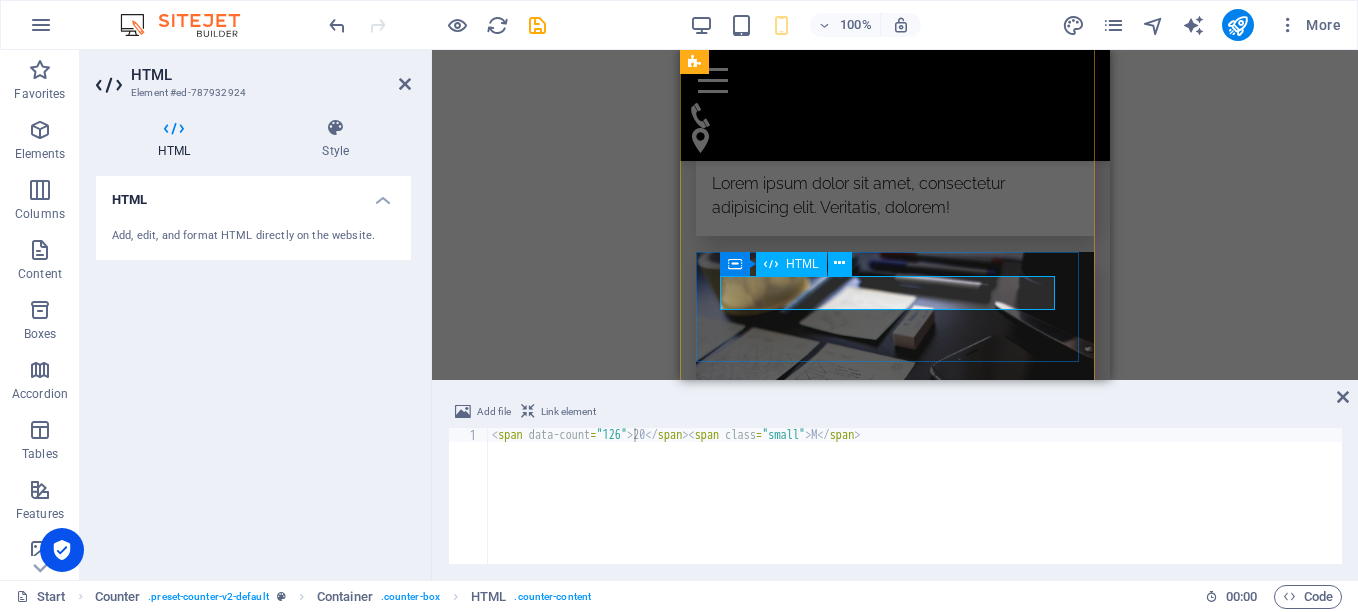 scroll, scrollTop: 5114, scrollLeft: 0, axis: vertical 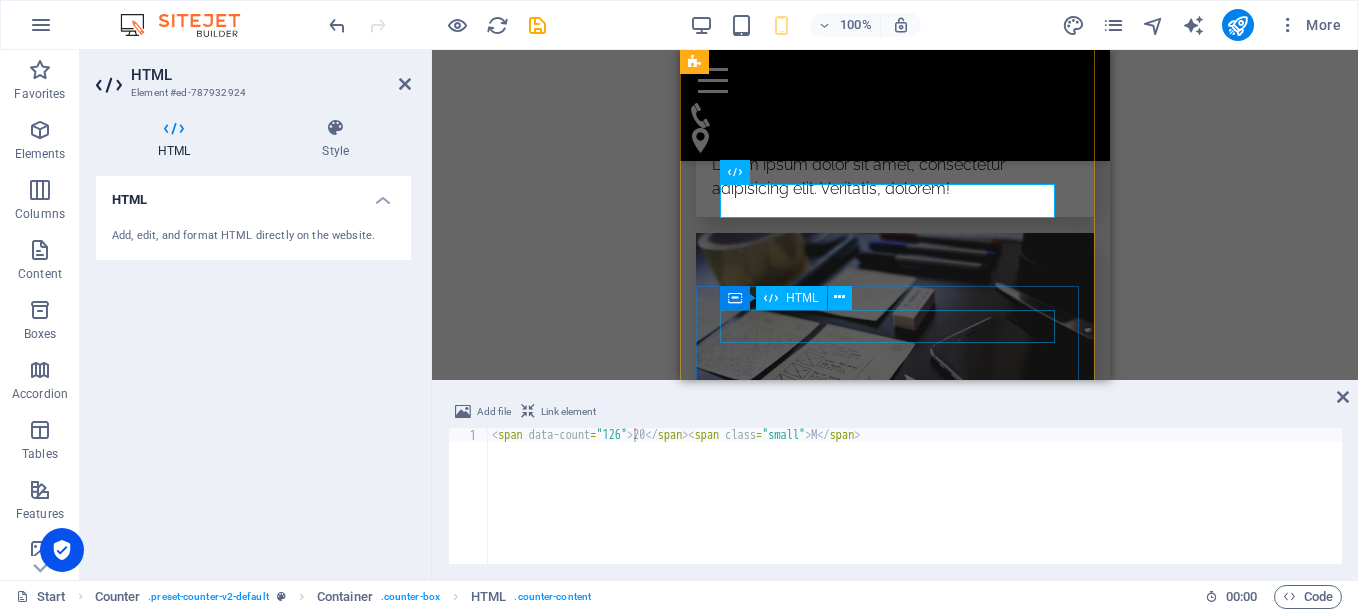 click on "9" at bounding box center (895, 1192) 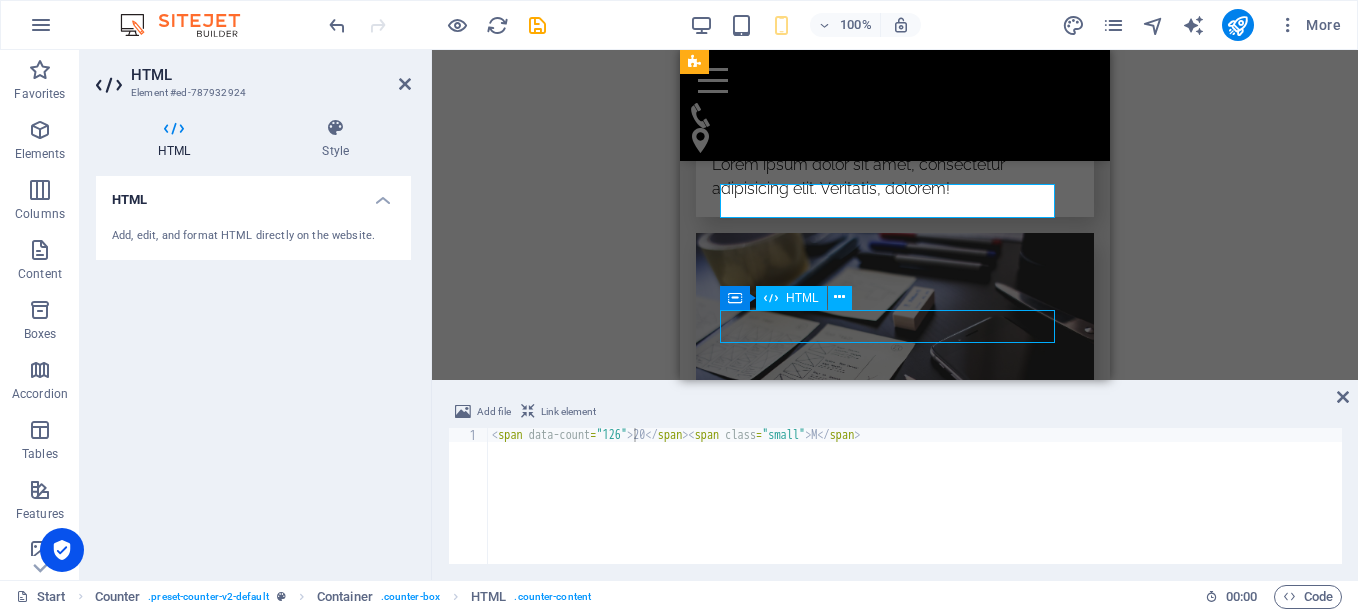 click on "9" at bounding box center (895, 1192) 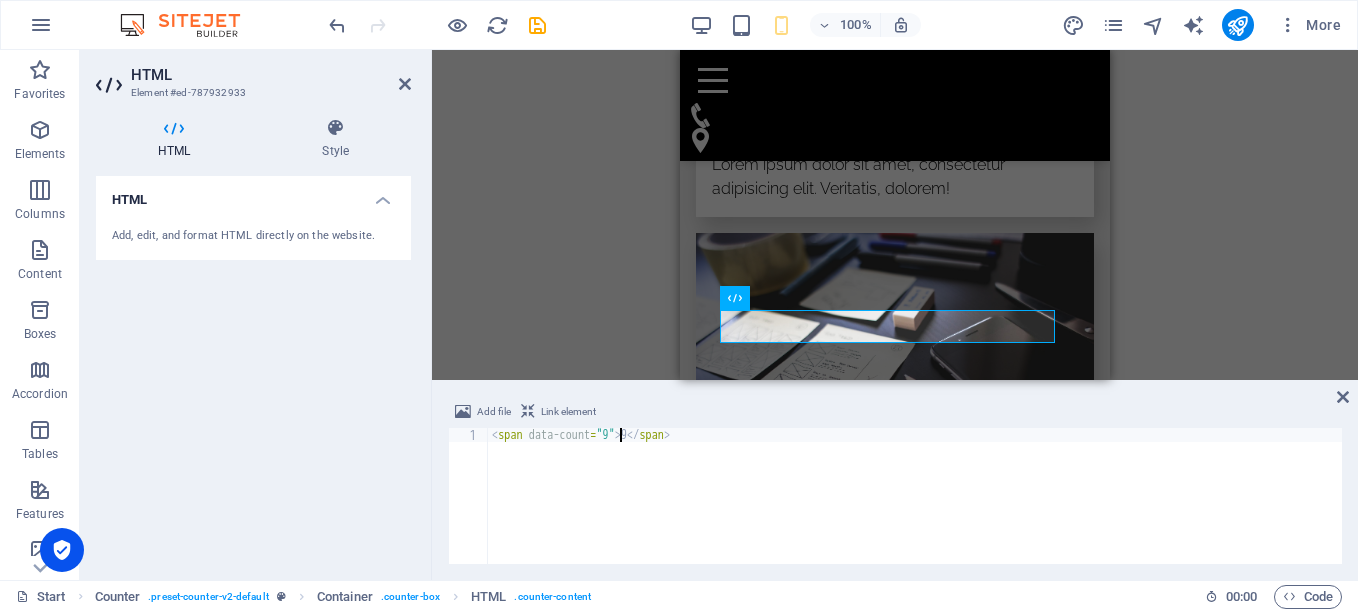 click on "< span   data-count = "9" > 9 </ span >" at bounding box center (915, 510) 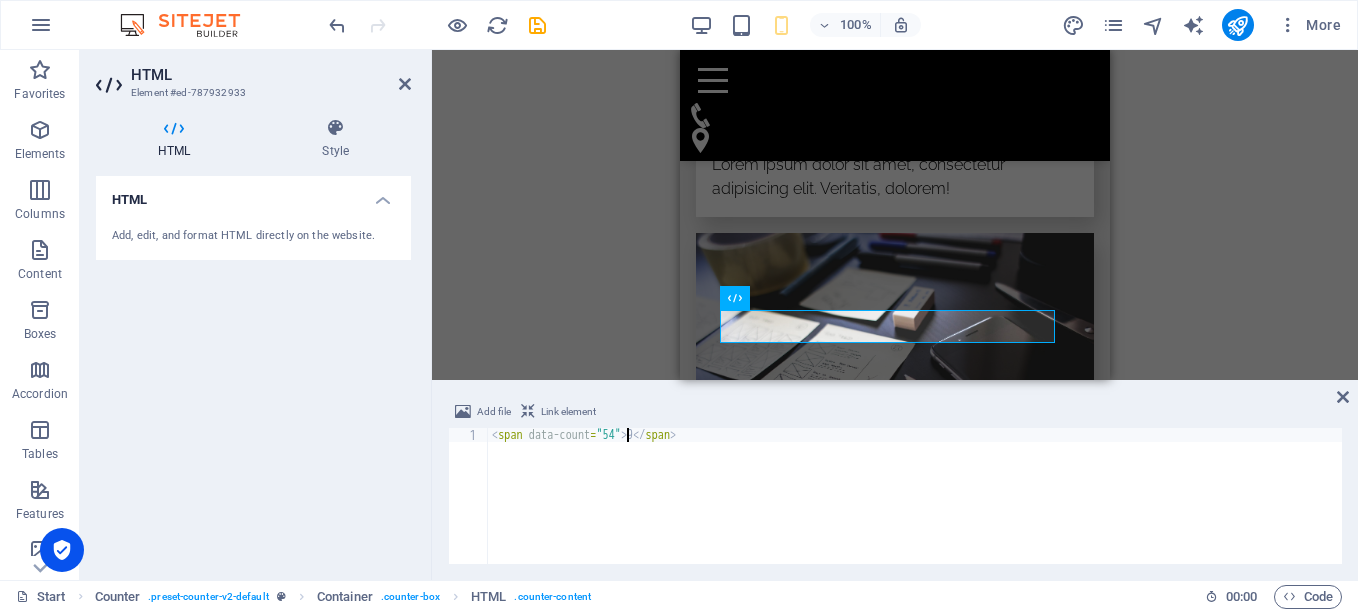 scroll, scrollTop: 0, scrollLeft: 11, axis: horizontal 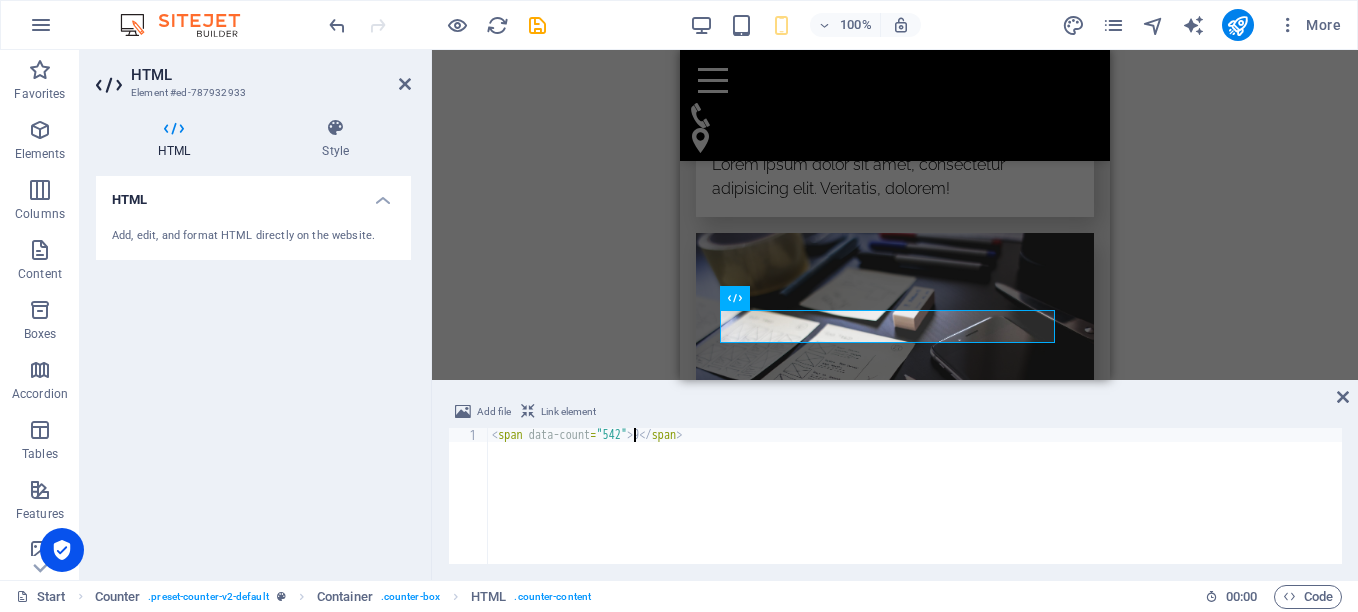 type on "<span data-count="542">9</span>" 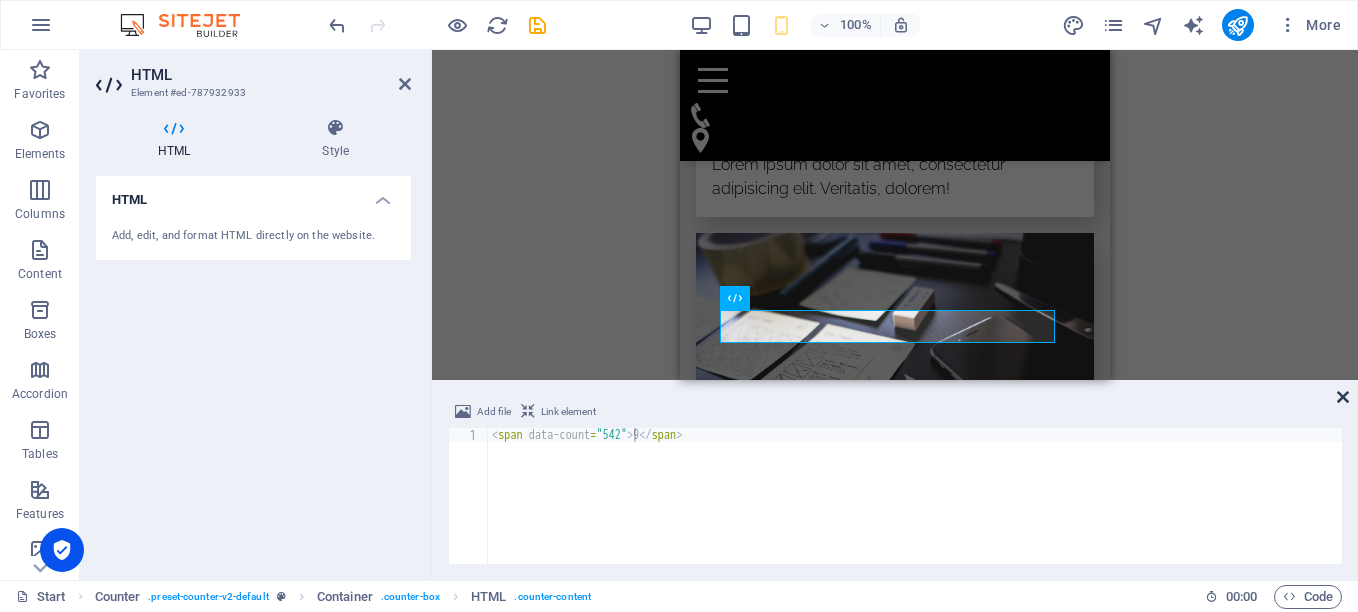 click at bounding box center [1343, 397] 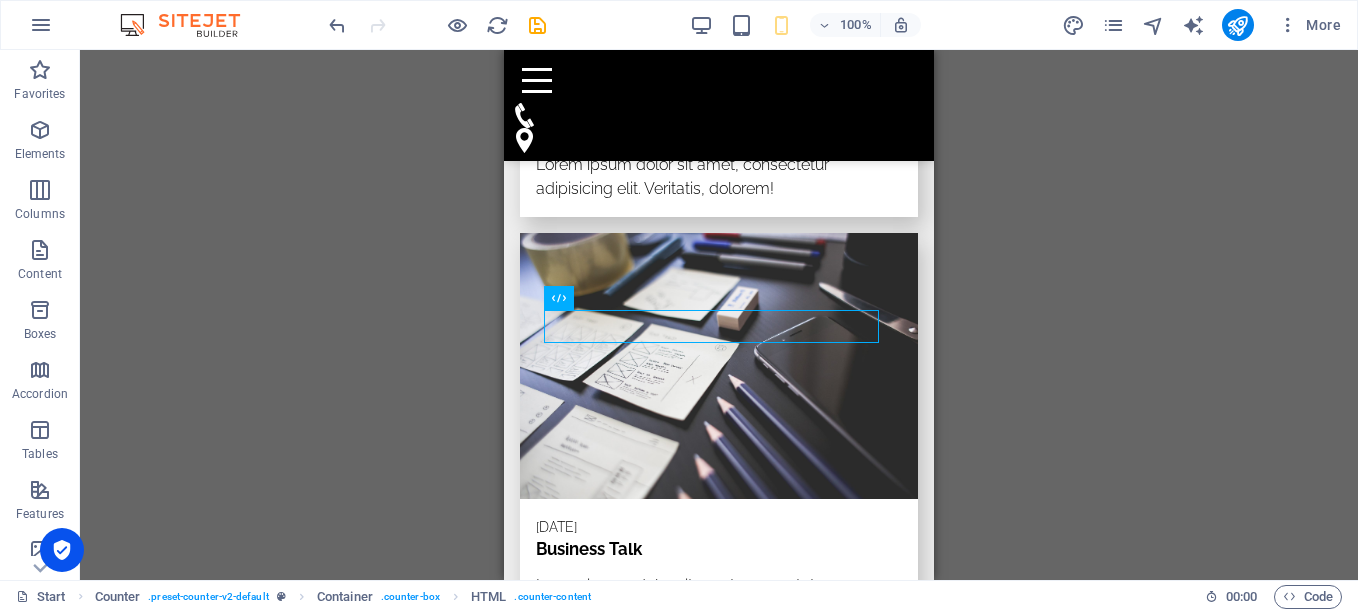 scroll, scrollTop: 5200, scrollLeft: 0, axis: vertical 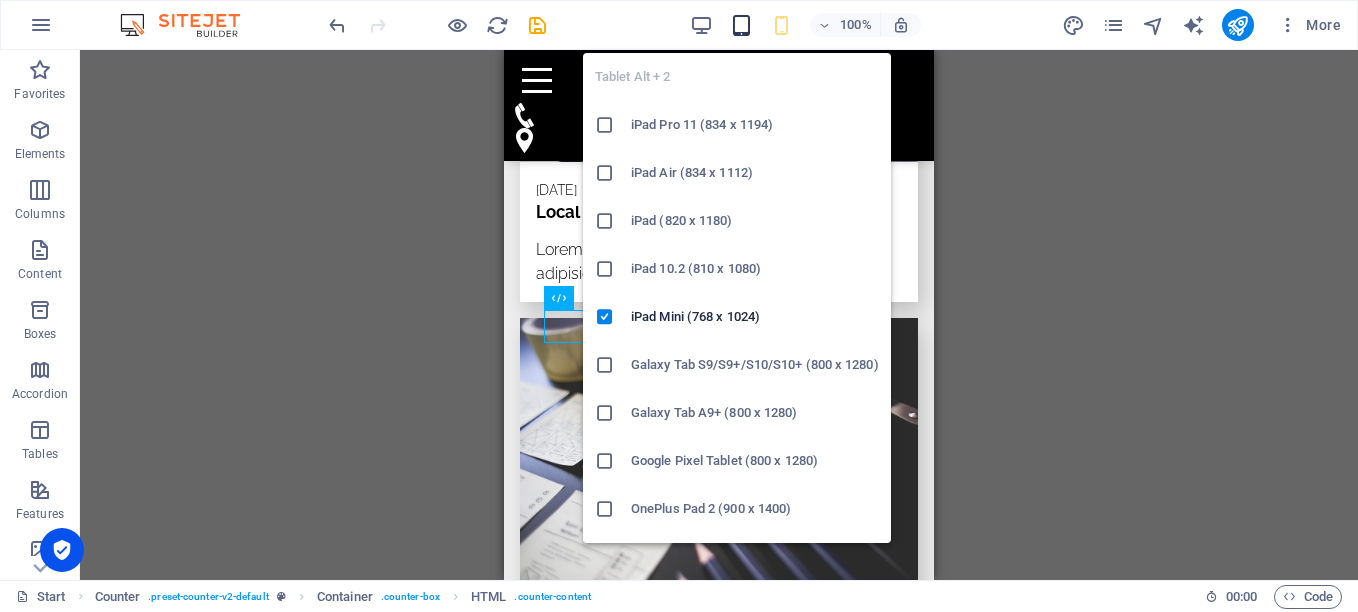 click at bounding box center (741, 25) 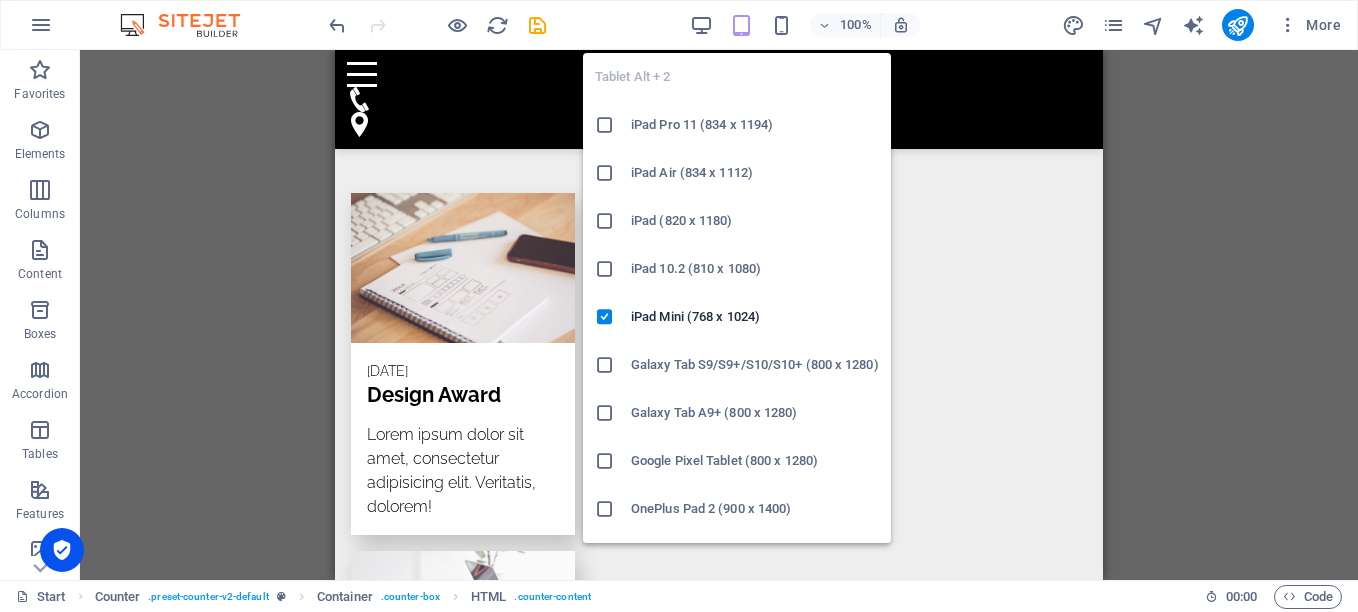 scroll, scrollTop: 3435, scrollLeft: 0, axis: vertical 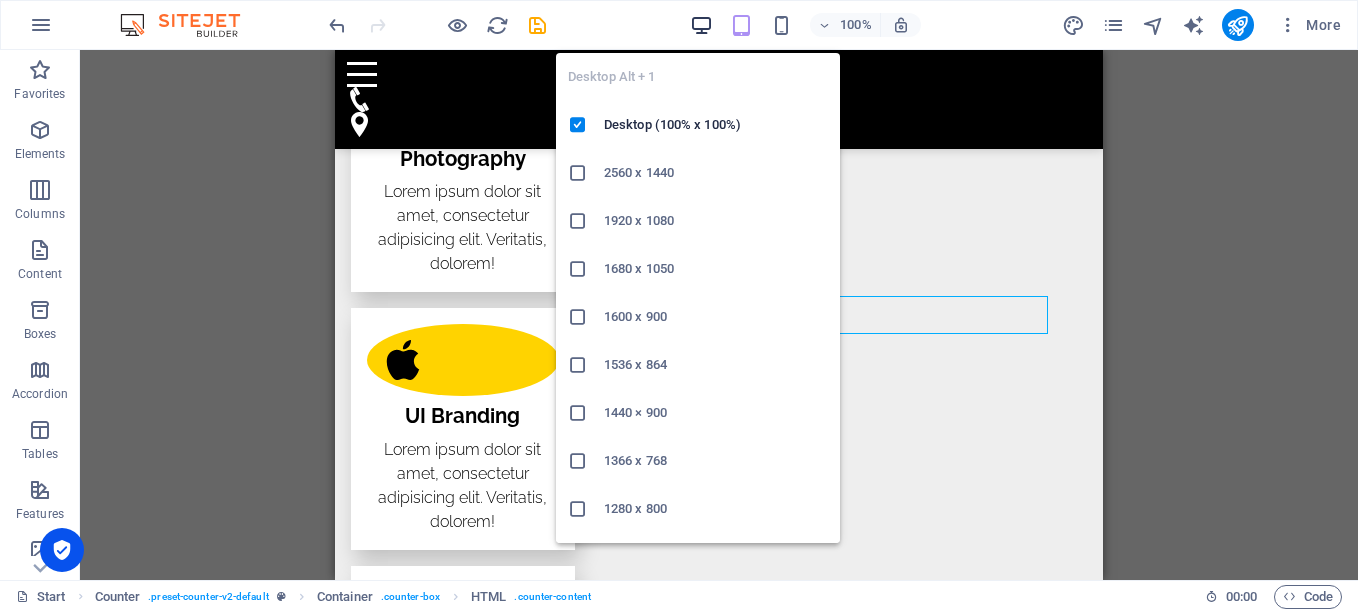 click at bounding box center [701, 25] 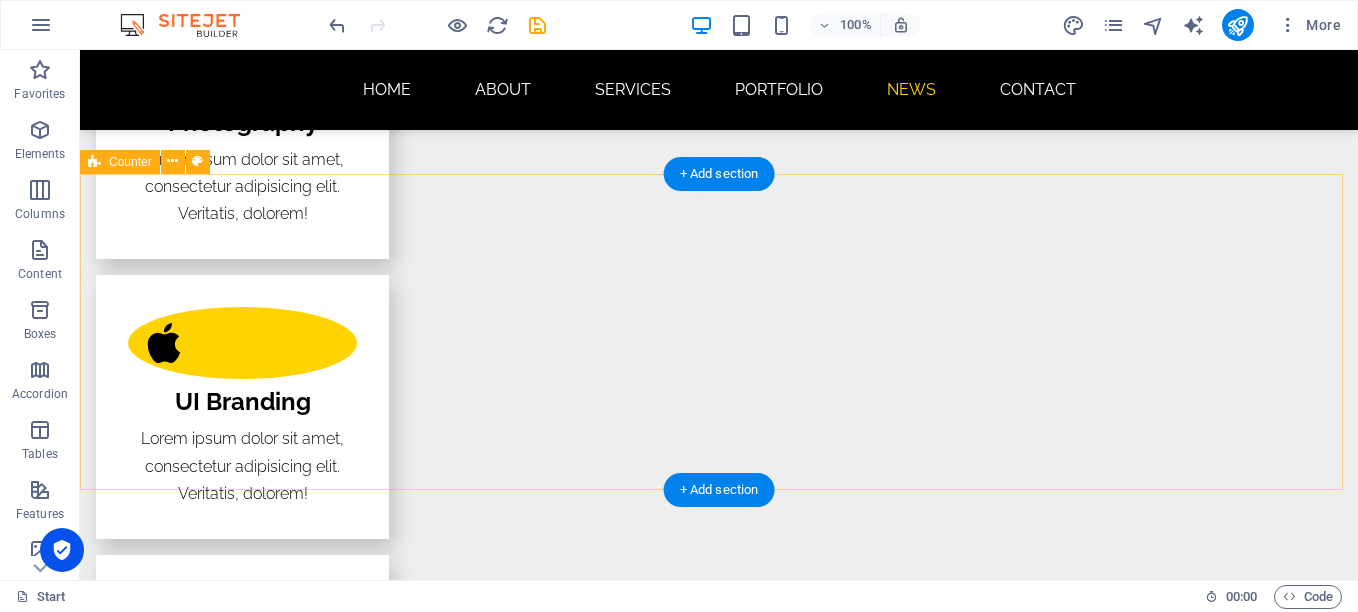 scroll, scrollTop: 3695, scrollLeft: 0, axis: vertical 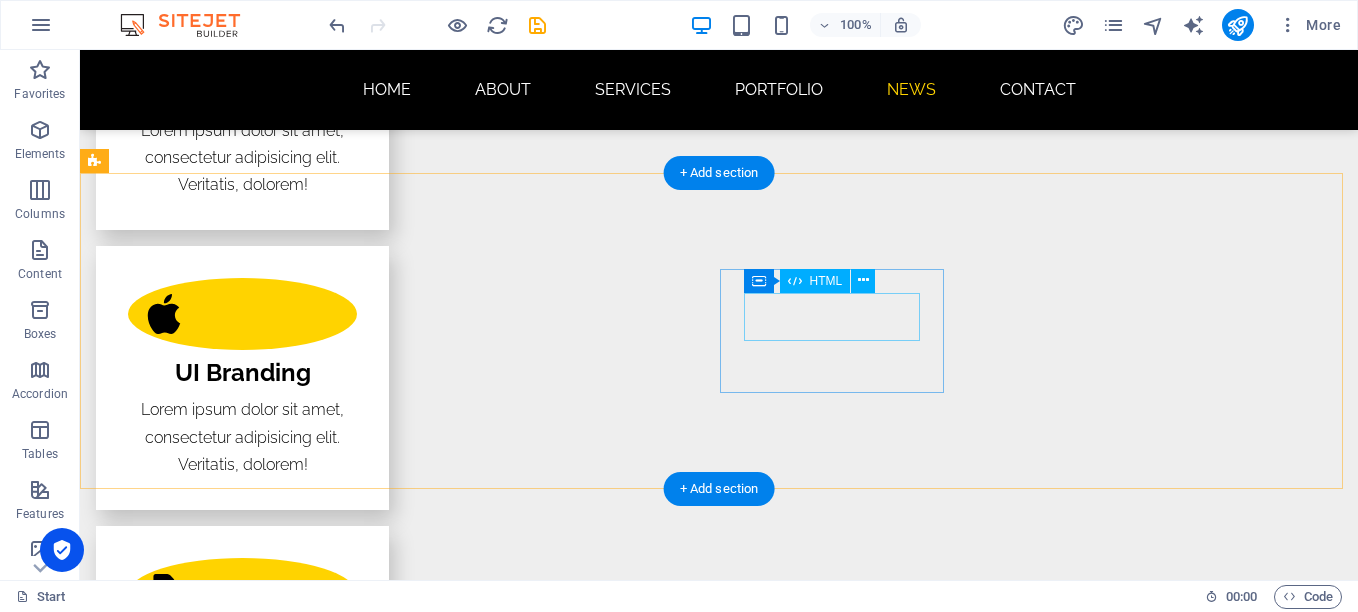 click on "20  M" at bounding box center (208, 3974) 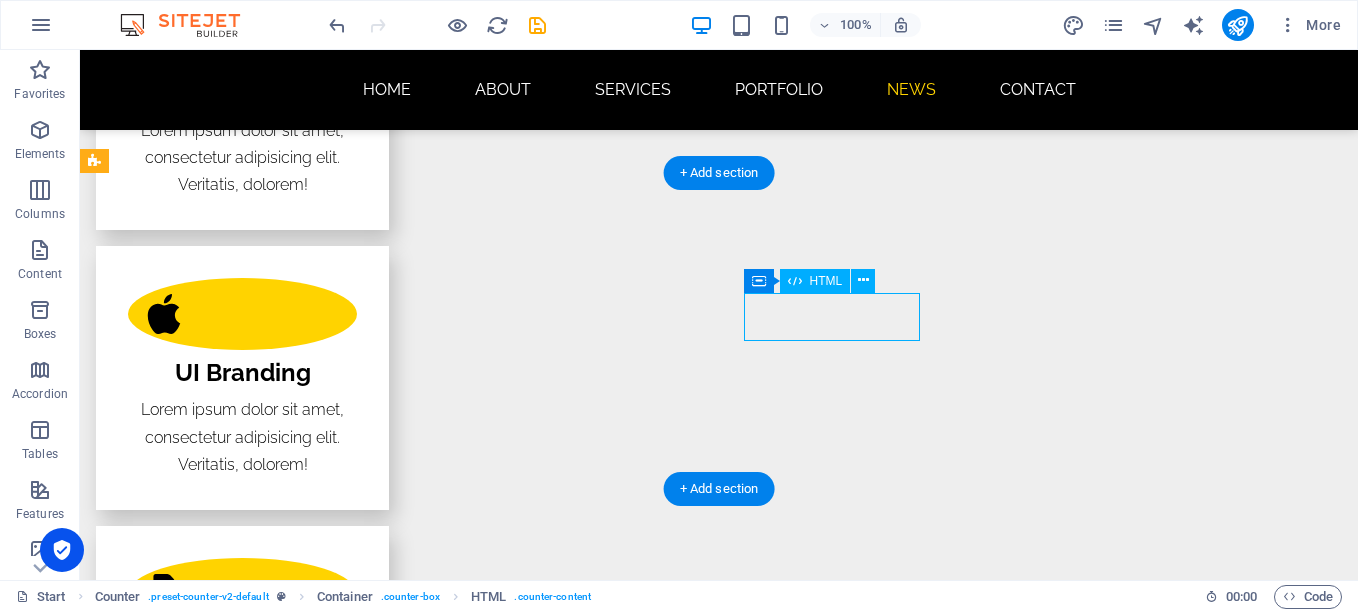 click on "20  M" at bounding box center [208, 3974] 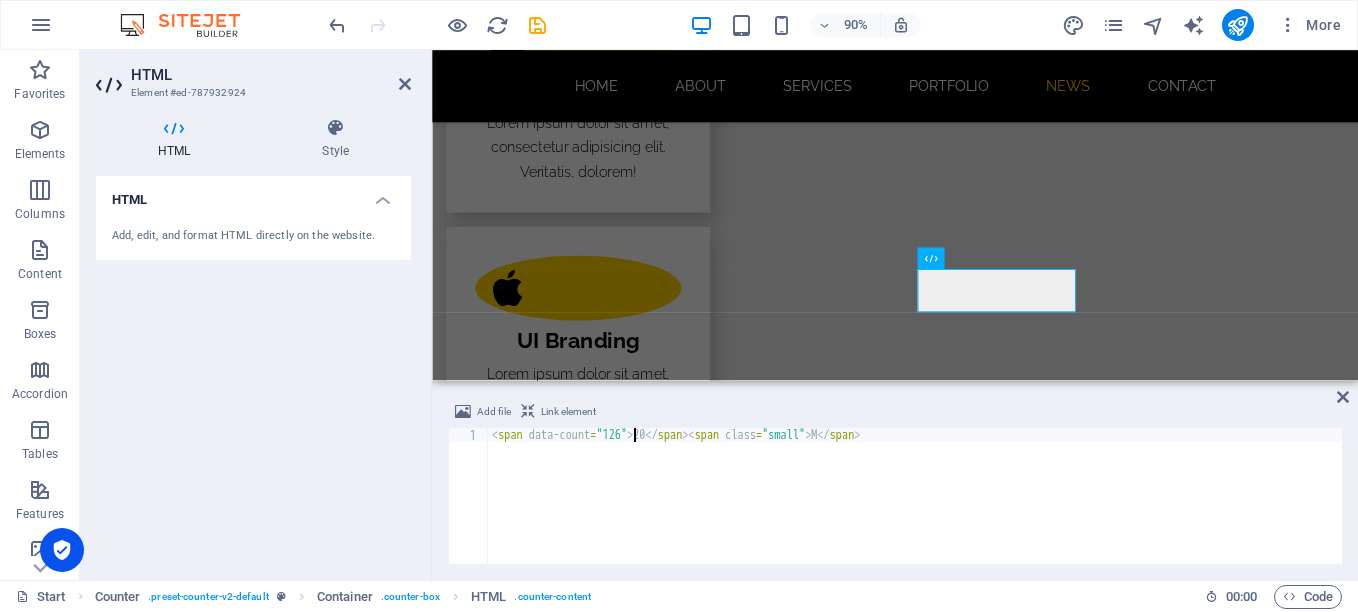 scroll, scrollTop: 0, scrollLeft: 12, axis: horizontal 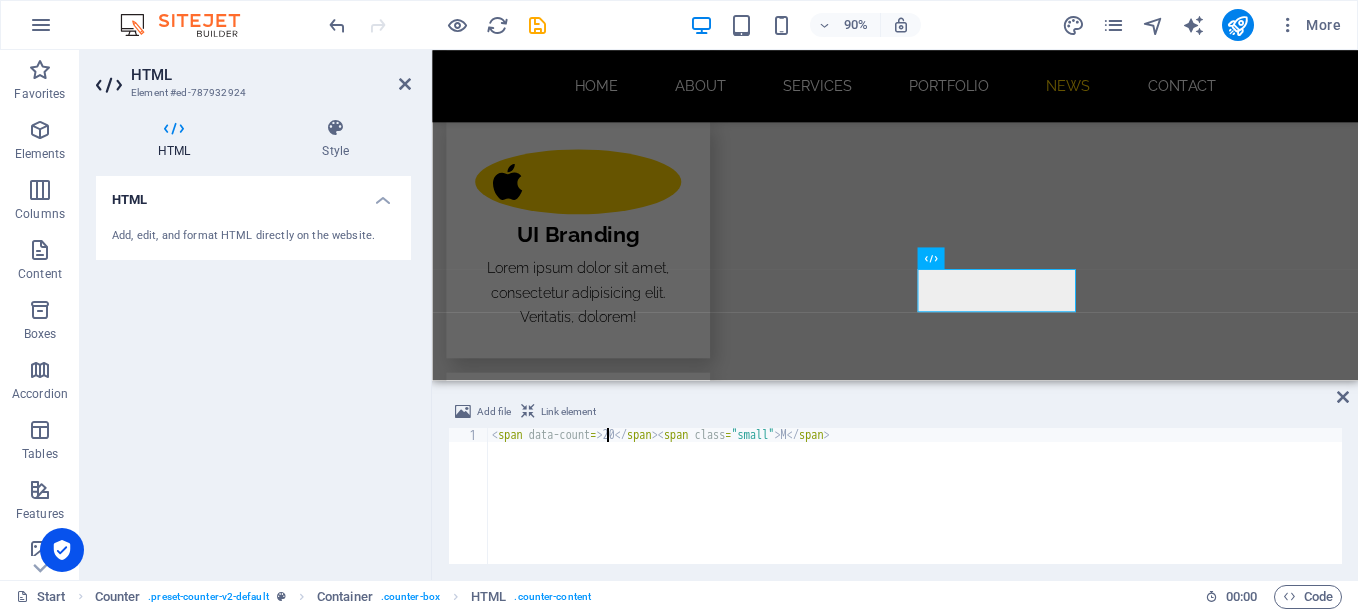 click on "< span   data-count = > 20 </ span > < span   class = "small" >  M </ span >" at bounding box center [915, 510] 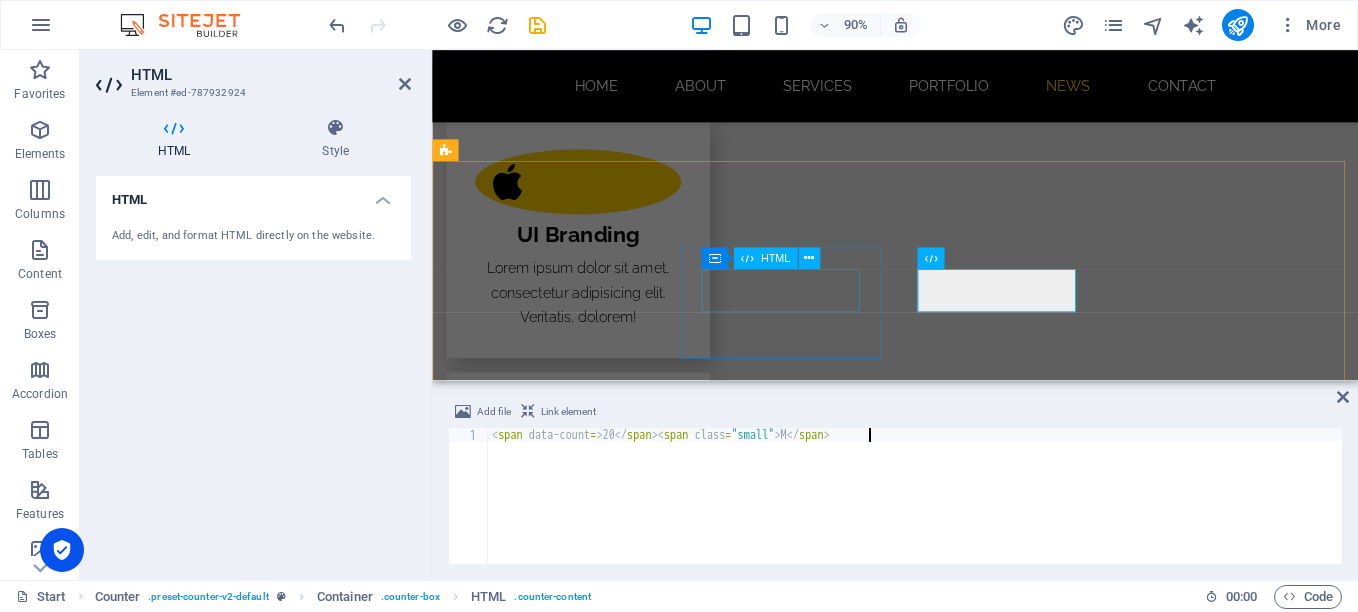 type on "<span data-count=>20</span><span class="small"> M</span>" 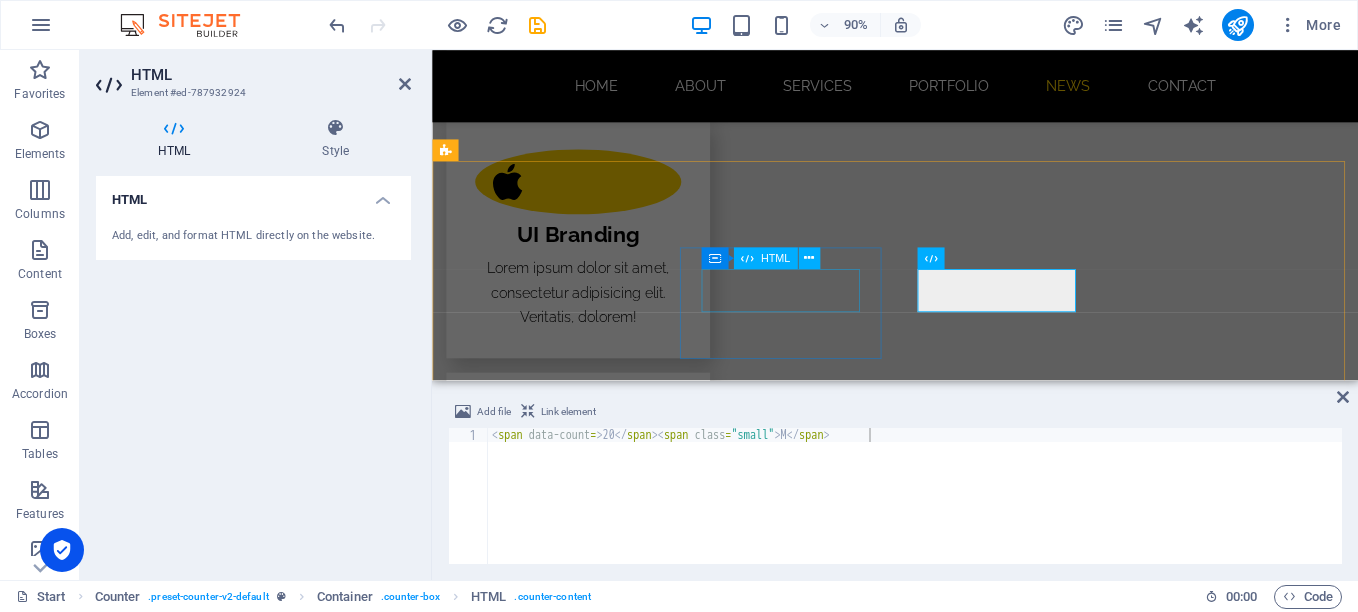 click on "130" at bounding box center (560, 3724) 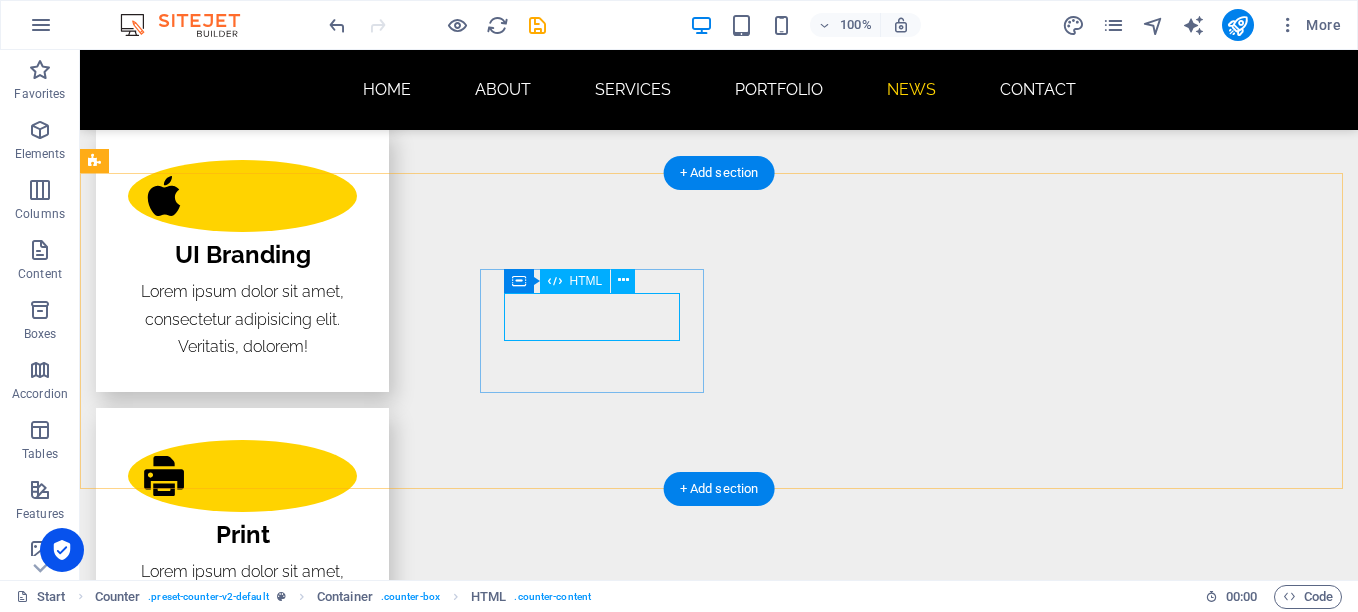 click on "130" at bounding box center (208, 3724) 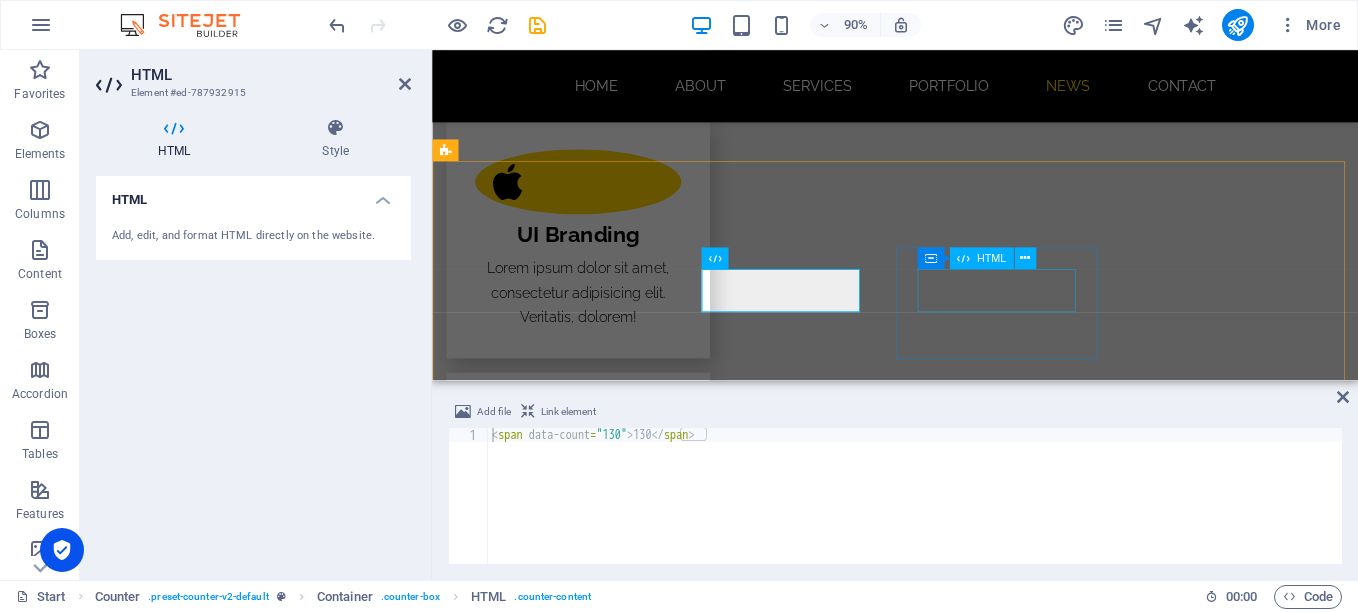 click on "20  M" at bounding box center [560, 3856] 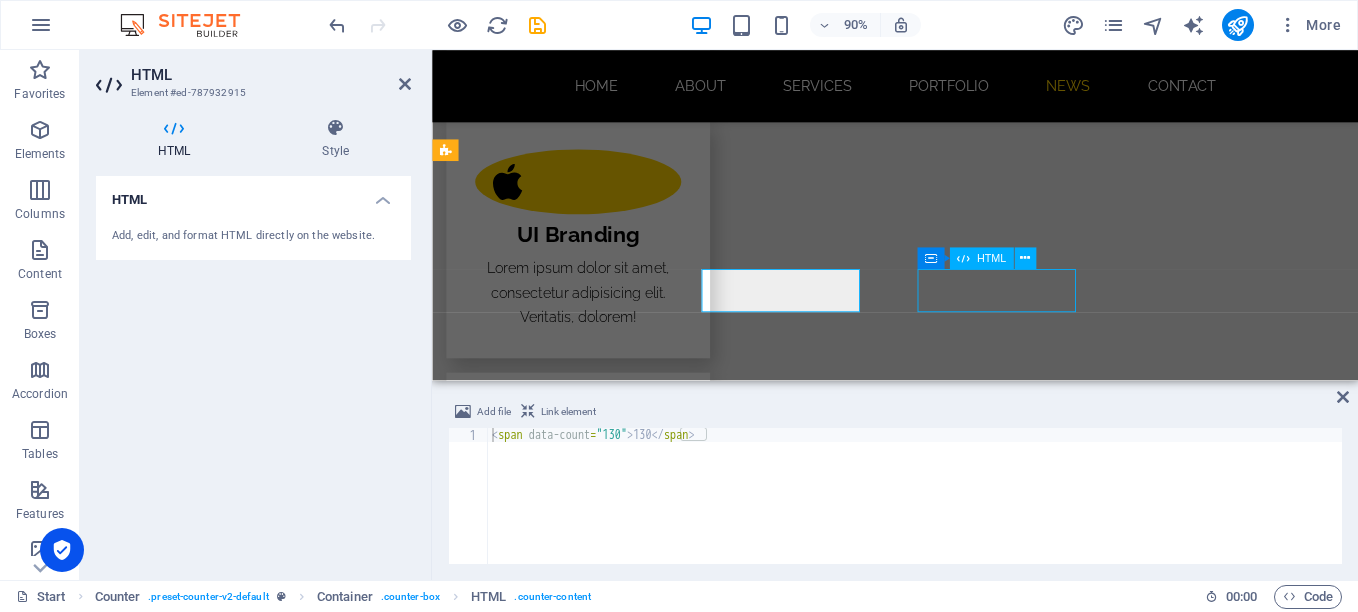 click on "20  M" at bounding box center (560, 3856) 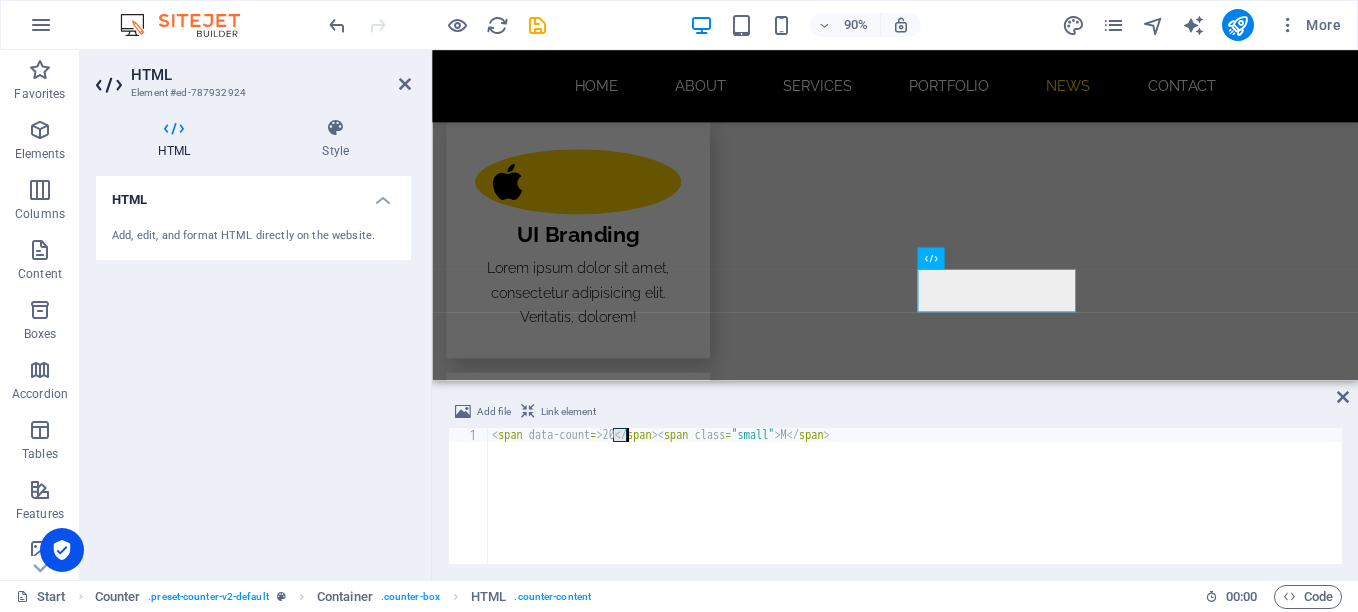 drag, startPoint x: 614, startPoint y: 434, endPoint x: 624, endPoint y: 433, distance: 10.049875 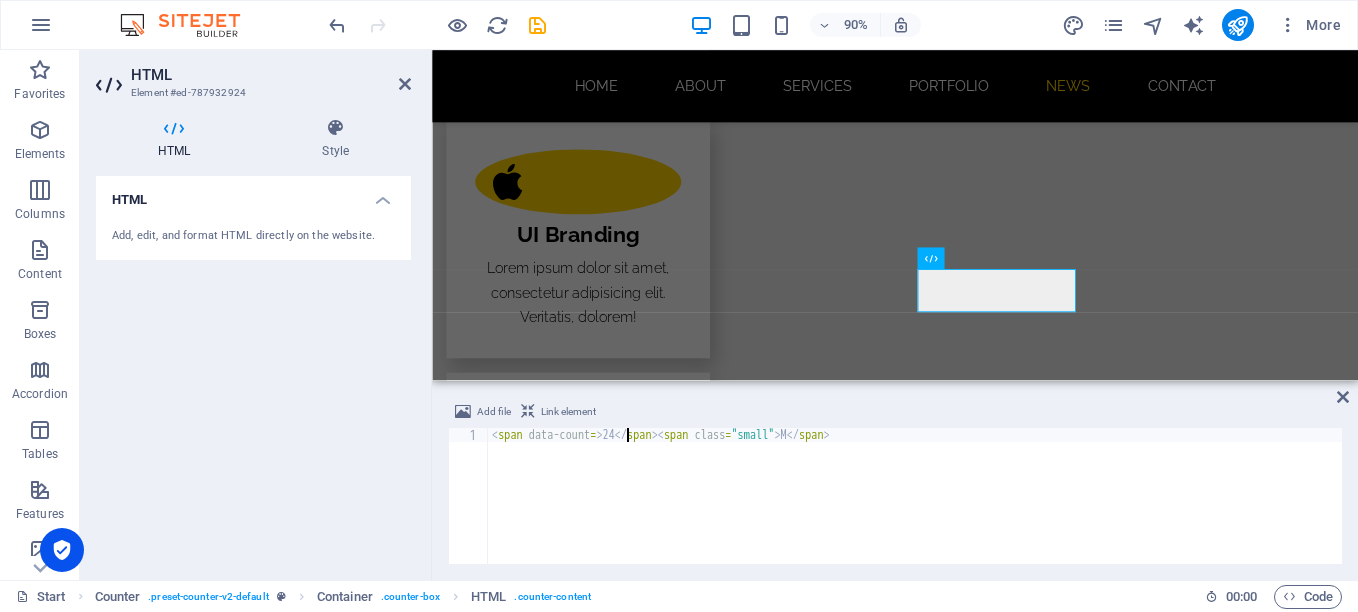 scroll, scrollTop: 0, scrollLeft: 11, axis: horizontal 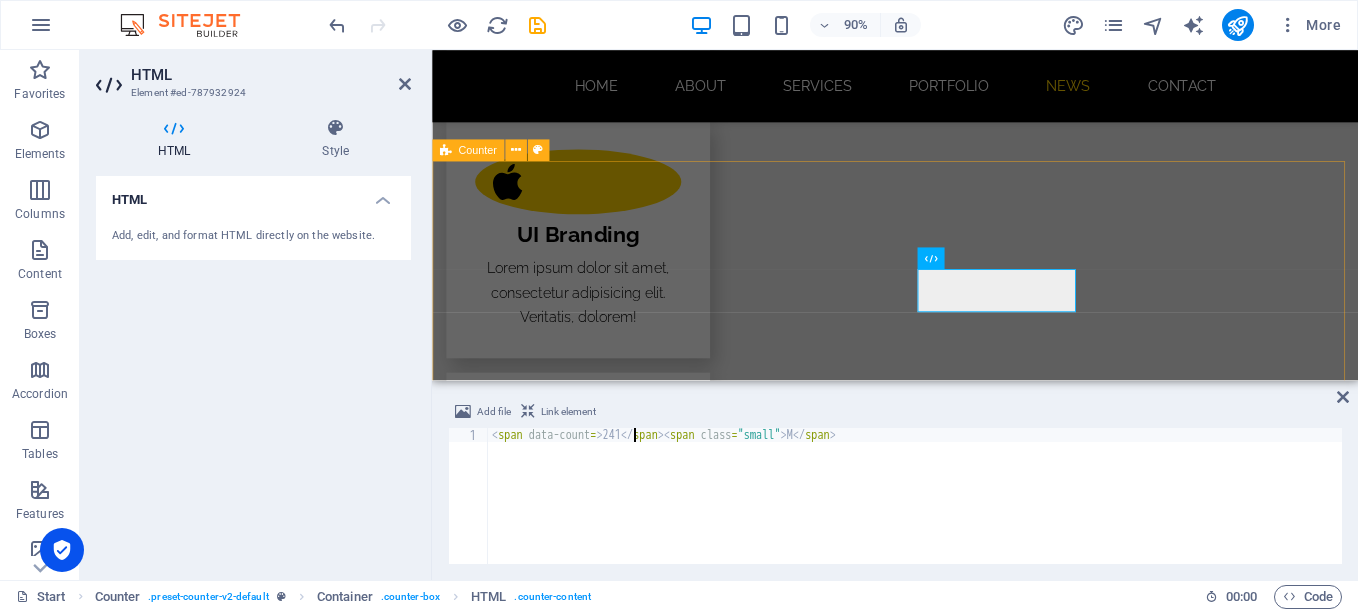 type on "<span data-count=>241</span><span class="small"> M</span>" 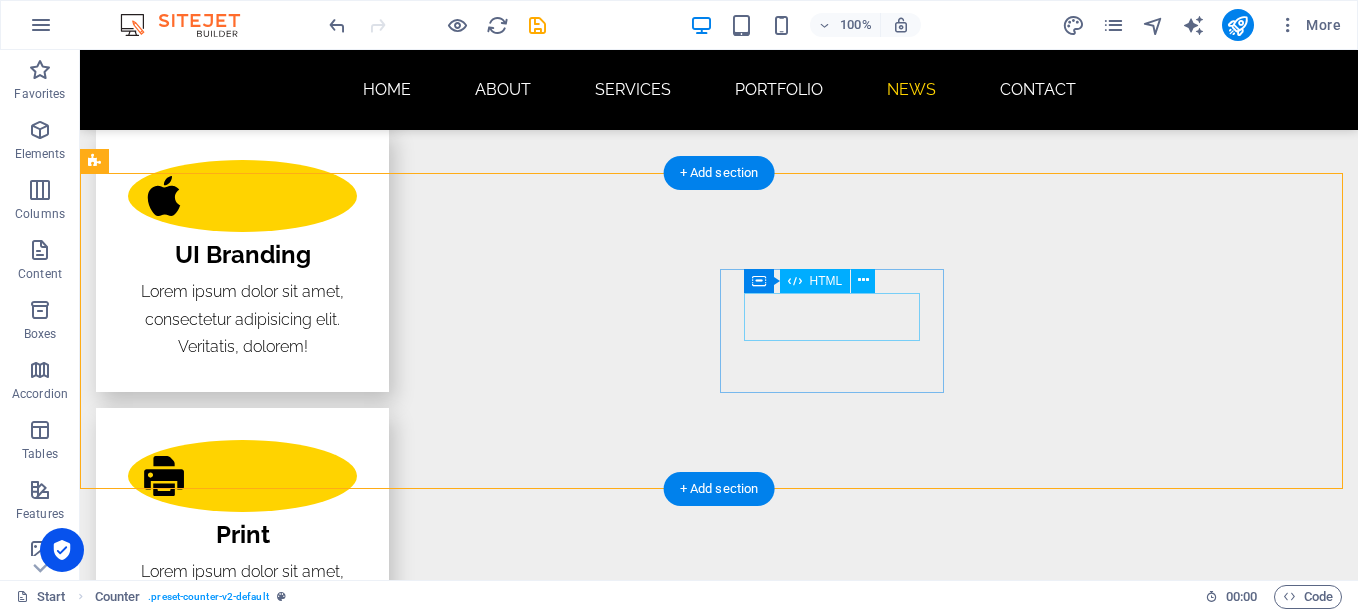 click on "241  M" at bounding box center (208, 3856) 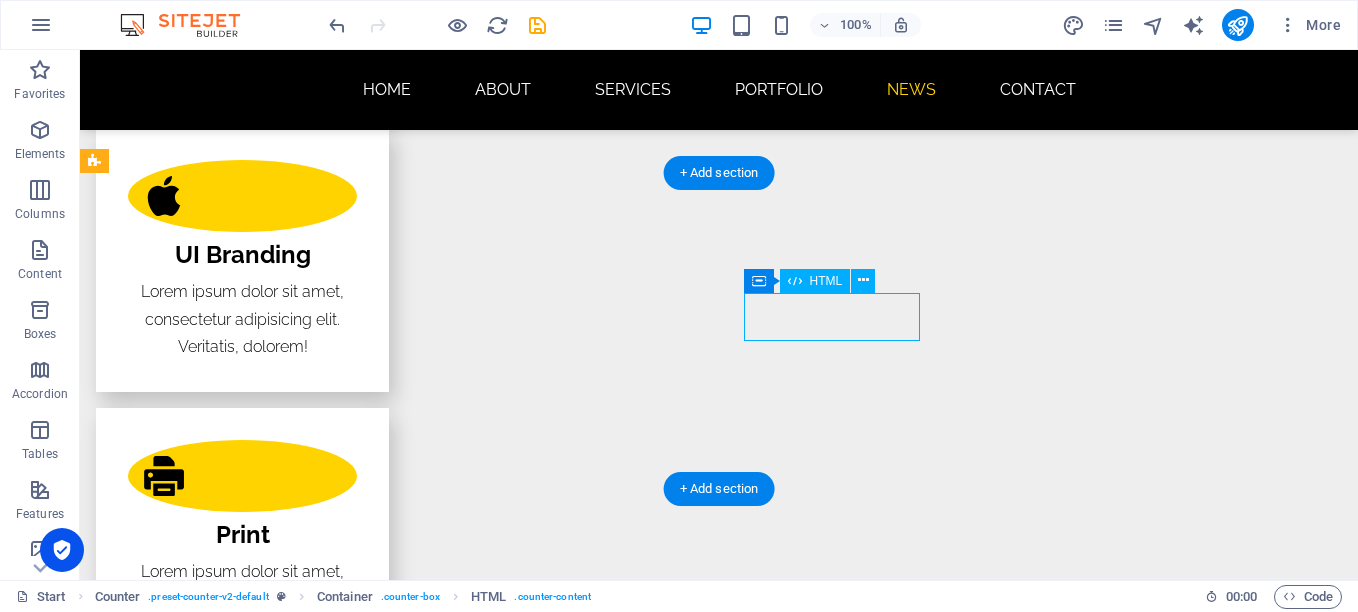 click on "241  M" at bounding box center (208, 3856) 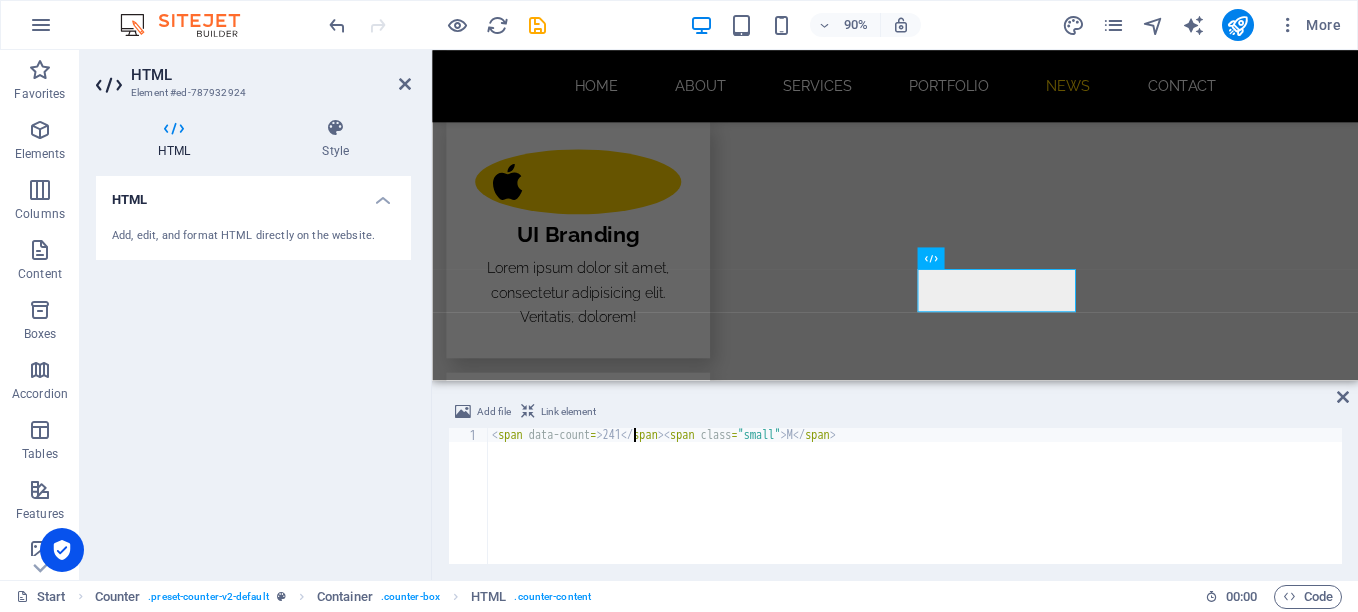 click on "< span   data-count = > 241 </ span > < span   class = "small" >  M </ span >" at bounding box center (915, 510) 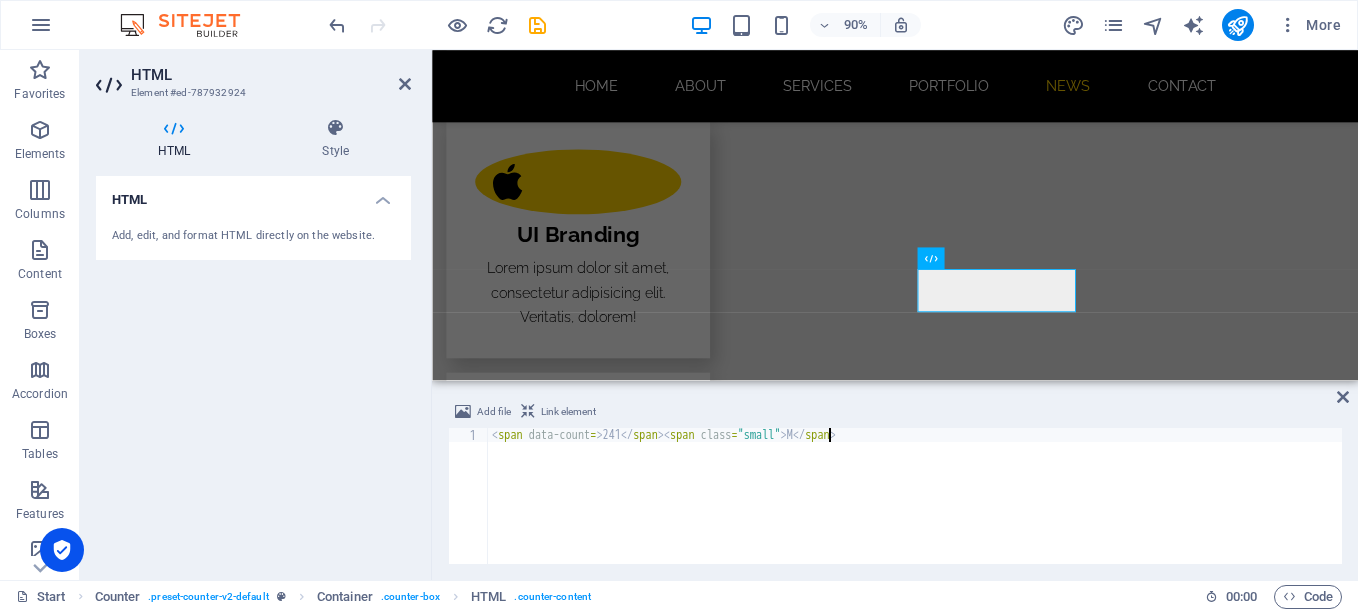 type on "<span data-count=>241</span><span class="small"> </span>" 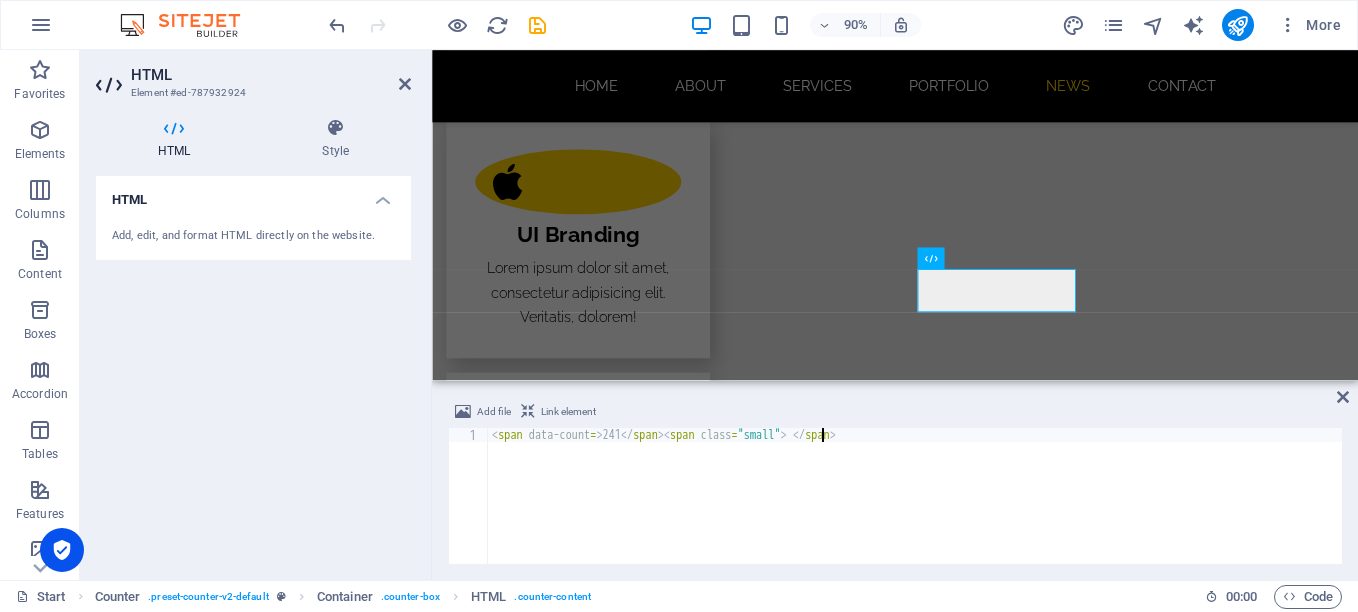 click on "< span   data-count = > 241 </ span > < span   class = "small" >   </ span >" at bounding box center [915, 510] 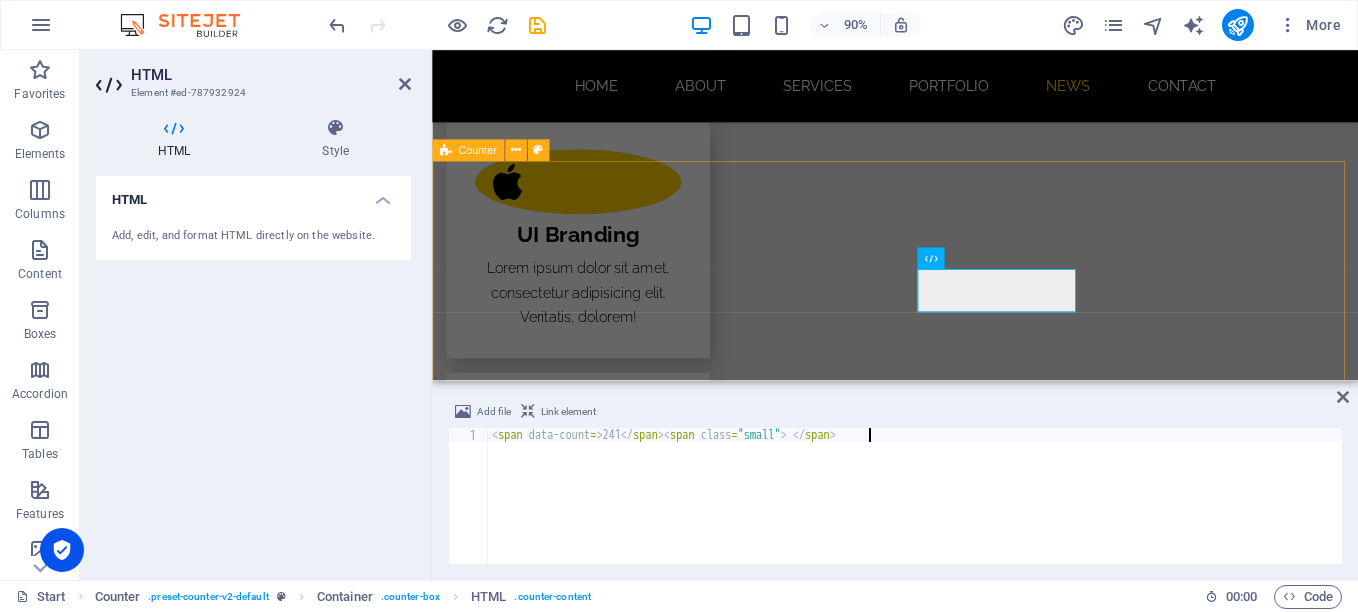 click on "189 Escritores publicados 130 Libros en catálogo 241  M participacion en ferias 9 Entrevistas de escritores" at bounding box center [946, 3804] 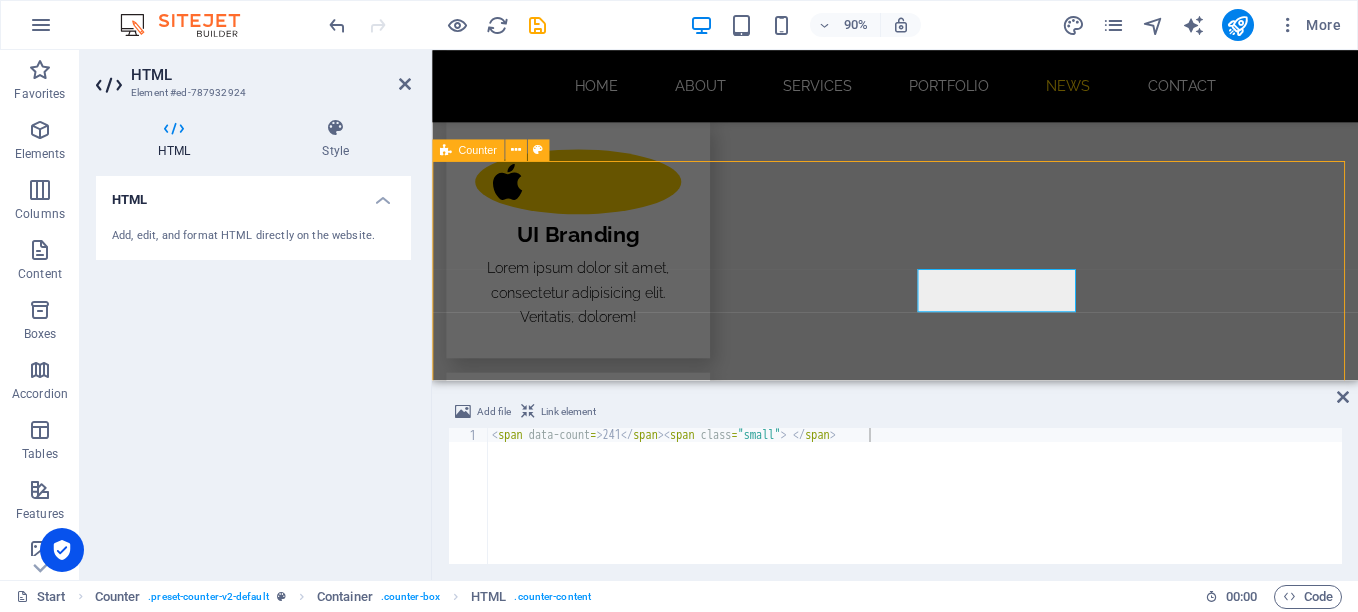 click on "189 Escritores publicados 130 Libros en catálogo 241   participacion en ferias 9 Entrevistas de escritores" at bounding box center [946, 3804] 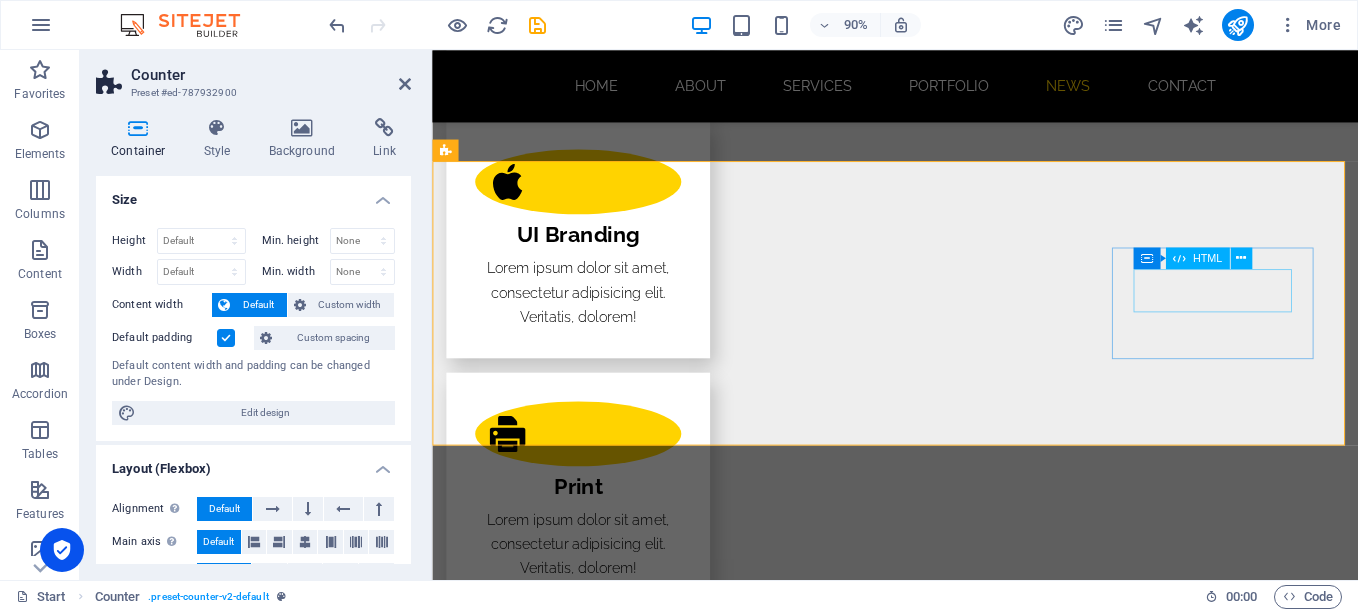 click on "9" at bounding box center [560, 3988] 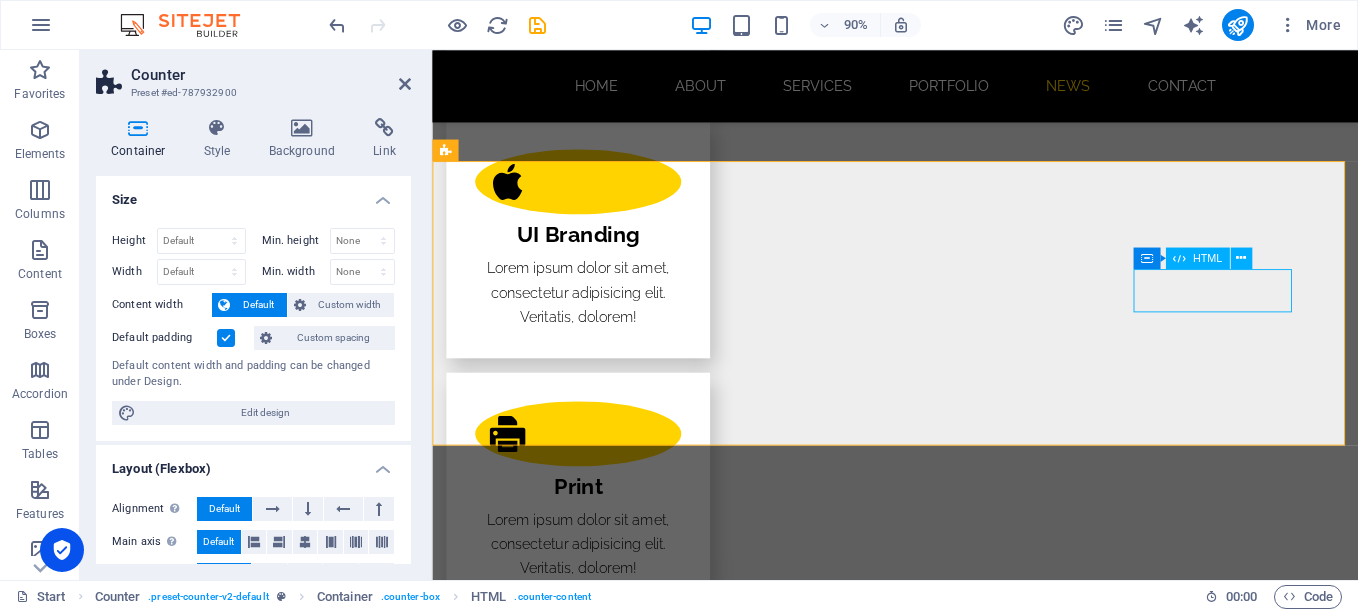 click on "9" at bounding box center [560, 3988] 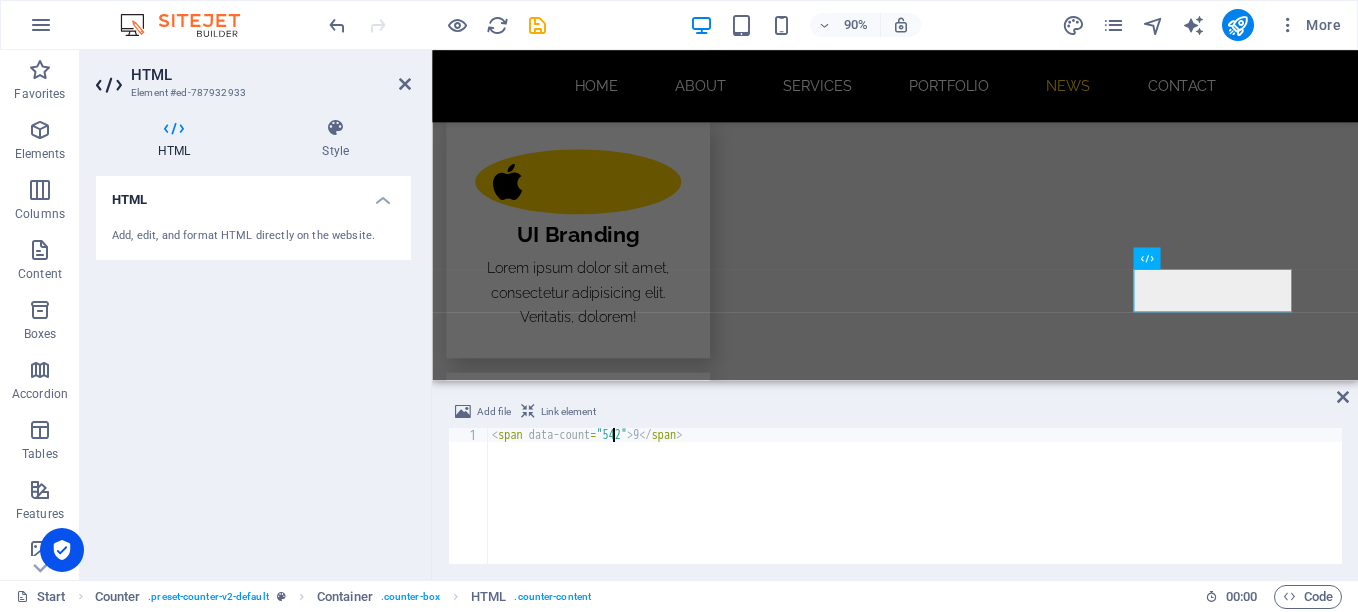 click on "< span   data-count = "542" > 9 </ span >" at bounding box center [915, 510] 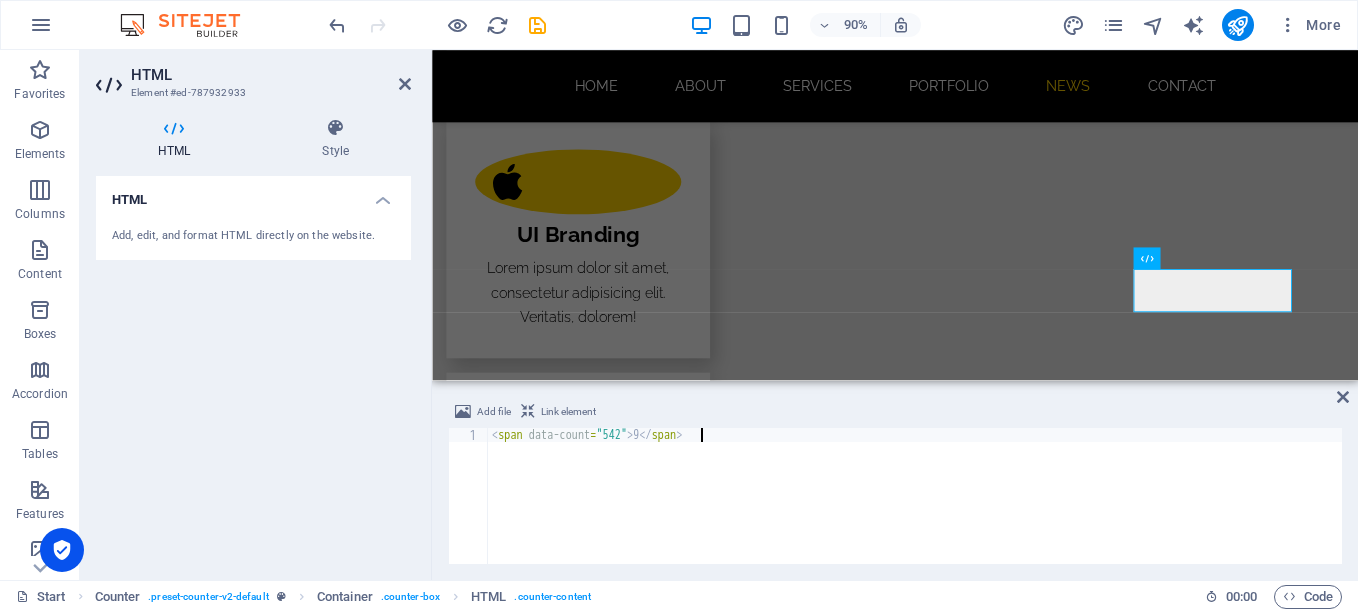 click on "< span   data-count = "542" > 9 </ span >" at bounding box center (915, 510) 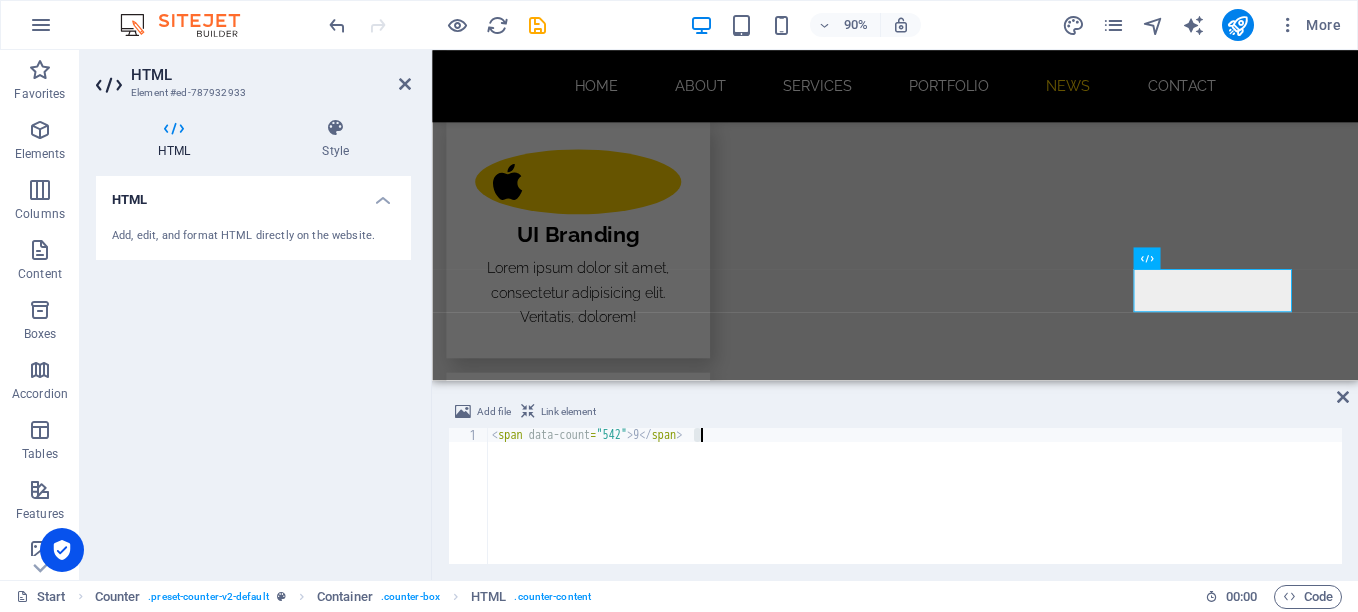 click on "< span   data-count = "542" > 9 </ span >" at bounding box center [915, 510] 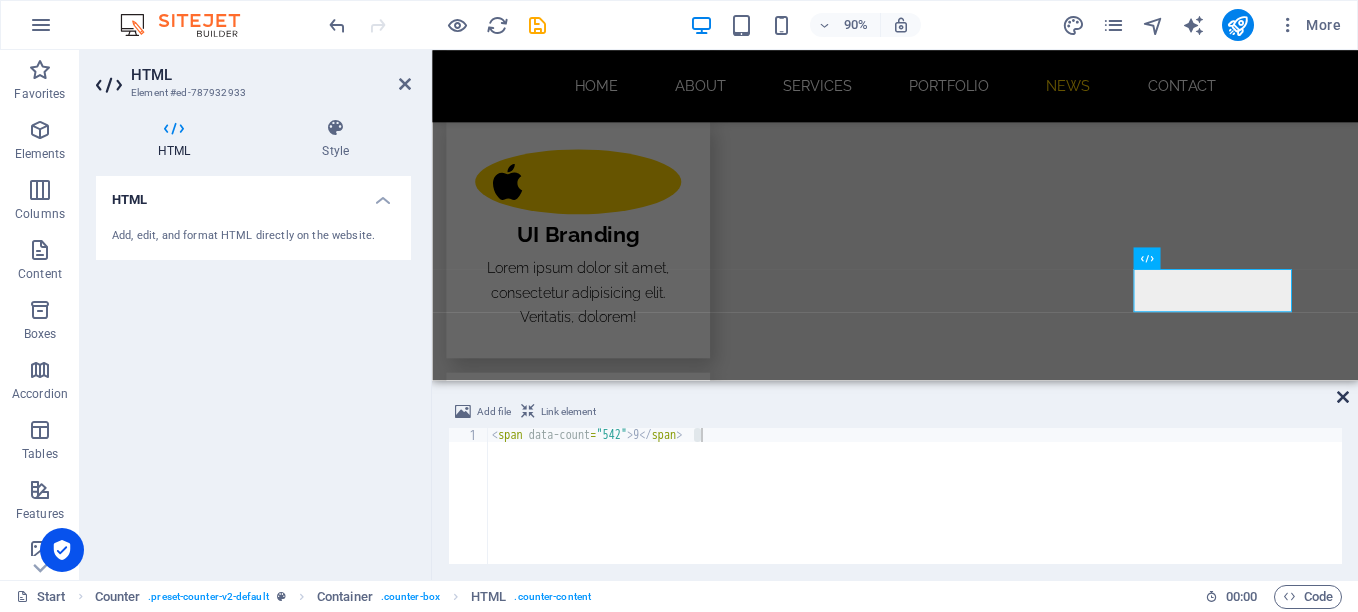 click at bounding box center (1343, 397) 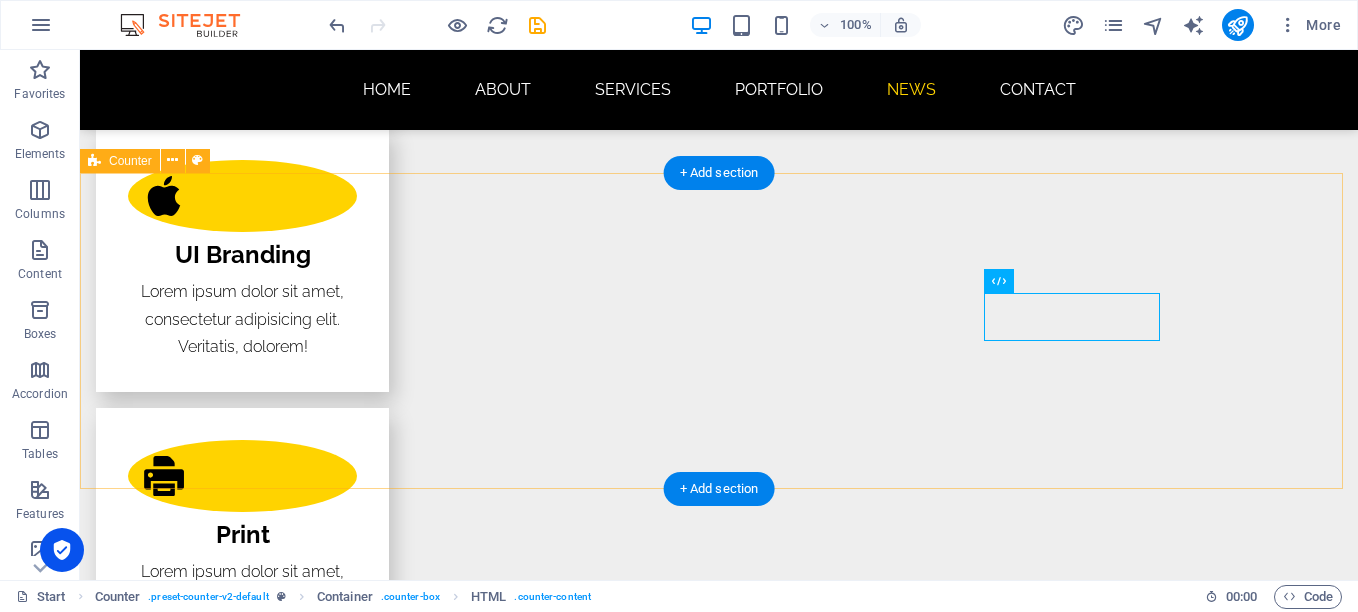 click on "189 Escritores publicados 130 Libros en catálogo 241   participacion en ferias 9 Entrevistas de escritores" at bounding box center (719, 3804) 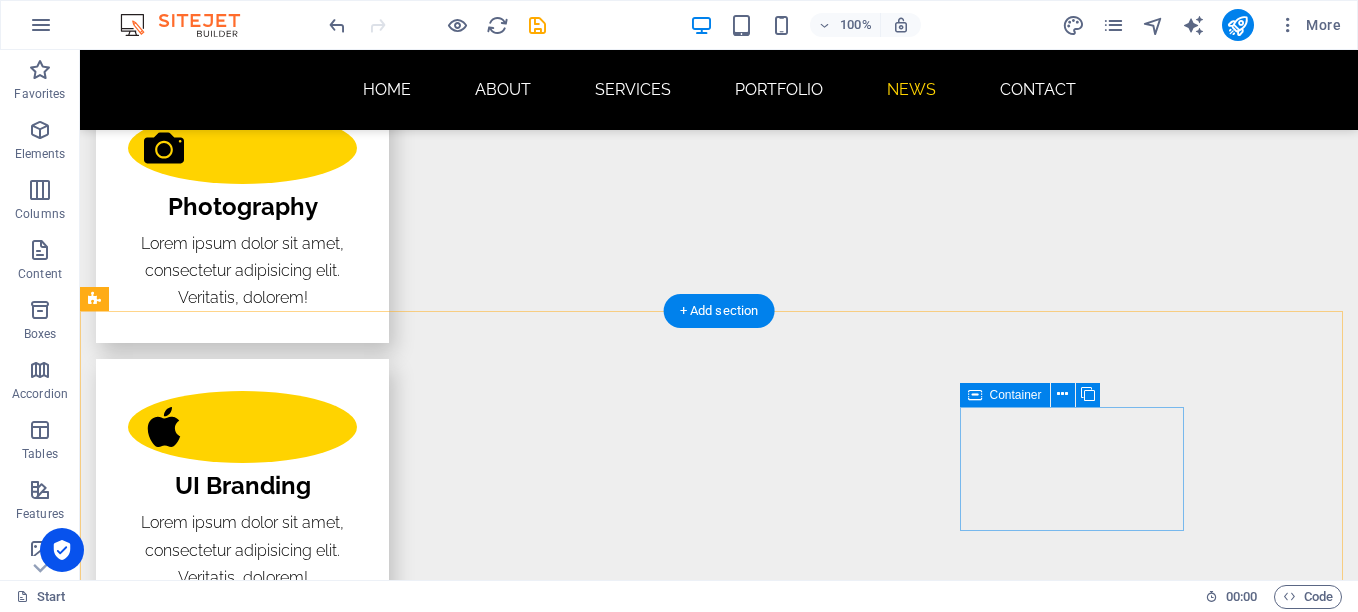scroll, scrollTop: 3618, scrollLeft: 0, axis: vertical 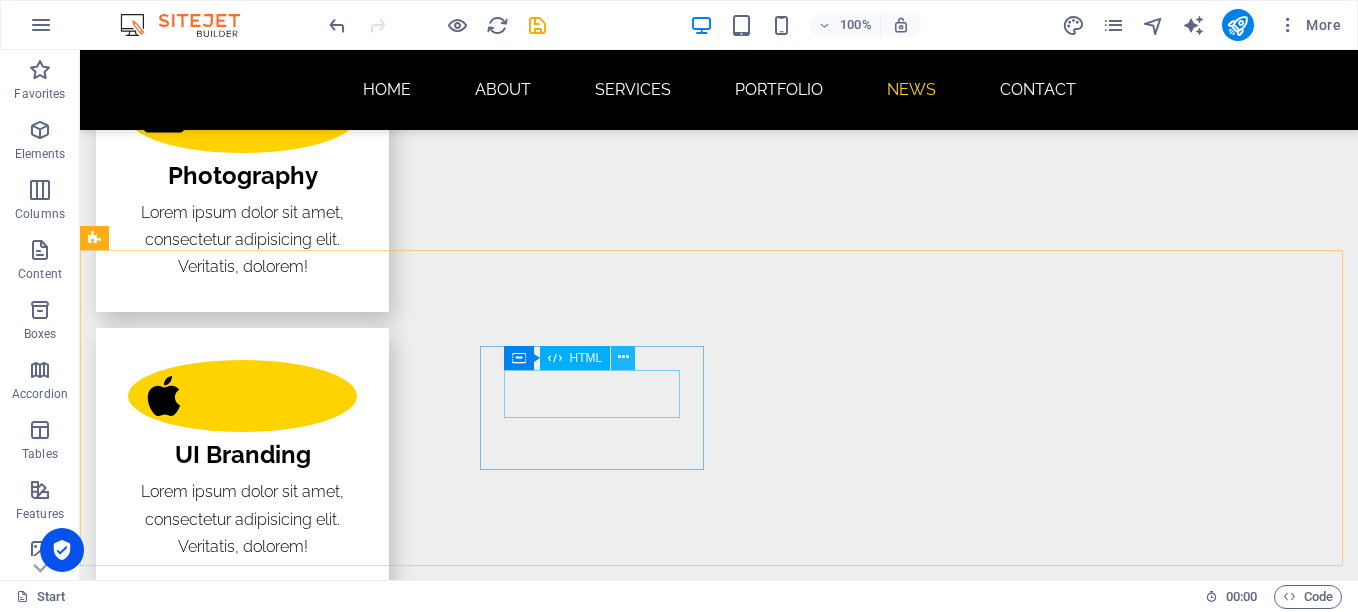 click at bounding box center [623, 357] 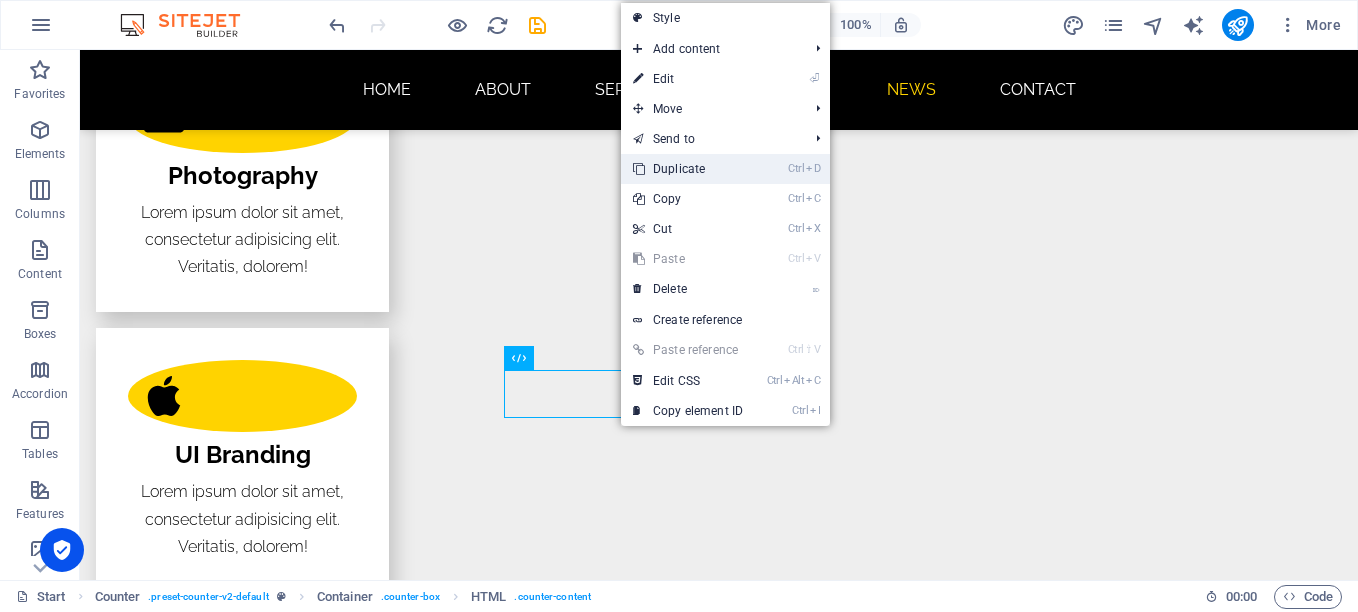 click on "Ctrl D  Duplicate" at bounding box center [688, 169] 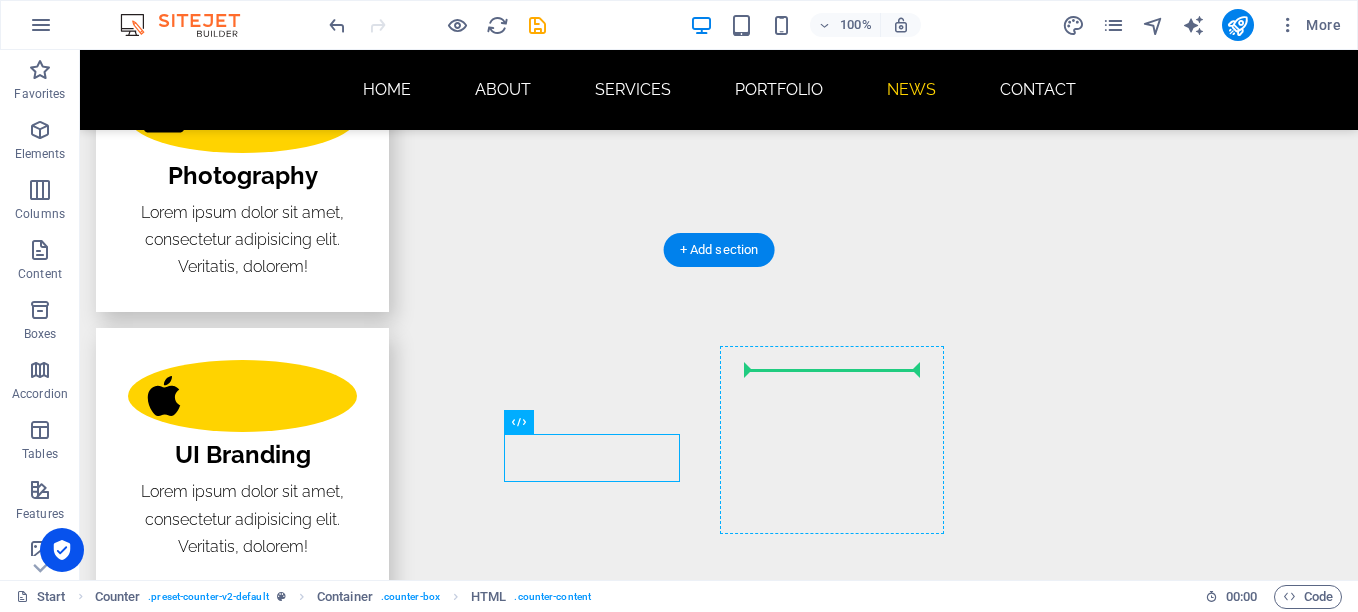 drag, startPoint x: 598, startPoint y: 473, endPoint x: 791, endPoint y: 386, distance: 211.70262 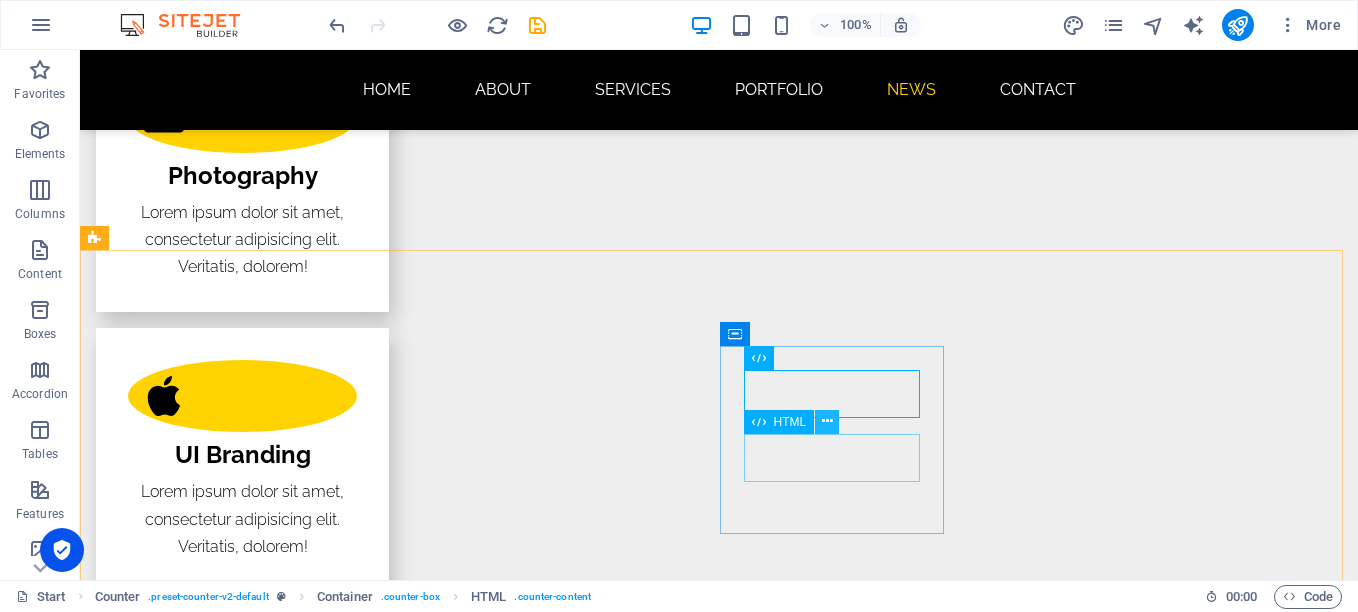 click at bounding box center (827, 421) 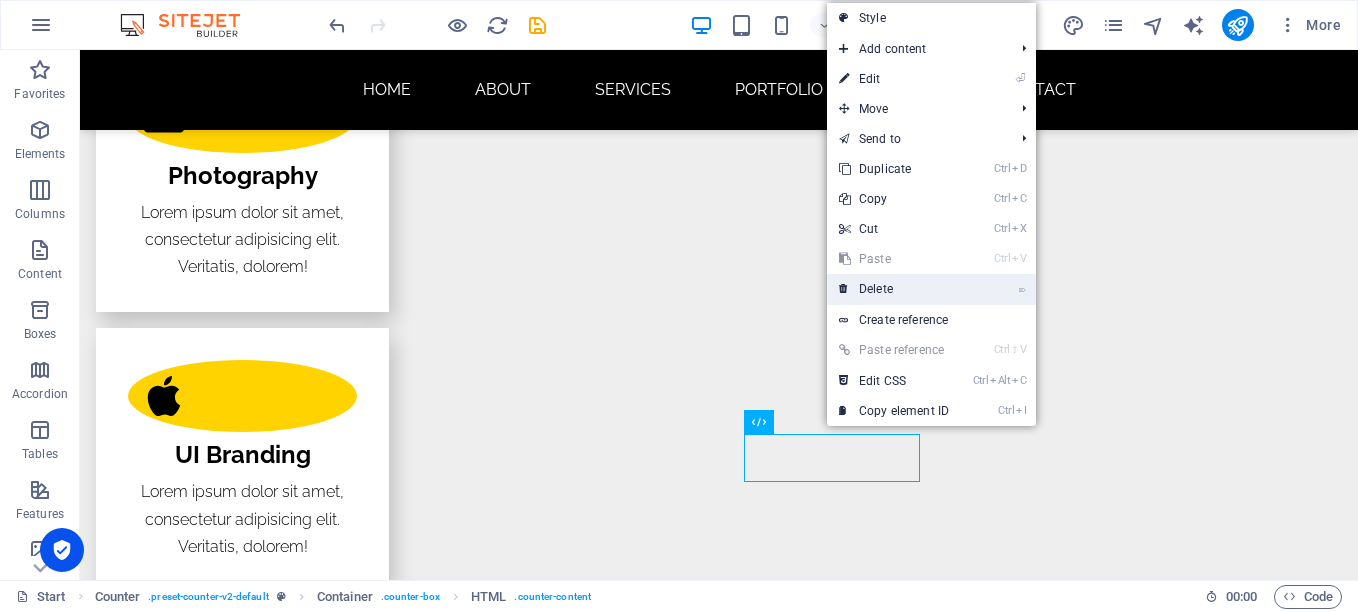 click on "⌦  Delete" at bounding box center (894, 289) 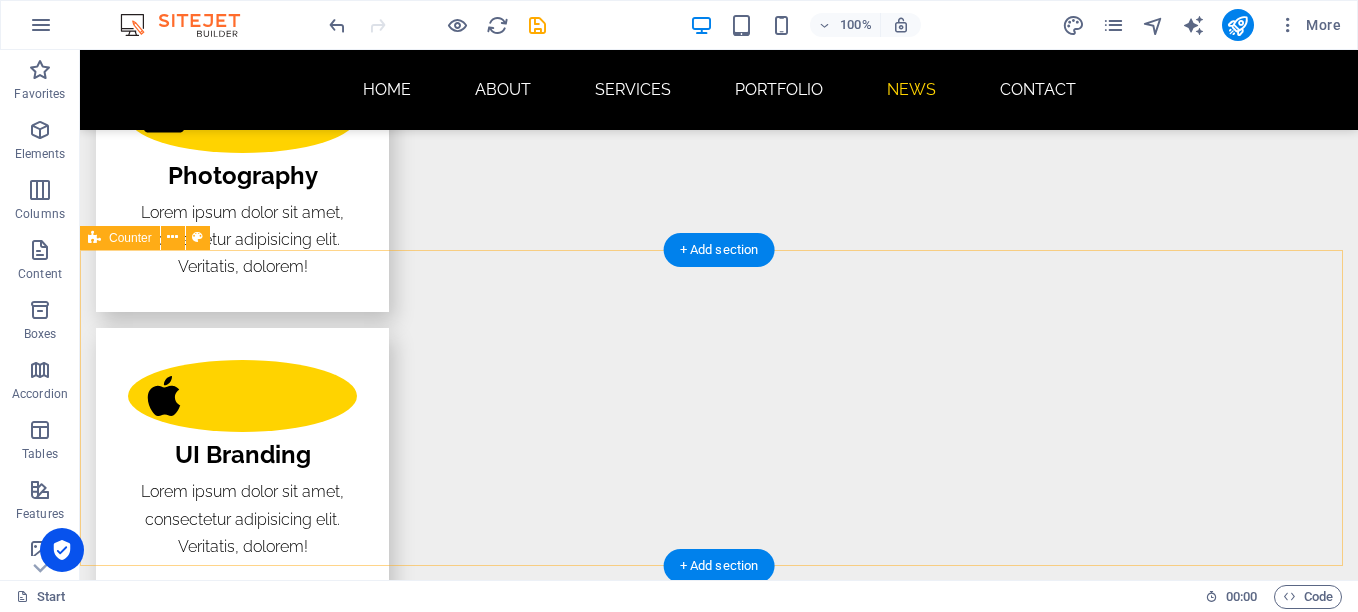 click on "189 Escritores publicados 130 Libros en catálogo 130 participacion en ferias 9 Entrevistas de escritores" at bounding box center (719, 4004) 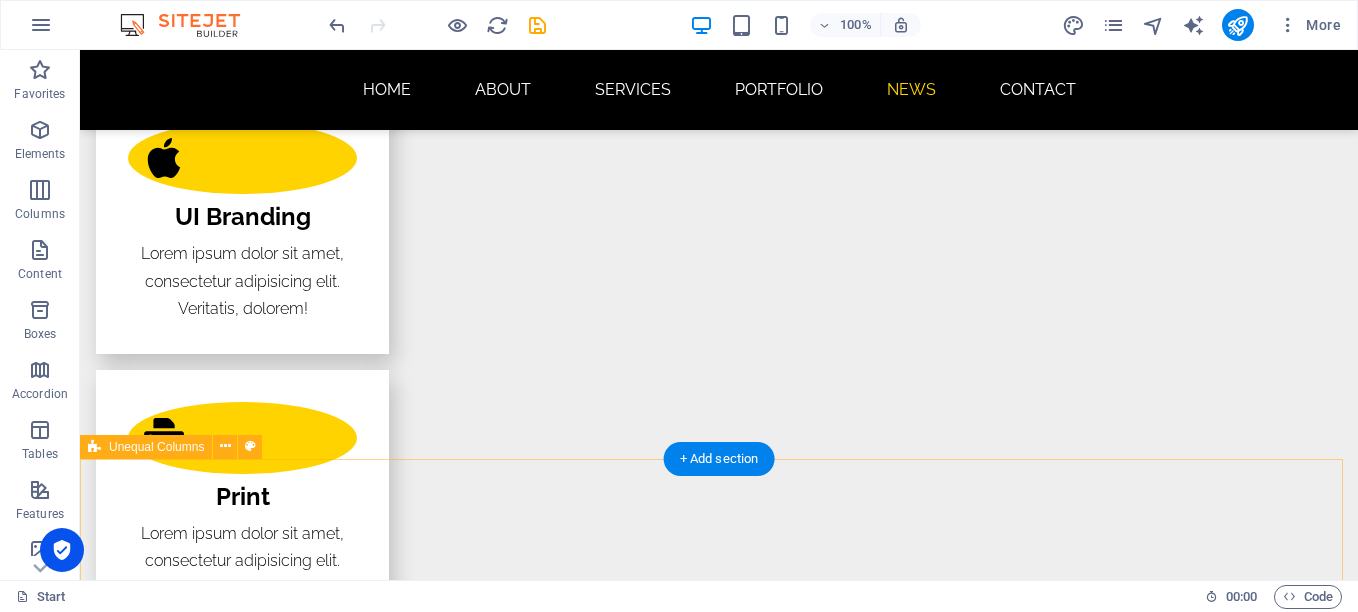 scroll, scrollTop: 3718, scrollLeft: 0, axis: vertical 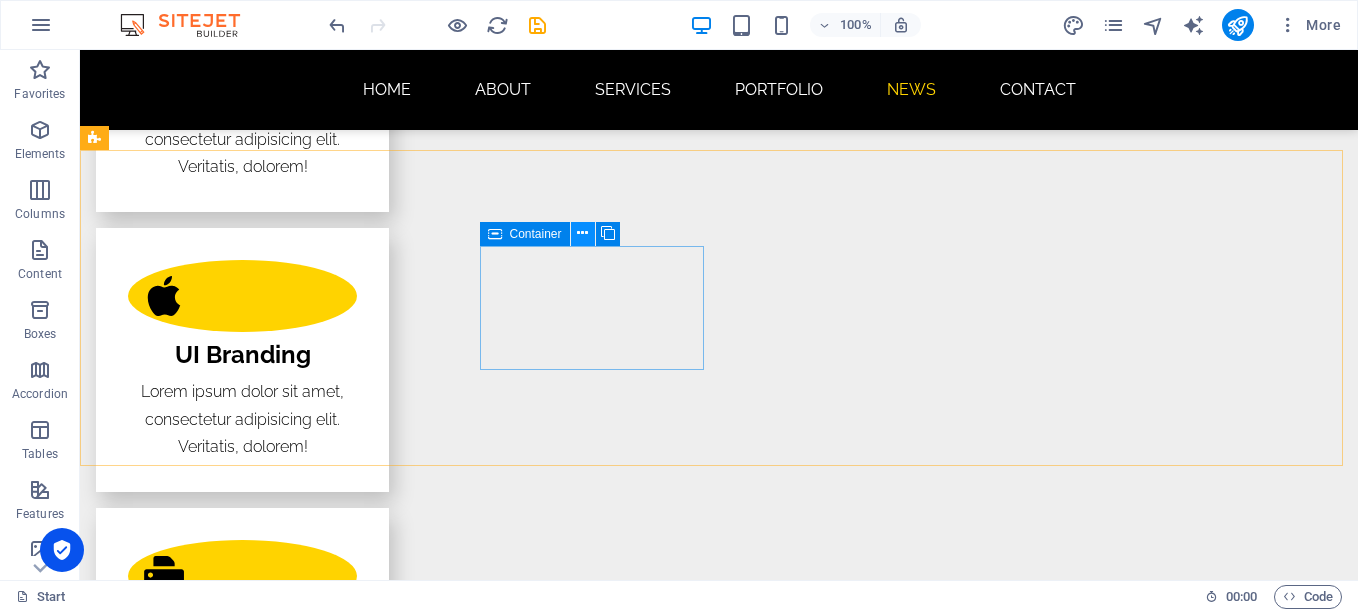 click at bounding box center (582, 233) 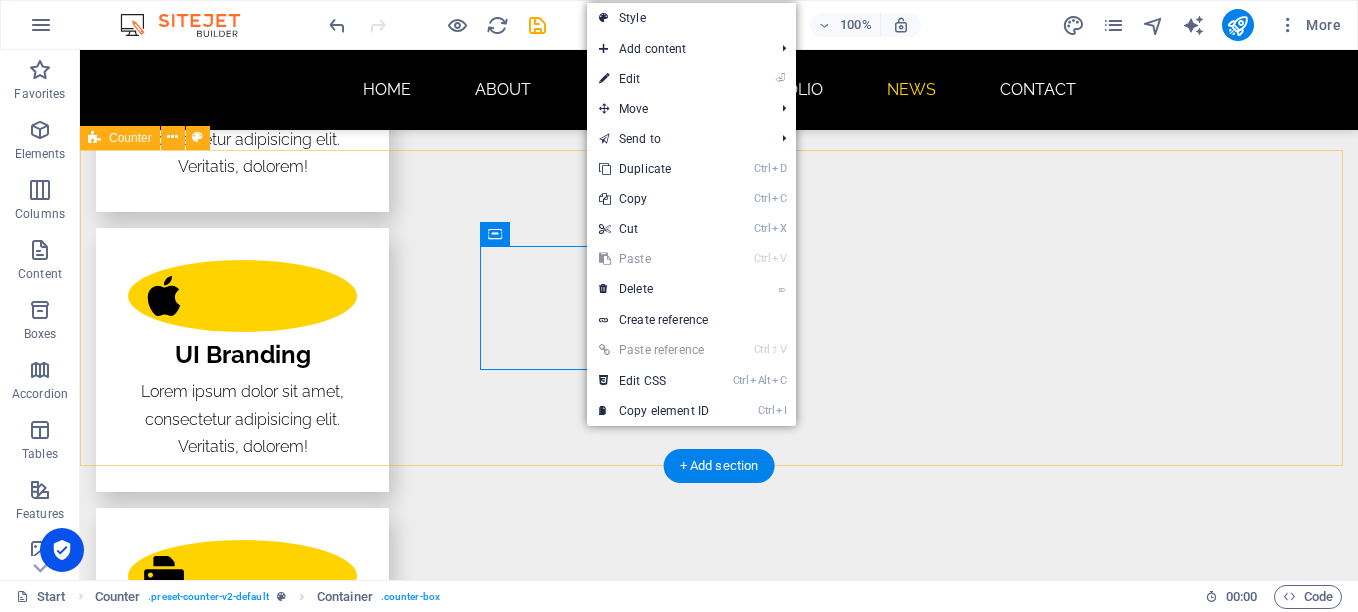 click on "189 Escritores publicados 130 Libros en catálogo 130 participacion en ferias 9 Entrevistas de escritores" at bounding box center (719, 3904) 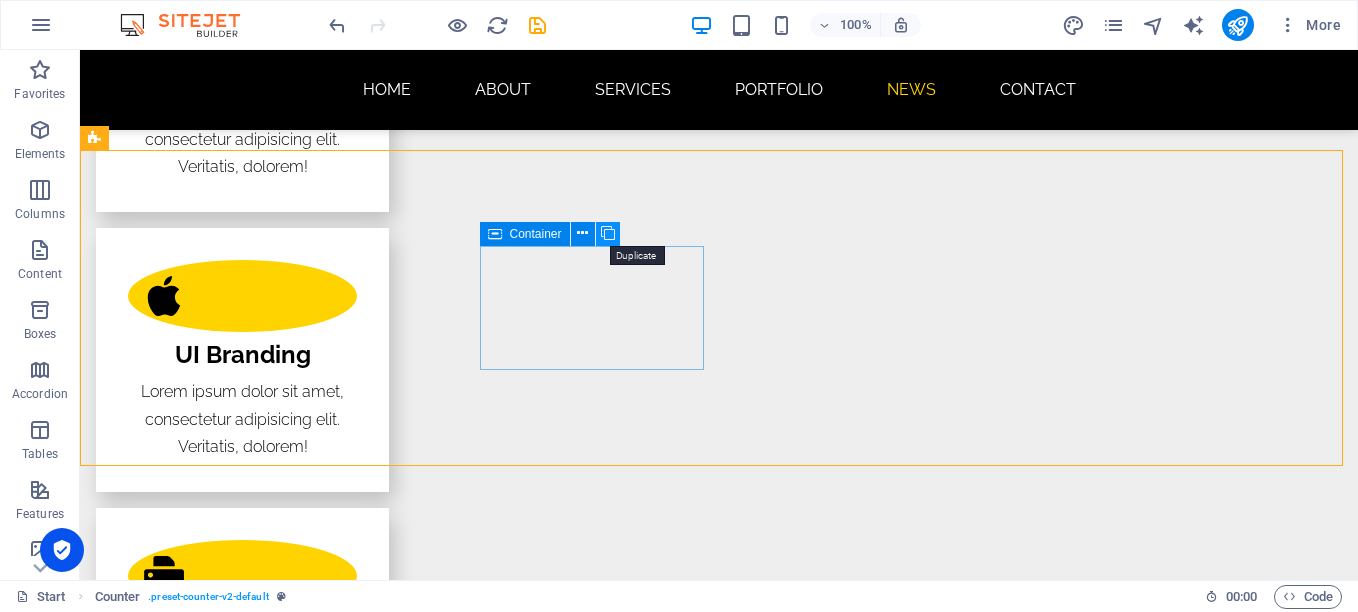 click at bounding box center [608, 233] 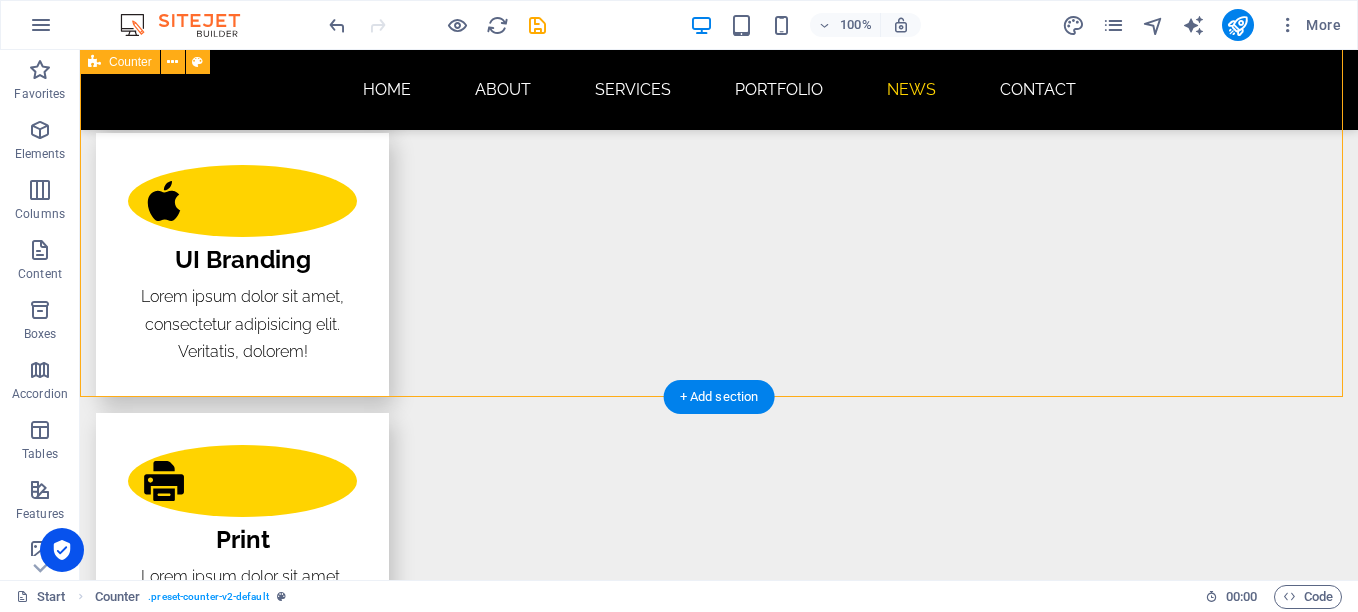 scroll, scrollTop: 3618, scrollLeft: 0, axis: vertical 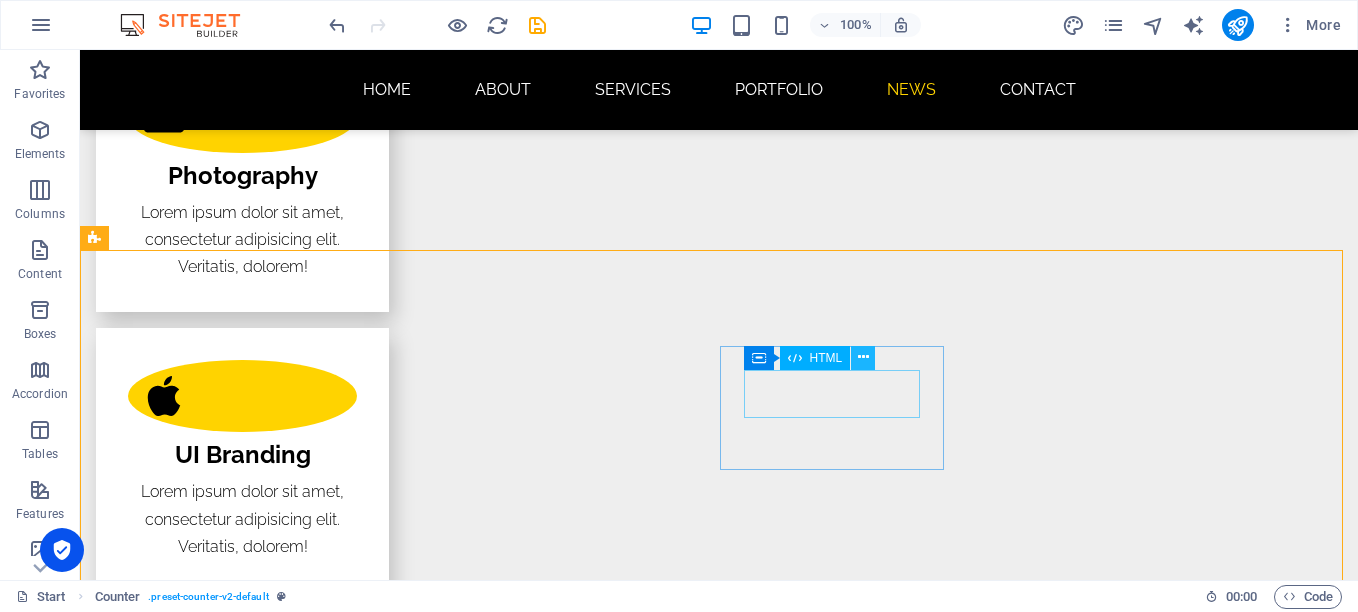 click at bounding box center (863, 357) 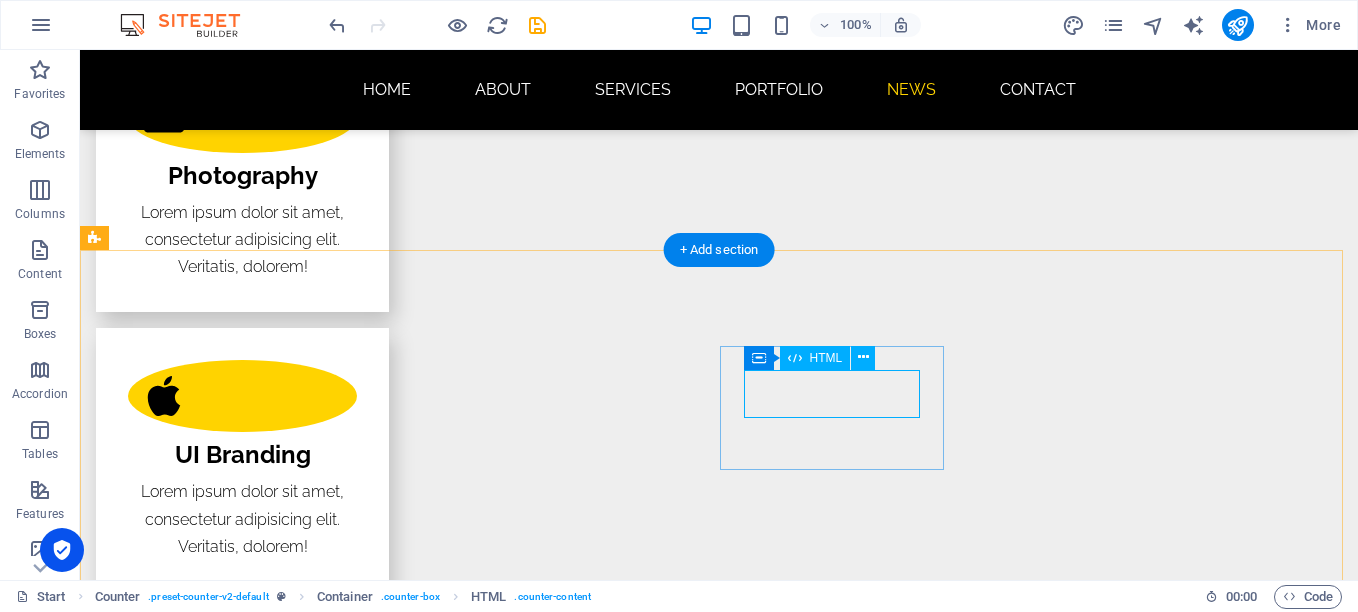 click on "130" at bounding box center (208, 4056) 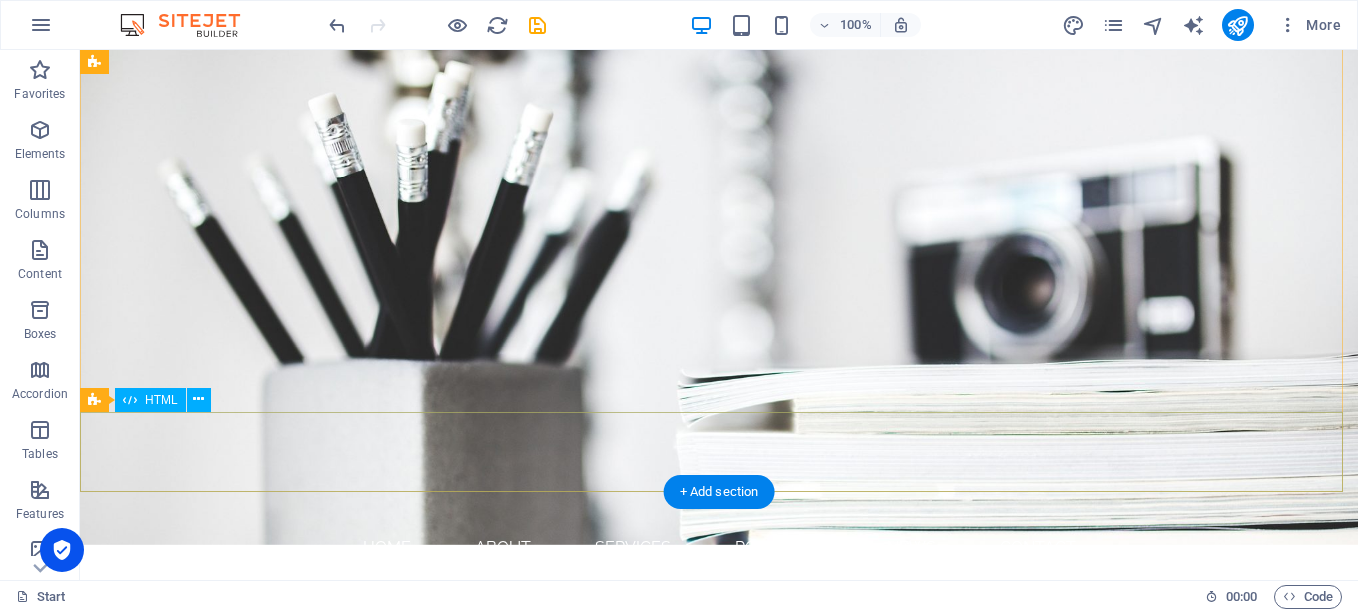 scroll, scrollTop: 0, scrollLeft: 0, axis: both 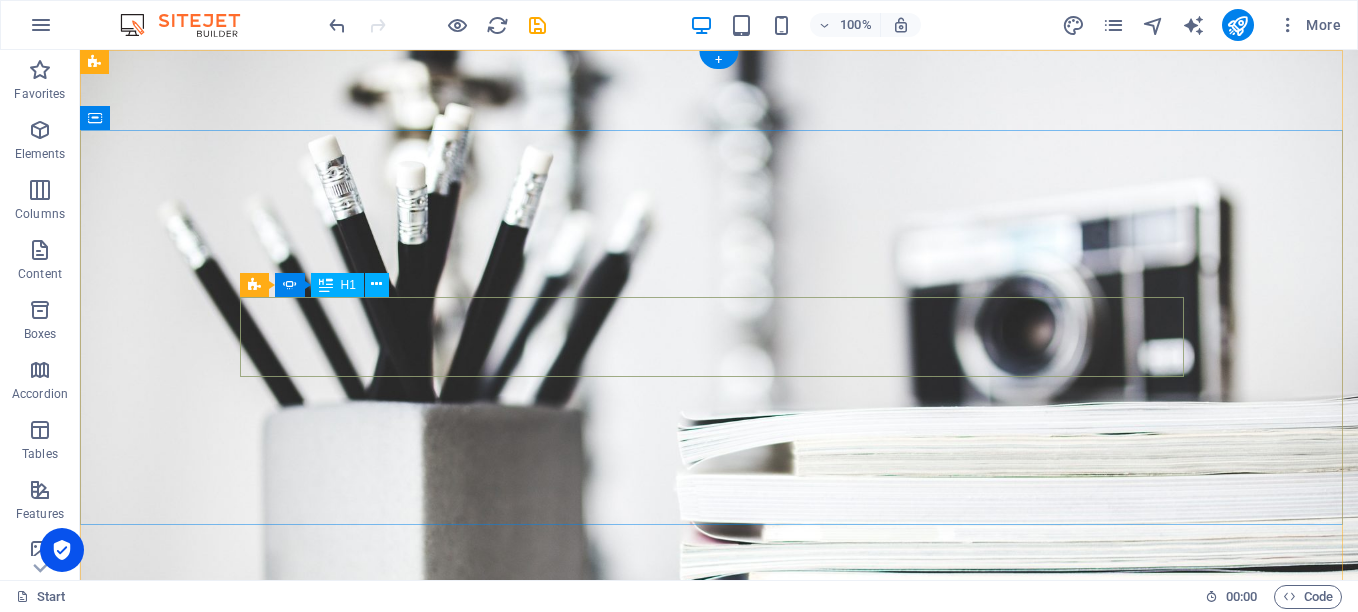 click on "Webdesigner" at bounding box center (719, 874) 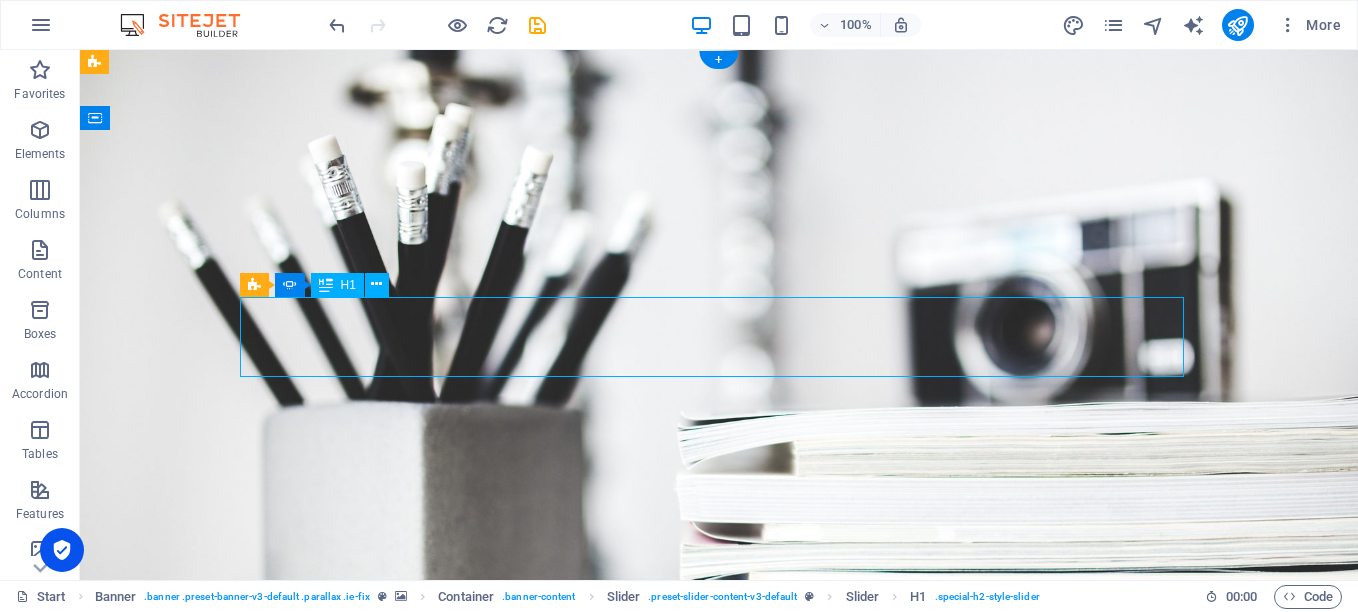 click on "Webdesigner" at bounding box center (719, 874) 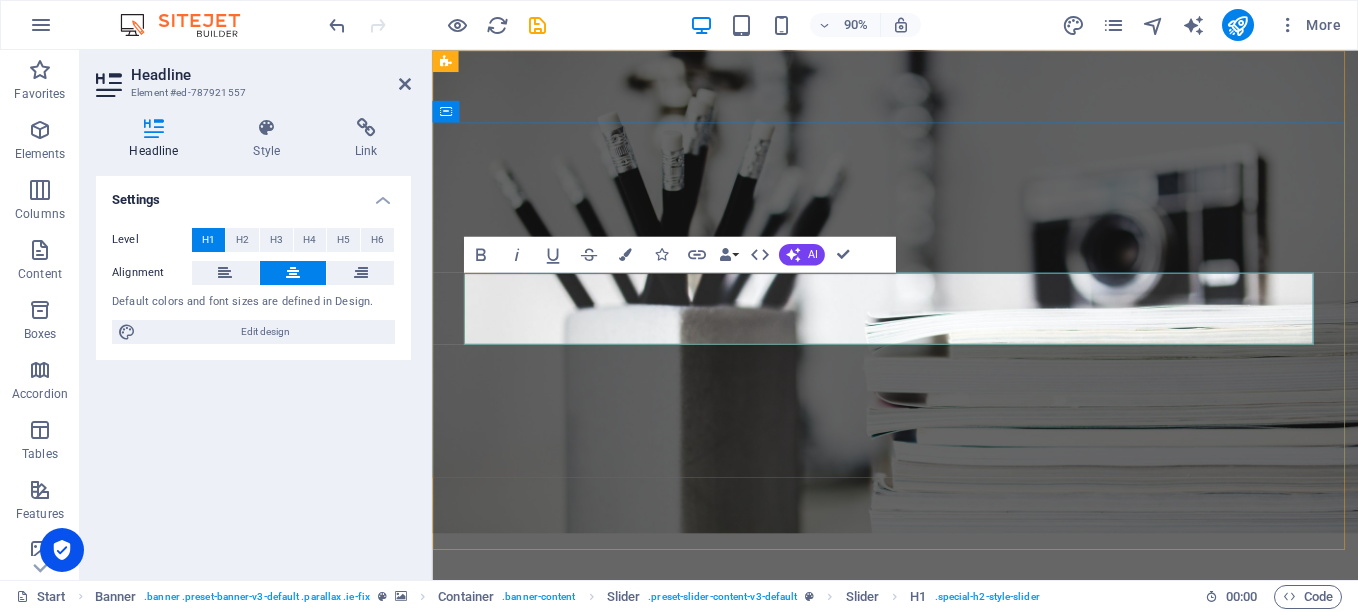 type 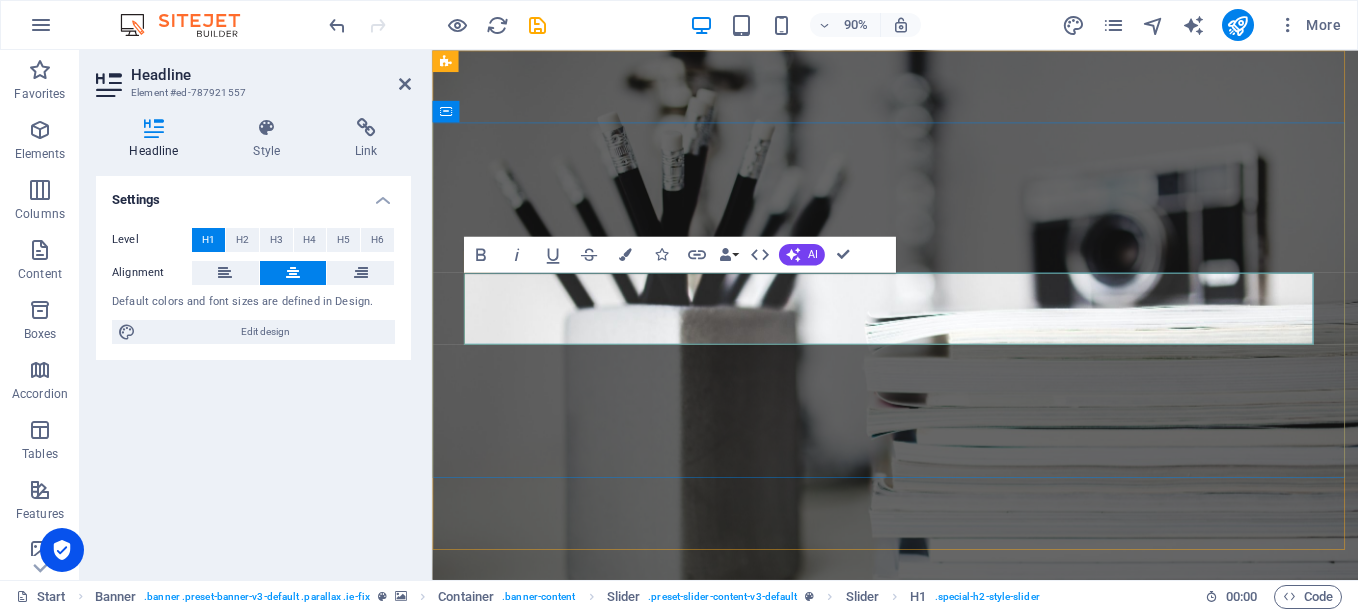 drag, startPoint x: 1046, startPoint y: 334, endPoint x: 805, endPoint y: 338, distance: 241.03319 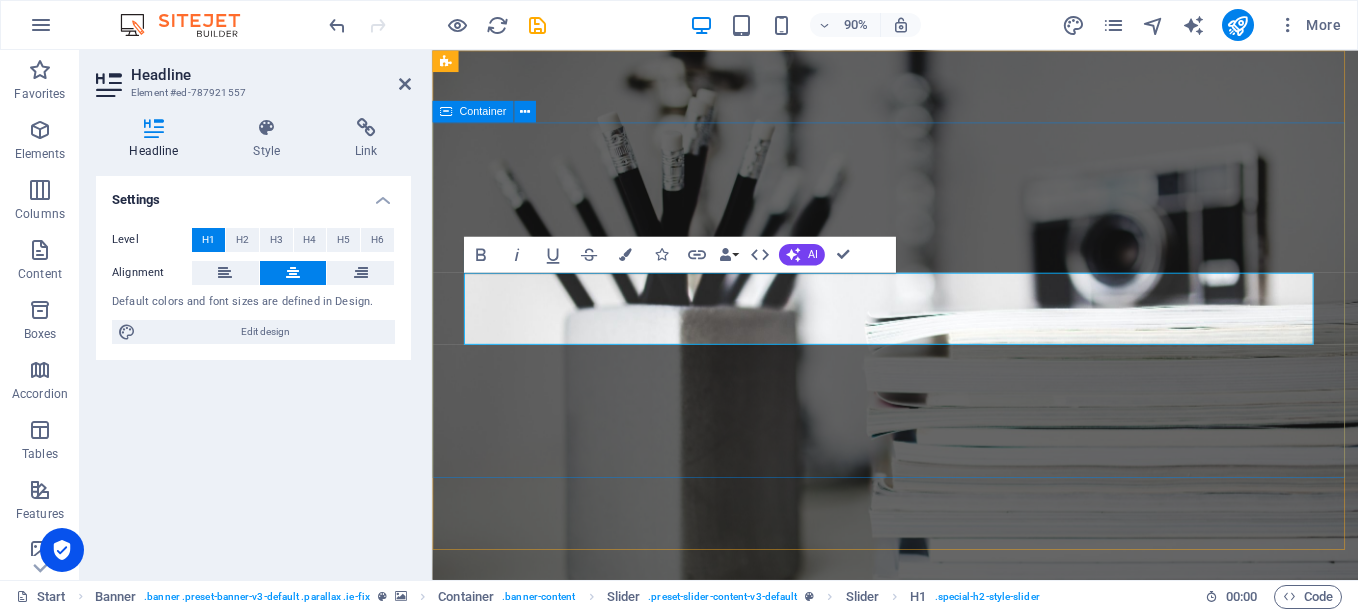 click on "I'm    Publicar sí se puede Developer Photographer" at bounding box center [946, 968] 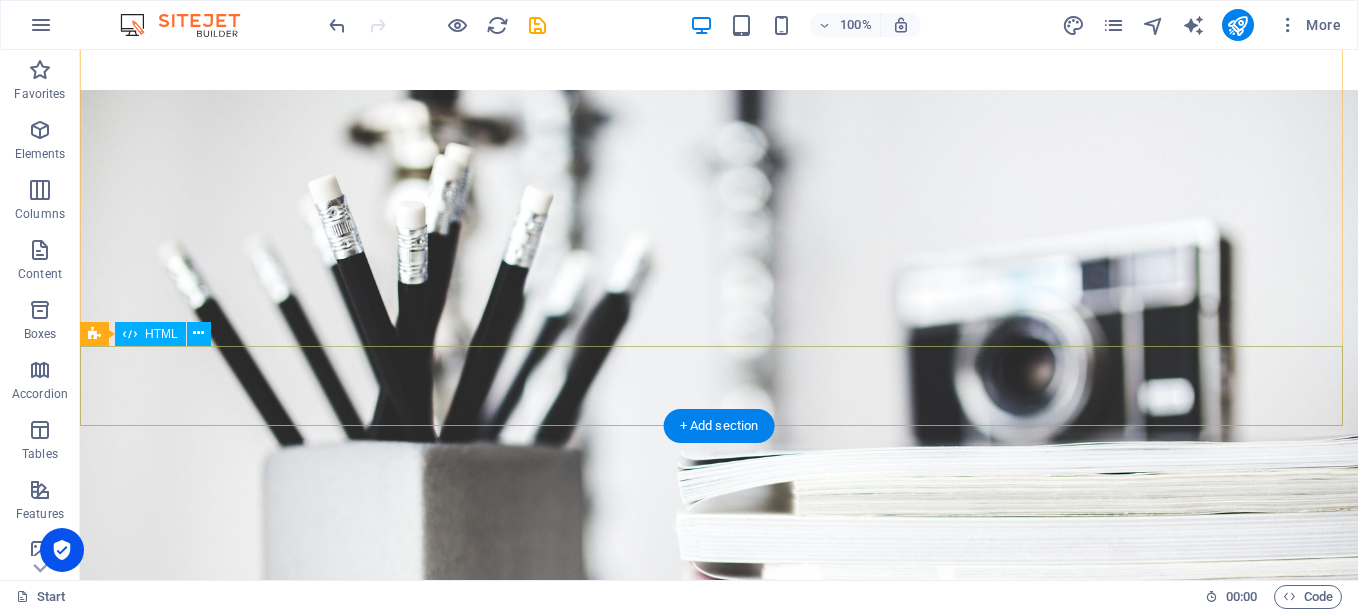 scroll, scrollTop: 0, scrollLeft: 0, axis: both 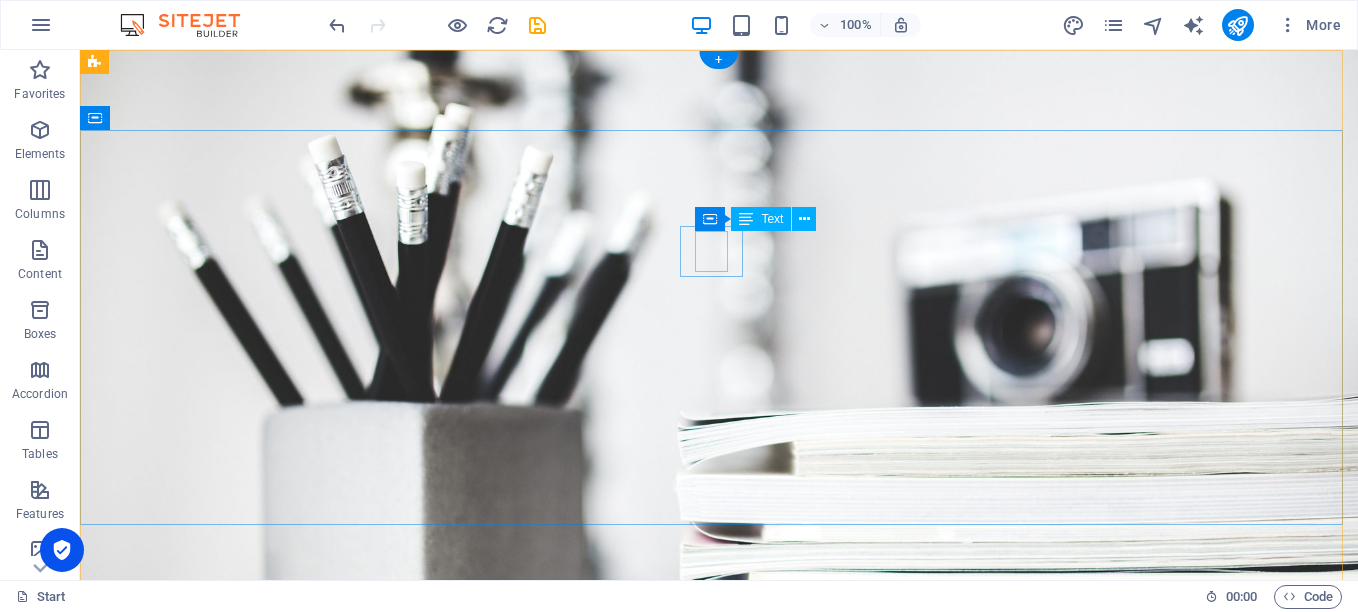 click on "I'm" at bounding box center [719, 788] 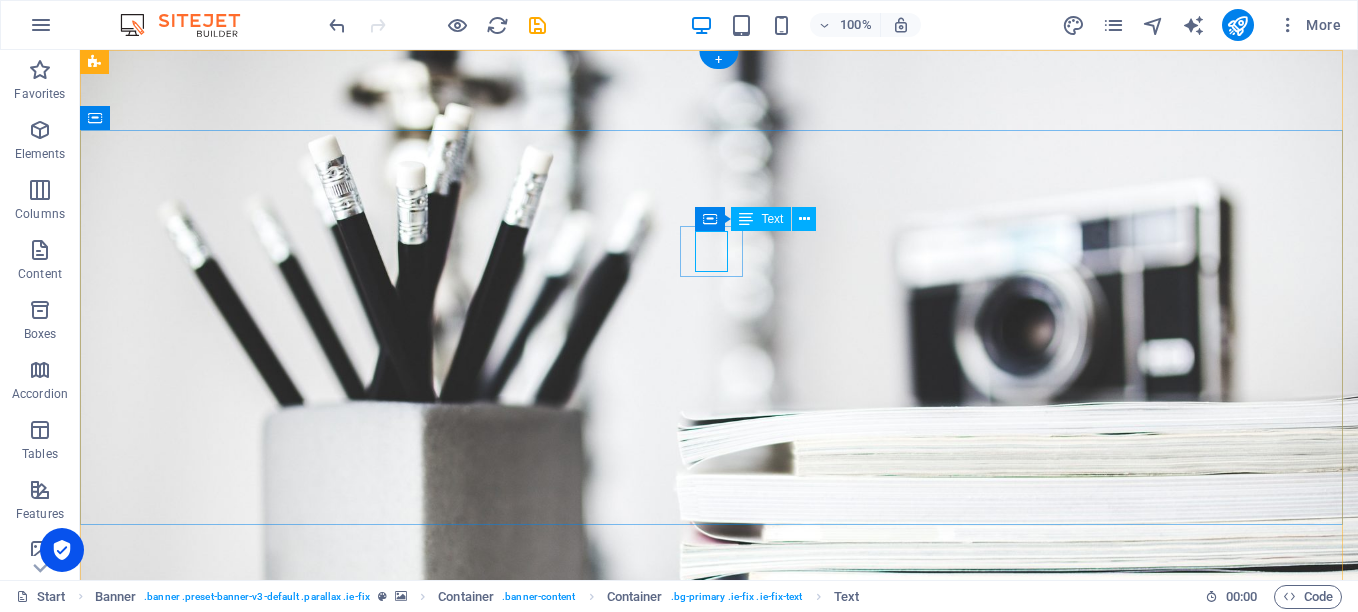 click on "I'm" at bounding box center [719, 788] 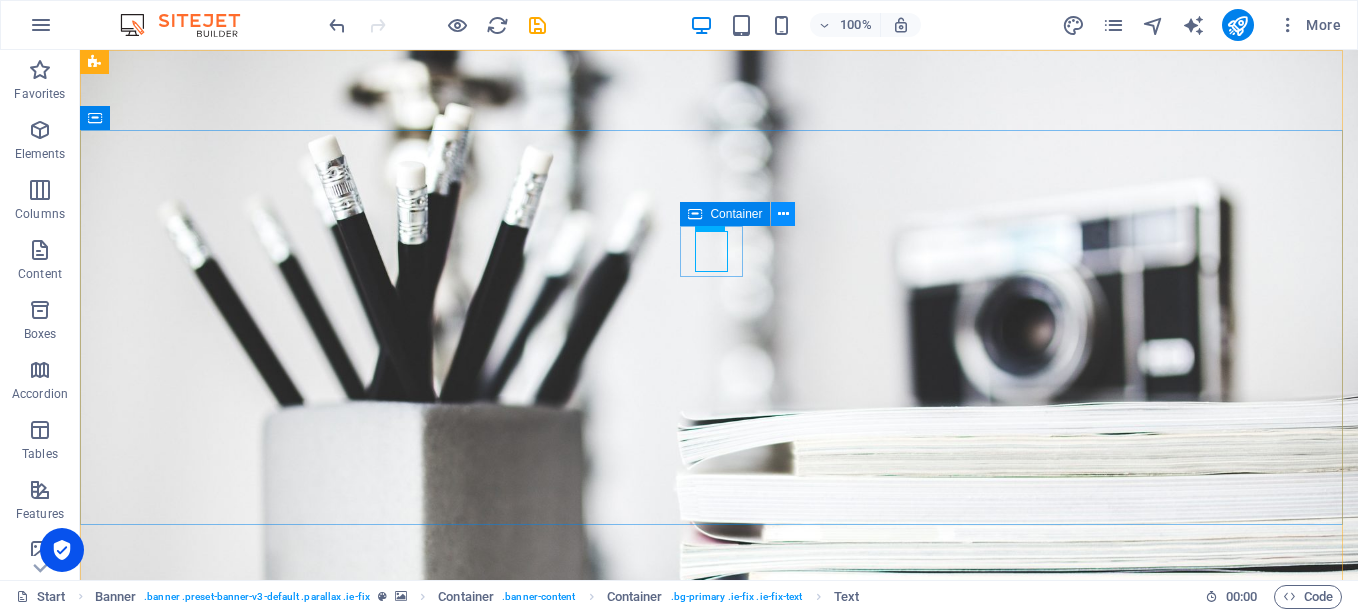 click at bounding box center [783, 214] 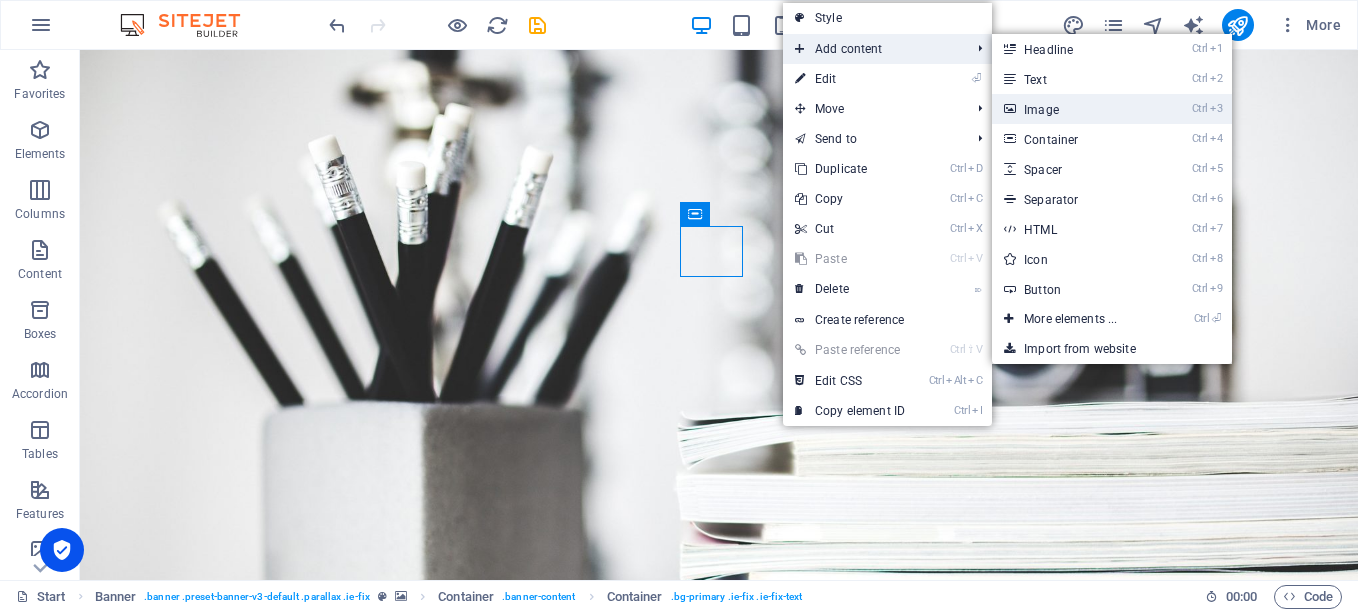 click on "Ctrl 3  Image" at bounding box center [1074, 109] 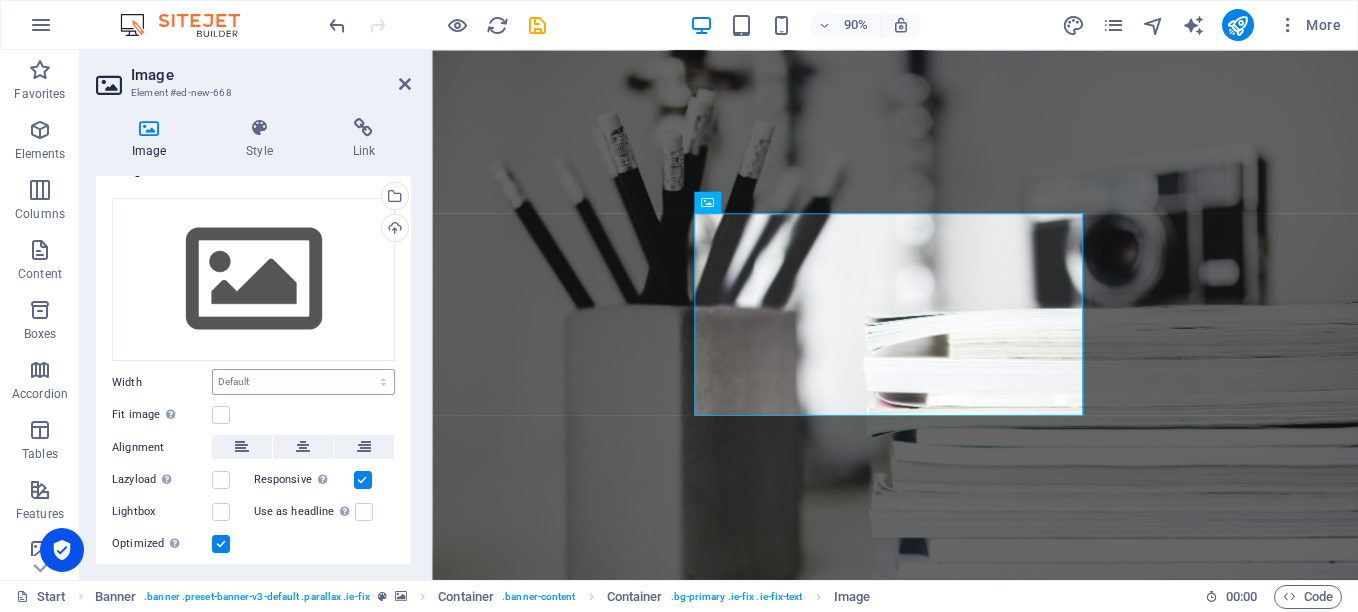 scroll, scrollTop: 0, scrollLeft: 0, axis: both 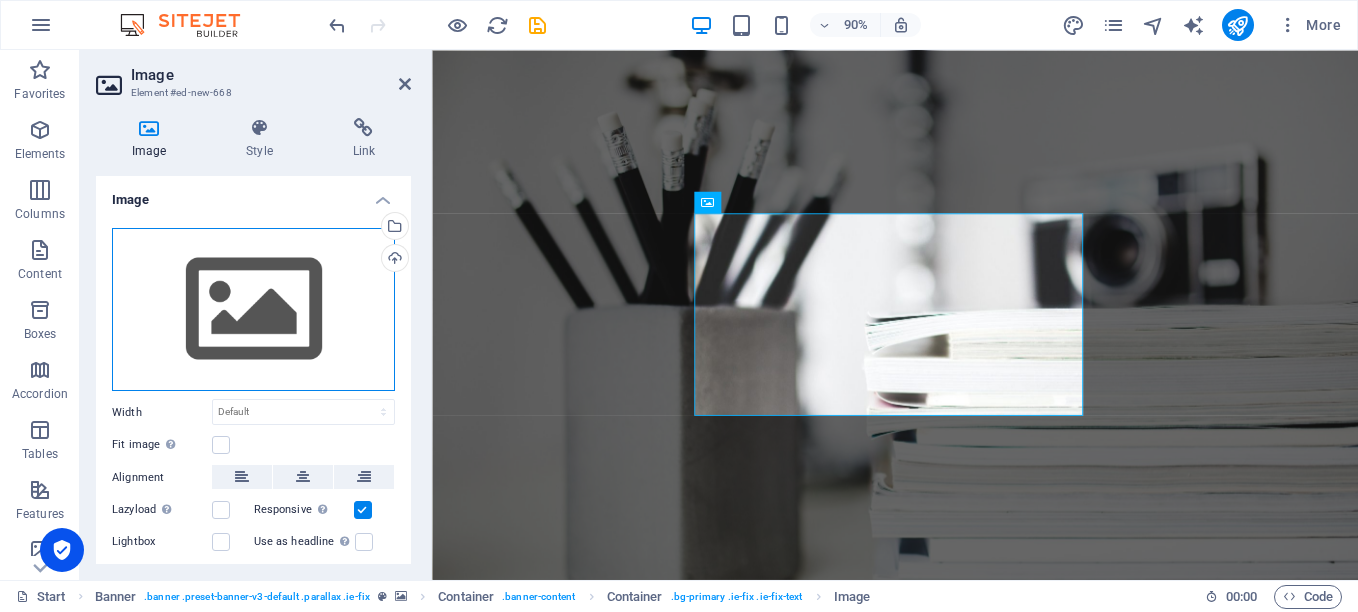 click on "Drag files here, click to choose files or select files from Files or our free stock photos & videos" at bounding box center (253, 310) 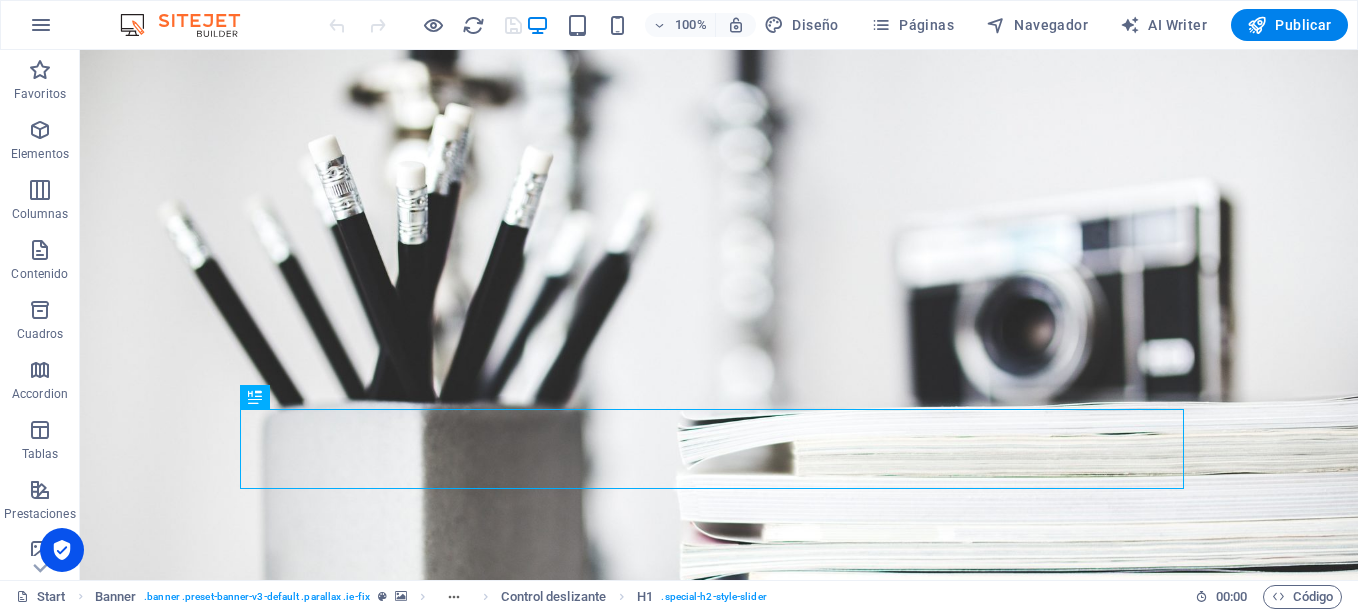 scroll, scrollTop: 0, scrollLeft: 0, axis: both 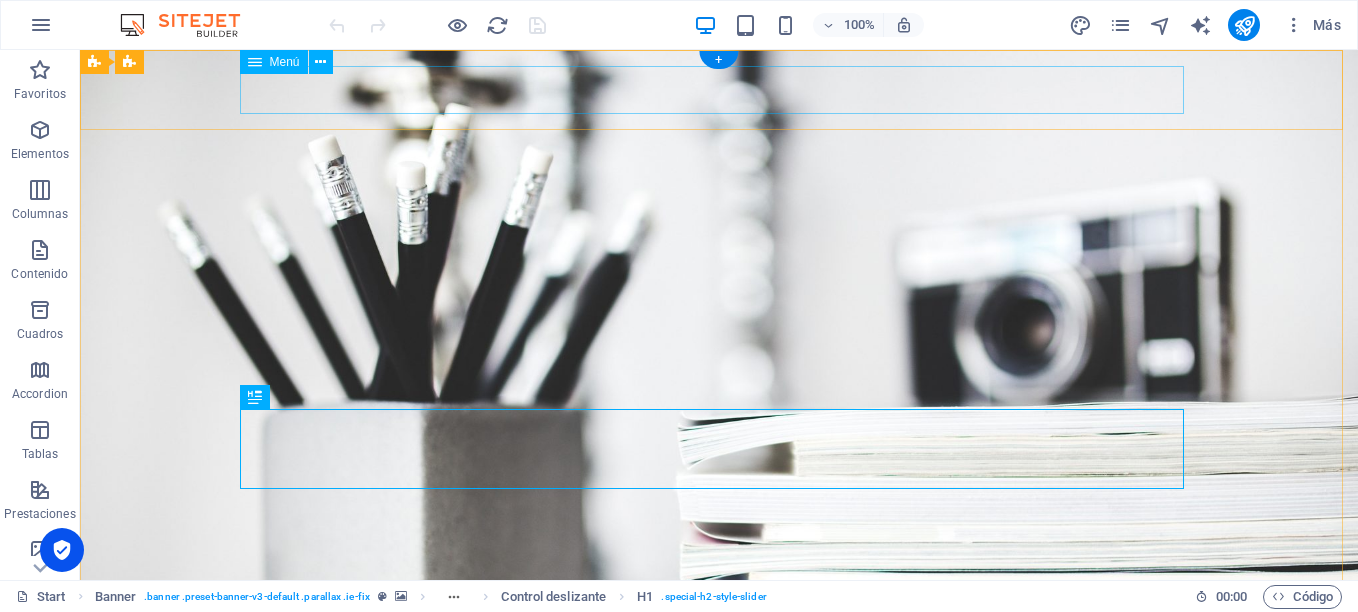 click on "Home About Services Portfolio News Contact" at bounding box center (719, 655) 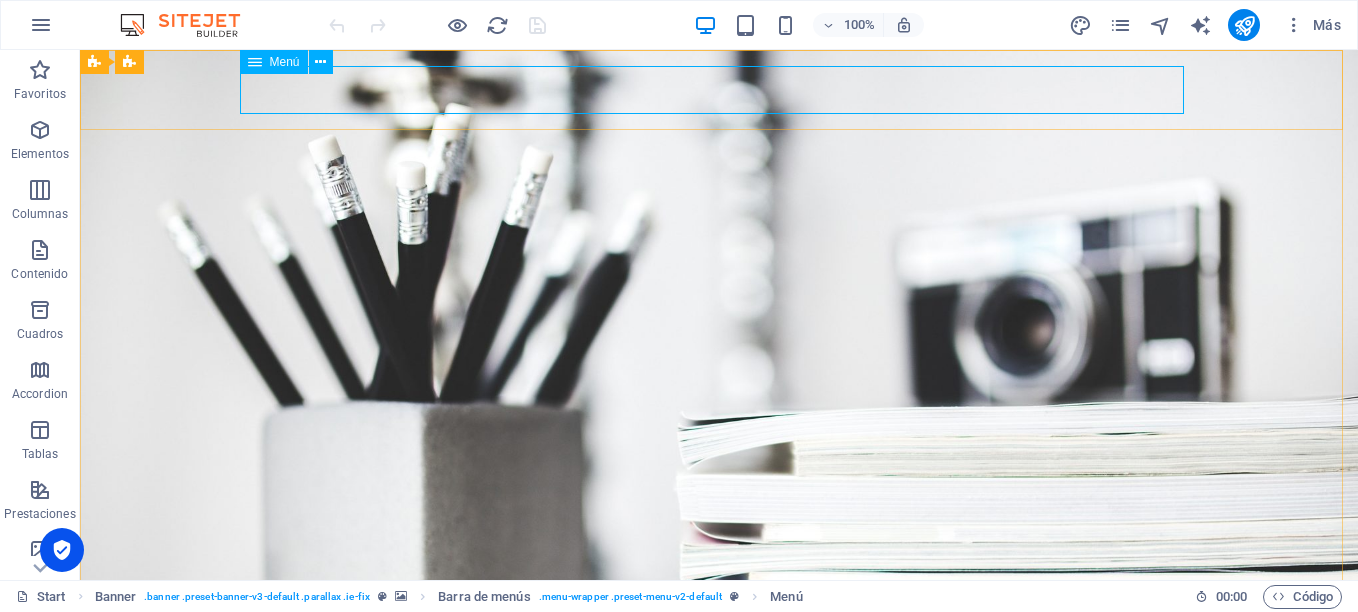 click on "Menú" at bounding box center (285, 62) 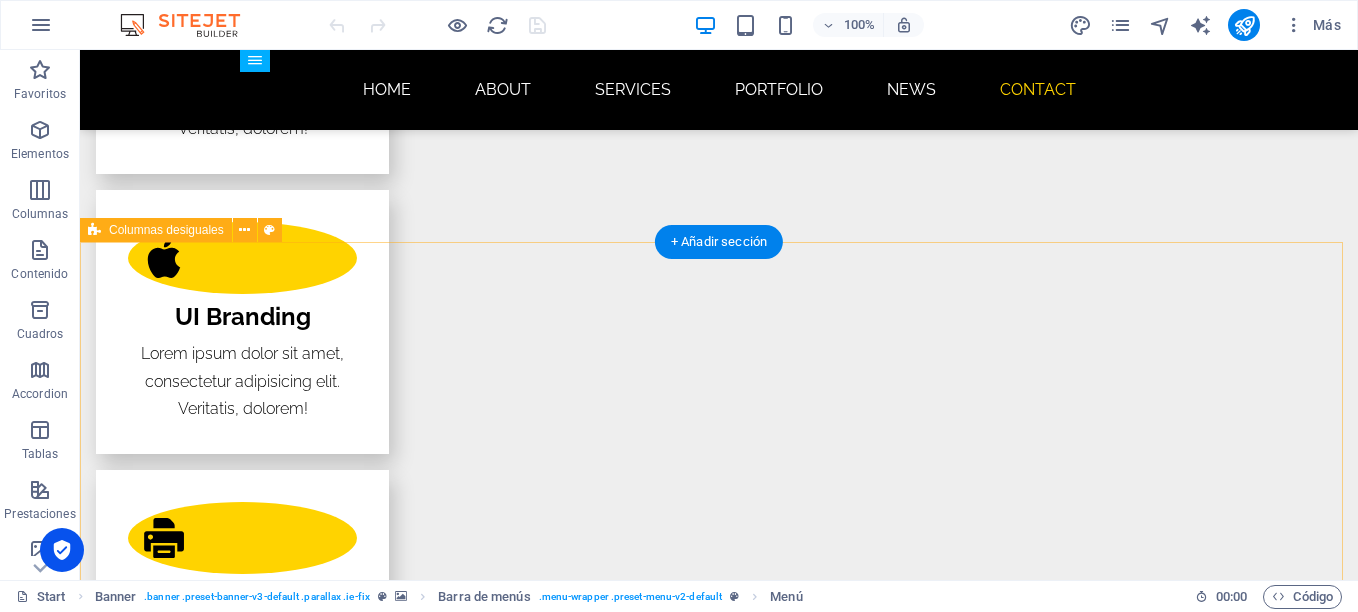 scroll, scrollTop: 3800, scrollLeft: 0, axis: vertical 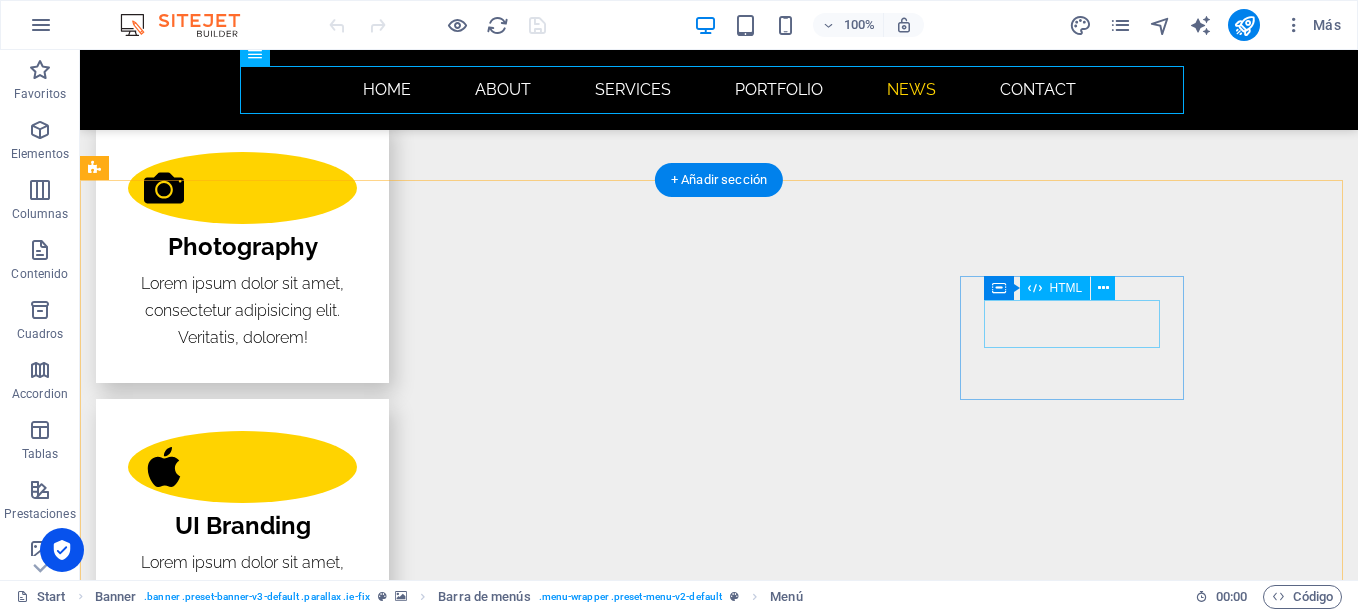 click on "130" at bounding box center [208, 4259] 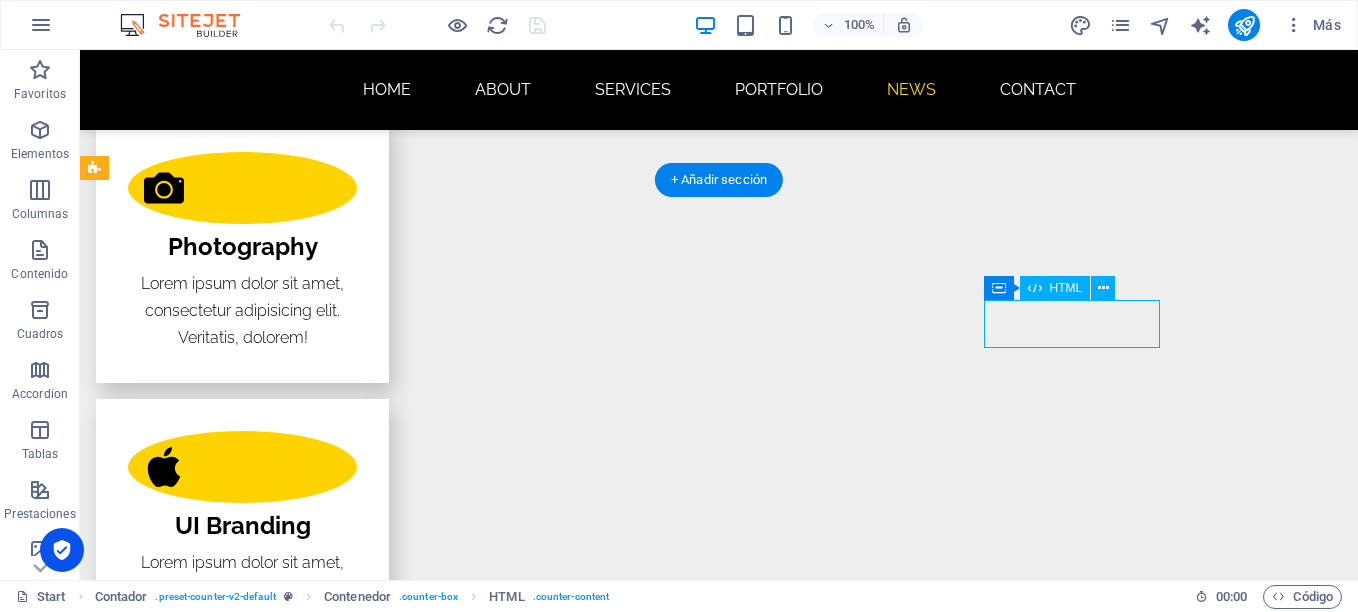 click on "130" at bounding box center [208, 4259] 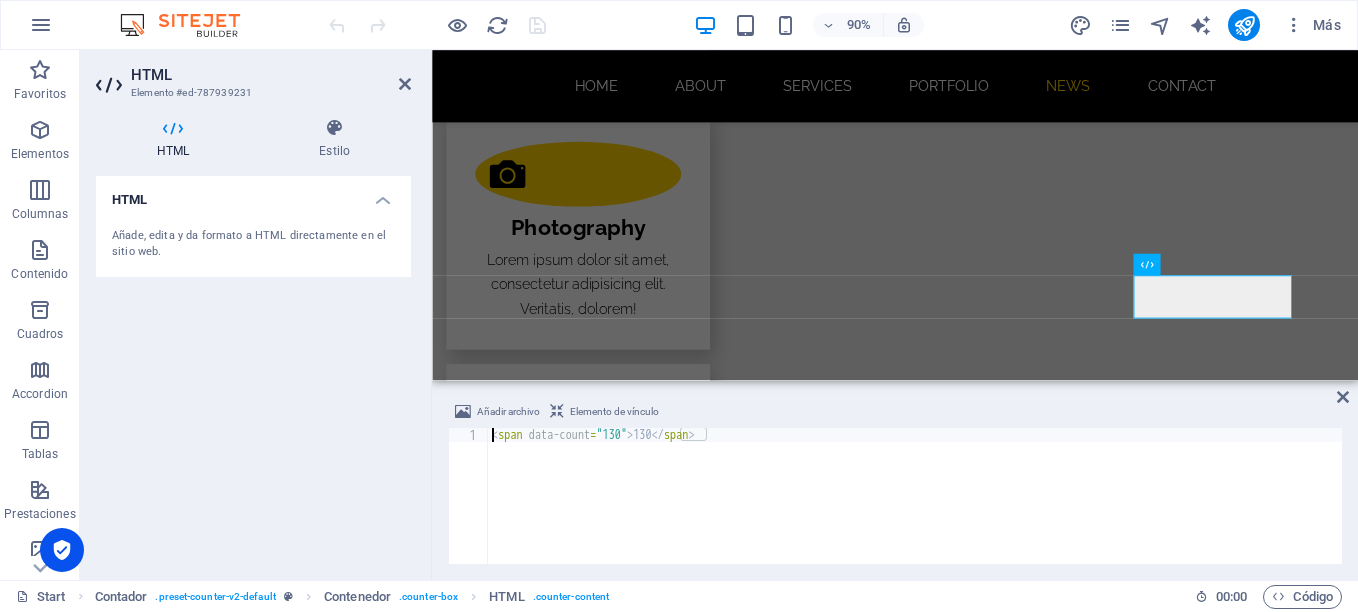 click on "< span   data-count = "130" > 130 </ span >" at bounding box center [915, 510] 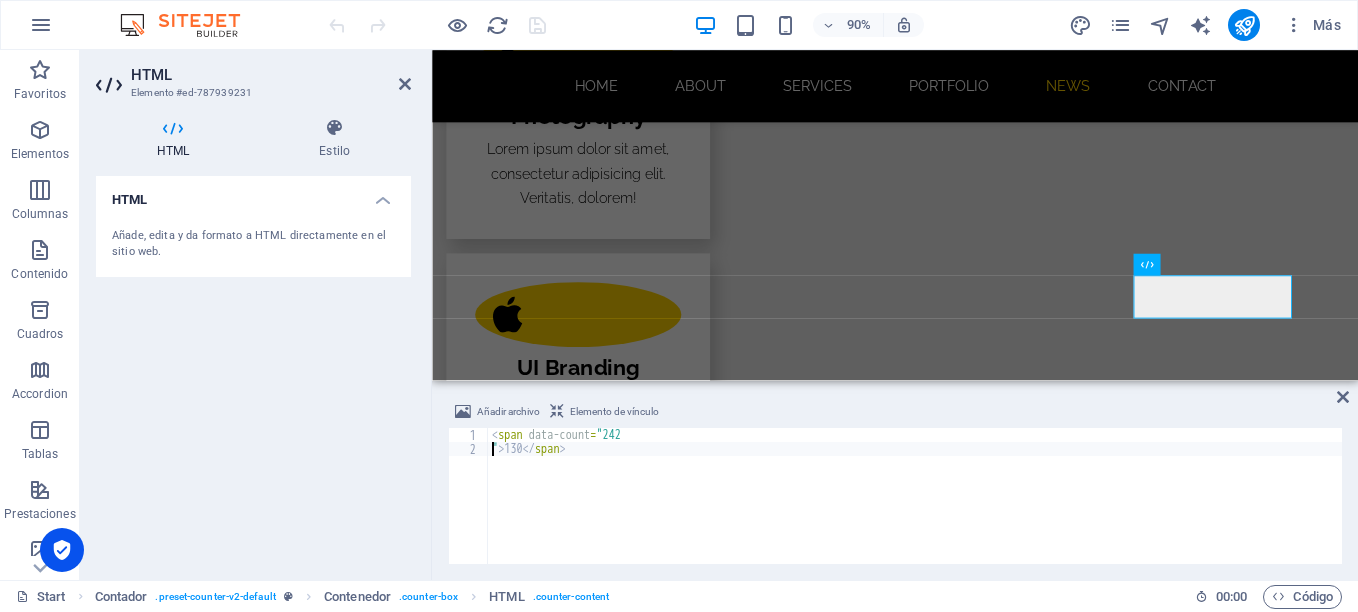 scroll, scrollTop: 0, scrollLeft: 1, axis: horizontal 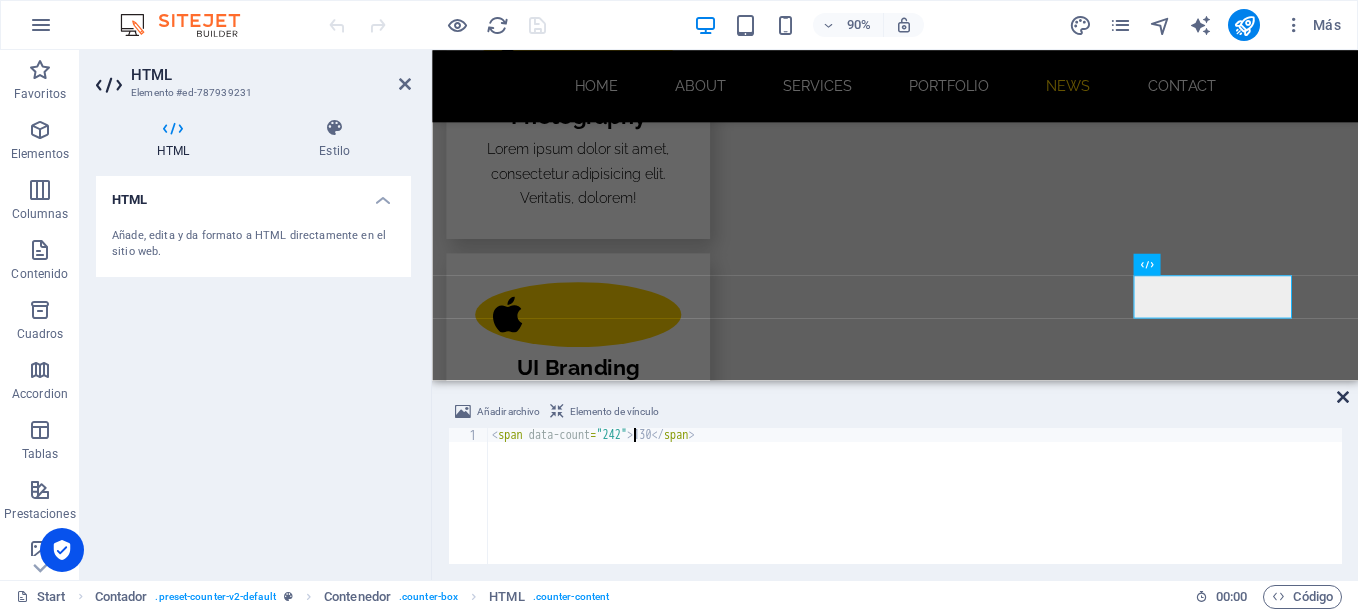 type on "<span data-count="242">130</span>" 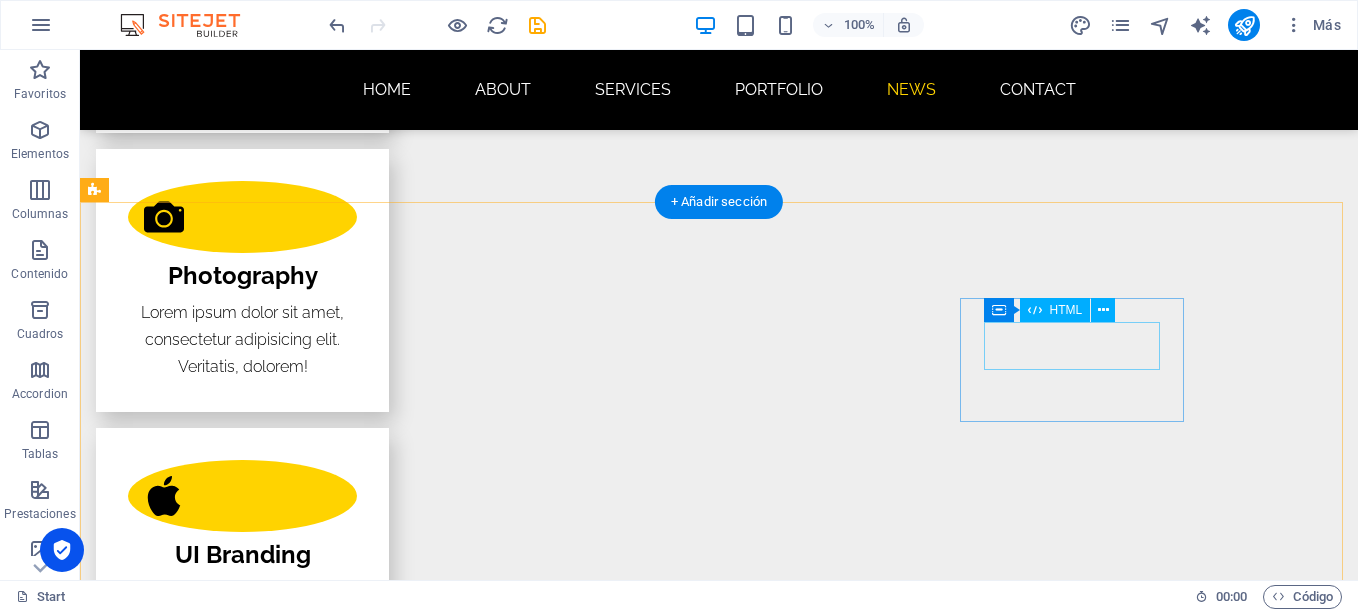 scroll, scrollTop: 3770, scrollLeft: 0, axis: vertical 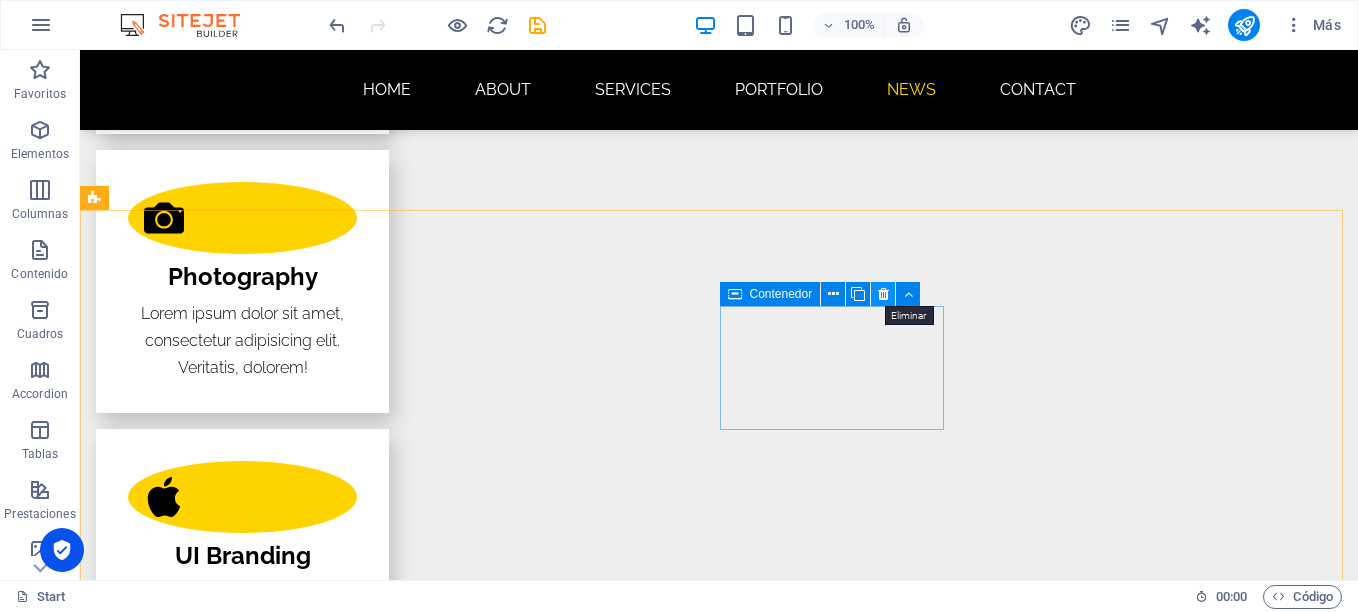 click at bounding box center [883, 294] 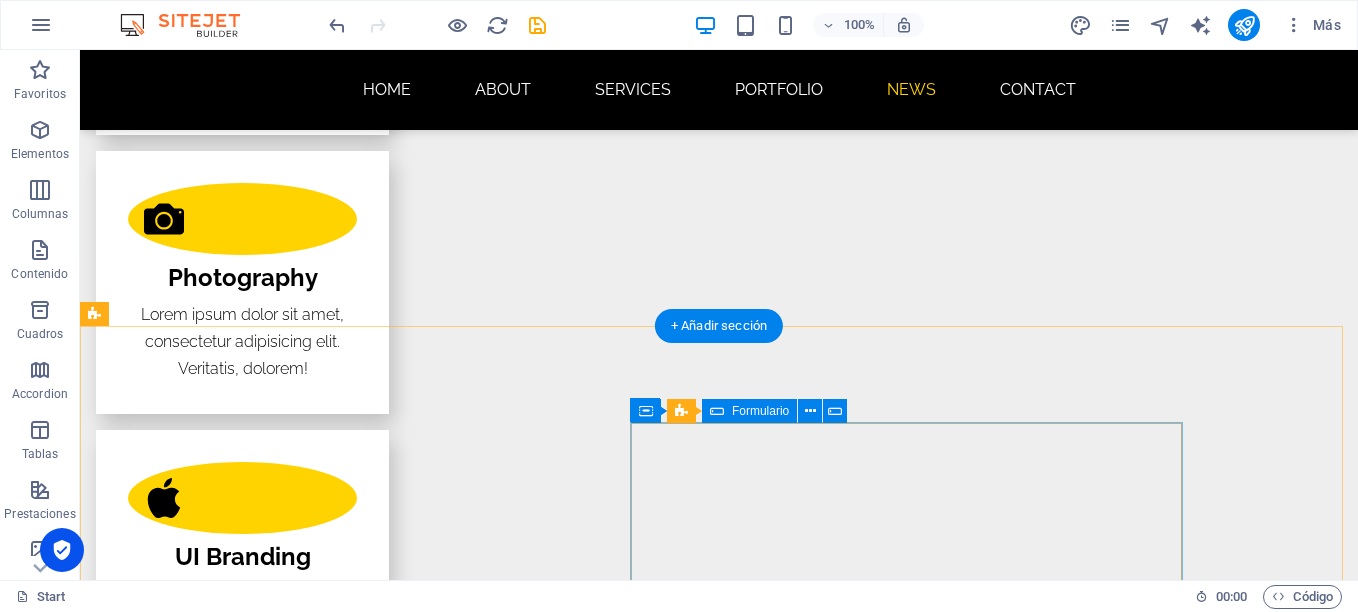 scroll, scrollTop: 3670, scrollLeft: 0, axis: vertical 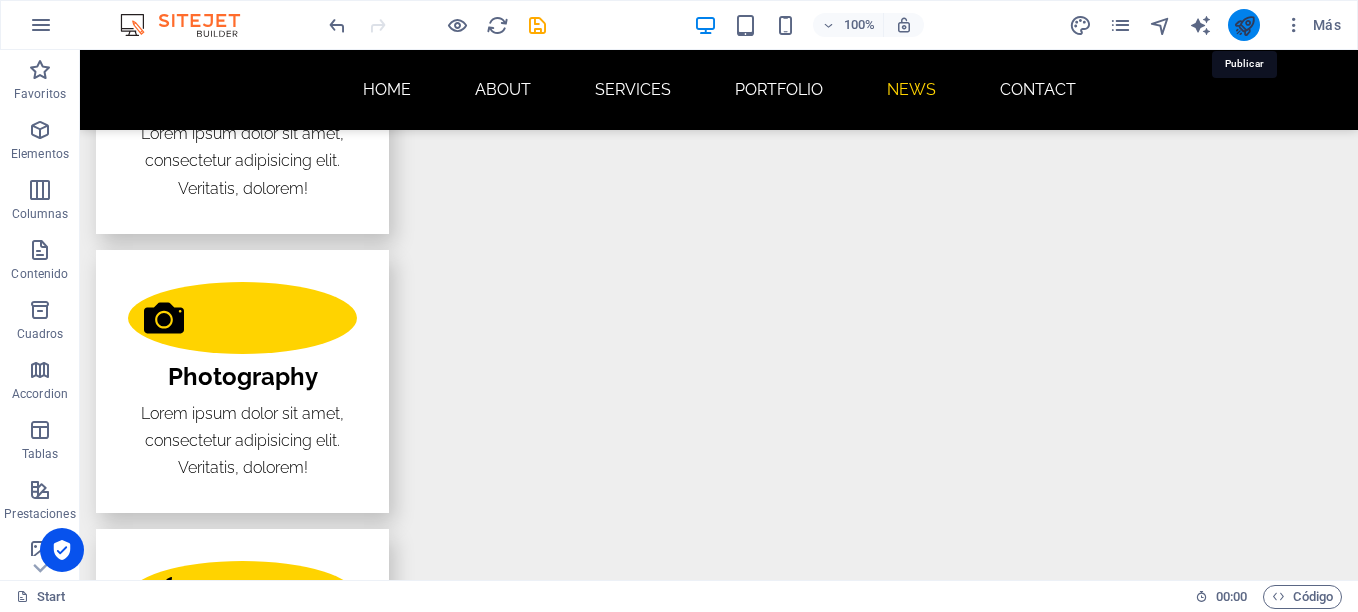 click at bounding box center (1244, 25) 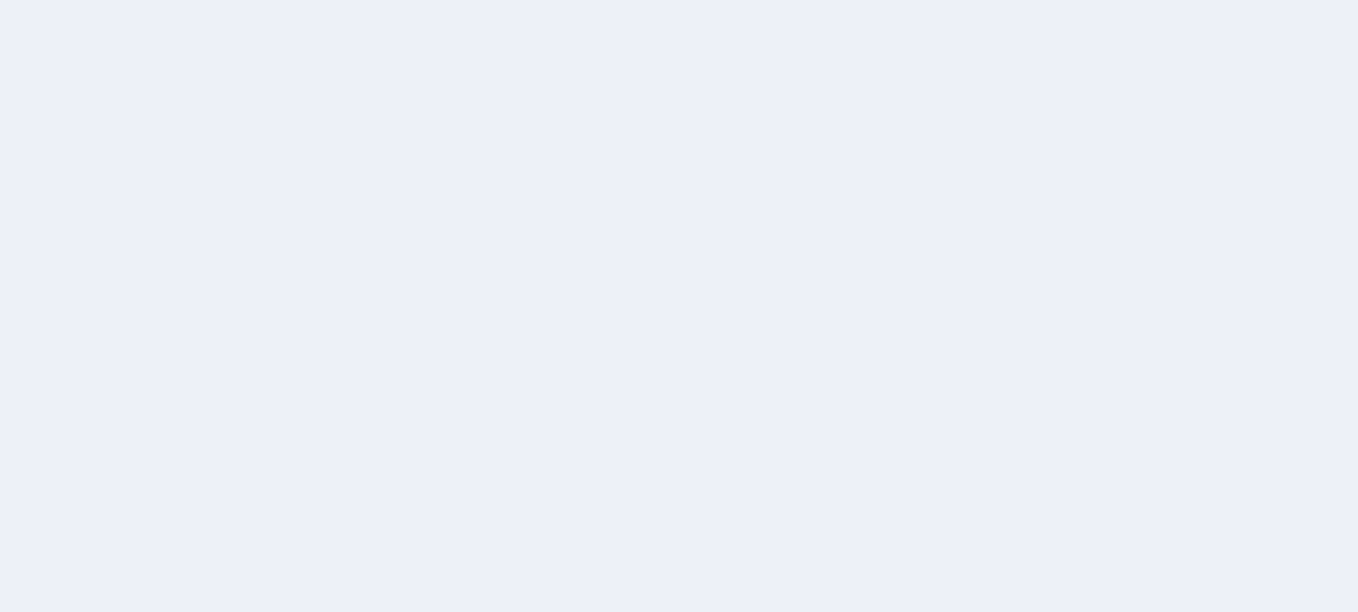 scroll, scrollTop: 0, scrollLeft: 0, axis: both 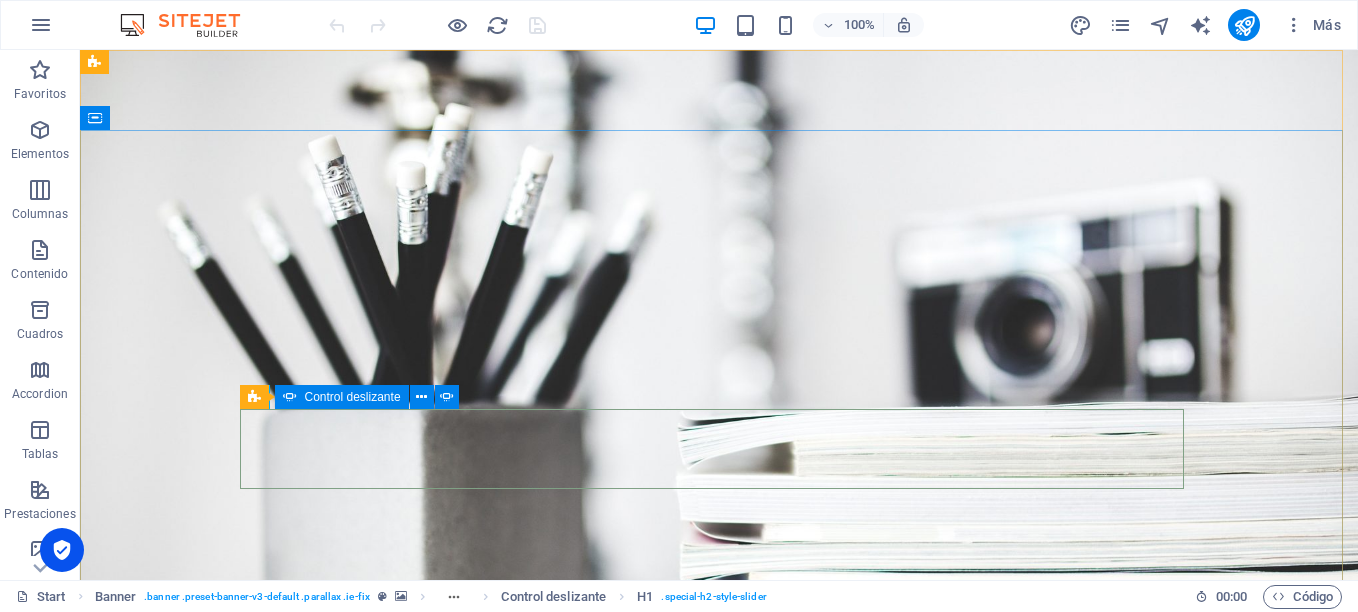 click on "Control deslizante" at bounding box center [353, 397] 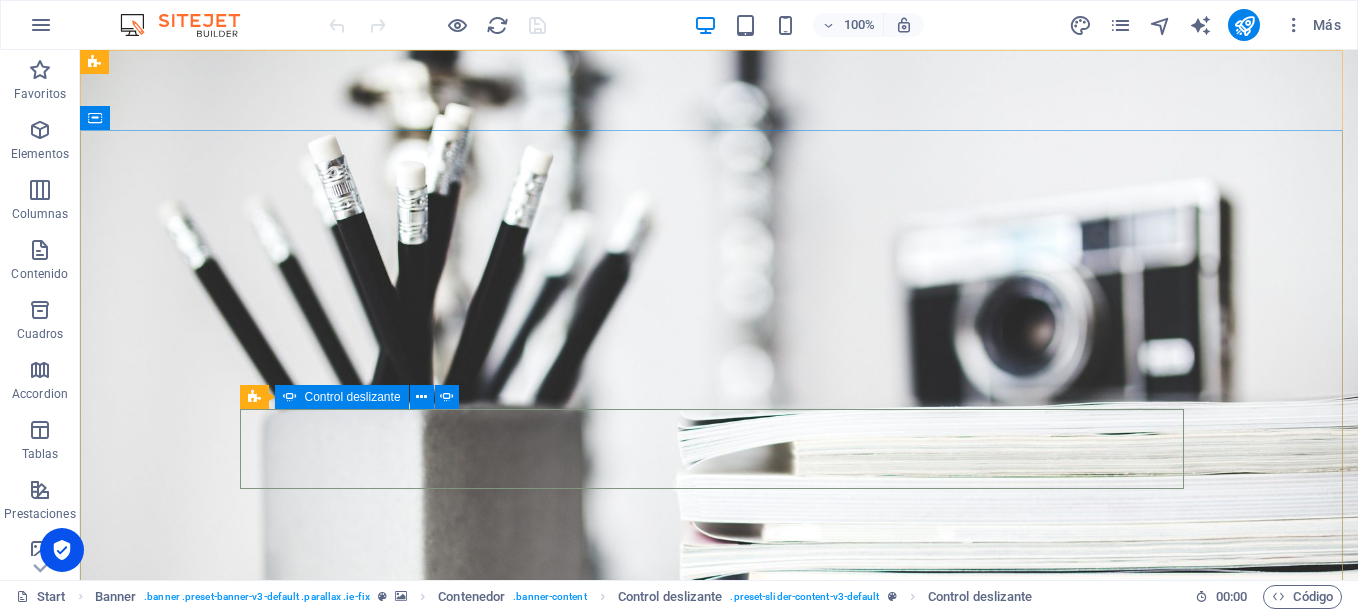 click at bounding box center (290, 397) 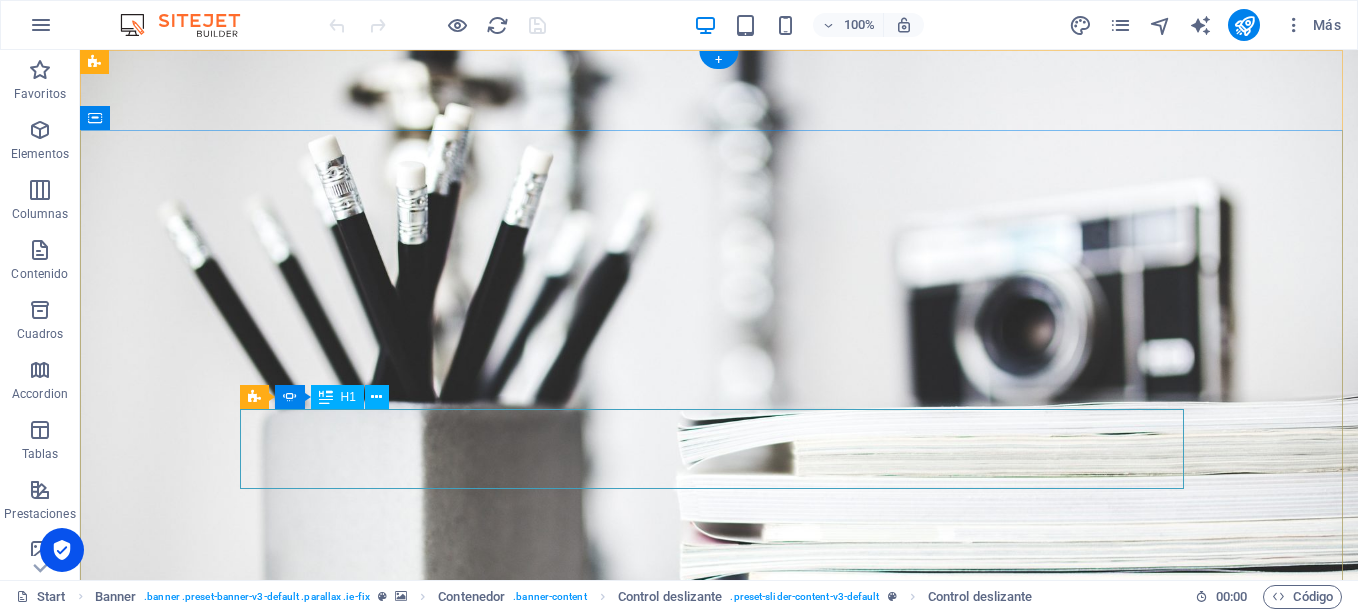 click on "Photographer" at bounding box center [-1169, 1287] 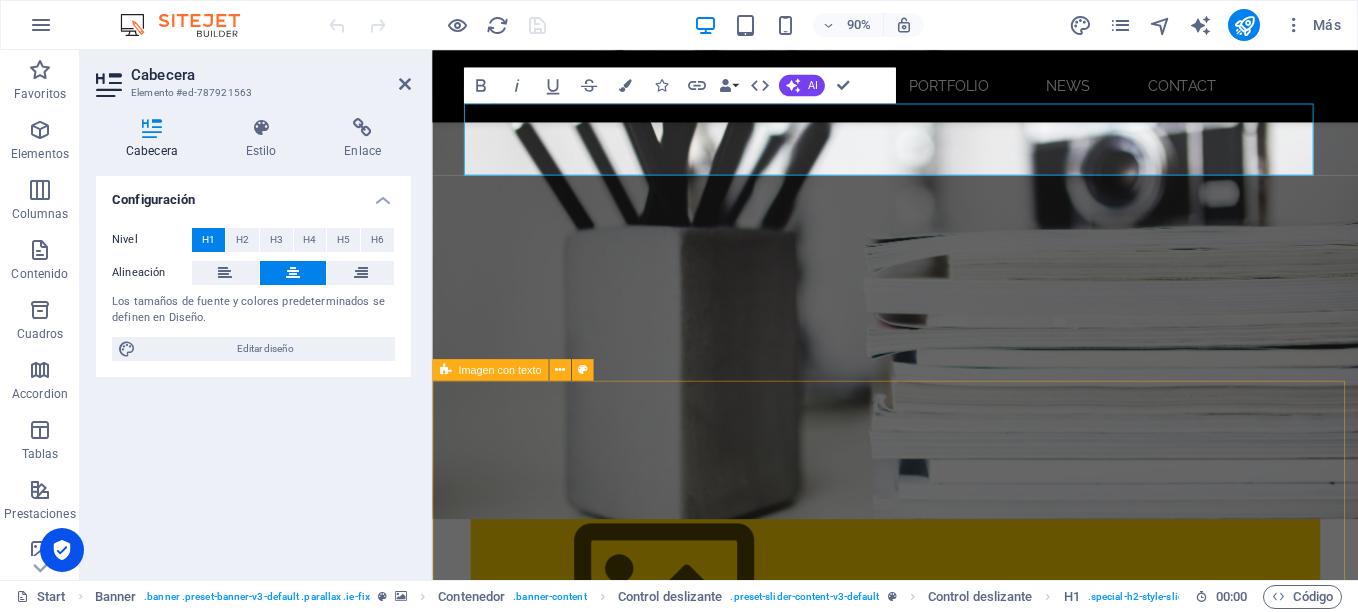 scroll, scrollTop: 200, scrollLeft: 0, axis: vertical 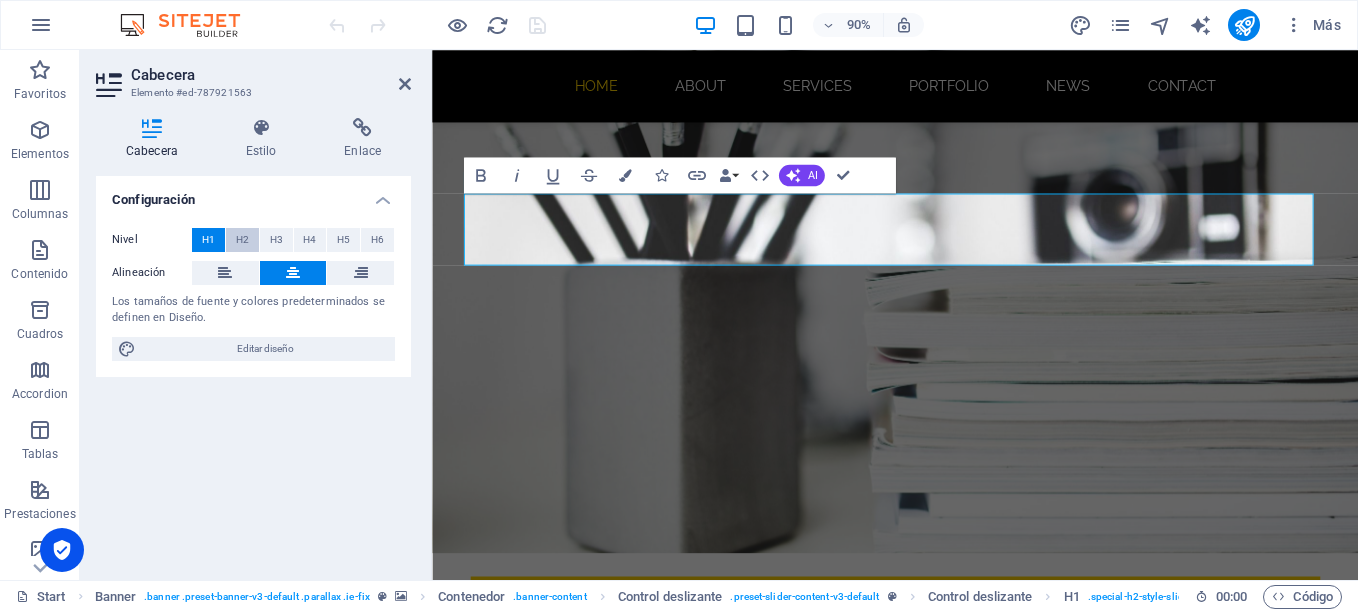click on "H2" at bounding box center [242, 240] 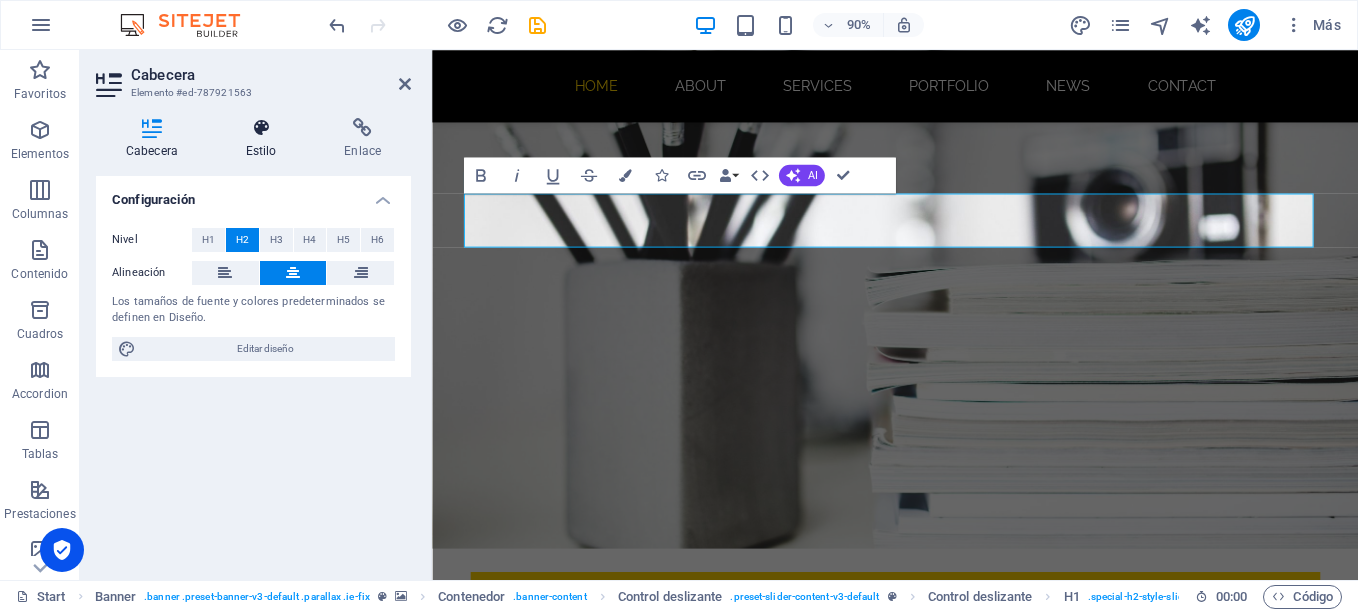 click at bounding box center [261, 128] 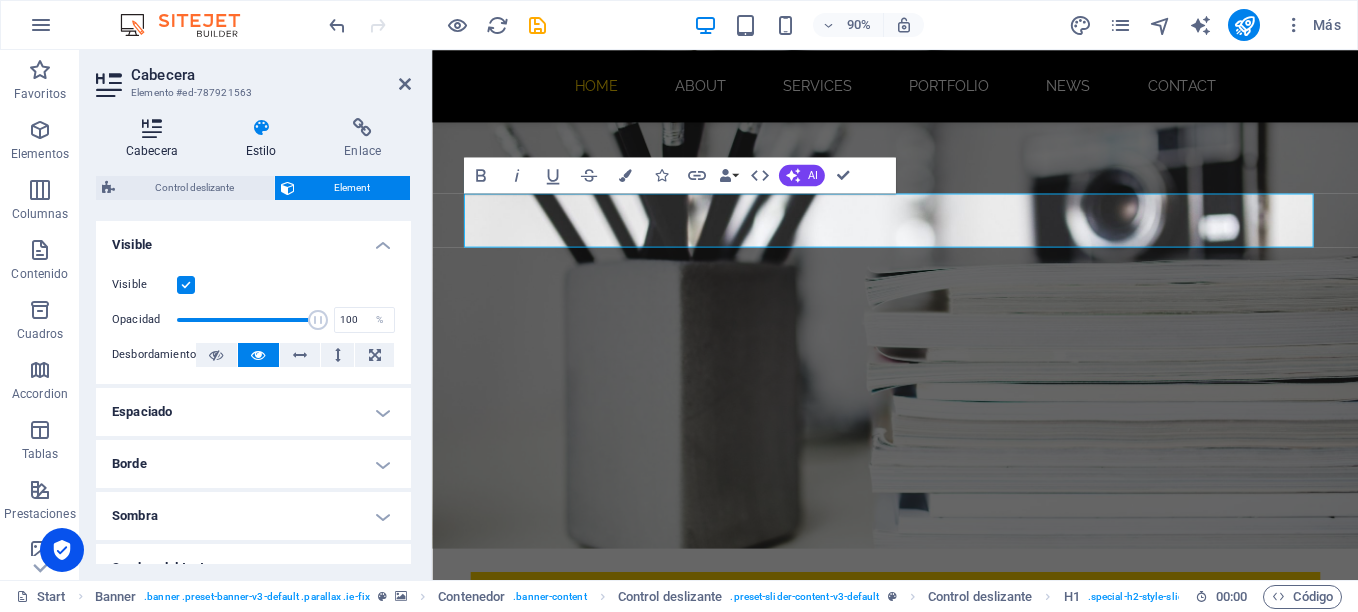 click at bounding box center (152, 128) 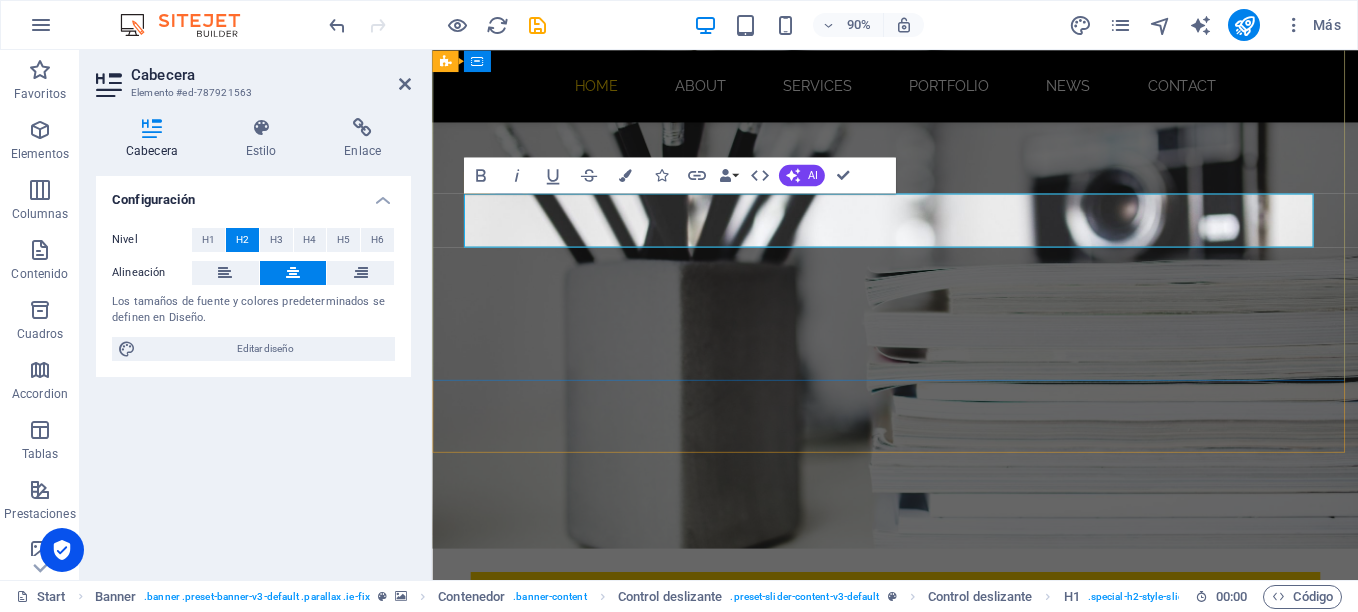drag, startPoint x: 1134, startPoint y: 243, endPoint x: 707, endPoint y: 239, distance: 427.01874 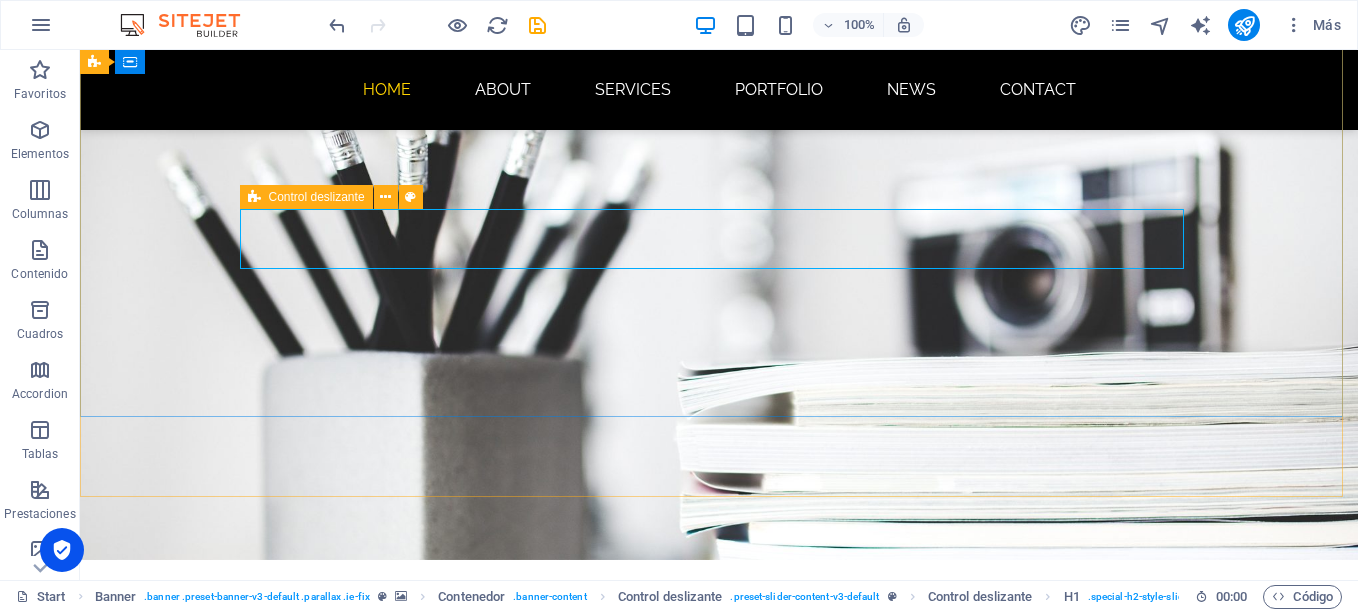 click on "Control deslizante" at bounding box center (317, 197) 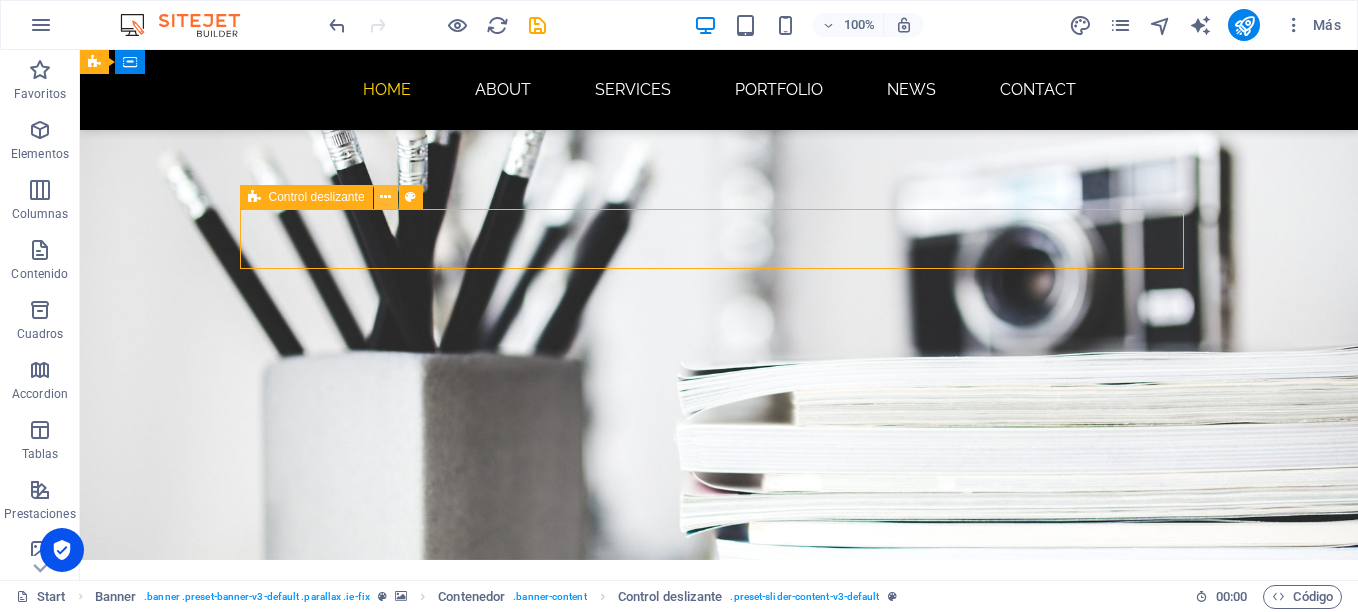 click at bounding box center [385, 197] 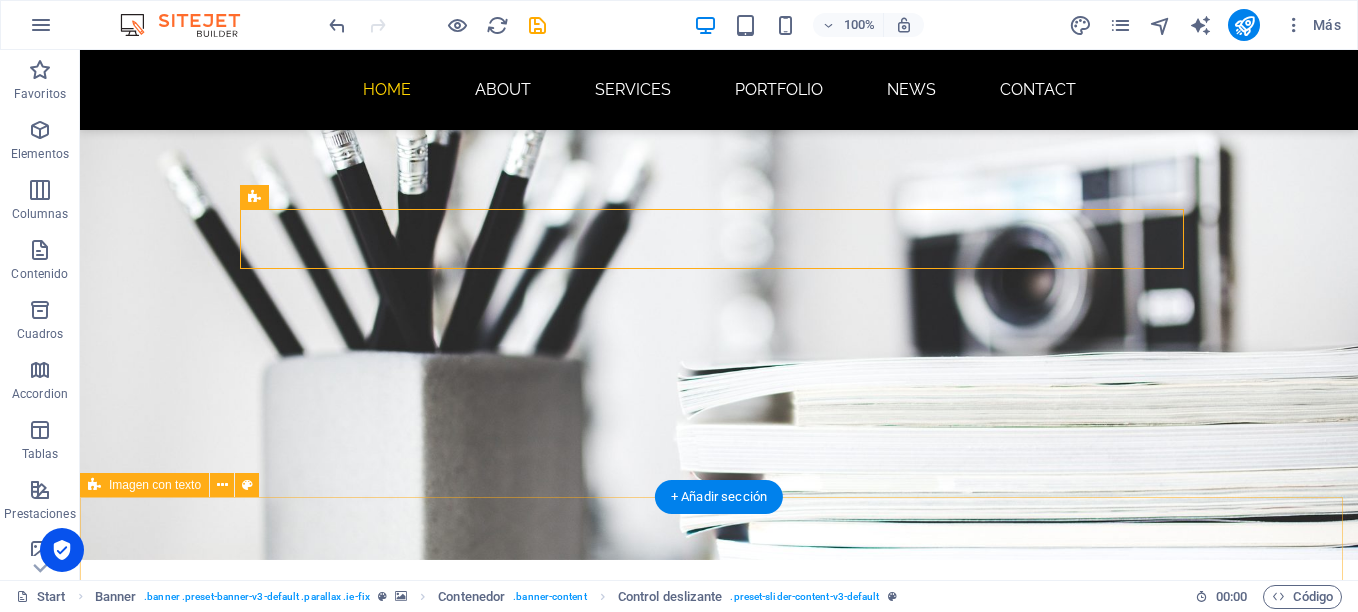 click on "About me Lorem ipsum dolor sit amet, consectetuer adipiscing elit. Aenean commodo ligula eget dolor. Lorem ipsum dolor sit amet, consectetuer adipiscing elit leget dolor. Sitejet 90%
Photoshop 70%
Illustrator 90%
HTML5 & CSS3 85%" at bounding box center (719, 1985) 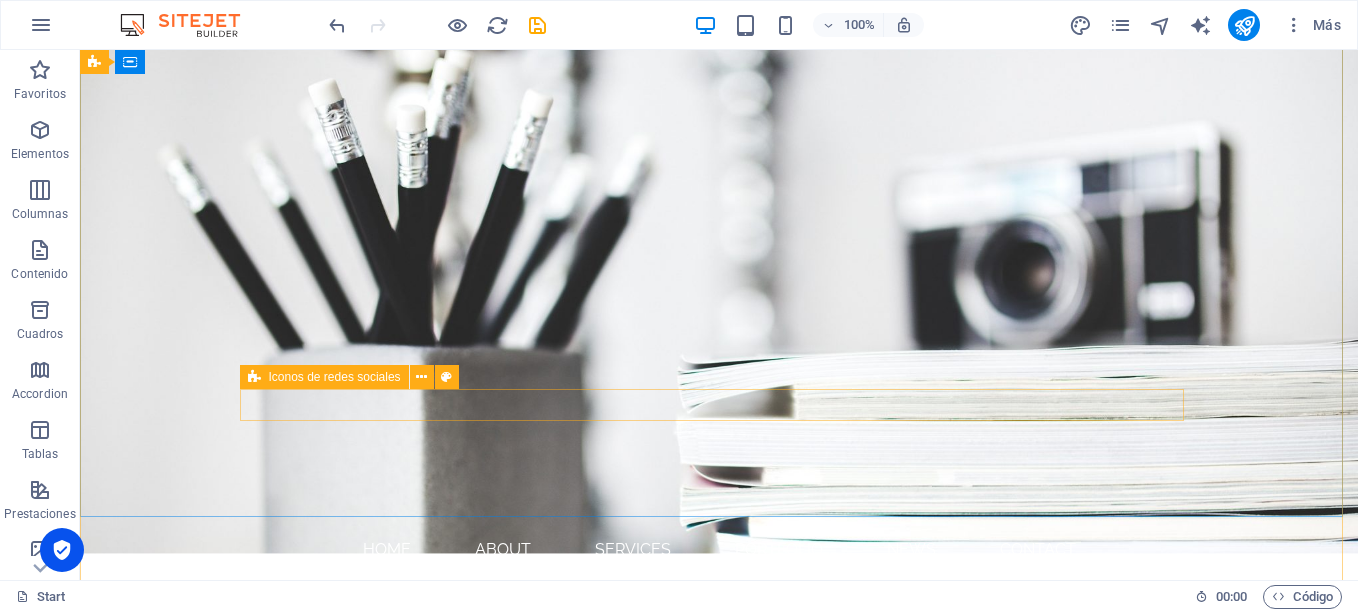 scroll, scrollTop: 0, scrollLeft: 0, axis: both 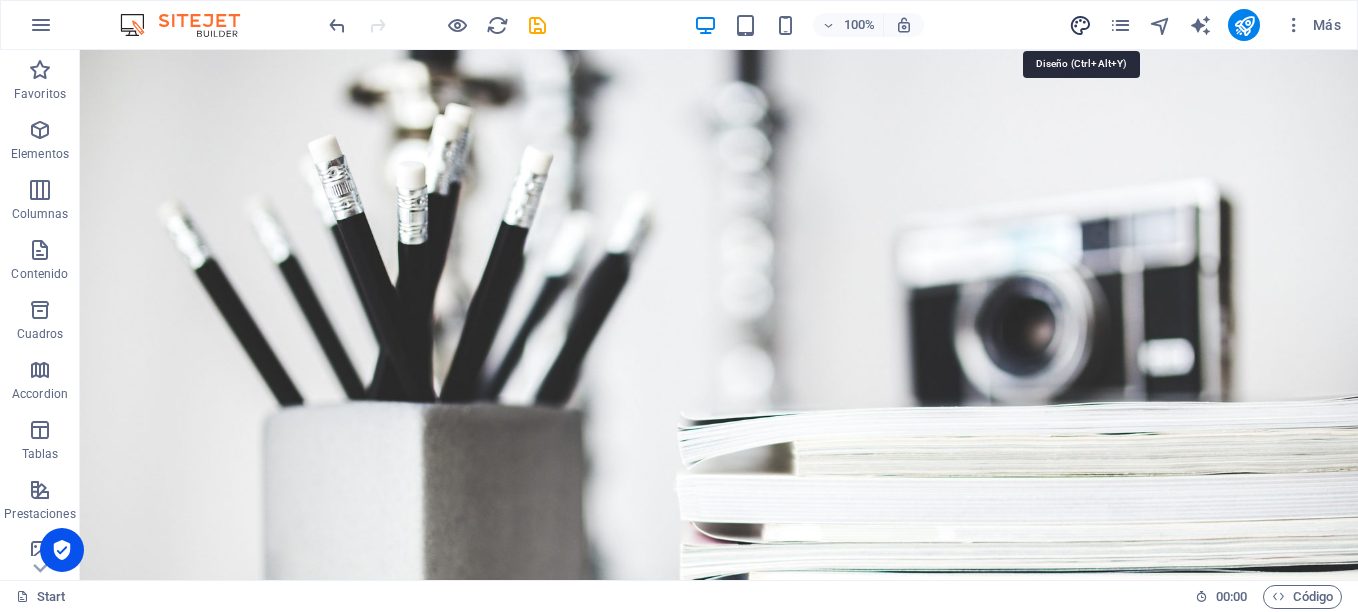 click at bounding box center [1080, 25] 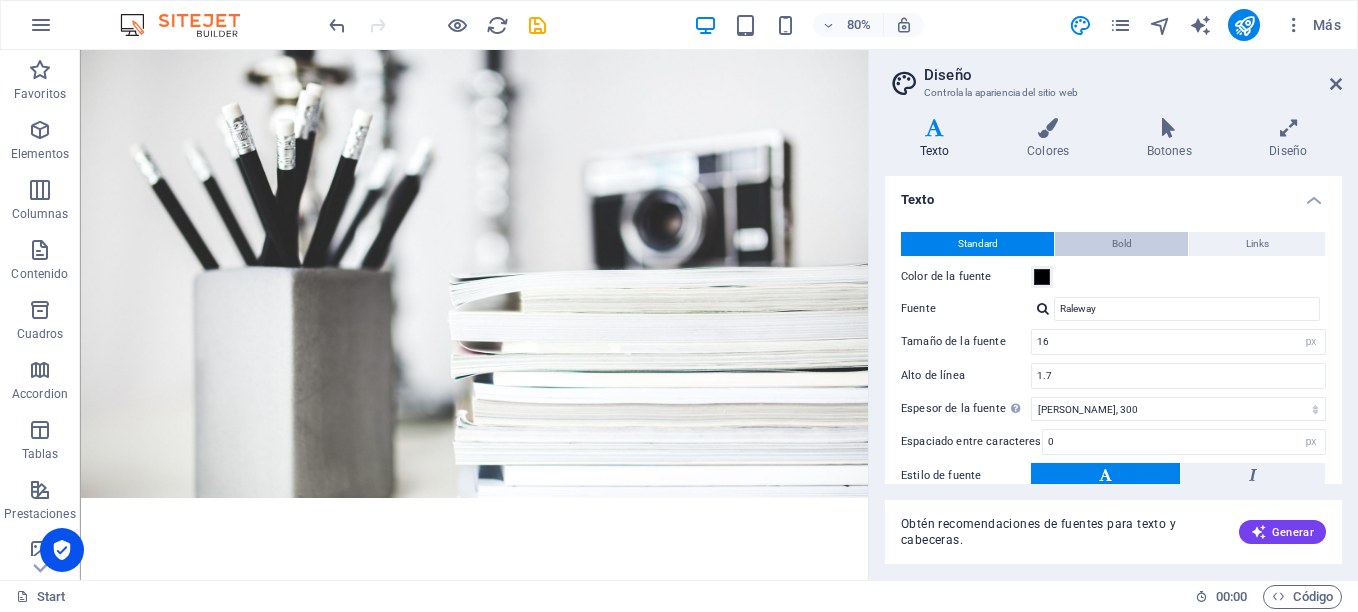 click on "Bold" at bounding box center [1122, 244] 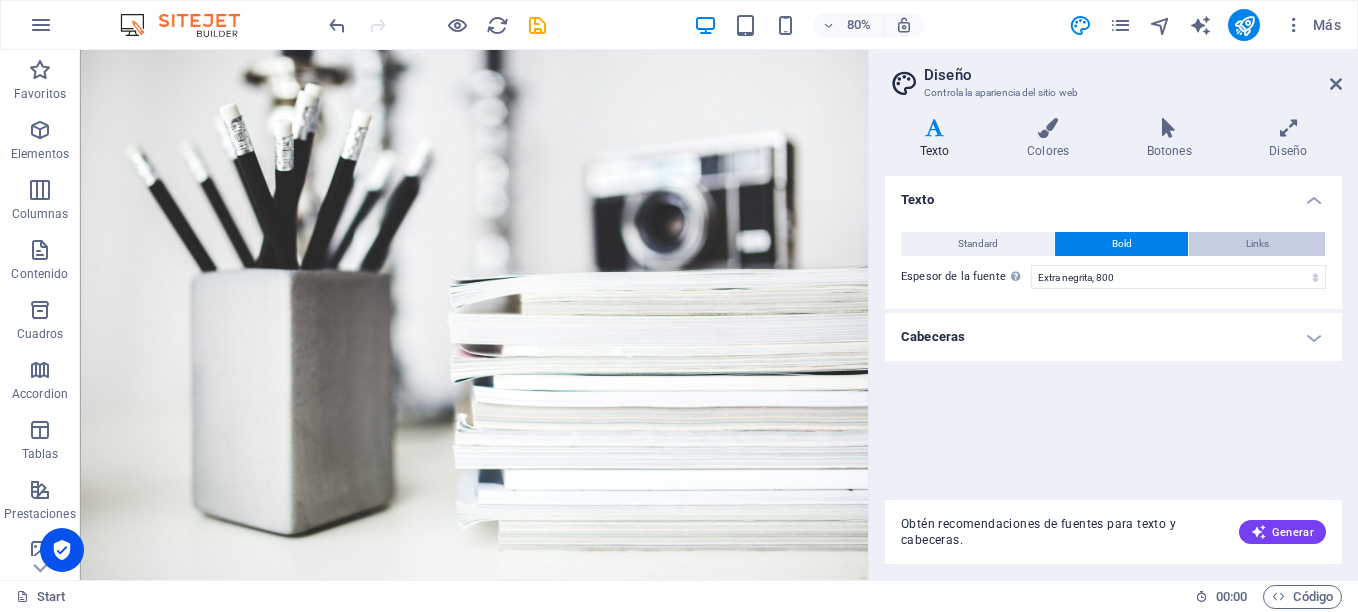 click on "Links" at bounding box center (1257, 244) 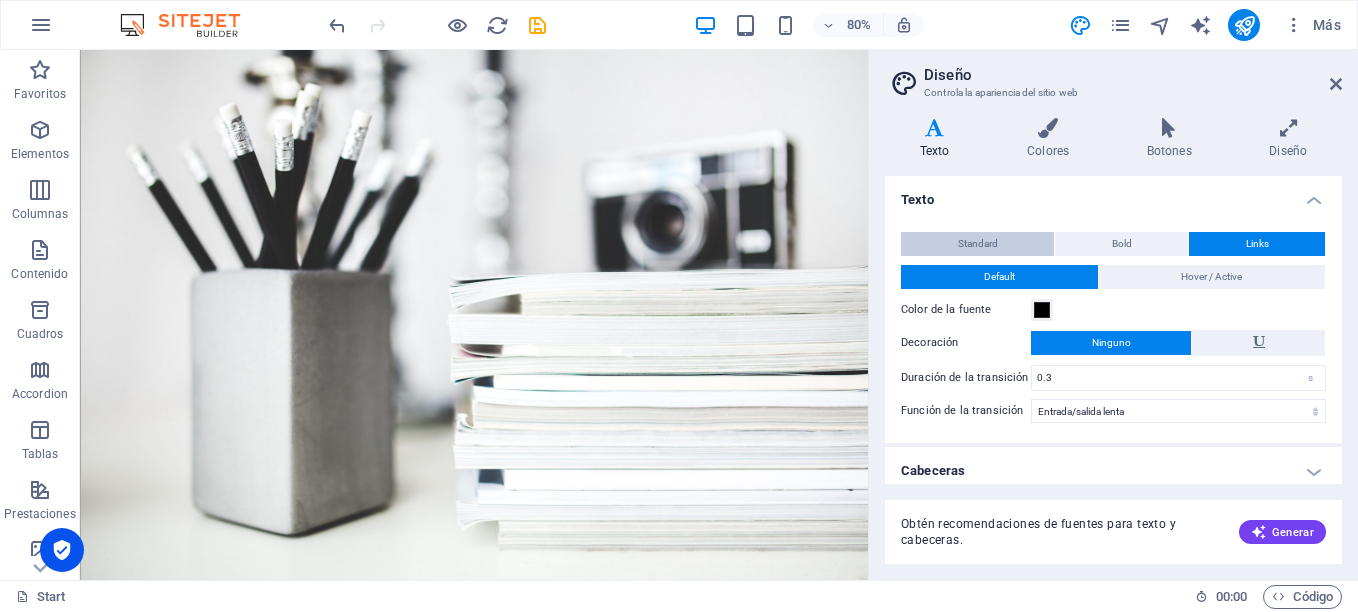 click on "Standard" at bounding box center (978, 244) 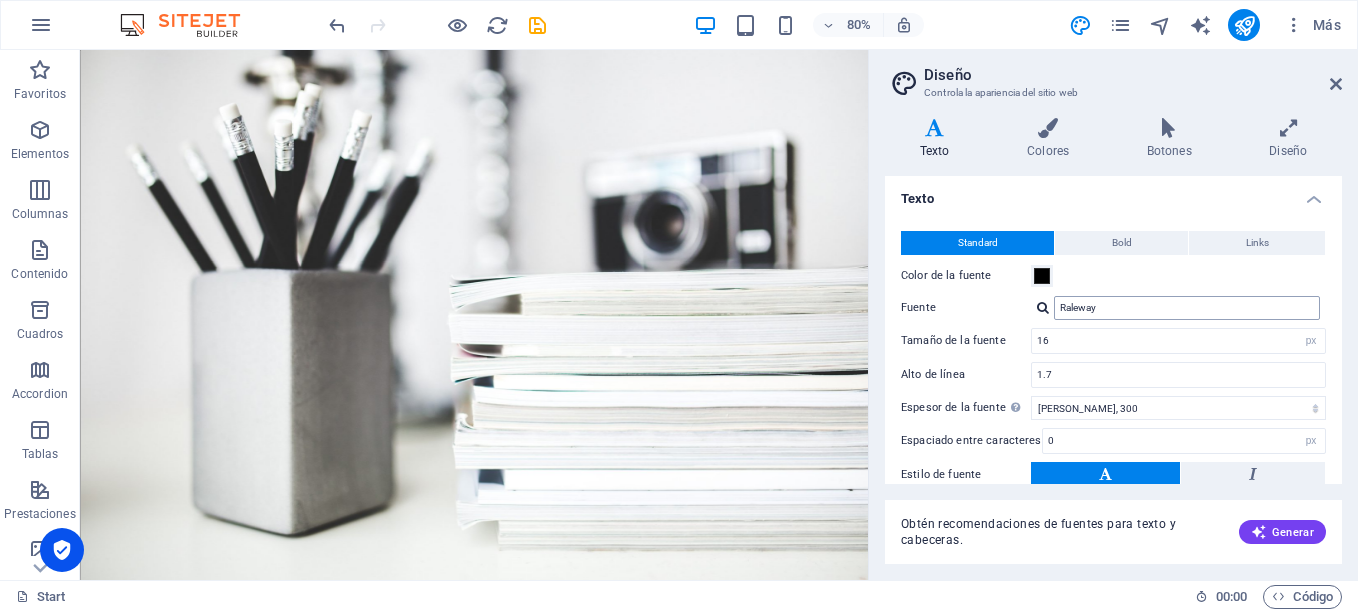 scroll, scrollTop: 0, scrollLeft: 0, axis: both 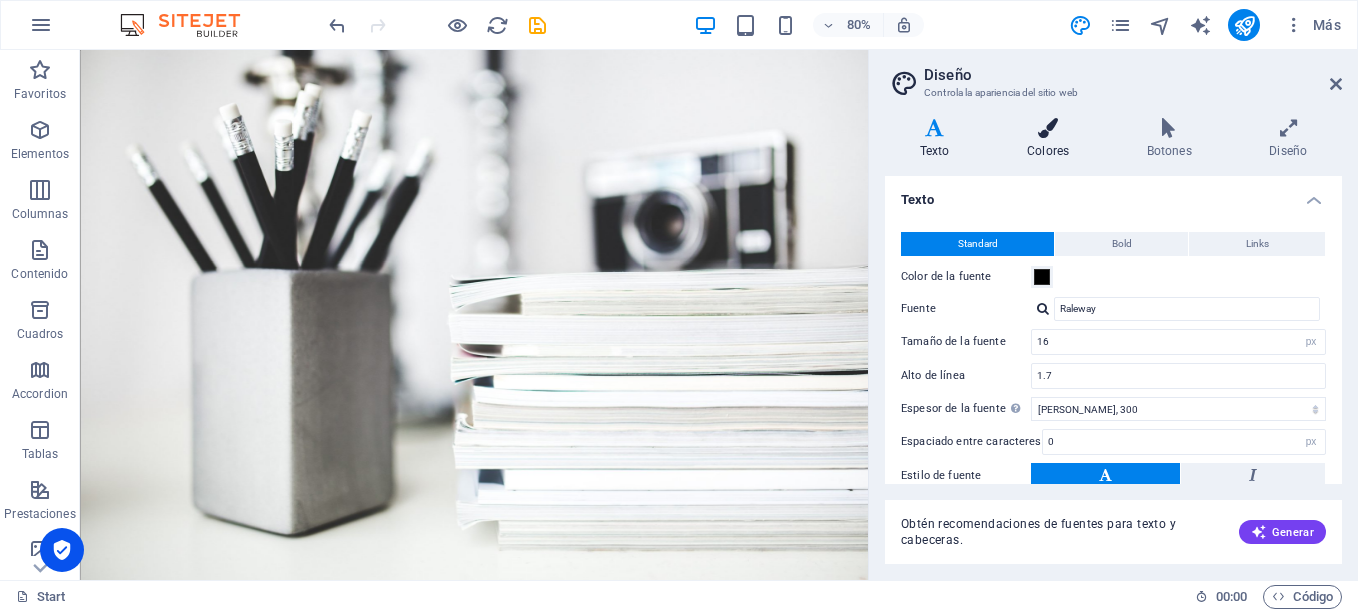 click on "Colores" at bounding box center [1052, 139] 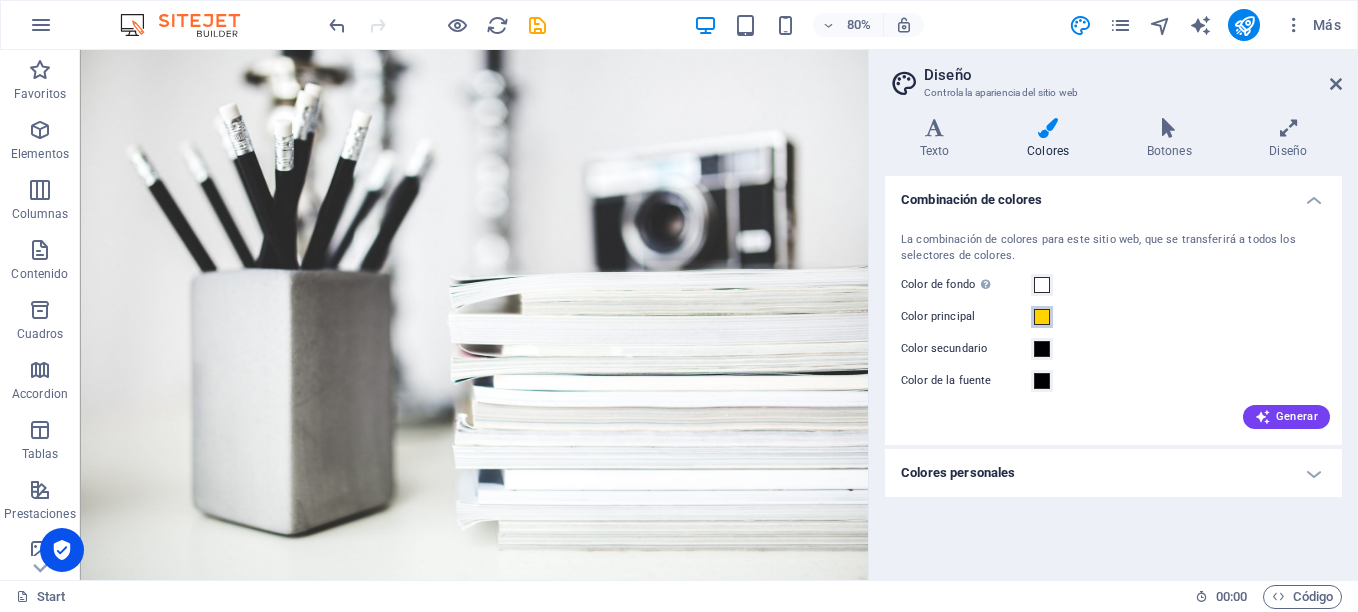 click at bounding box center [1042, 317] 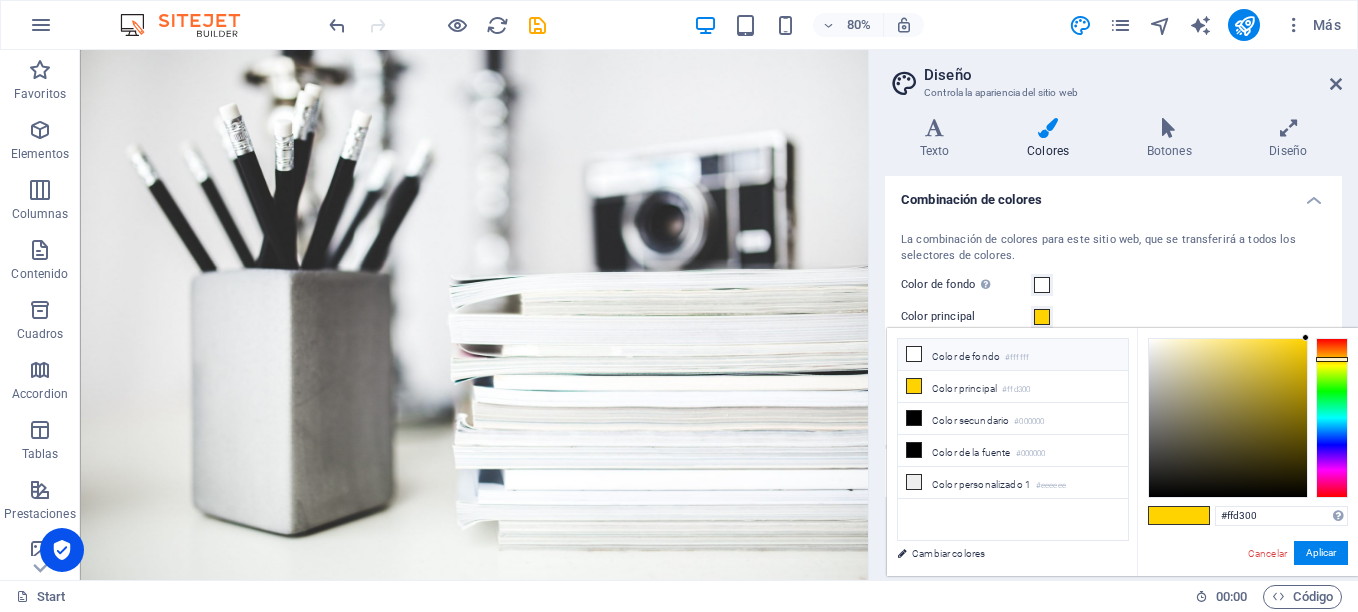 click at bounding box center (914, 354) 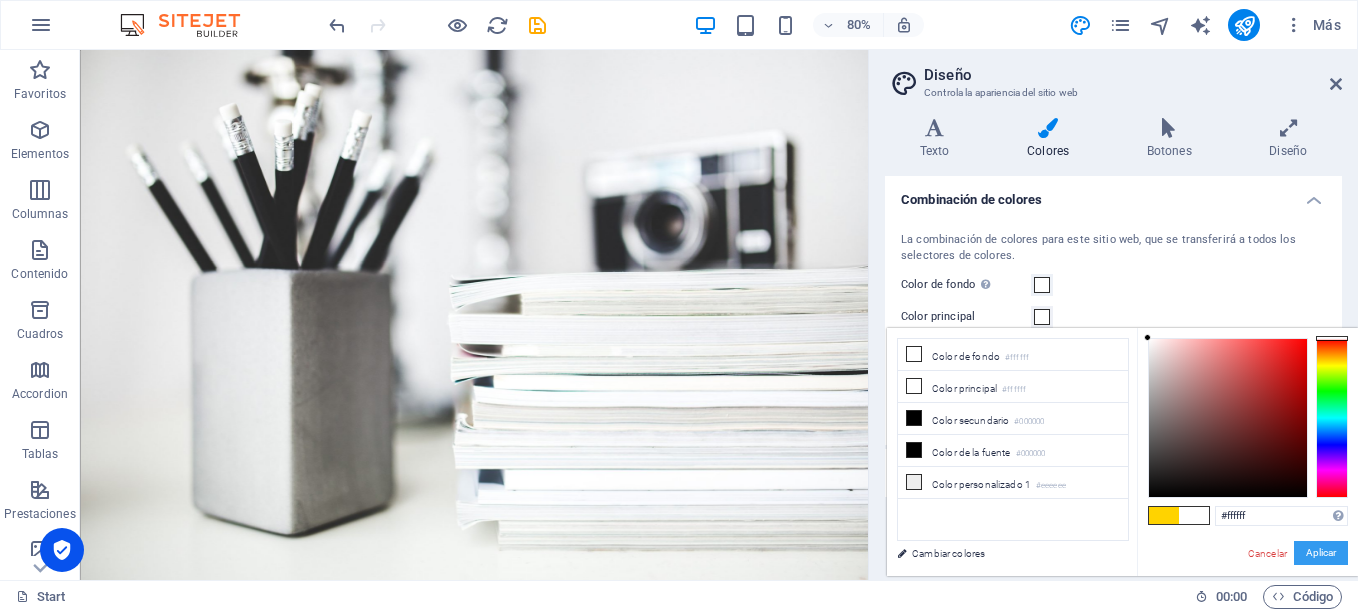 click on "Aplicar" at bounding box center [1321, 553] 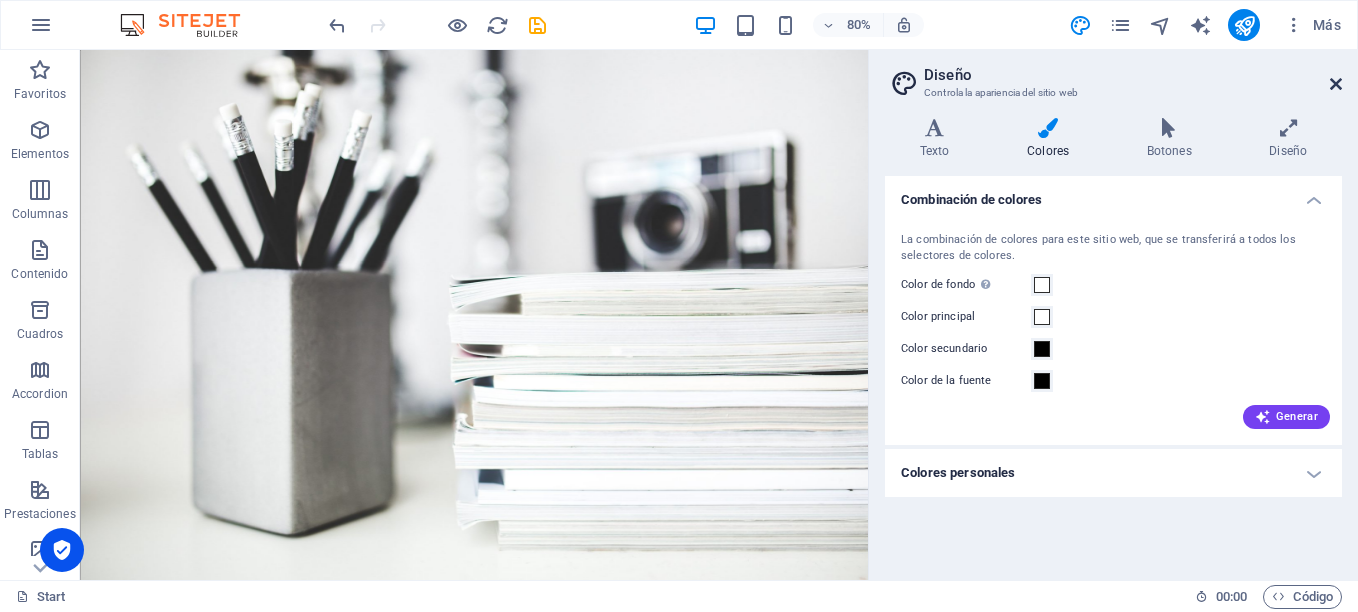 click at bounding box center (1336, 84) 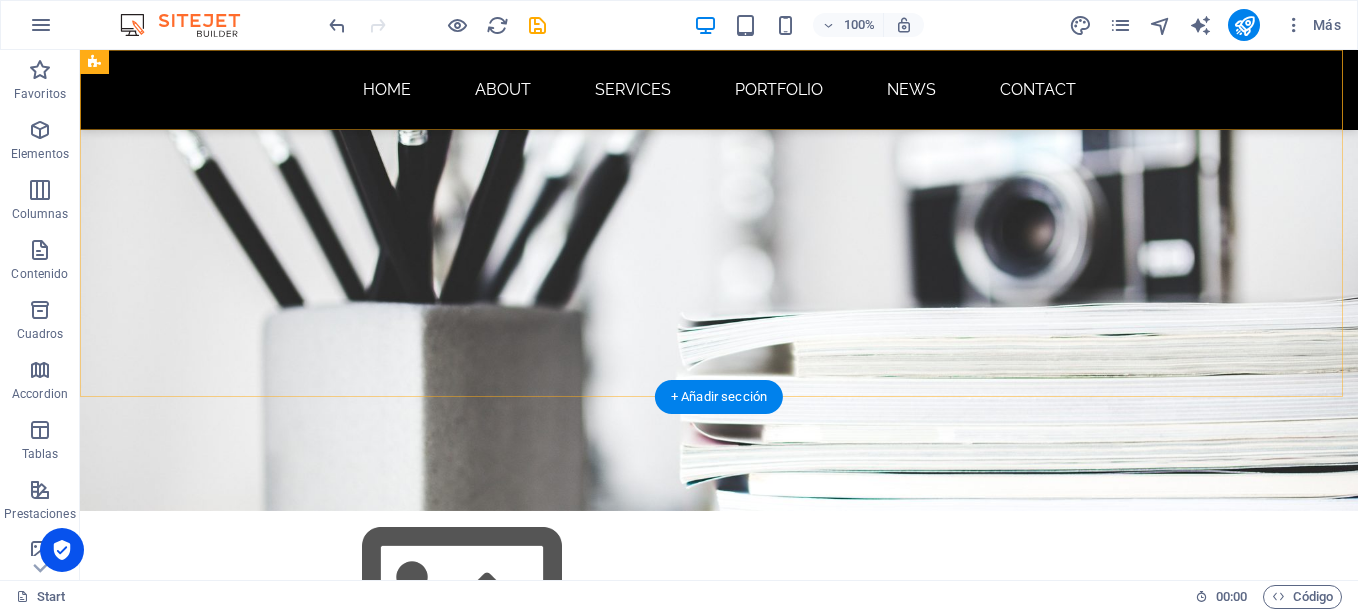 scroll, scrollTop: 0, scrollLeft: 0, axis: both 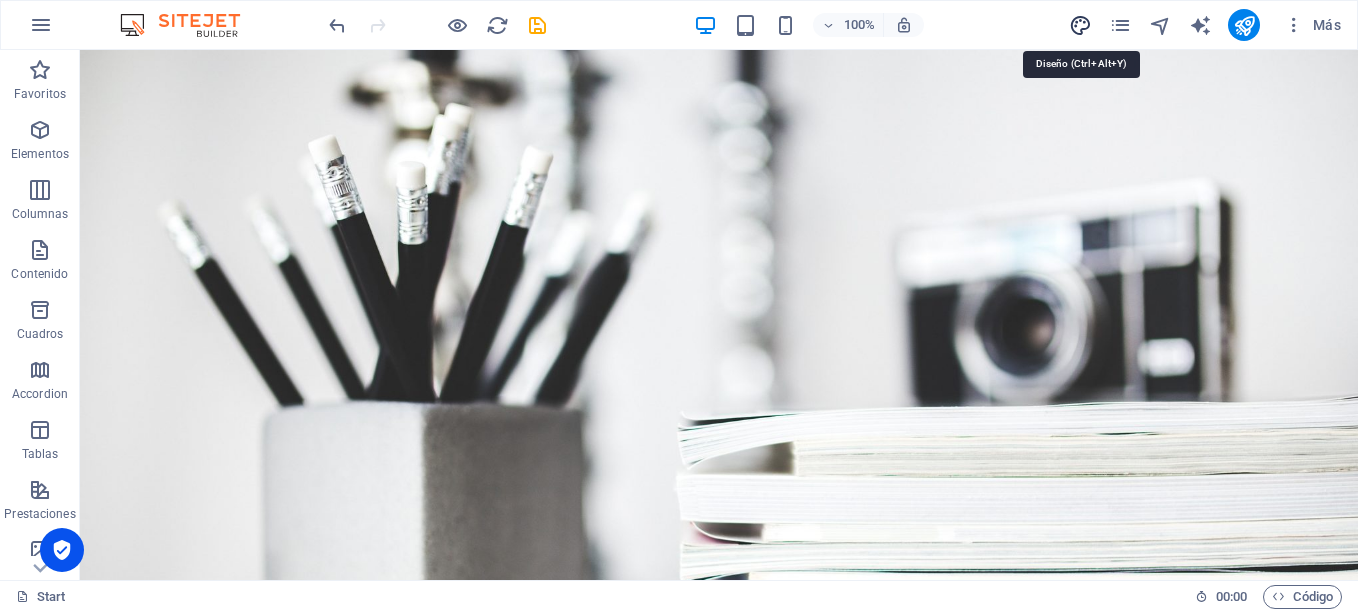 click at bounding box center [1080, 25] 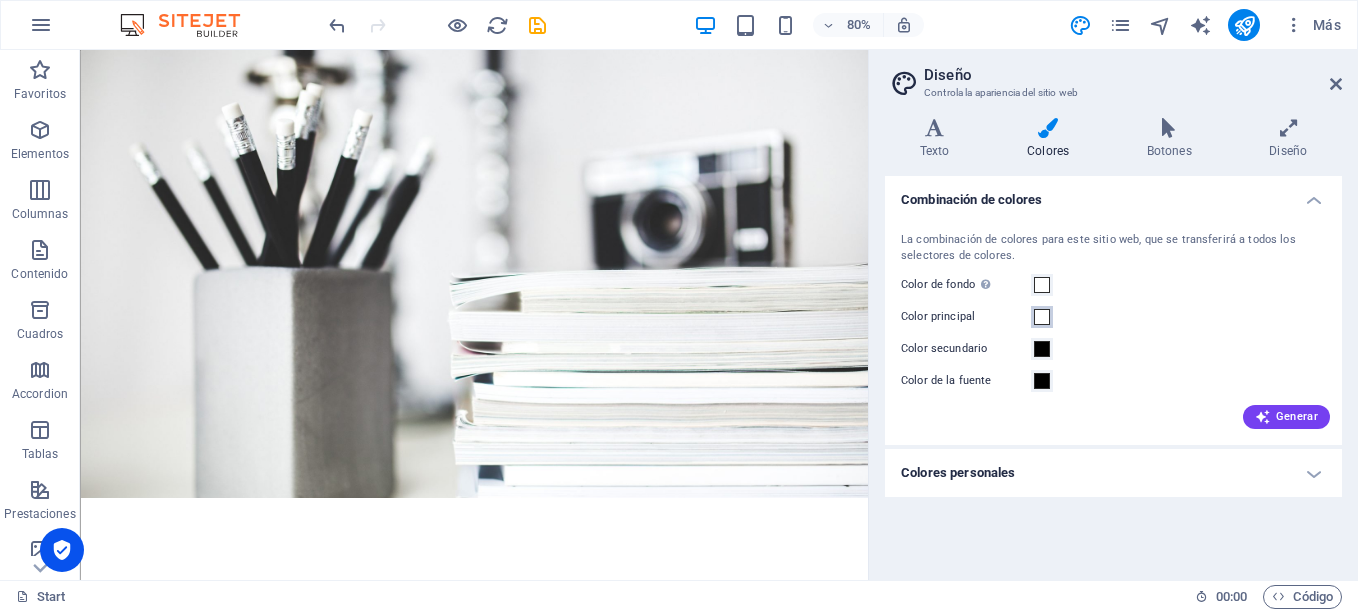 click at bounding box center [1042, 317] 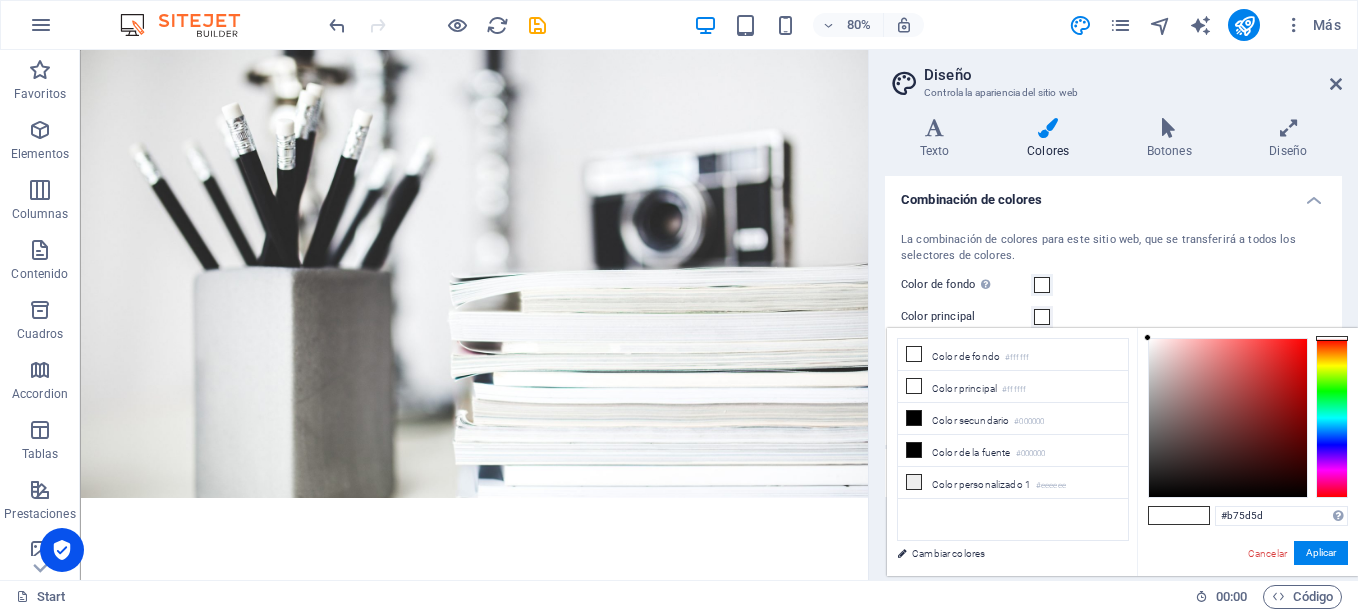 click at bounding box center (1228, 418) 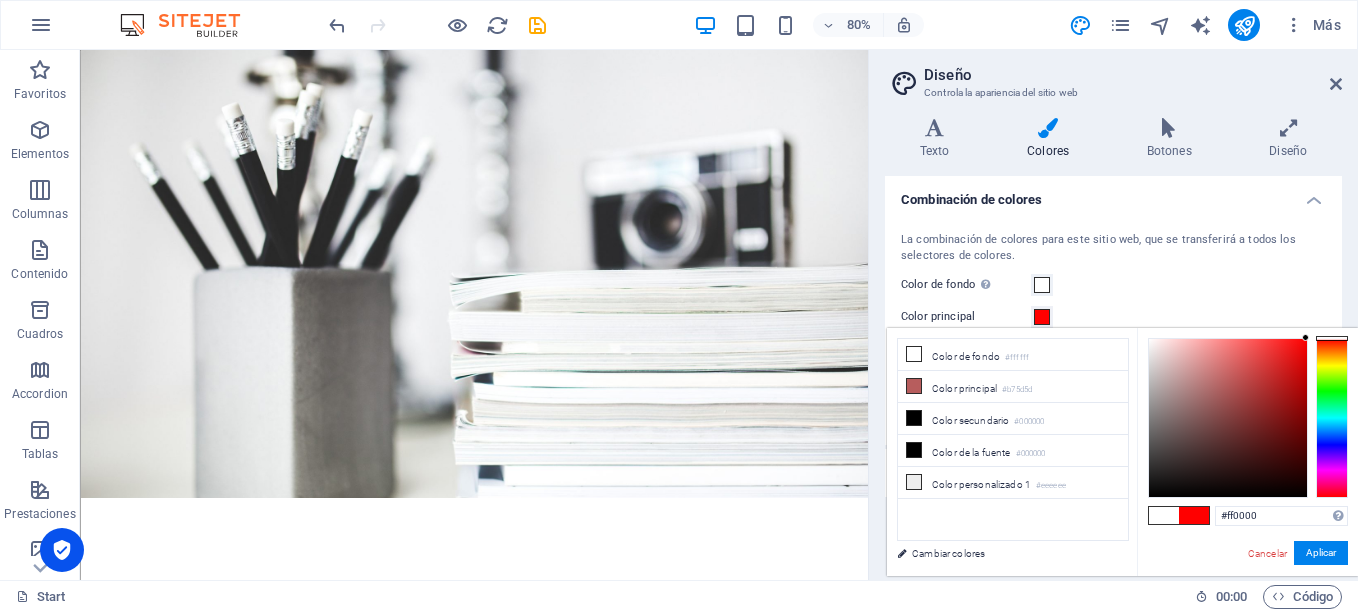 drag, startPoint x: 1226, startPoint y: 382, endPoint x: 1326, endPoint y: 330, distance: 112.71202 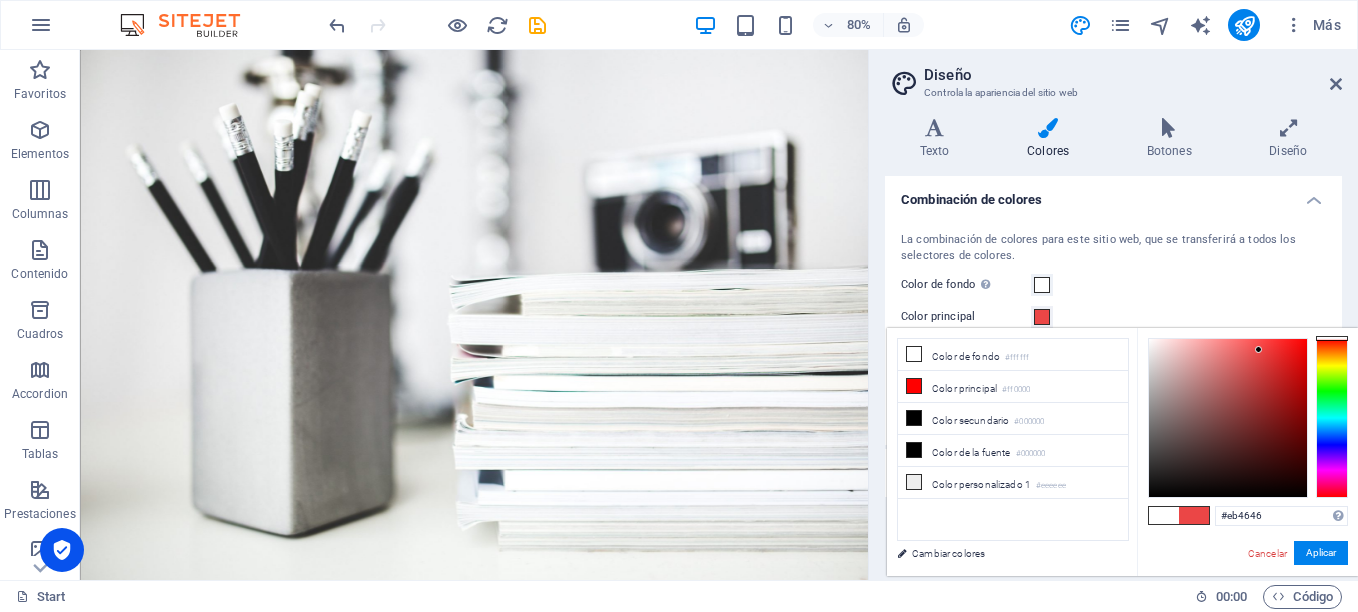 drag, startPoint x: 1276, startPoint y: 337, endPoint x: 1298, endPoint y: 385, distance: 52.801514 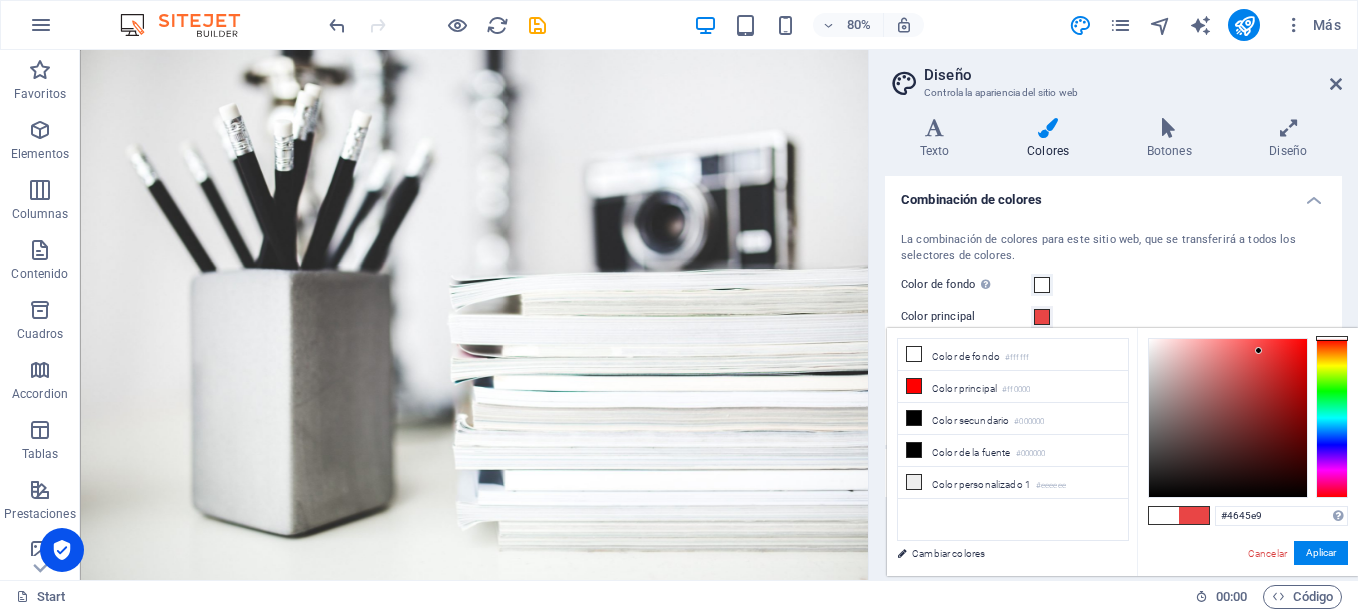 click at bounding box center (1332, 418) 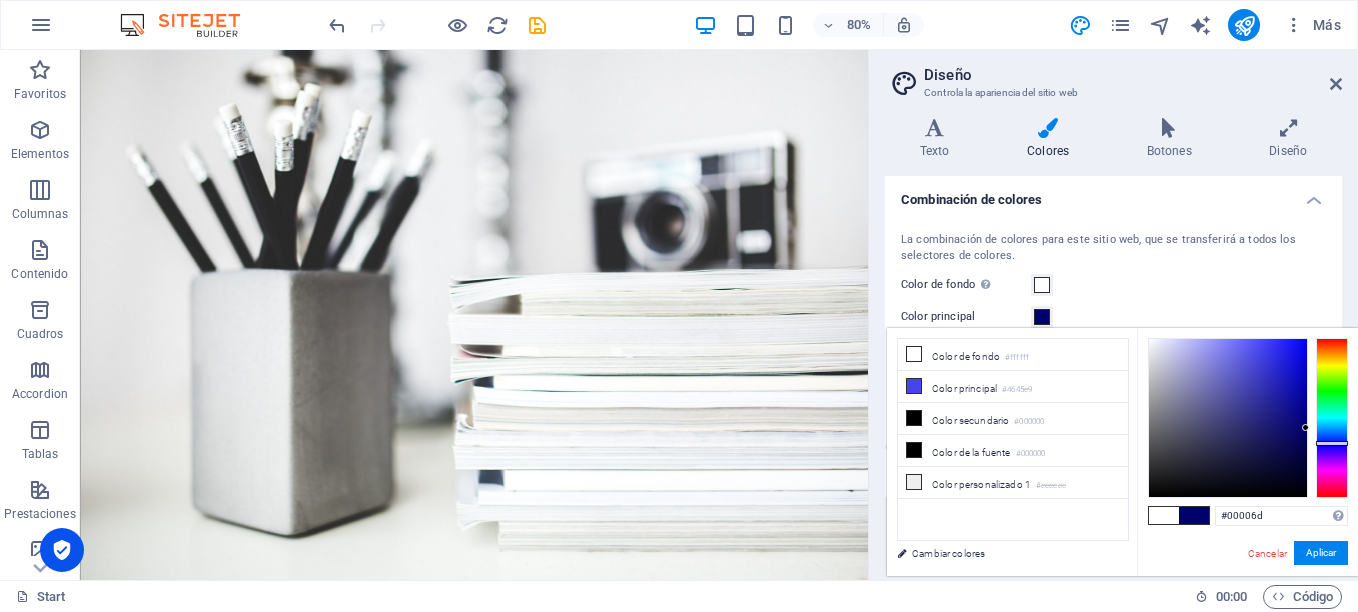 drag, startPoint x: 1260, startPoint y: 353, endPoint x: 1314, endPoint y: 428, distance: 92.417534 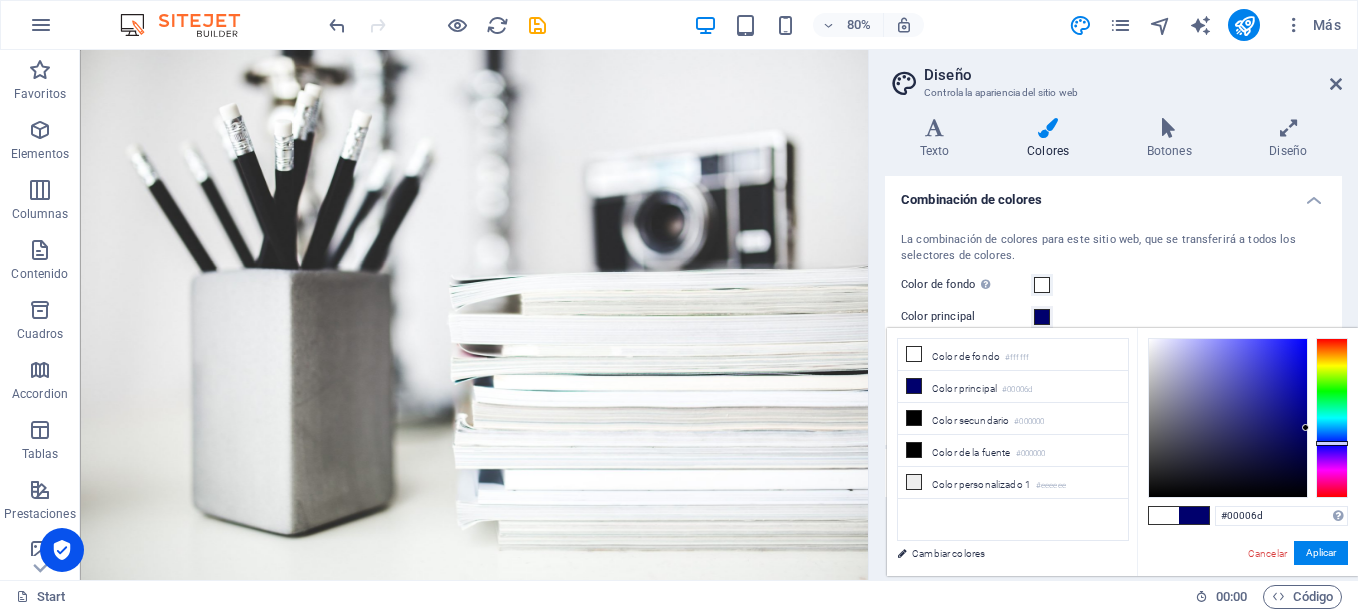 drag, startPoint x: 1307, startPoint y: 424, endPoint x: 1310, endPoint y: 407, distance: 17.262676 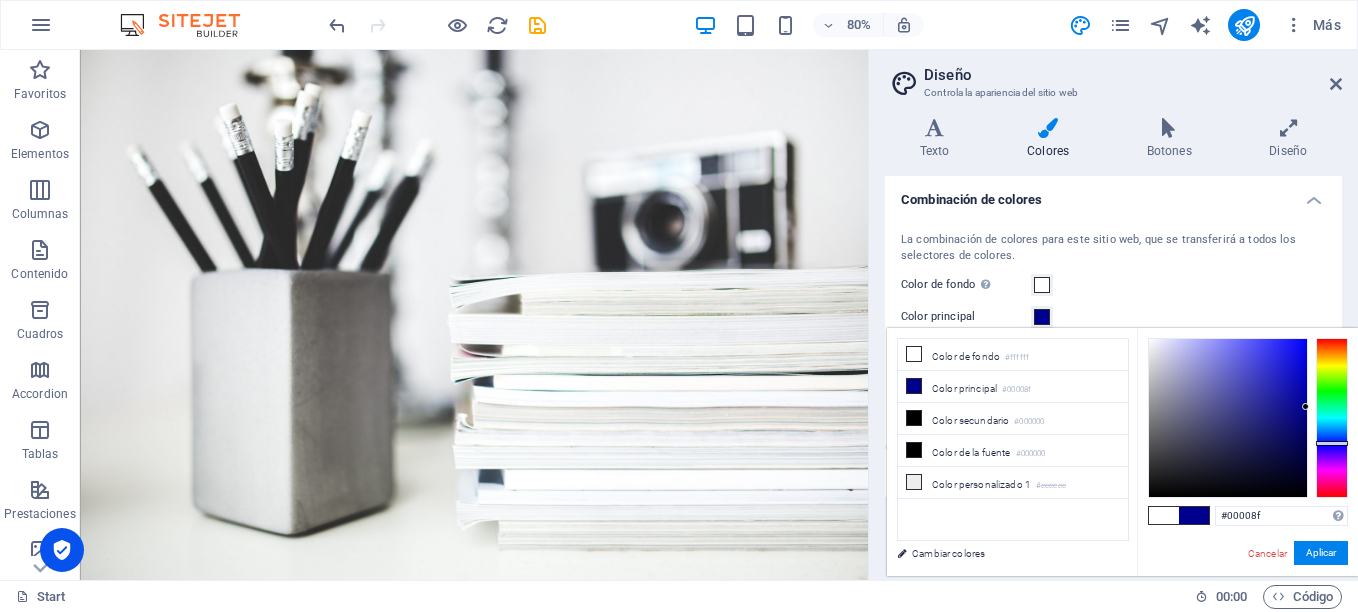 drag, startPoint x: 1310, startPoint y: 407, endPoint x: 1313, endPoint y: 376, distance: 31.144823 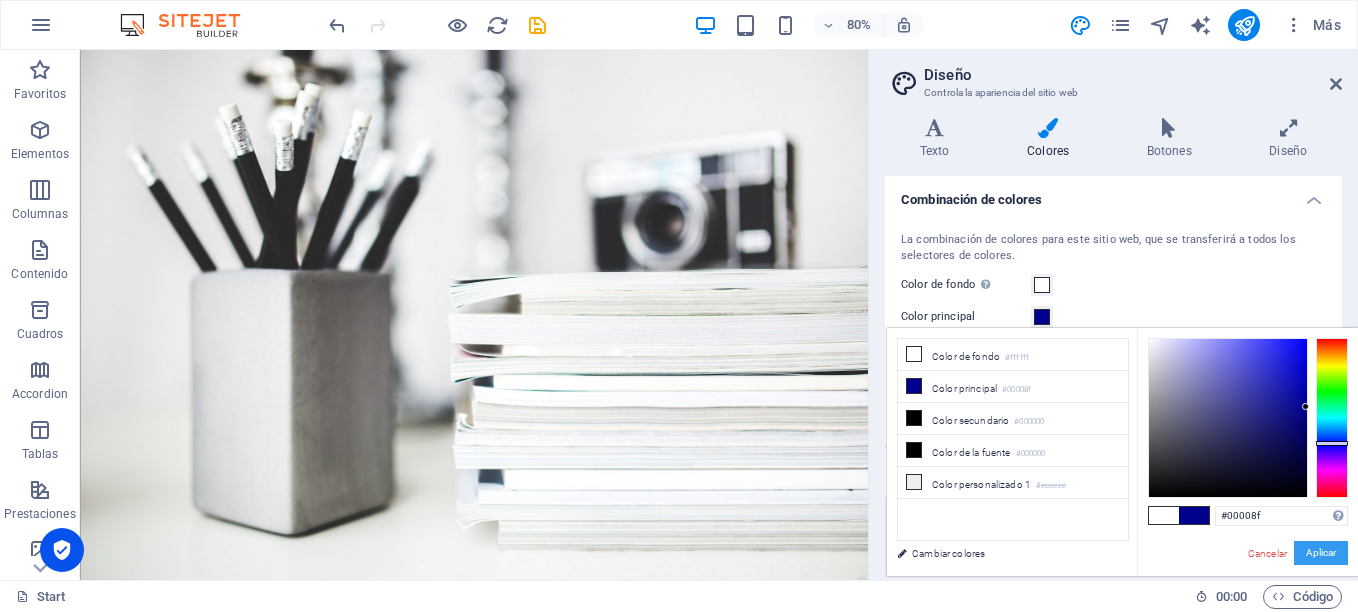 click on "Aplicar" at bounding box center (1321, 553) 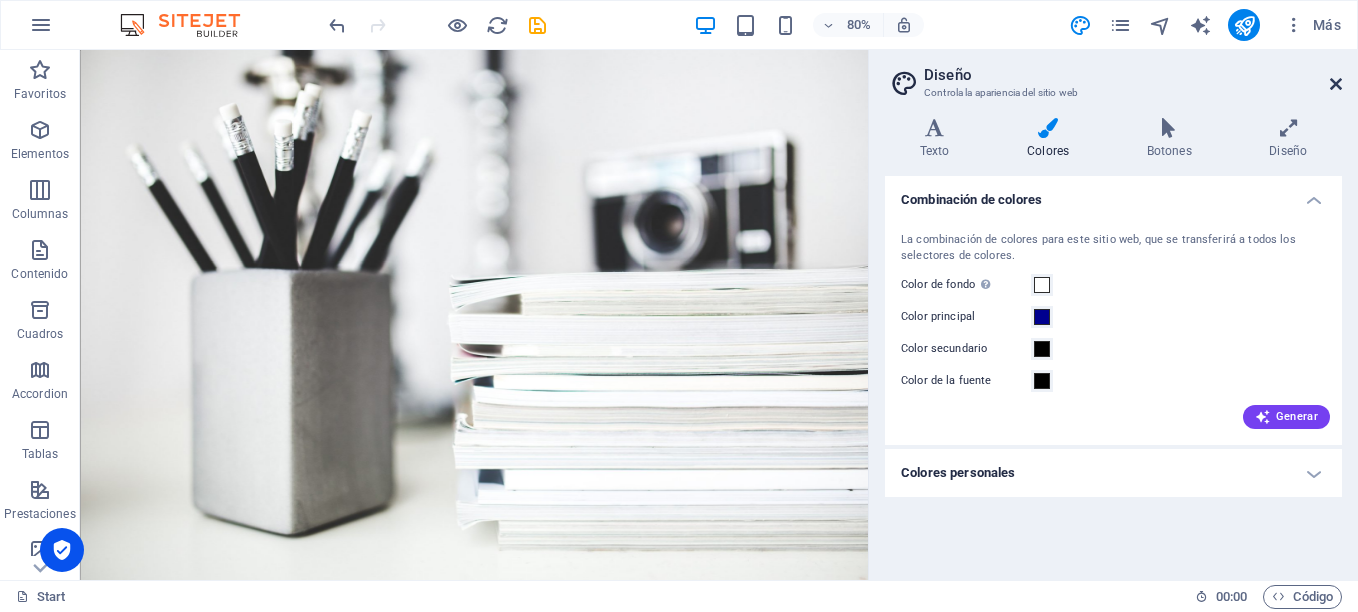 drag, startPoint x: 1332, startPoint y: 86, endPoint x: 1172, endPoint y: 66, distance: 161.24515 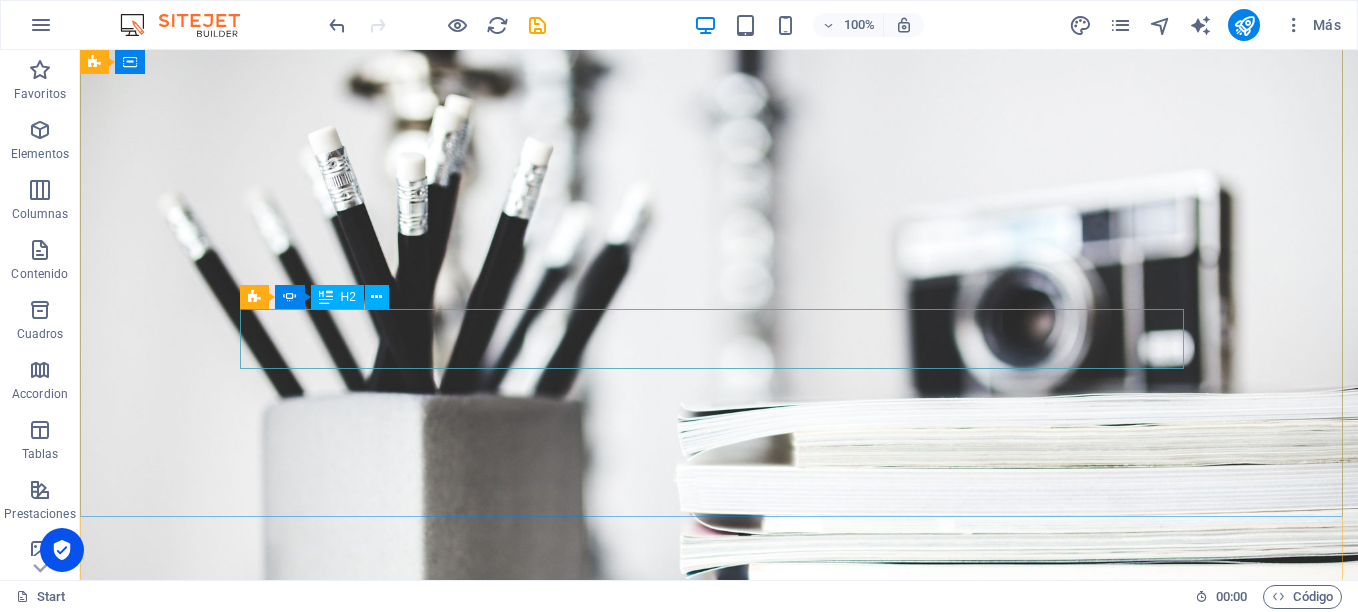 scroll, scrollTop: 0, scrollLeft: 0, axis: both 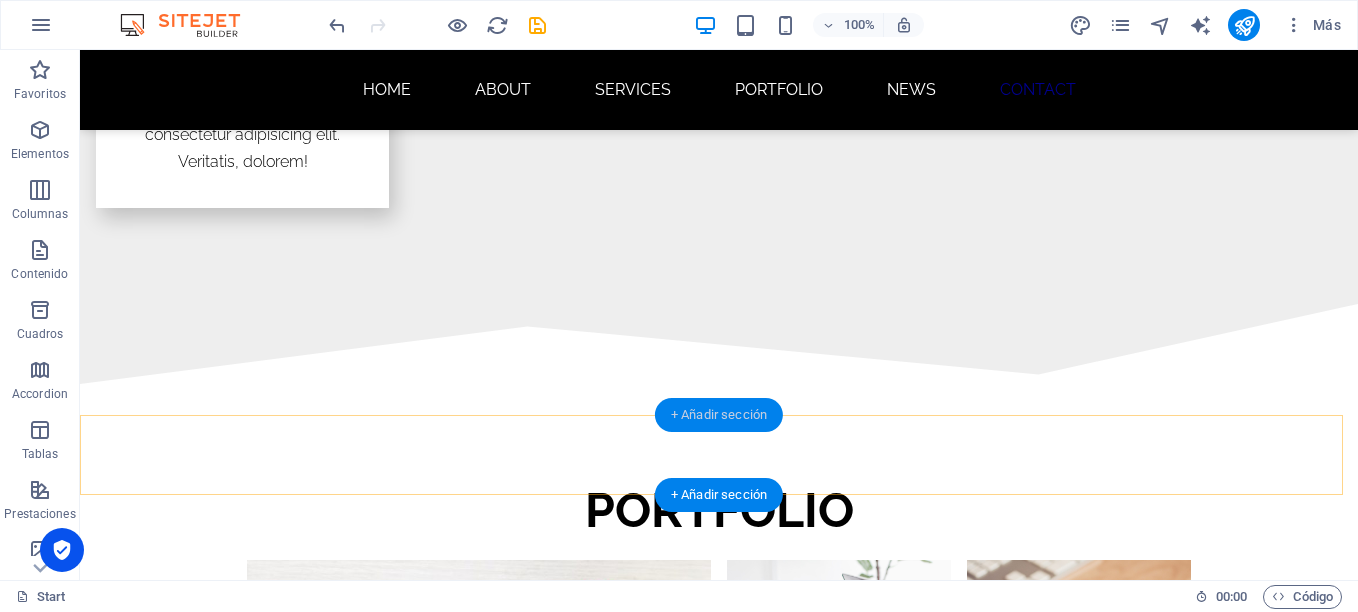 click on "+ Añadir sección" at bounding box center (719, 415) 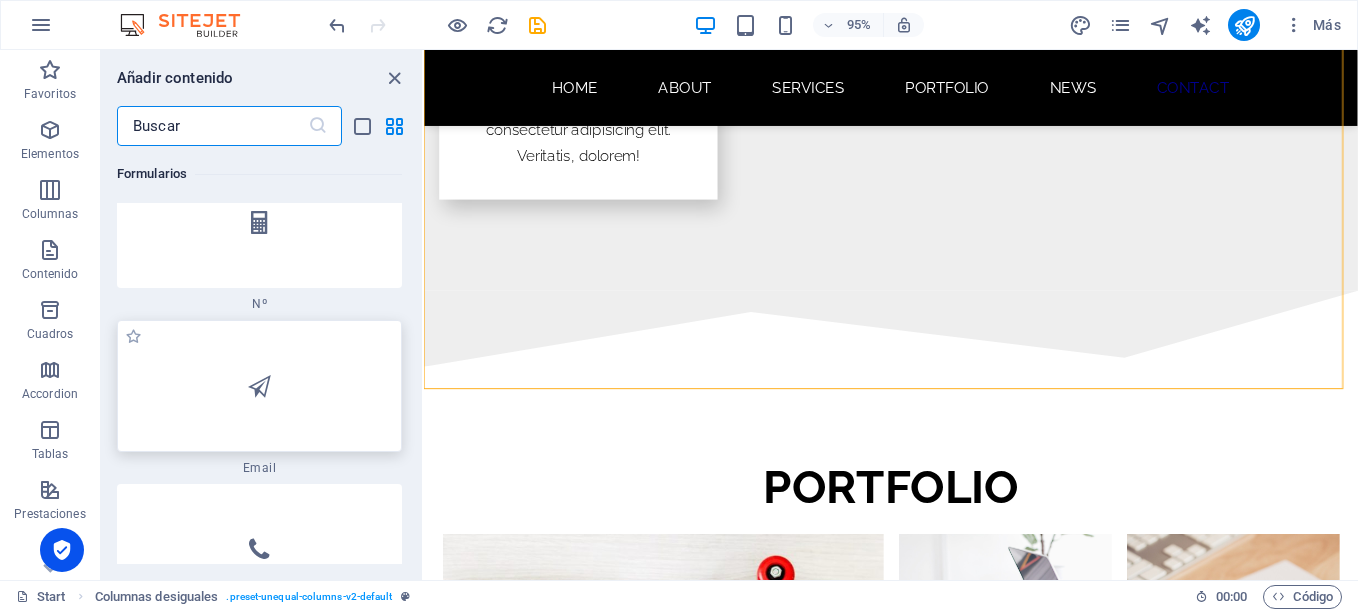 scroll, scrollTop: 30408, scrollLeft: 0, axis: vertical 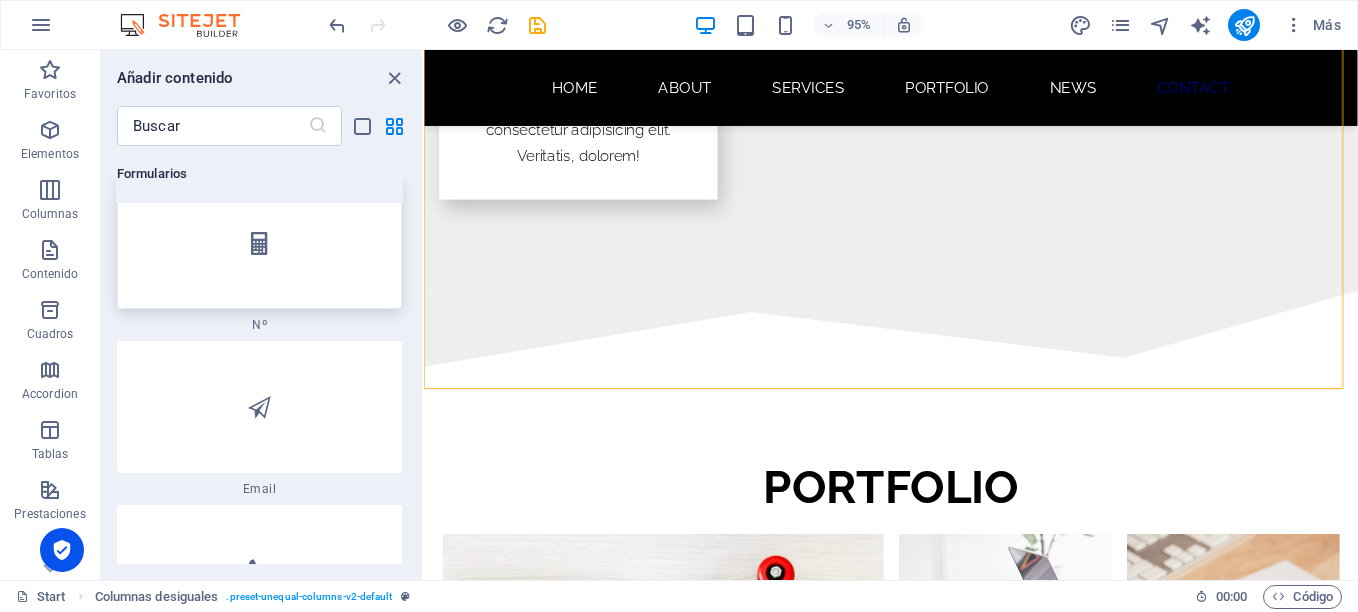 click at bounding box center [259, 243] 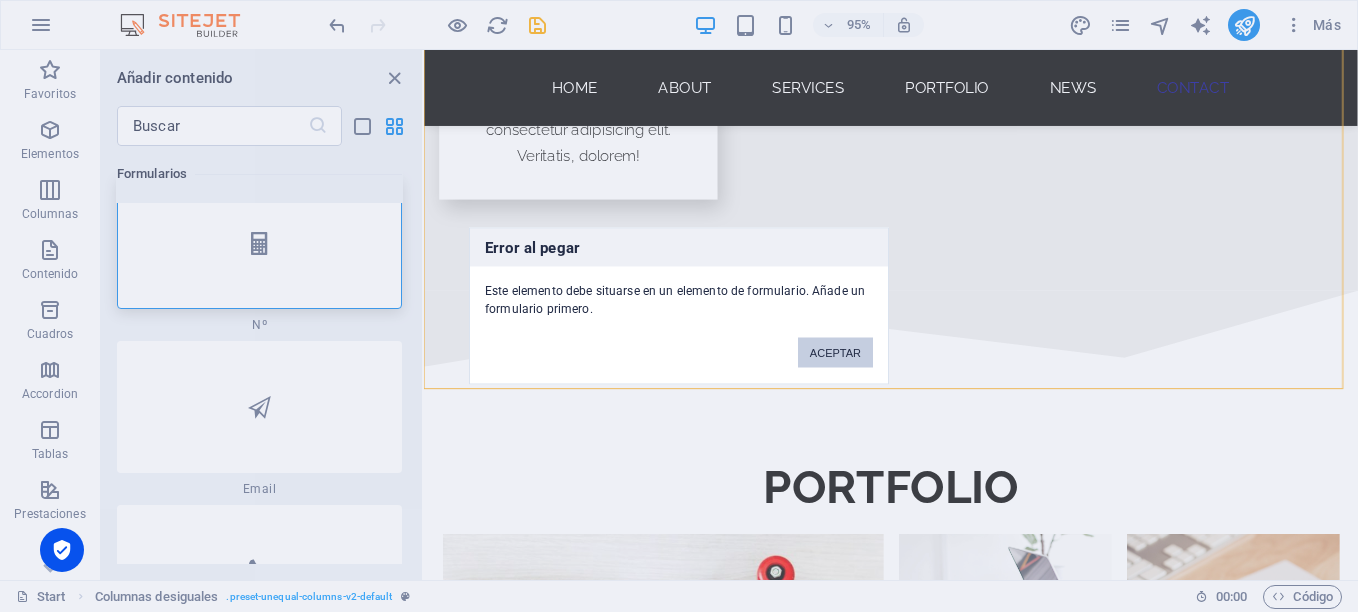 click on "ACEPTAR" at bounding box center (835, 353) 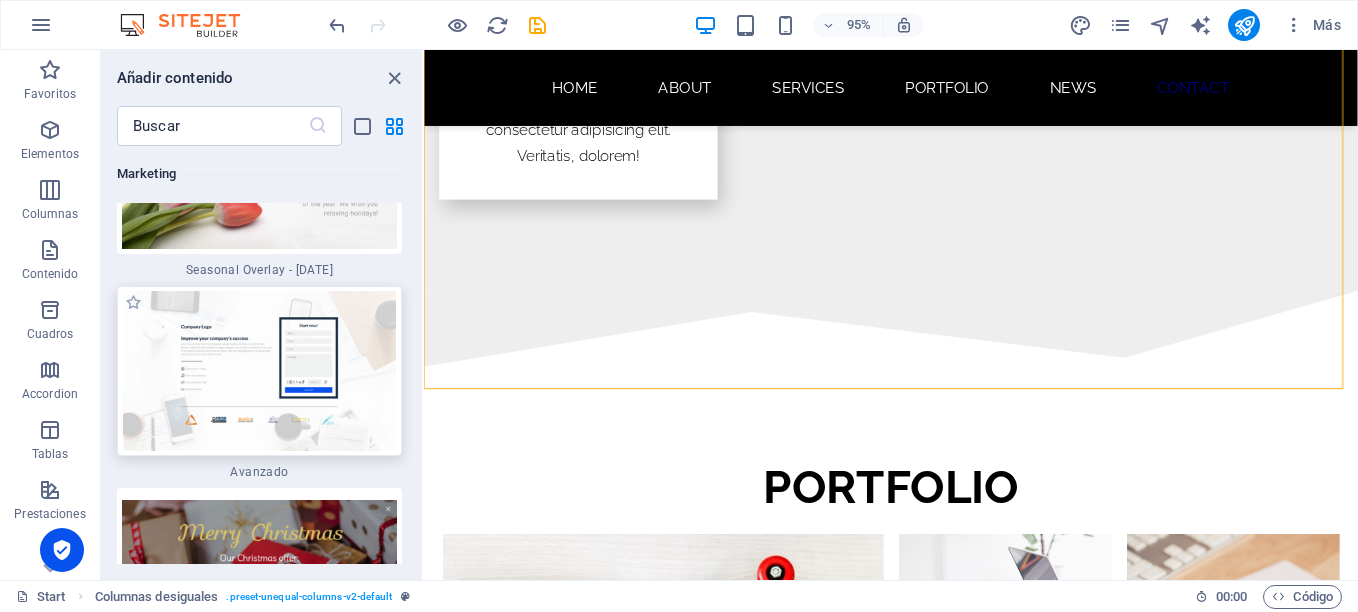scroll, scrollTop: 33508, scrollLeft: 0, axis: vertical 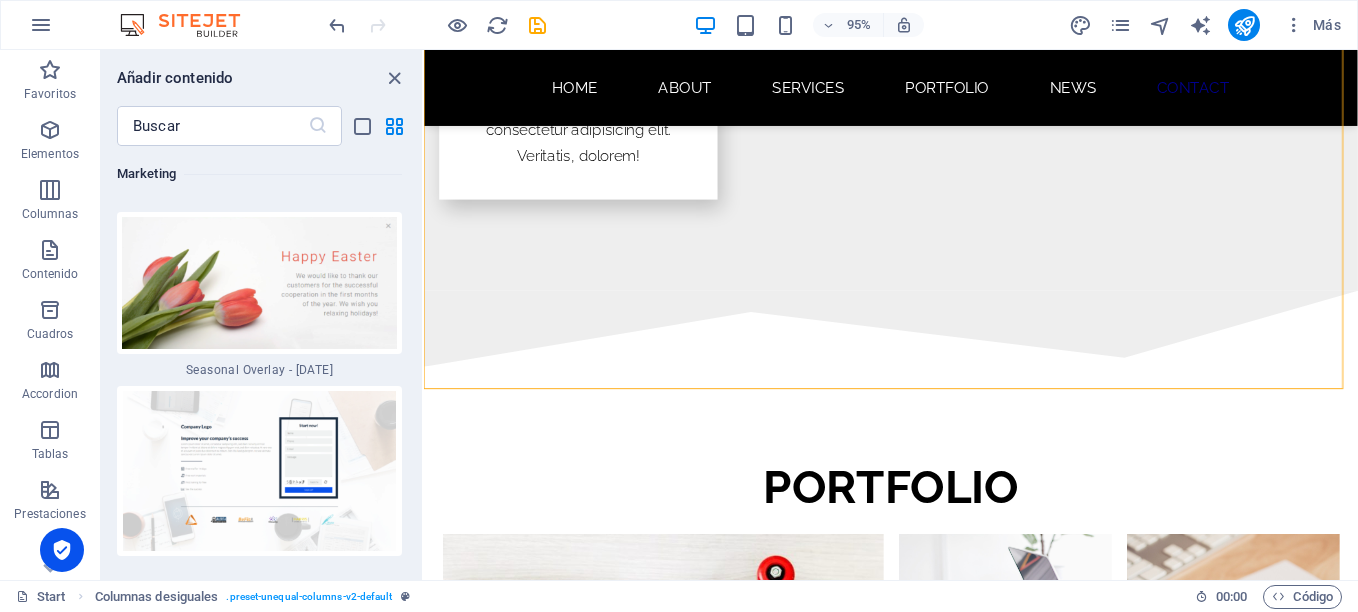 click on "Videoo" at bounding box center (259, 196) 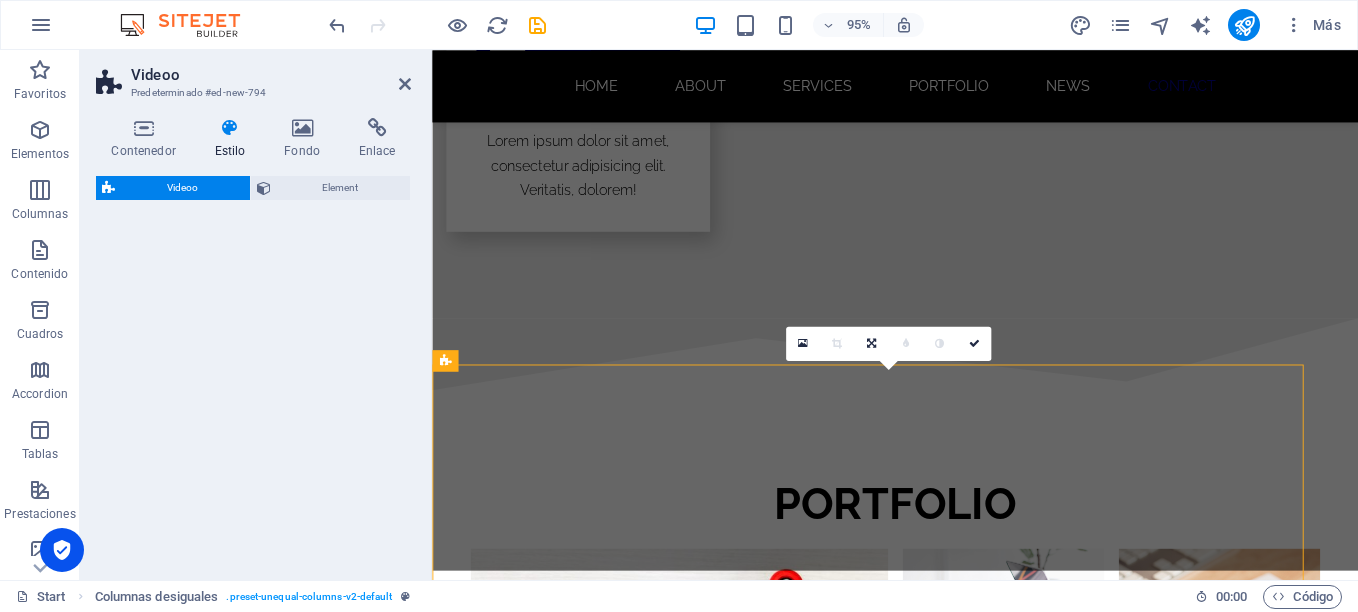 click on "Videoo Element" at bounding box center [253, 370] 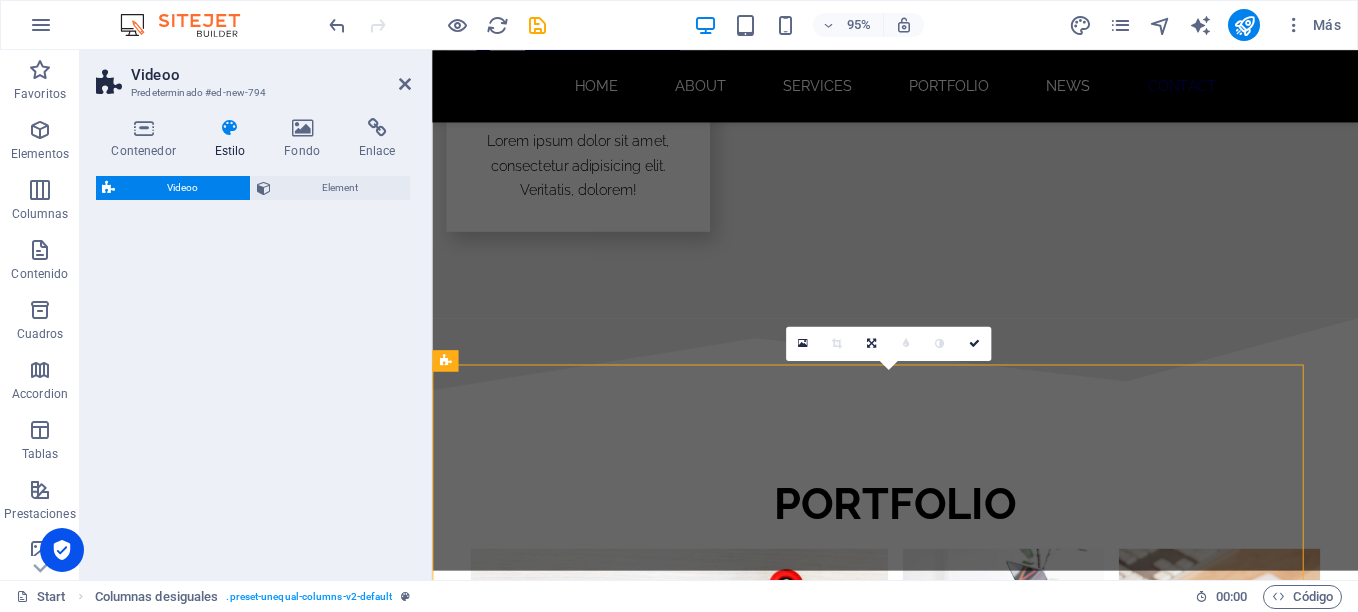 select on "%" 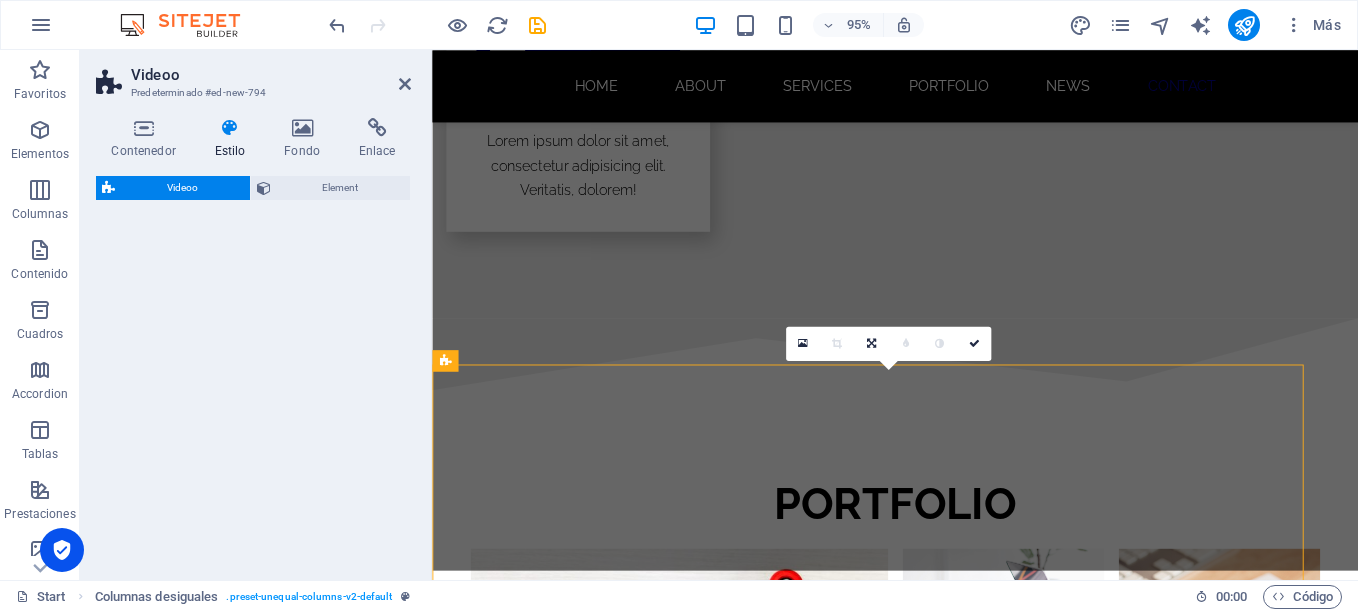 select on "rem" 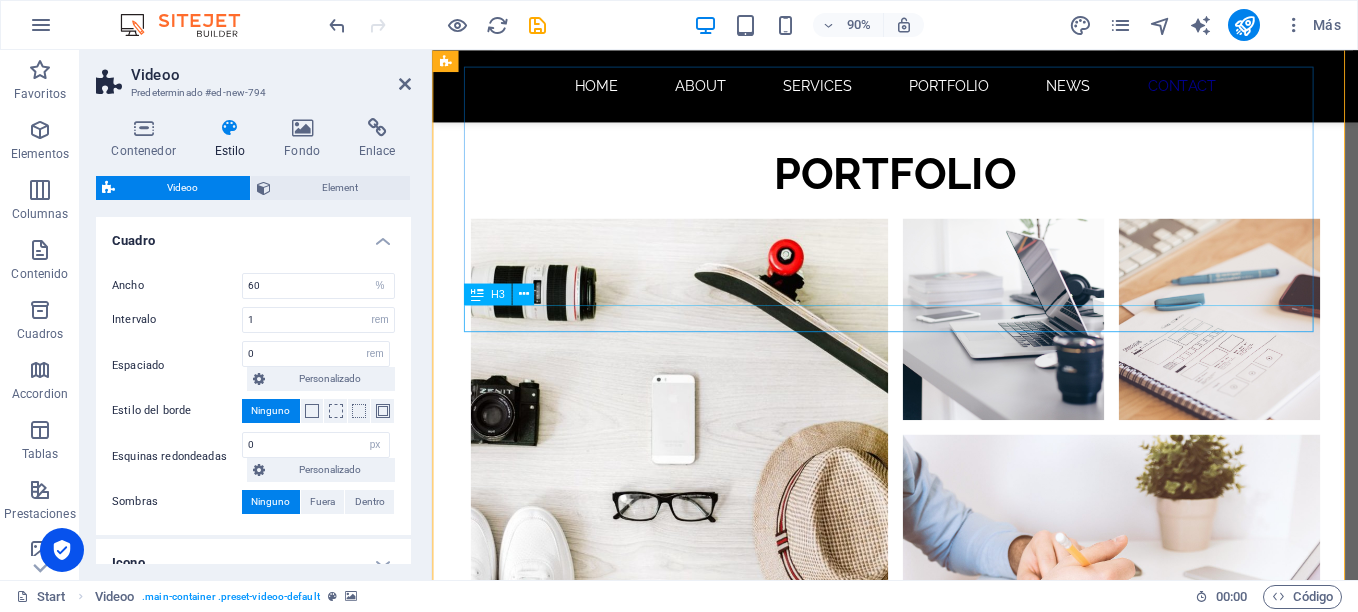 scroll, scrollTop: 4759, scrollLeft: 0, axis: vertical 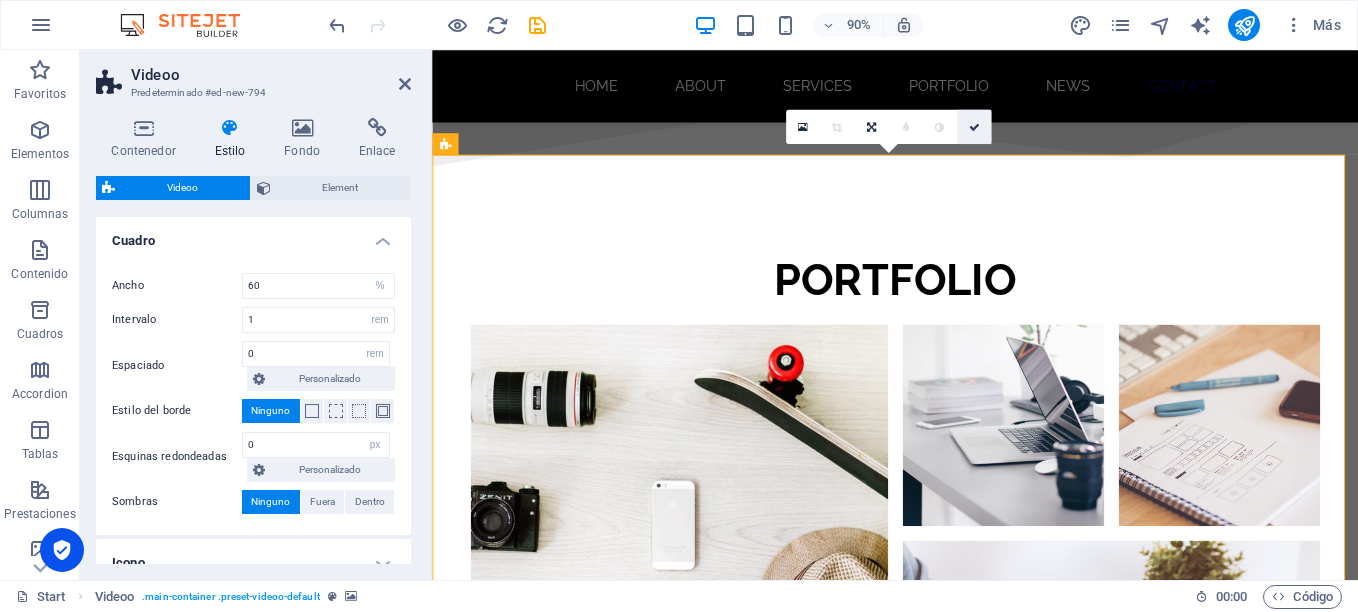 click at bounding box center (973, 126) 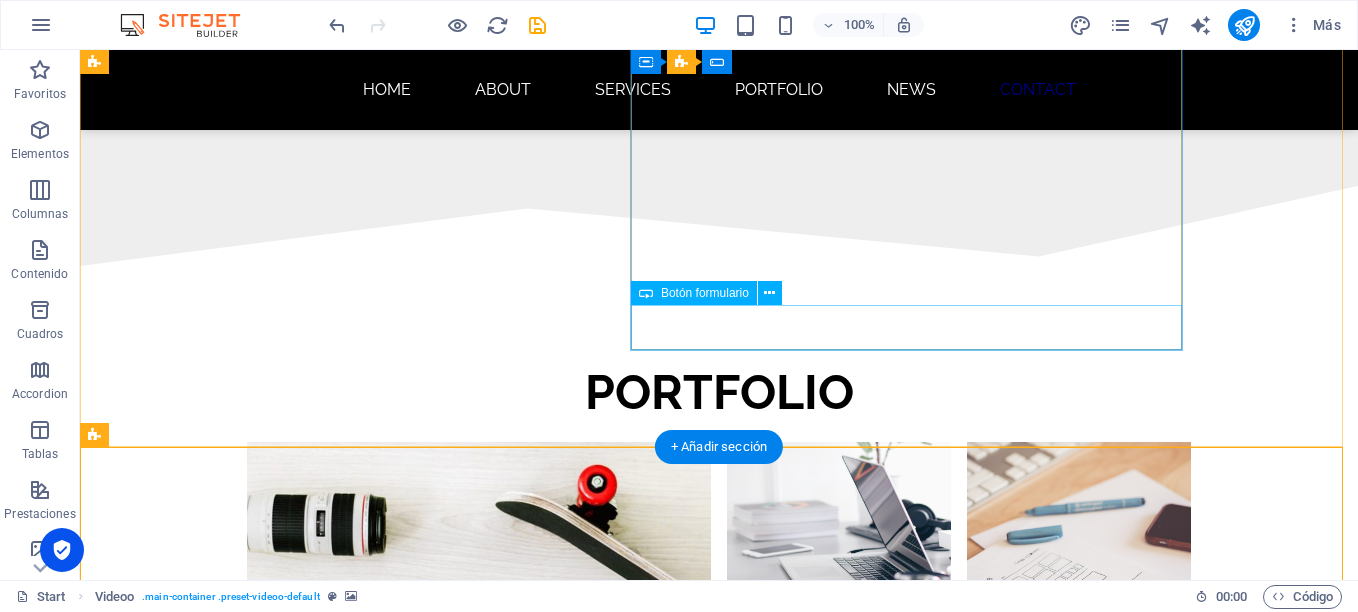 scroll, scrollTop: 4759, scrollLeft: 0, axis: vertical 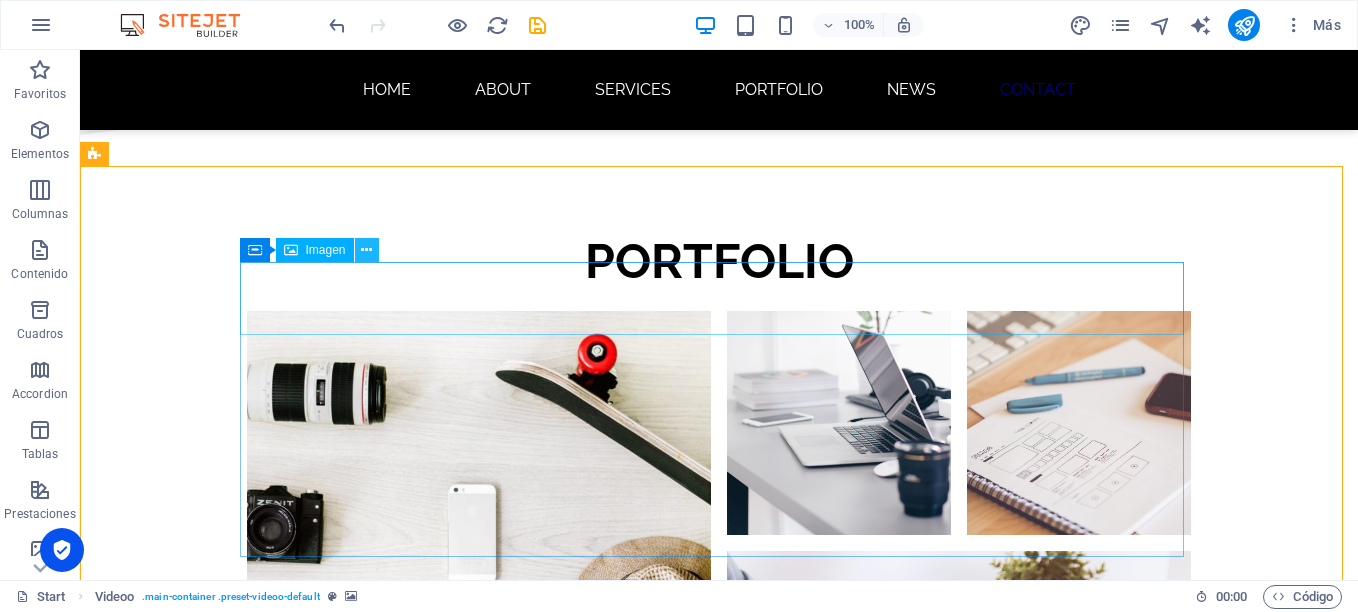 click at bounding box center [366, 250] 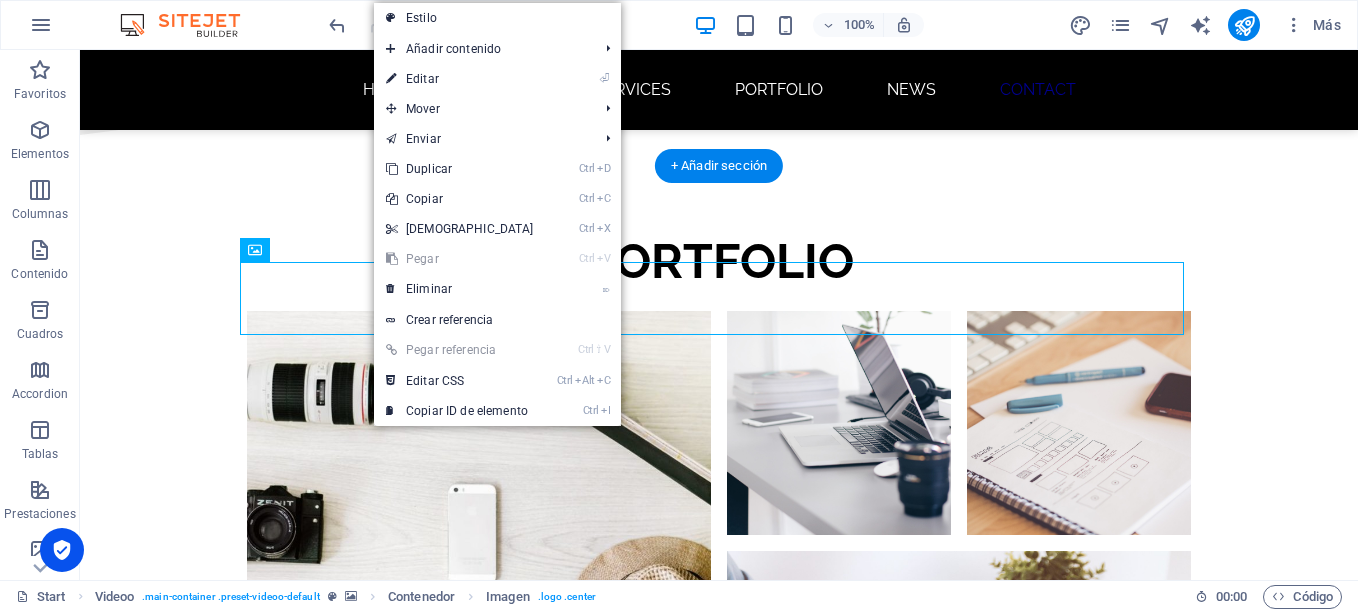 click at bounding box center (719, 5156) 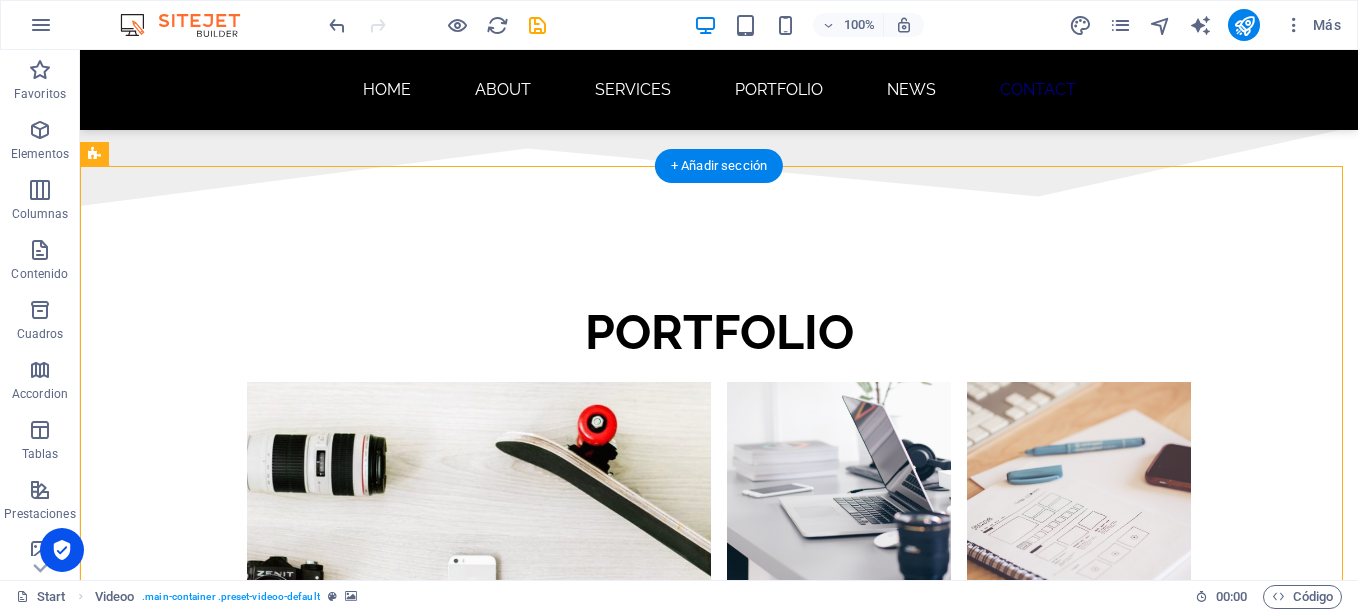 scroll, scrollTop: 4659, scrollLeft: 0, axis: vertical 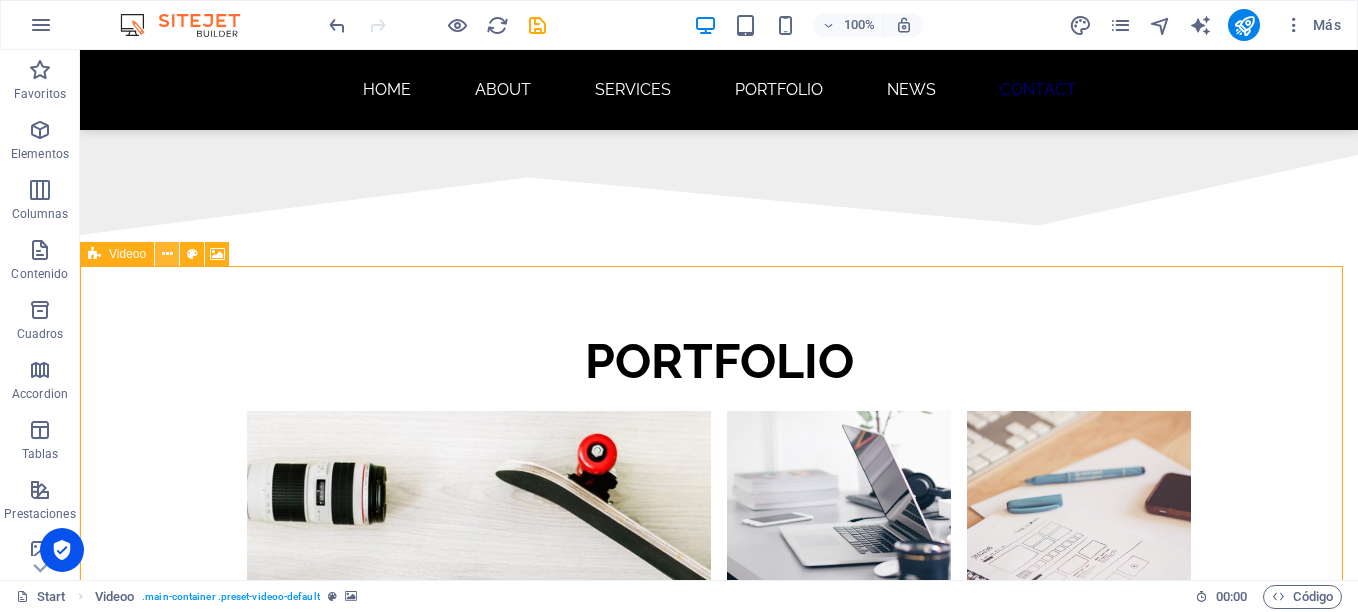 click at bounding box center [167, 254] 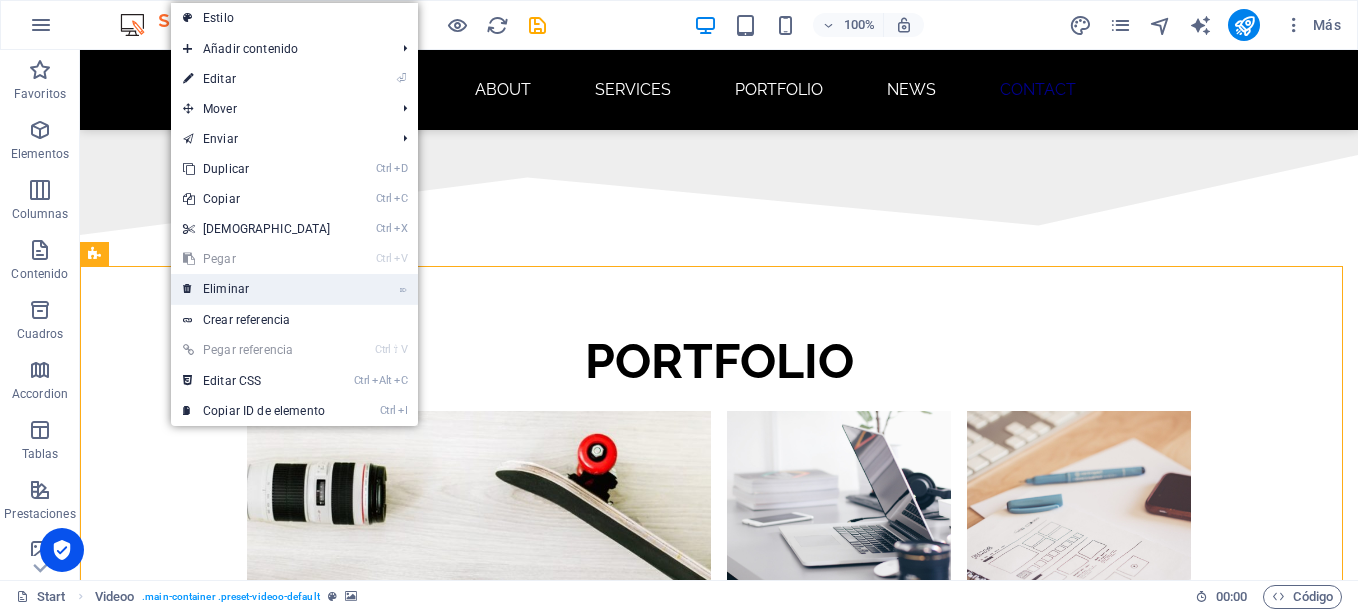 click on "⌦  Eliminar" at bounding box center [257, 289] 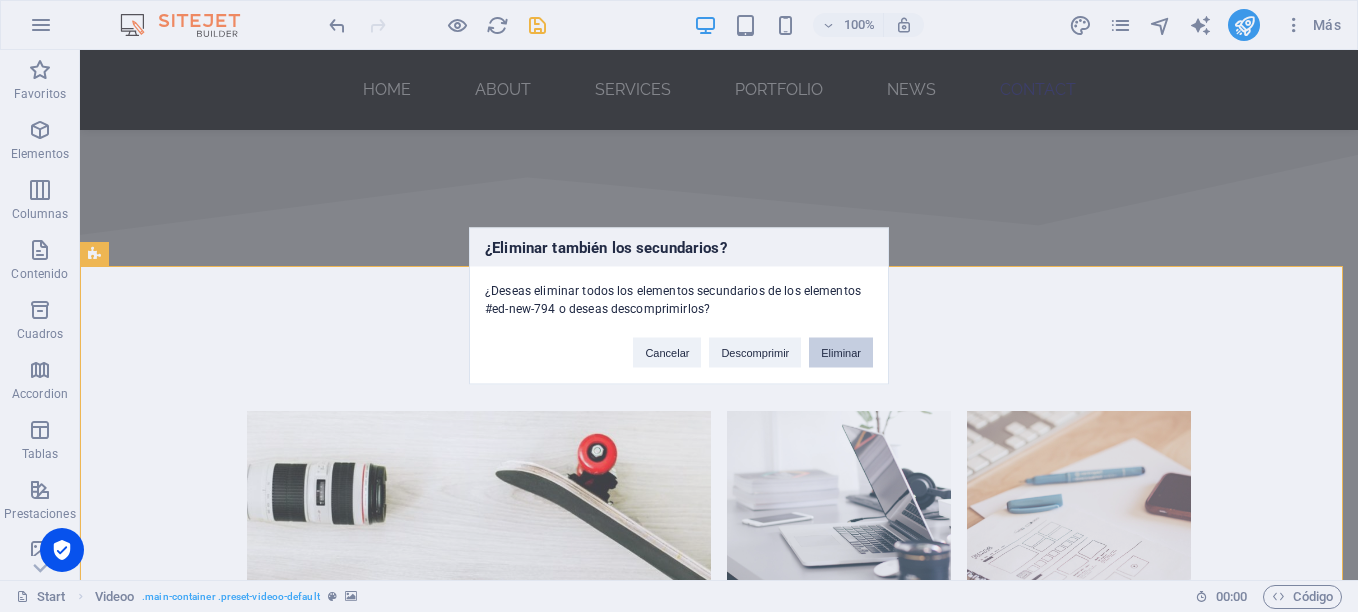 click on "Eliminar" at bounding box center (841, 353) 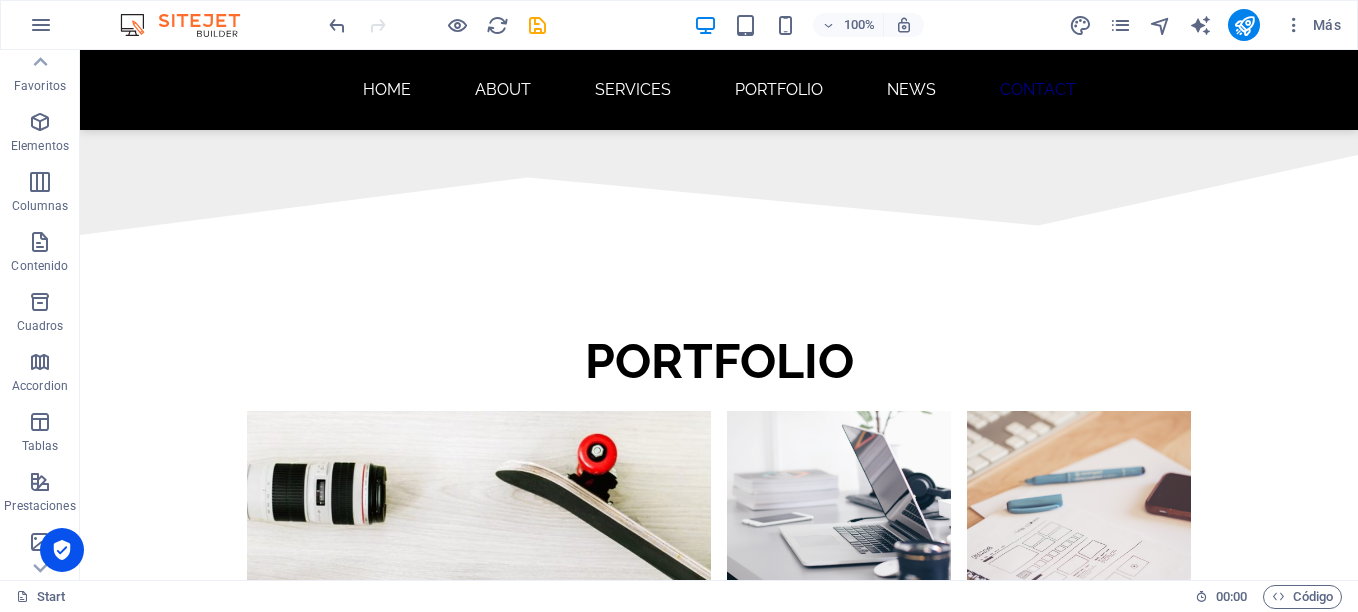 scroll, scrollTop: 0, scrollLeft: 0, axis: both 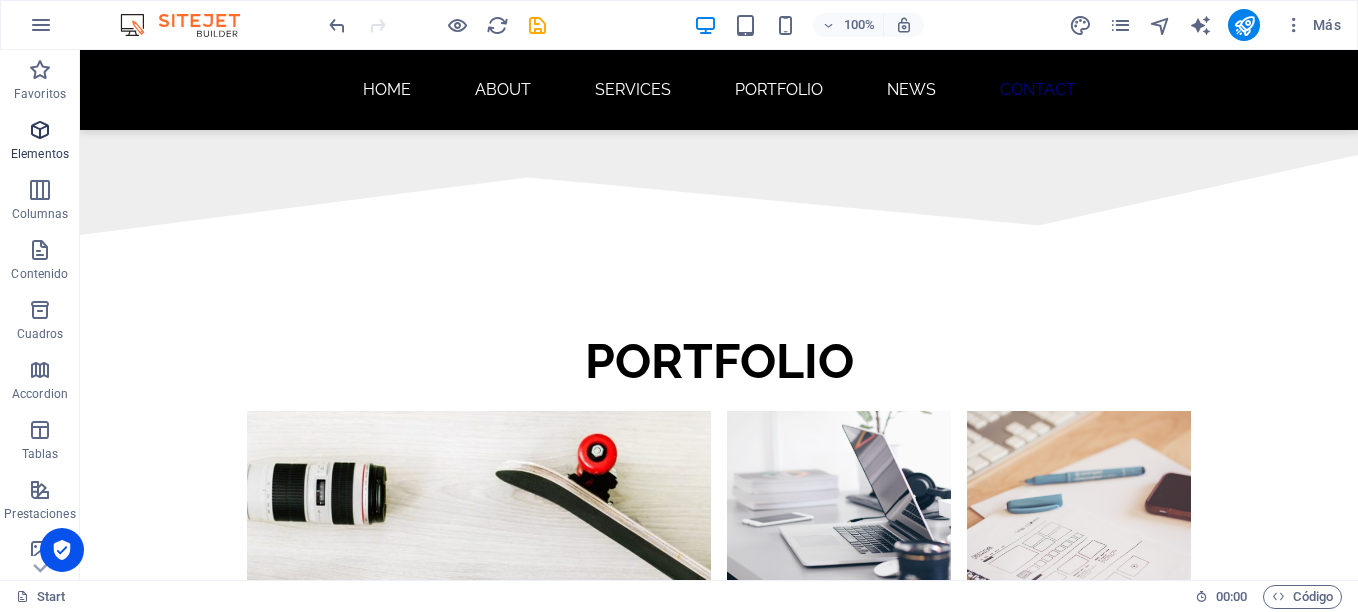 click at bounding box center [40, 130] 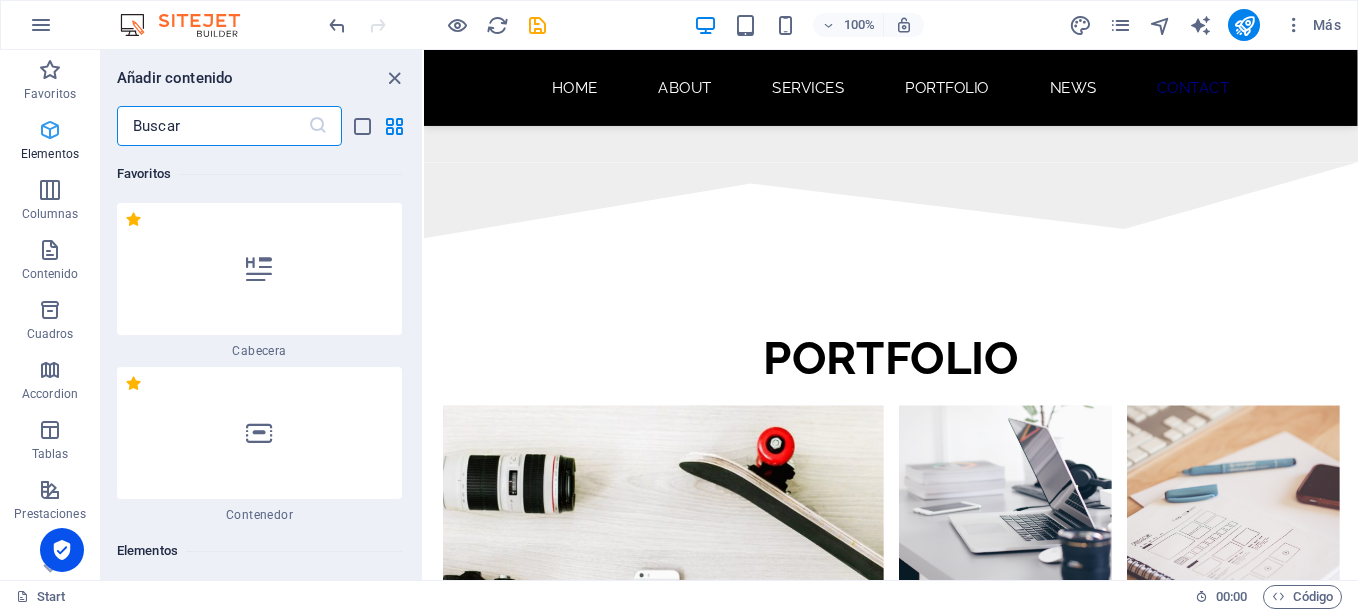 scroll, scrollTop: 4593, scrollLeft: 0, axis: vertical 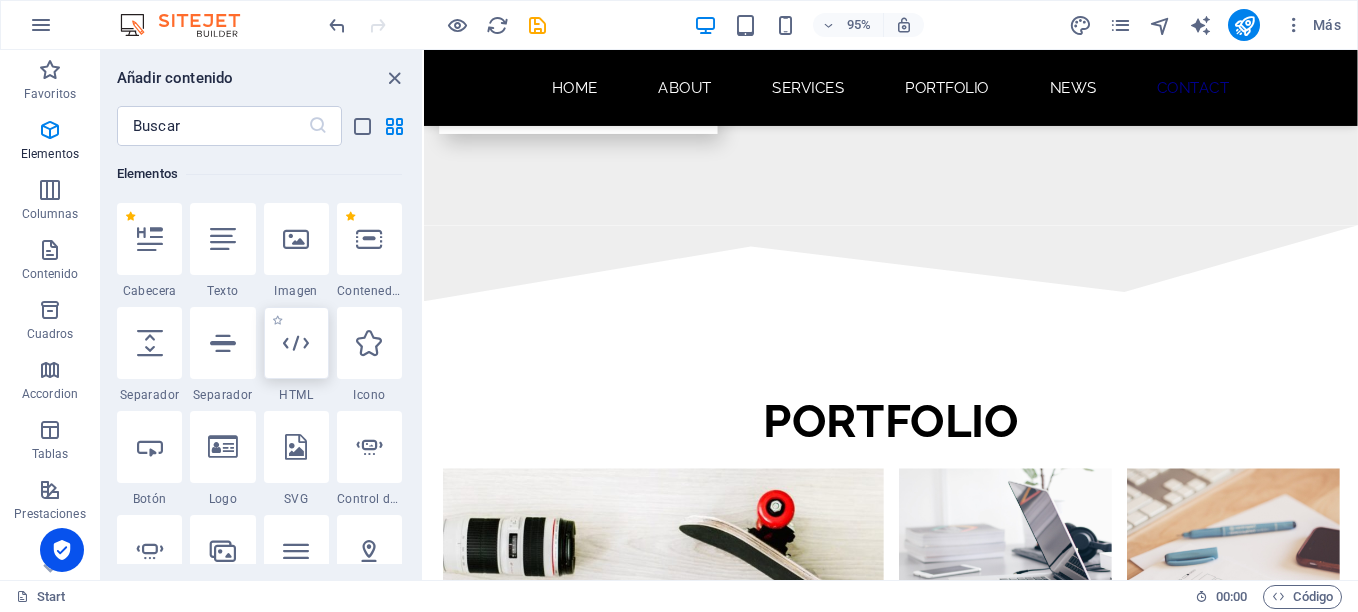 click at bounding box center [296, 343] 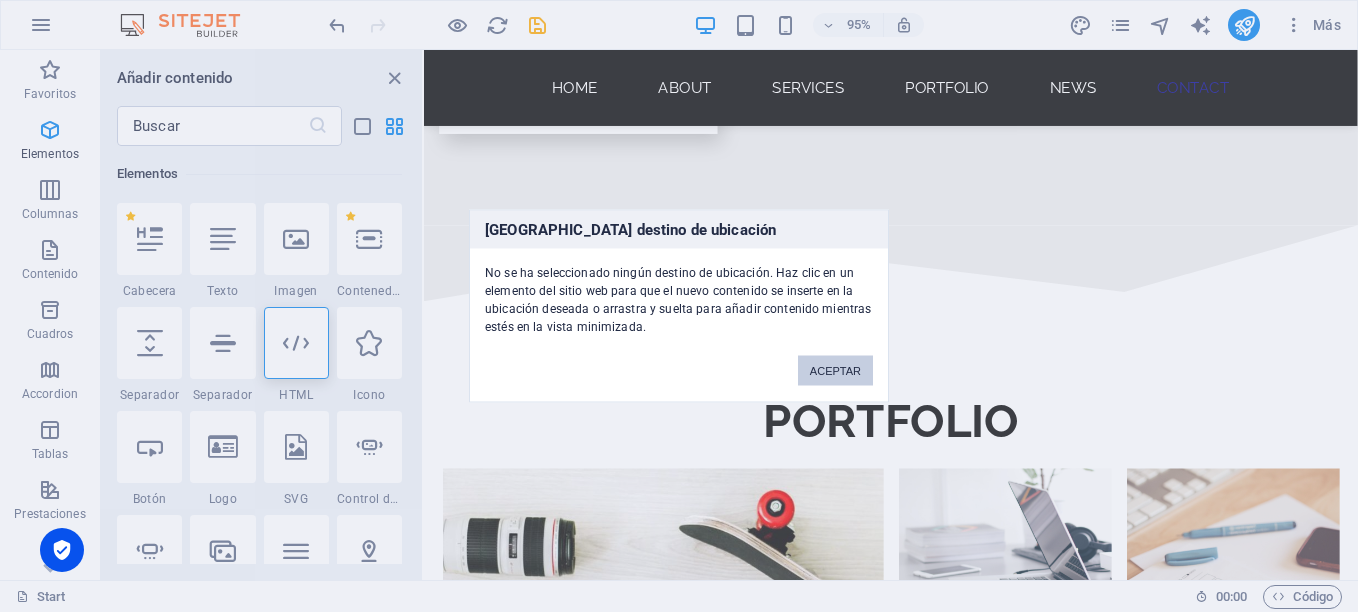 click on "ACEPTAR" at bounding box center [835, 371] 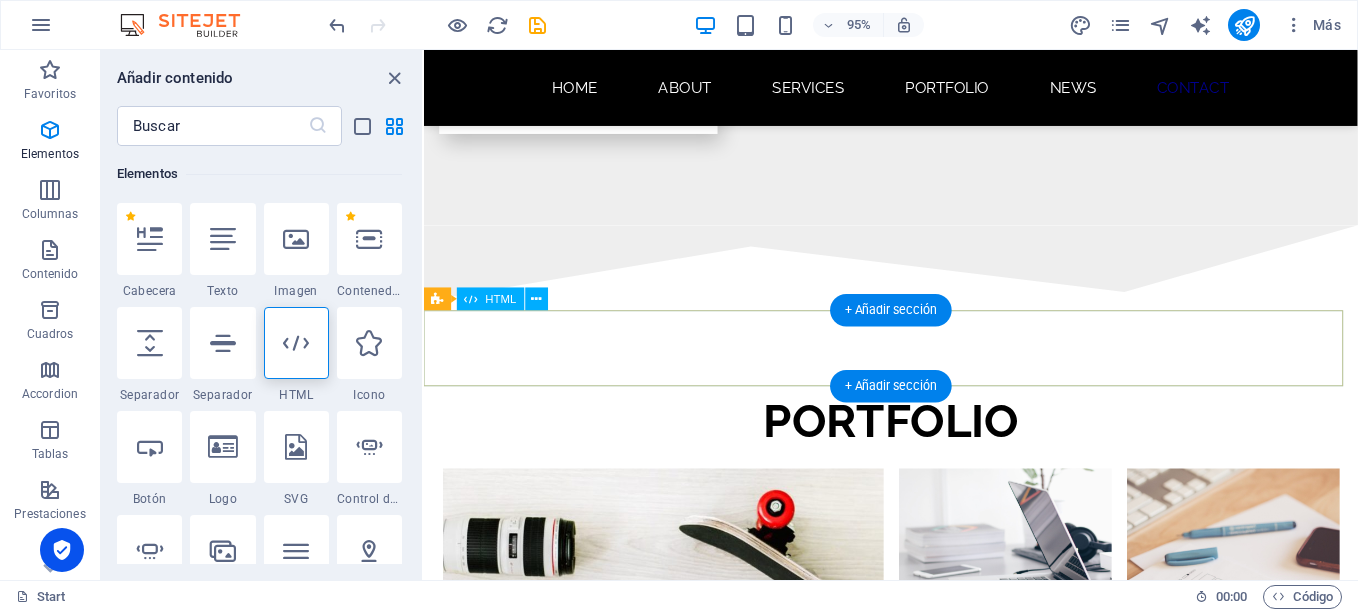 click at bounding box center (915, 4821) 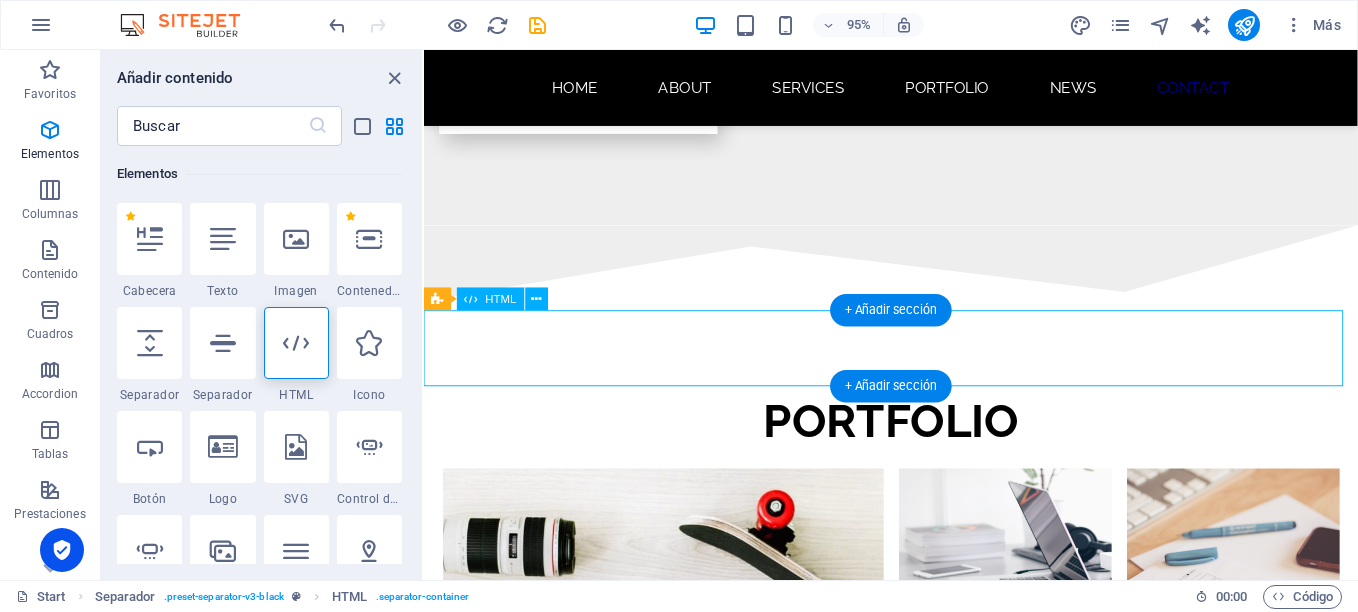 click at bounding box center (915, 4821) 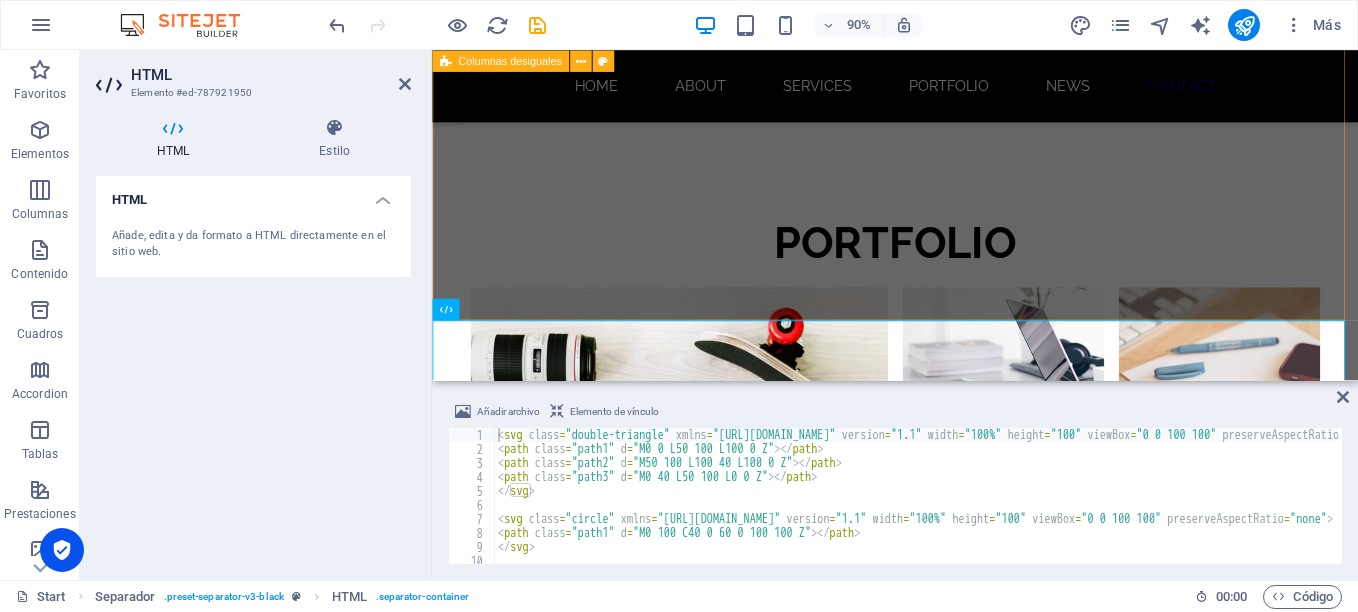 scroll, scrollTop: 4673, scrollLeft: 0, axis: vertical 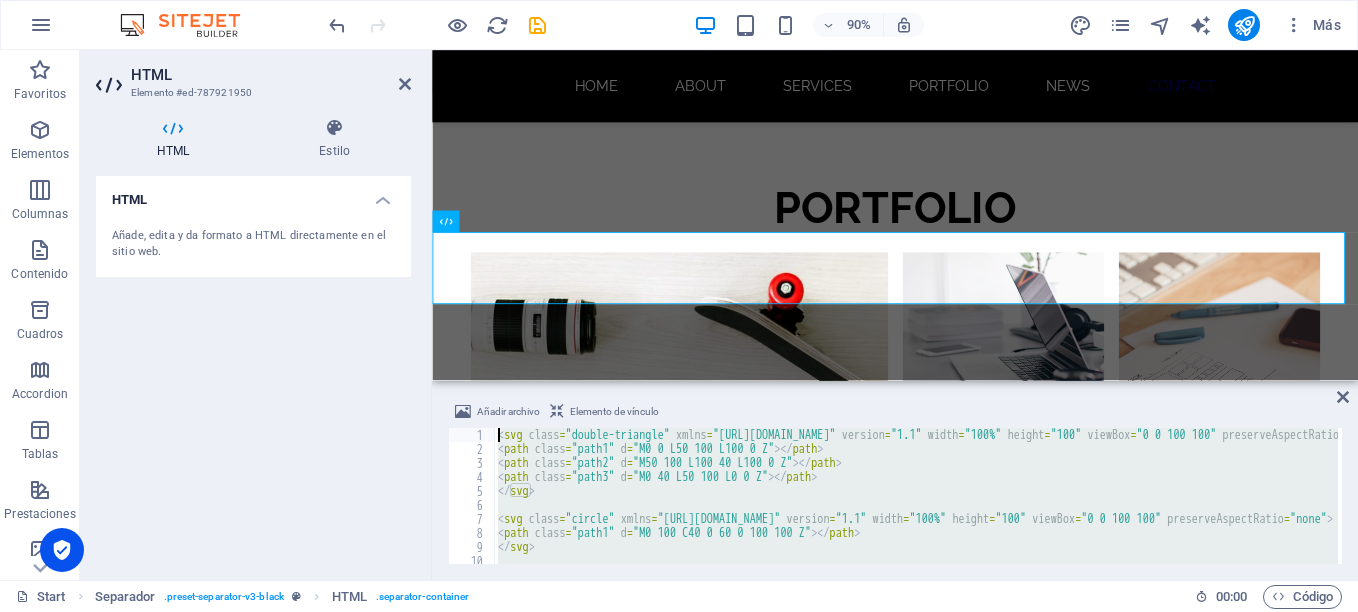 drag, startPoint x: 543, startPoint y: 548, endPoint x: 503, endPoint y: 391, distance: 162.01543 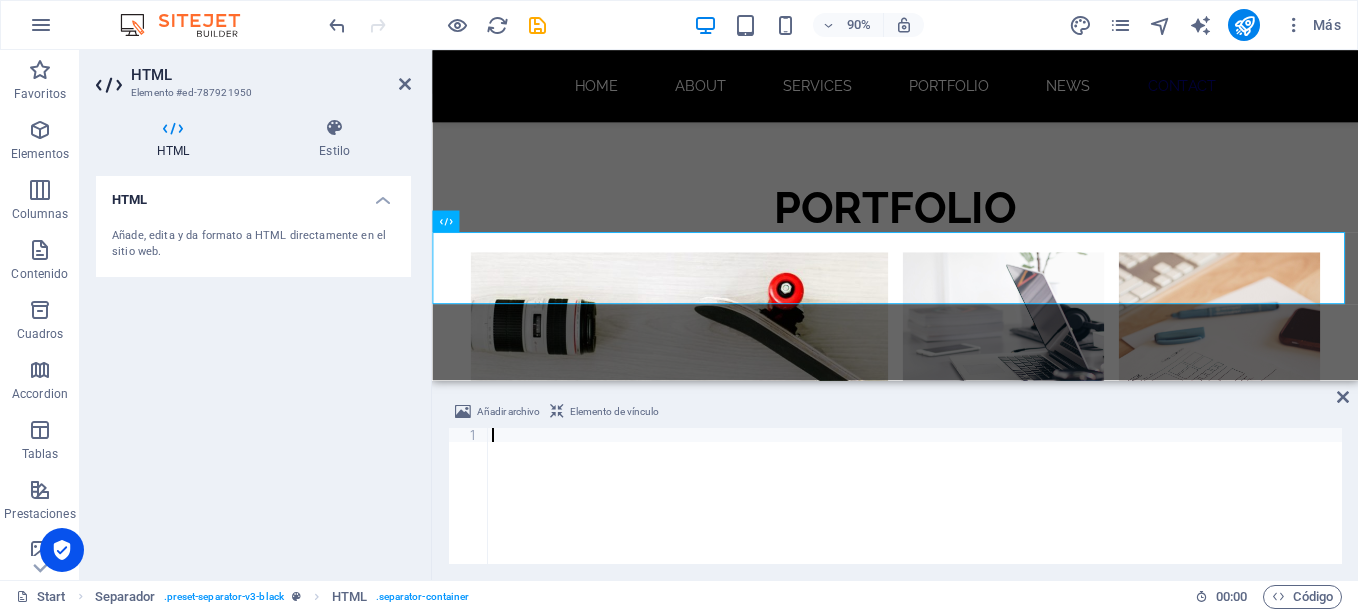 paste on "</html>" 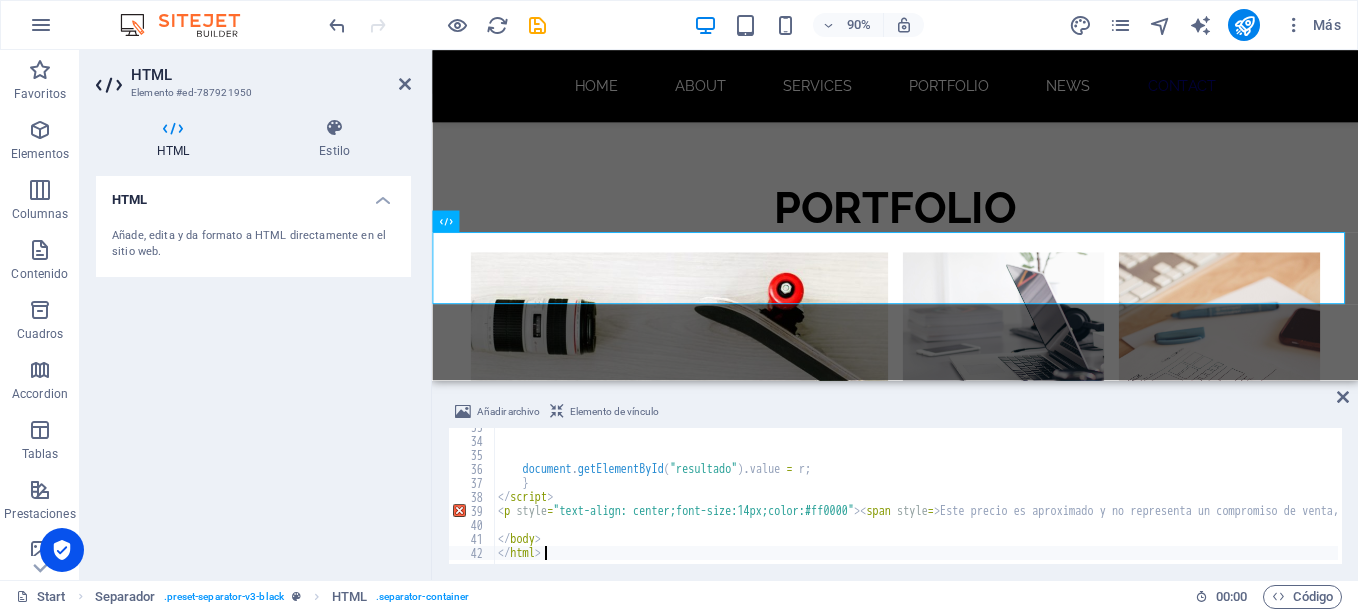 scroll, scrollTop: 456, scrollLeft: 0, axis: vertical 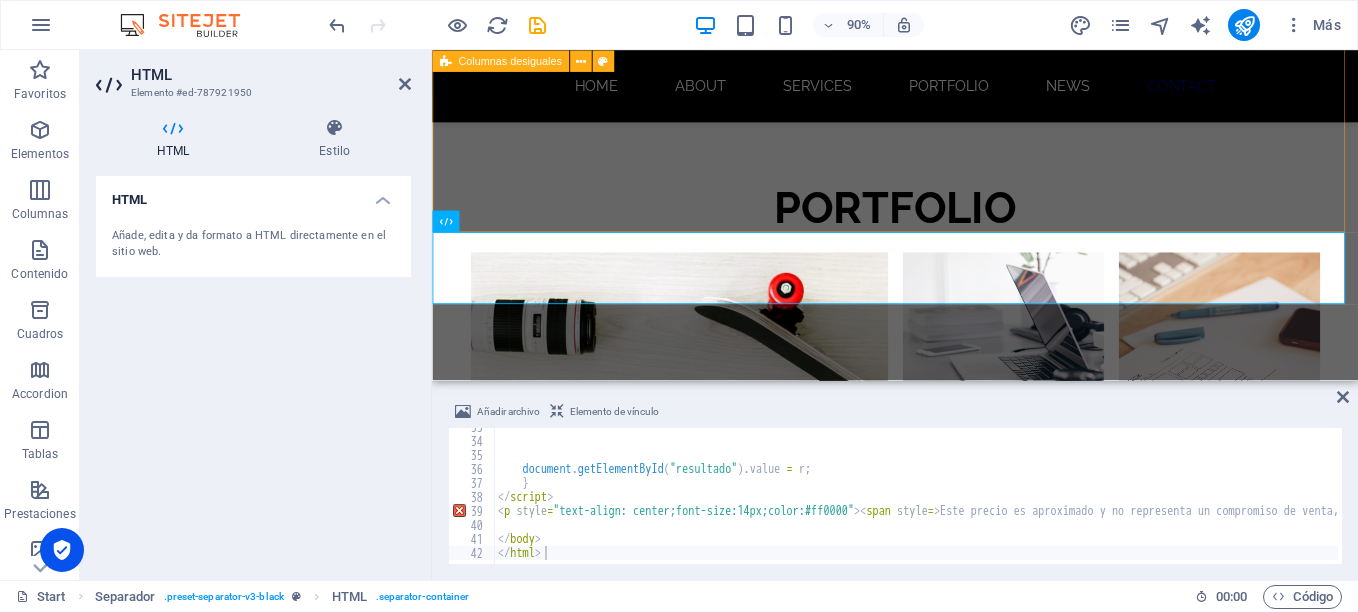 click on "CONTACT Lorem olik ipsum dolor sit amet libero consectetur adipisicing elit. Phone +1-123-456-7890 eea74099350ee4de2eb145a74ad7bb@cpanel.local Address Brooklyn Bridge New York, NY   10038   I have read and understand the privacy policy. Unreadable? Regenerate Submit" at bounding box center [946, 3987] 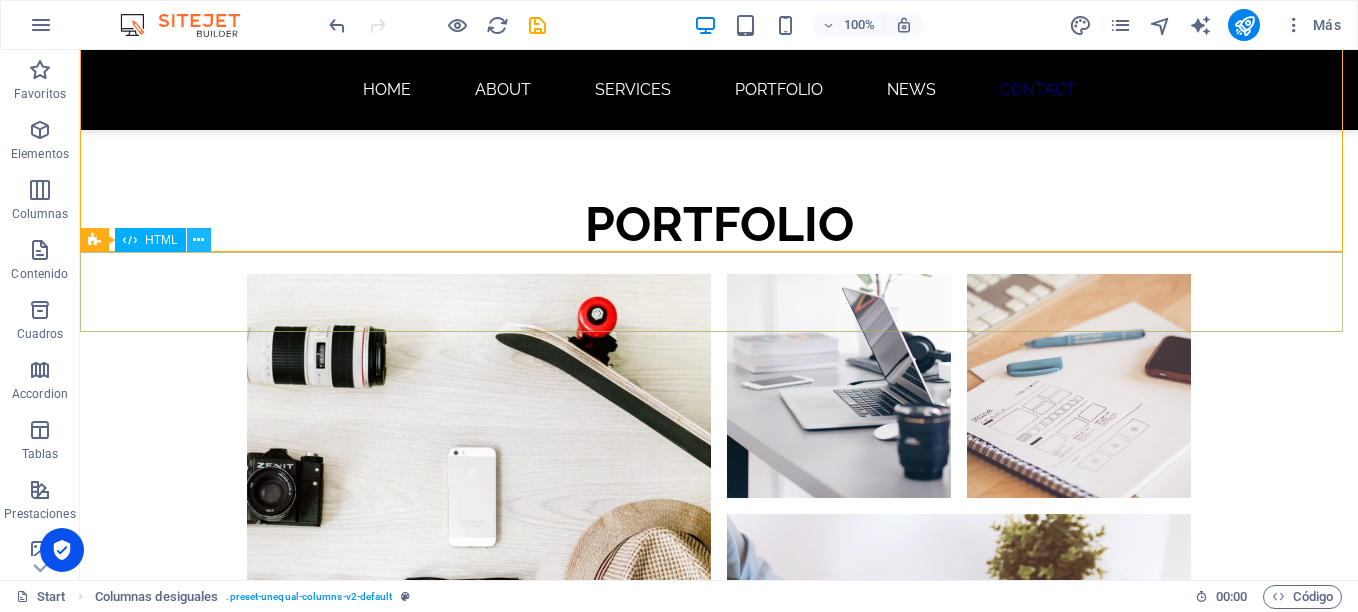 click at bounding box center (198, 240) 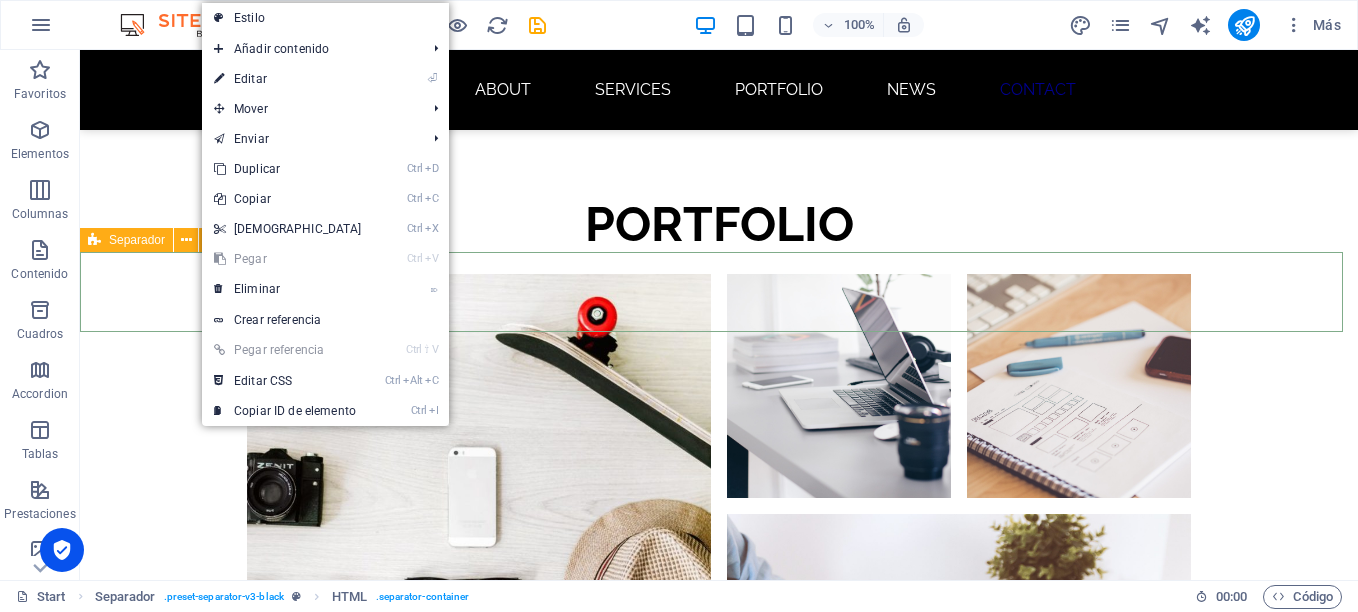 click on "Separador" at bounding box center [137, 240] 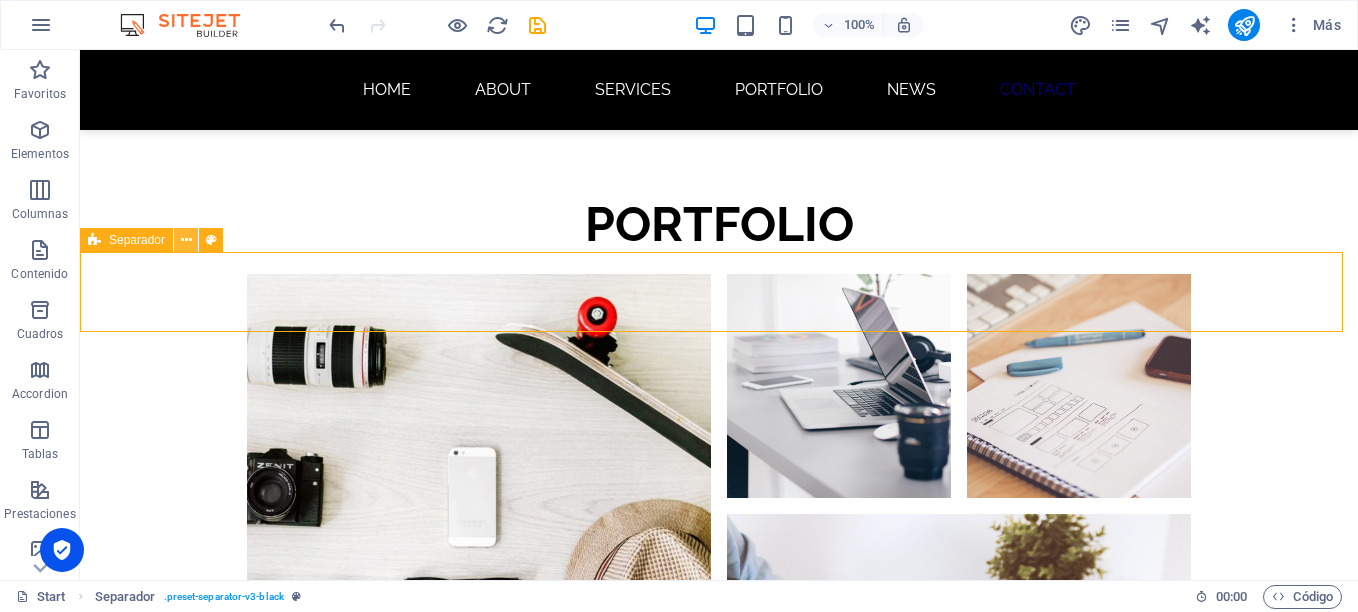 click at bounding box center [186, 240] 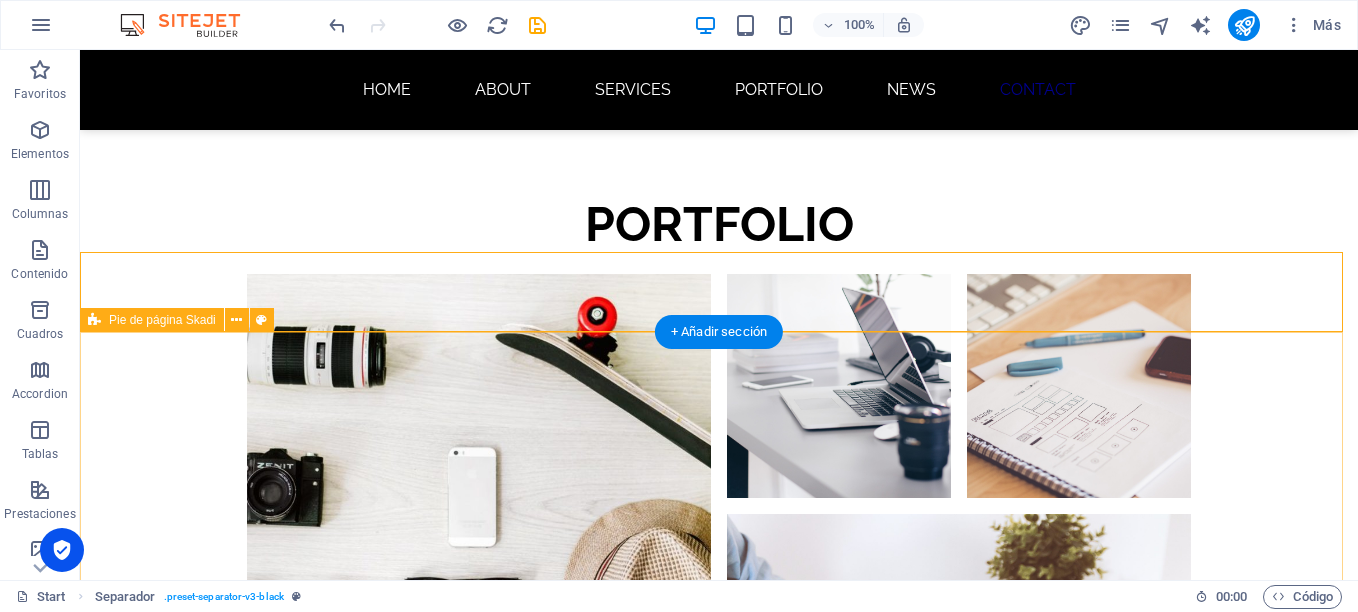 click on "Legal Notice  |  Privacy Policy" at bounding box center [719, 4847] 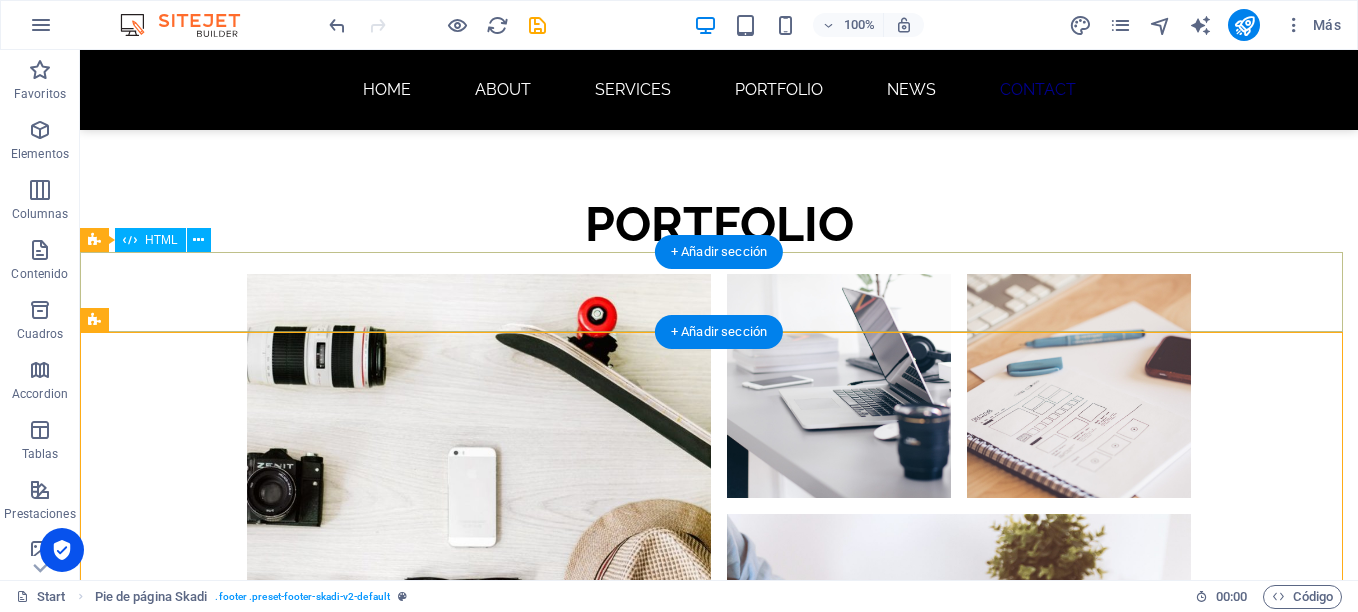 click on "Cotizador de proyectos
Cotizador
Antes de usar el cotizador, ve el video explicativo, despues ingresa la cantidad de páginas finales de tu libro por medio de las fechas. El costo resultante es en pesos mexicanos MXN
Número de páginas
60
Costo para 100 ejemplares 13 x 21 cm precio en pesos mexicanos MXN
Este precio es aproximado y no representa un compromiso de venta, pornte en contacto con nosotros para una cotización formal." at bounding box center [719, 4605] 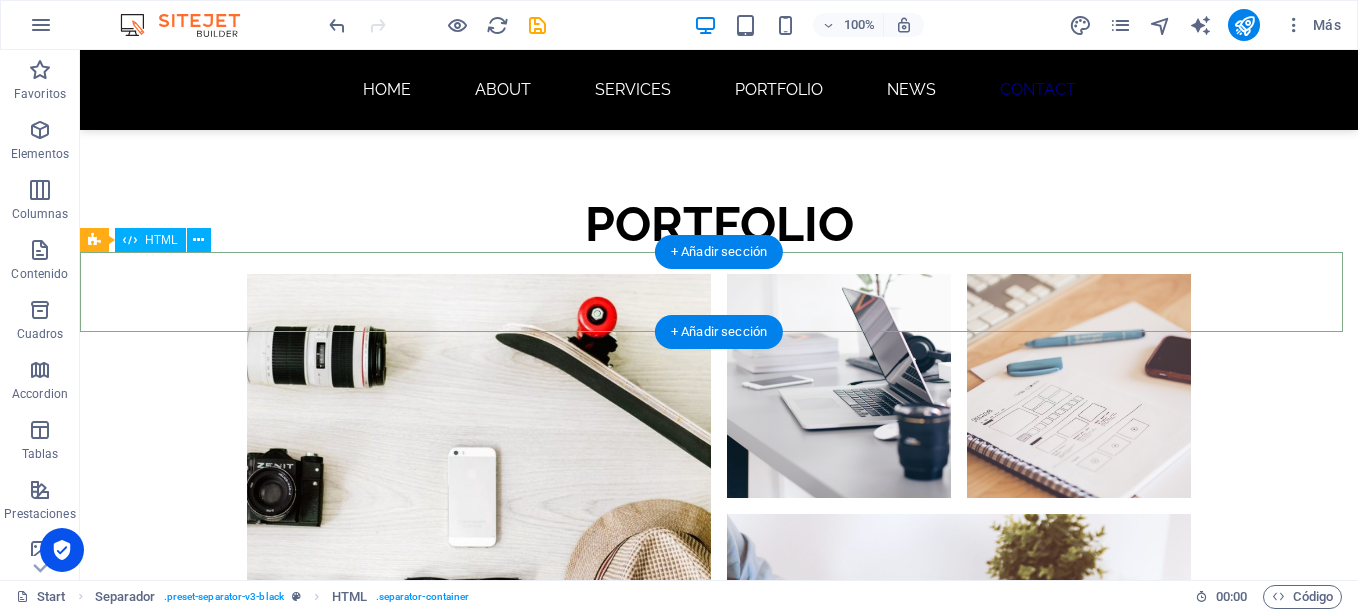 click on "Cotizador de proyectos
Cotizador
Antes de usar el cotizador, ve el video explicativo, despues ingresa la cantidad de páginas finales de tu libro por medio de las fechas. El costo resultante es en pesos mexicanos MXN
Número de páginas
60
Costo para 100 ejemplares 13 x 21 cm precio en pesos mexicanos MXN
Este precio es aproximado y no representa un compromiso de venta, pornte en contacto con nosotros para una cotización formal." at bounding box center [719, 4605] 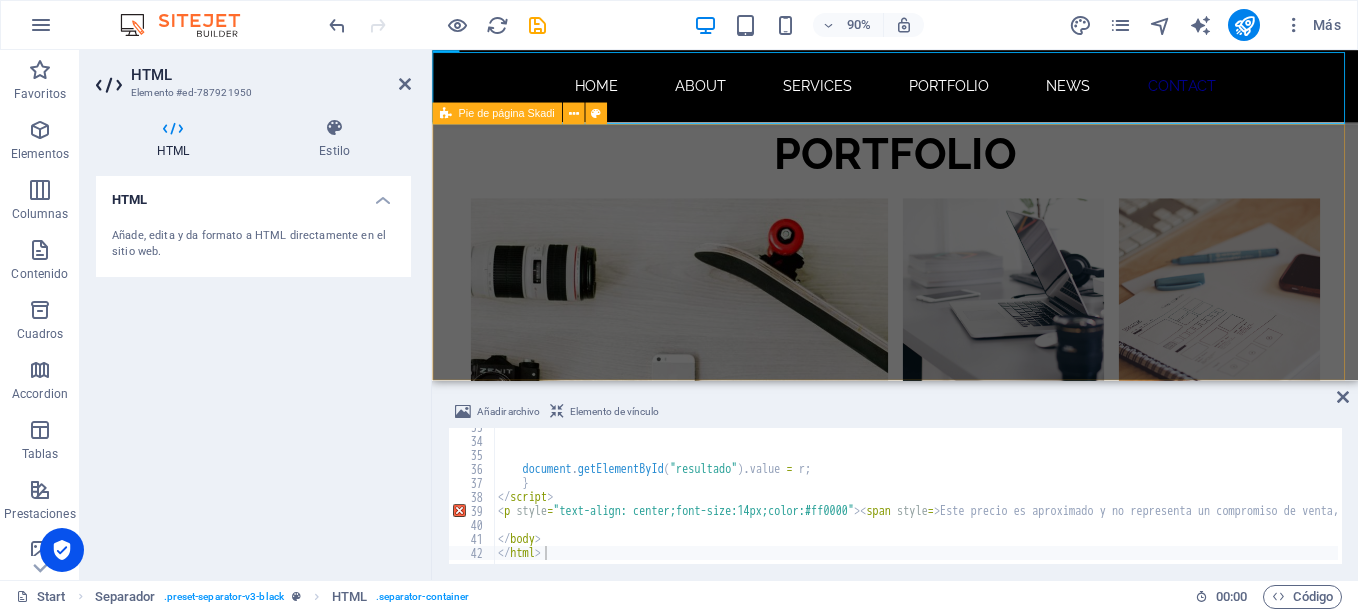 scroll, scrollTop: 4573, scrollLeft: 0, axis: vertical 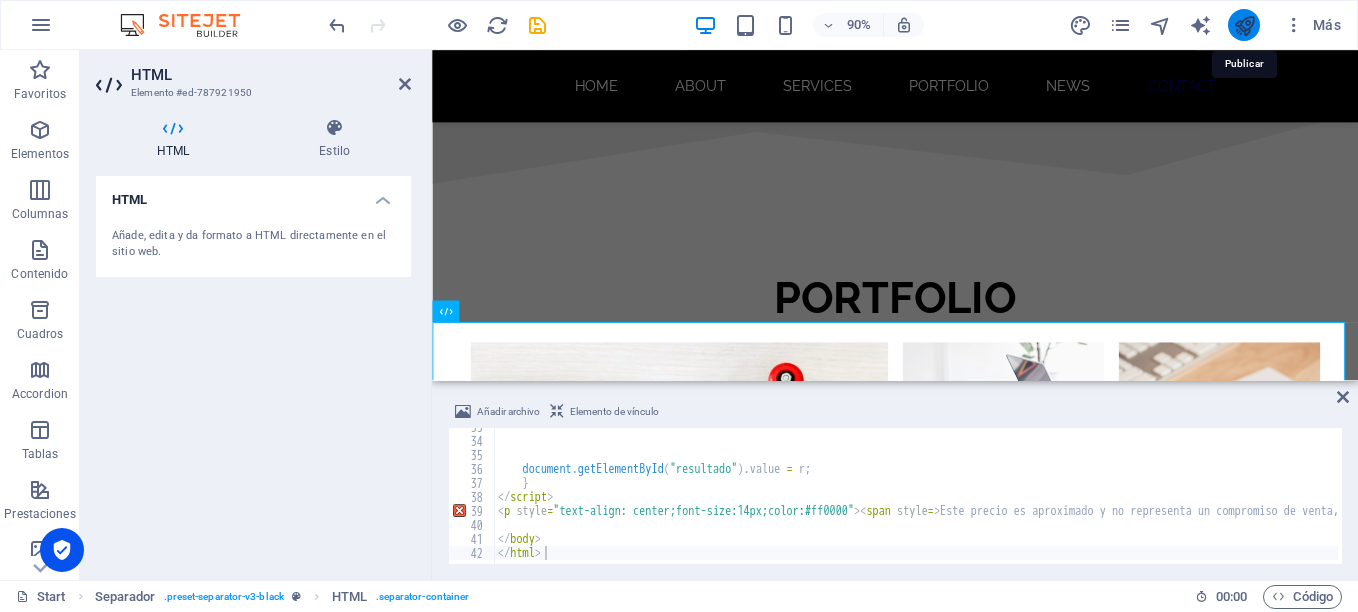 click at bounding box center (1244, 25) 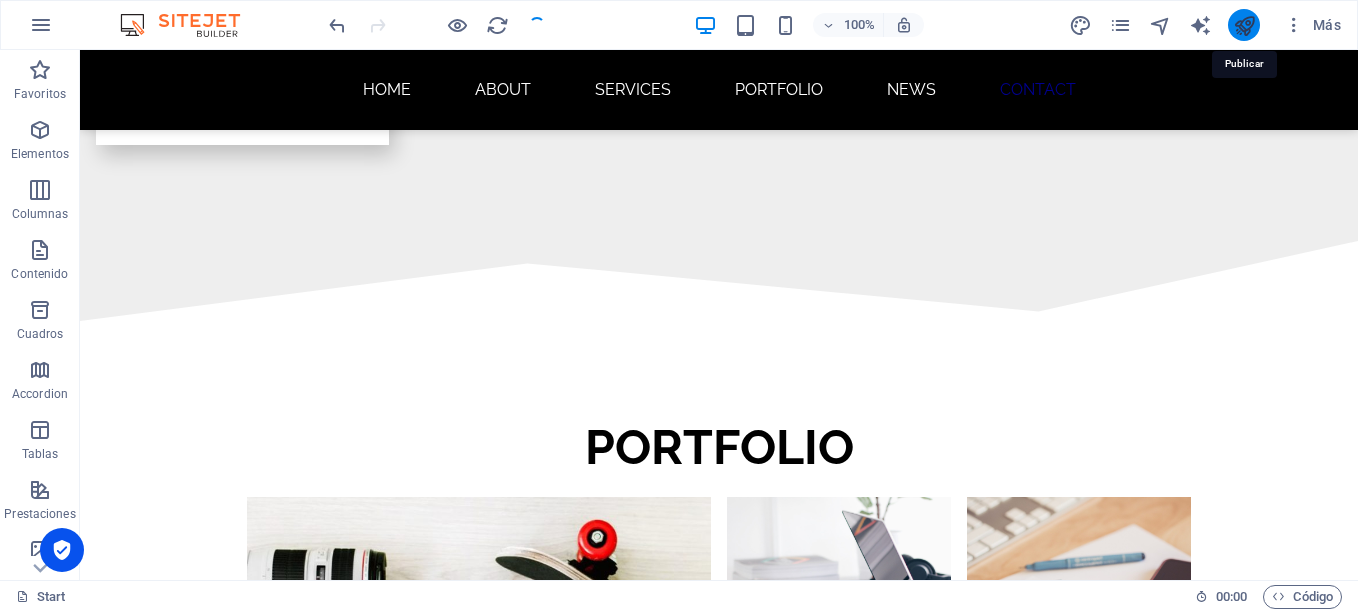 click at bounding box center (1244, 25) 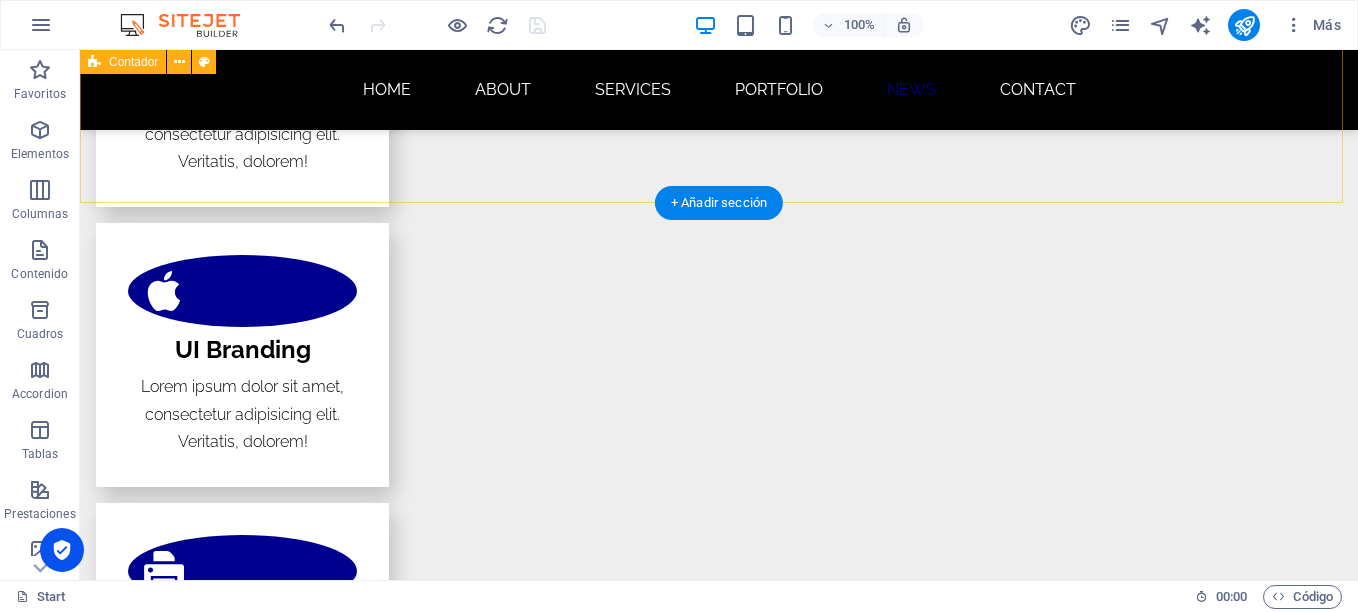 scroll, scrollTop: 3673, scrollLeft: 0, axis: vertical 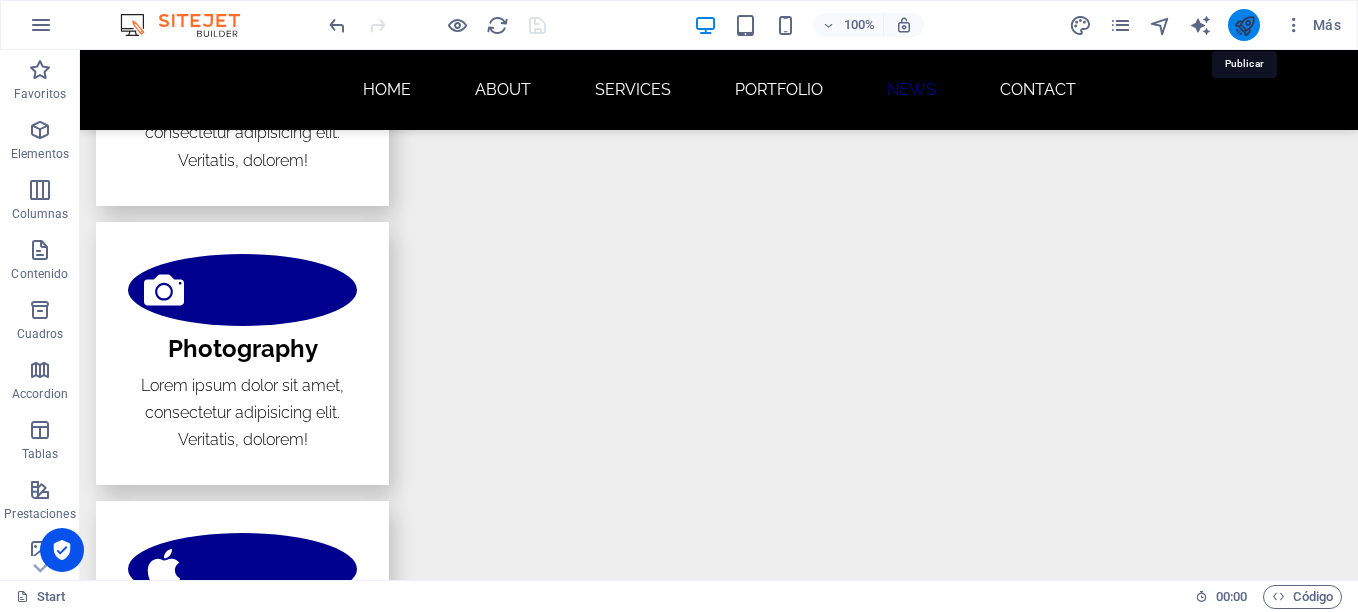 click at bounding box center [1244, 25] 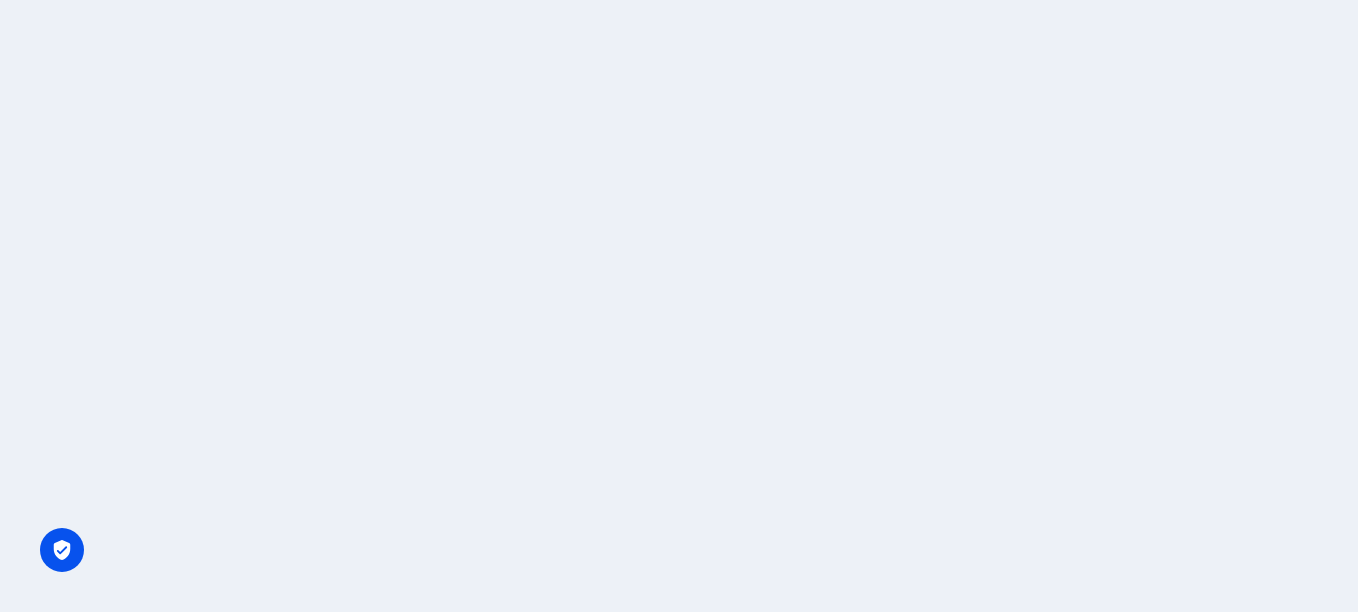 scroll, scrollTop: 0, scrollLeft: 0, axis: both 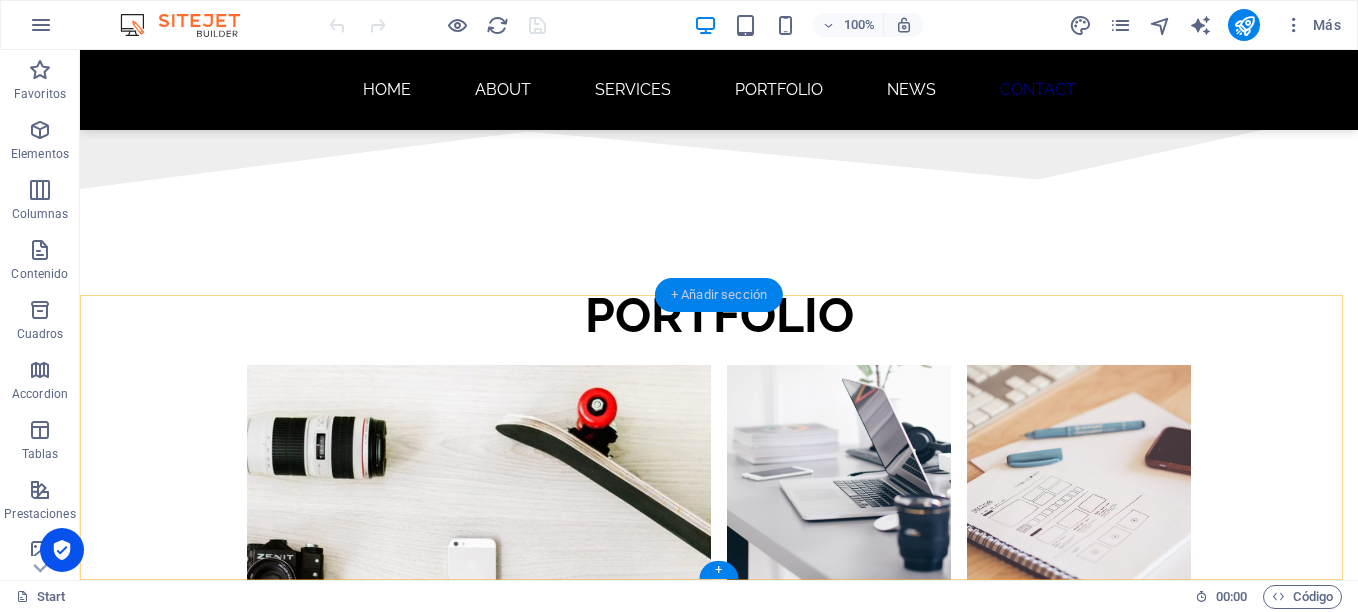 click on "+ Añadir sección" at bounding box center [719, 295] 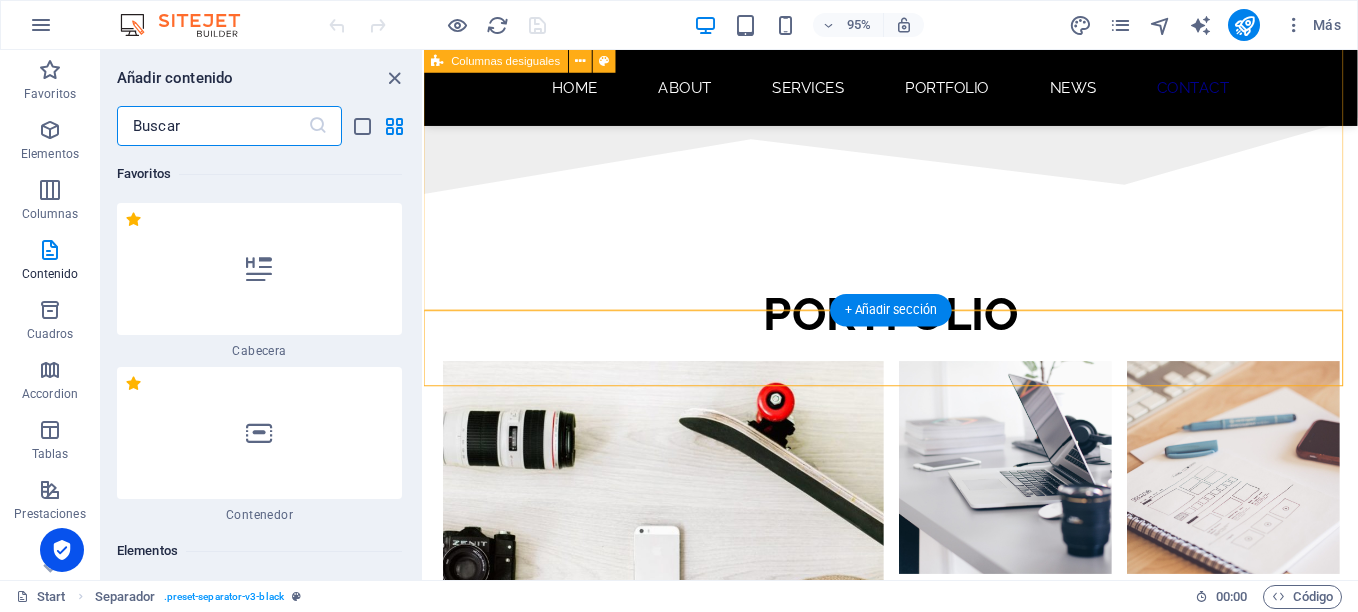 scroll, scrollTop: 4613, scrollLeft: 0, axis: vertical 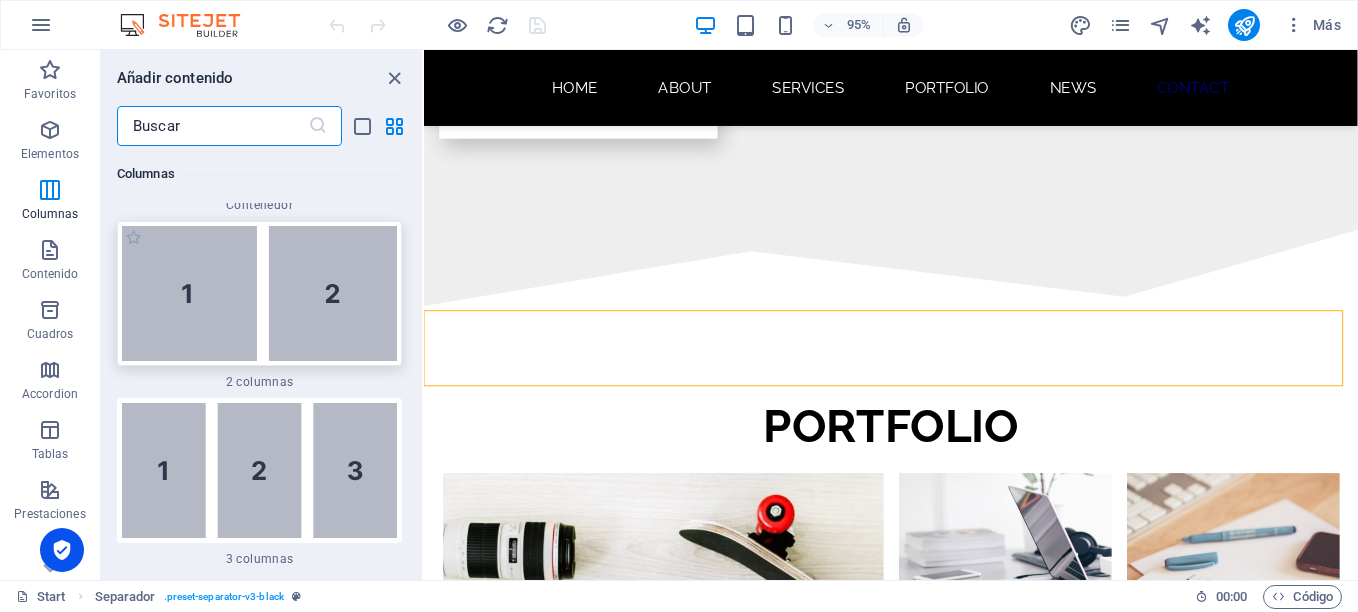 click at bounding box center (259, 293) 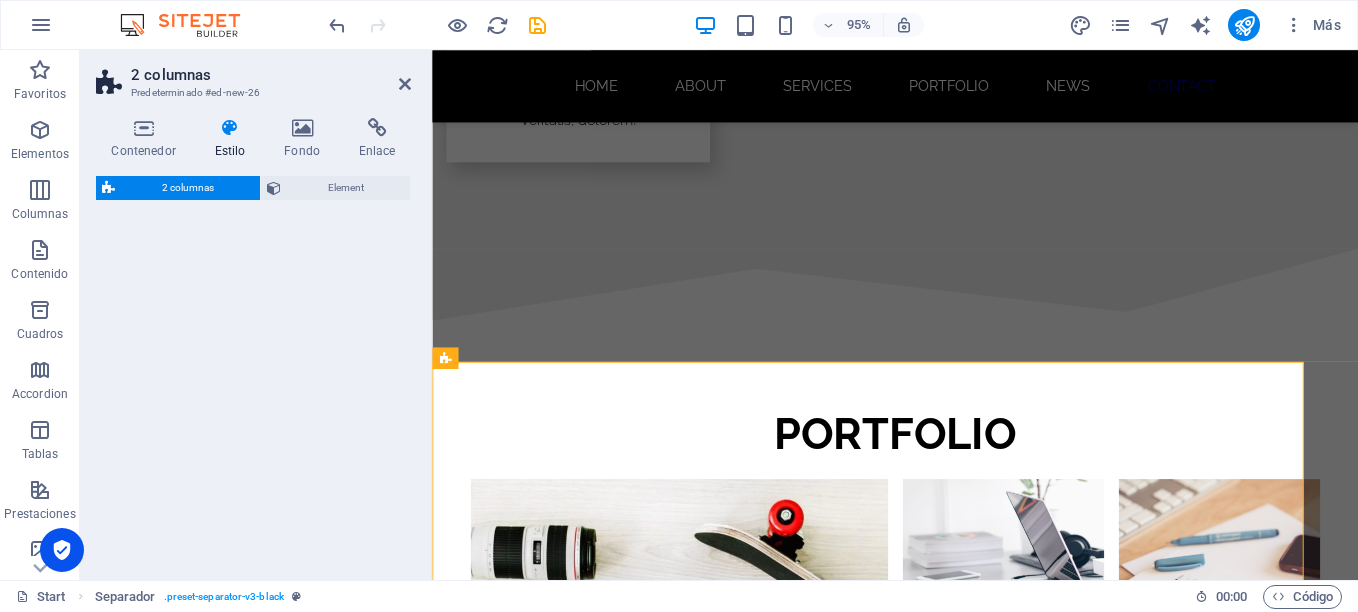 select on "rem" 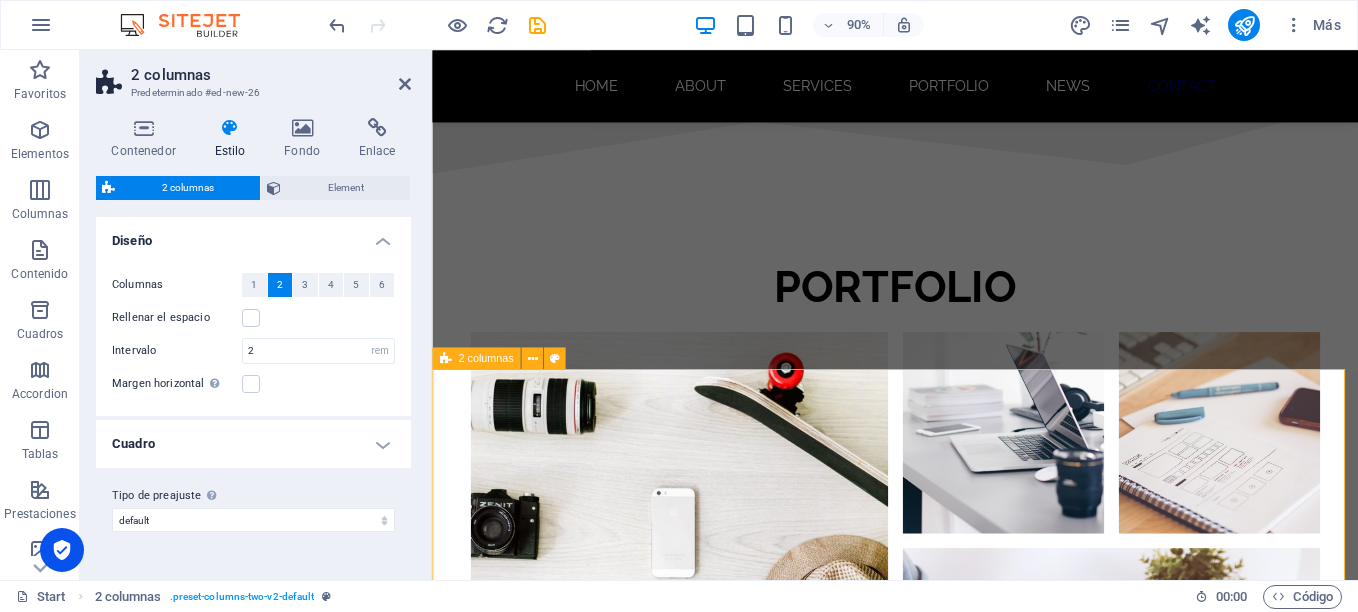 scroll, scrollTop: 4921, scrollLeft: 0, axis: vertical 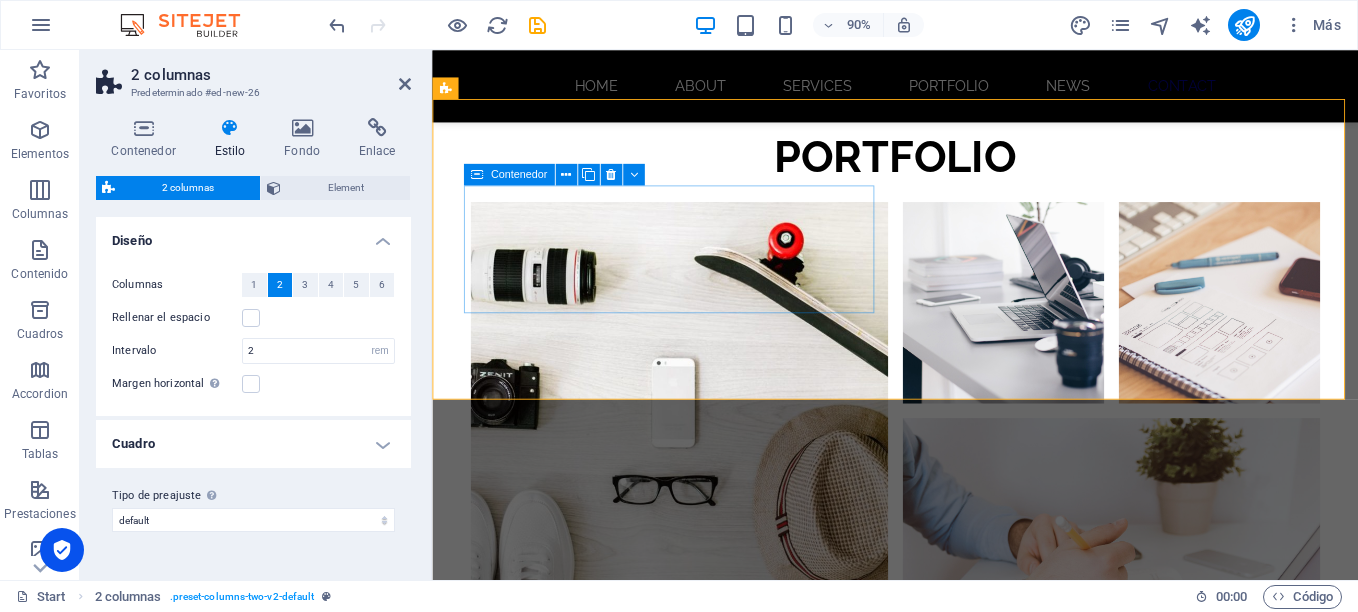 click on "Añadir elementos" at bounding box center (605, 4786) 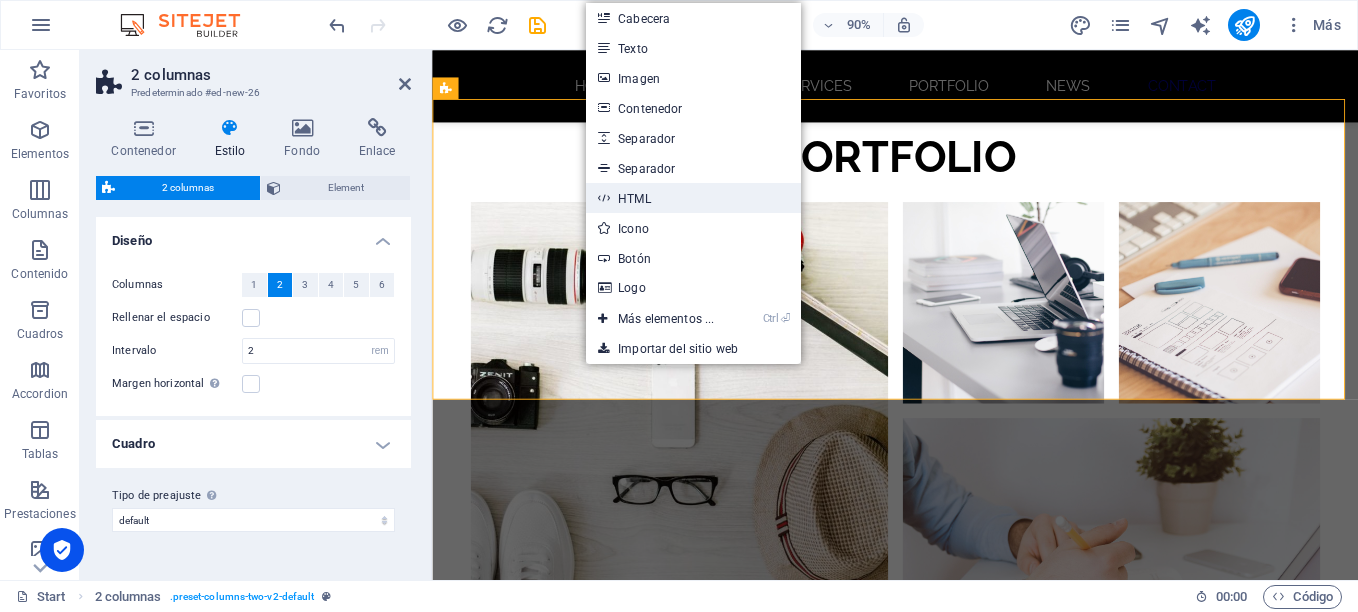click on "HTML" at bounding box center [693, 198] 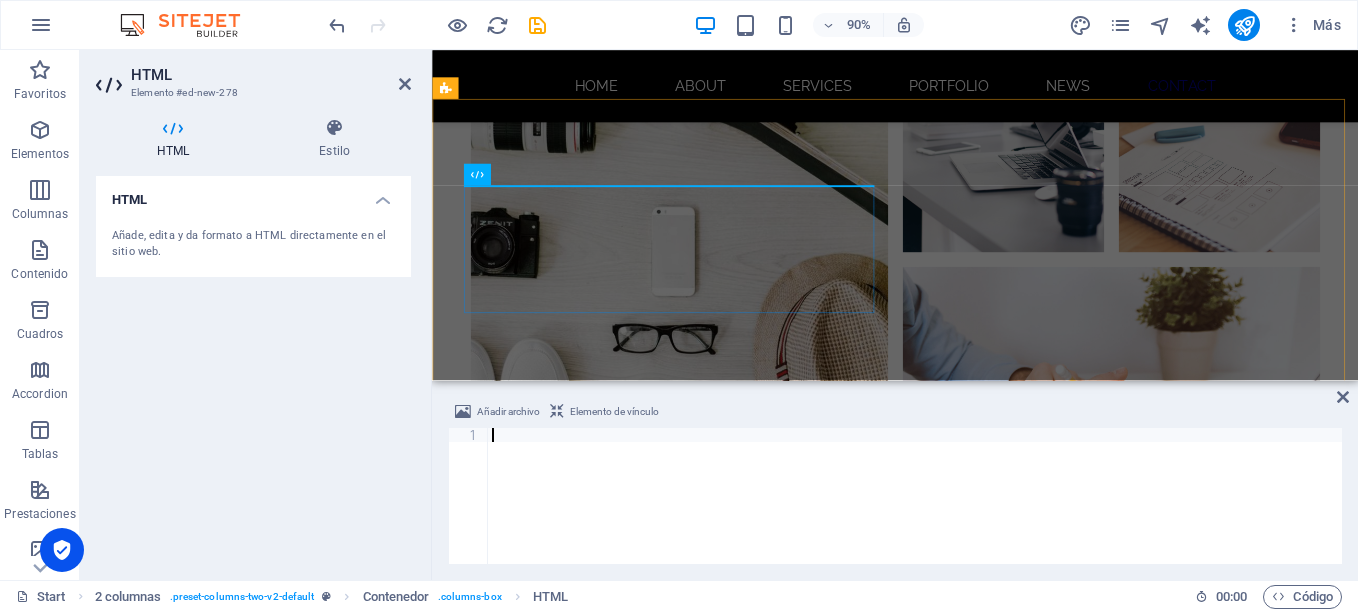 type on "</html>" 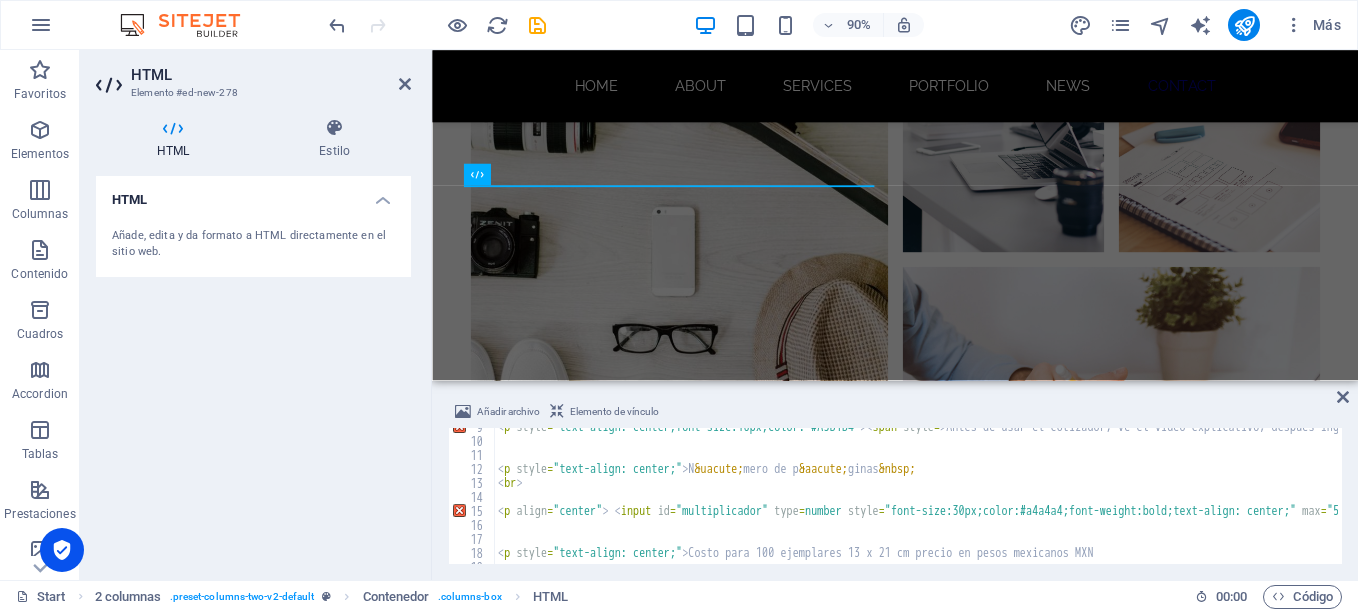 scroll, scrollTop: 0, scrollLeft: 0, axis: both 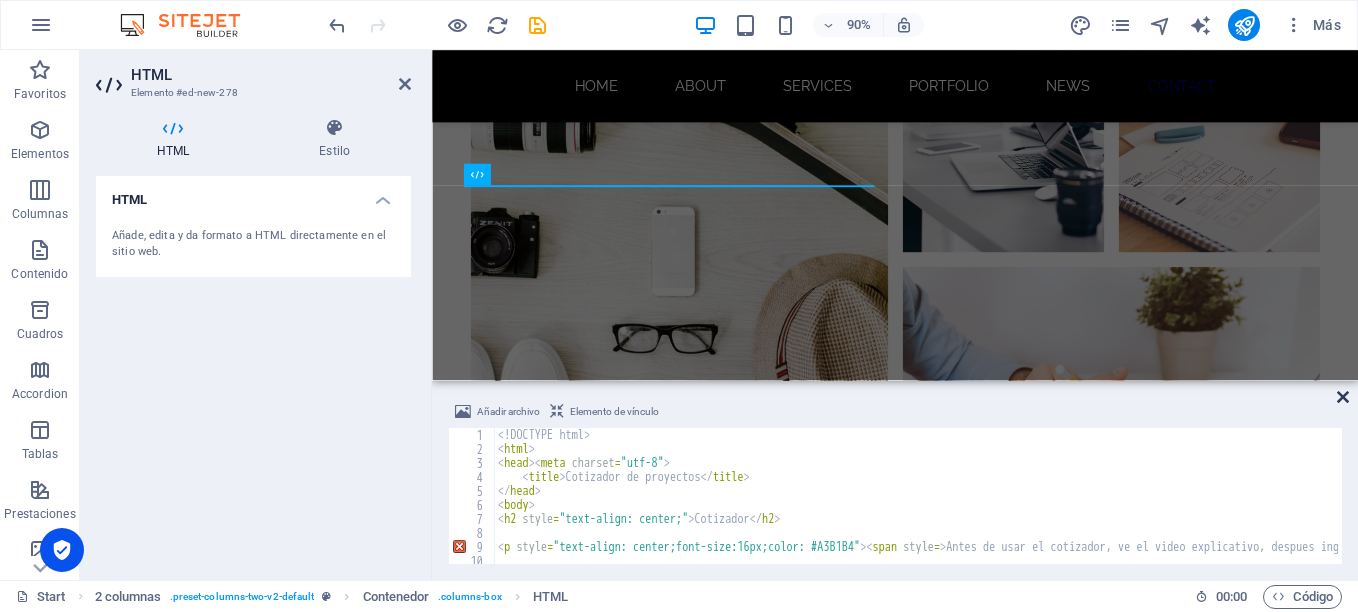 click at bounding box center [1343, 397] 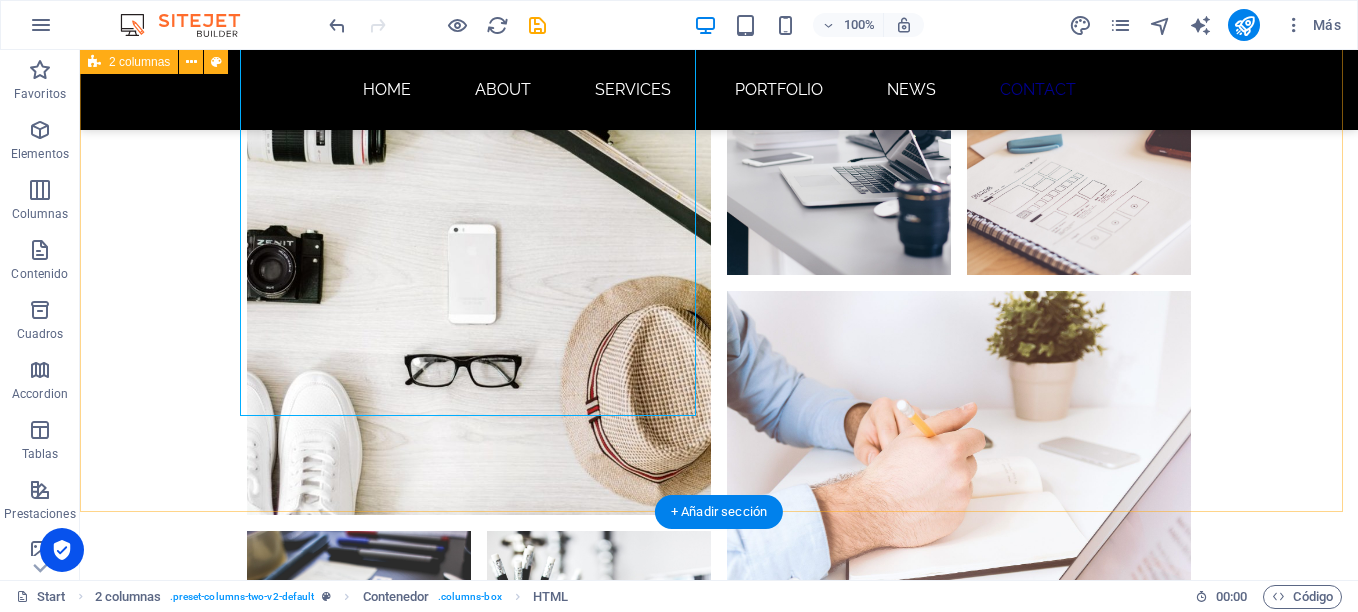 scroll, scrollTop: 5021, scrollLeft: 0, axis: vertical 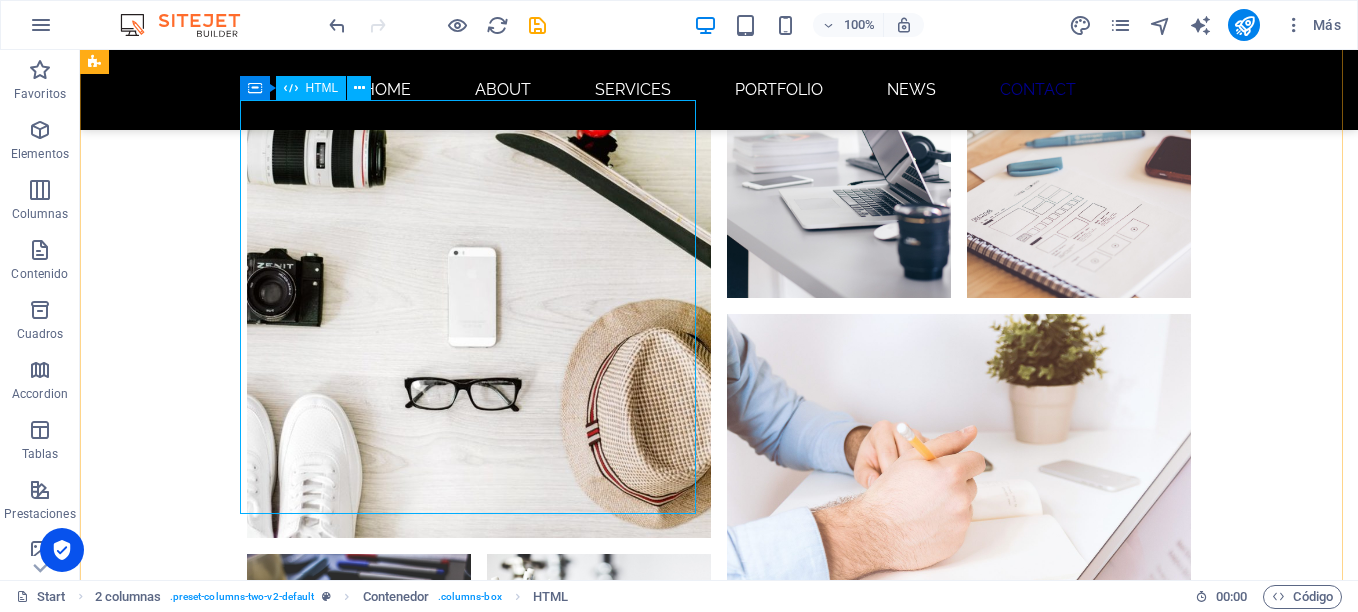 click on "Cotizador de proyectos
Cotizador
Antes de usar el cotizador, ve el video explicativo, despues ingresa la cantidad de páginas finales de tu libro por medio de las fechas. El costo resultante es en pesos mexicanos MXN
Número de páginas
60
Costo para 100 ejemplares 13 x 21 cm precio en pesos mexicanos MXN
Este precio es aproximado y no representa un compromiso de venta, pornte en contacto con nosotros para una cotización formal." at bounding box center [324, 4748] 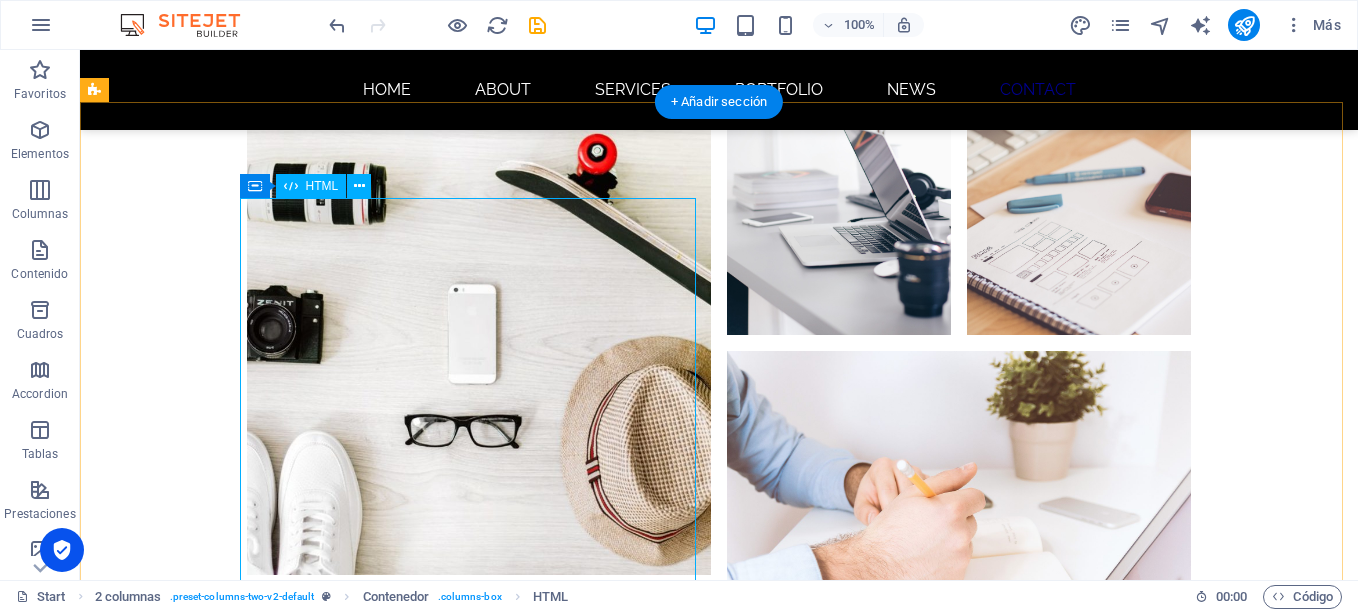 scroll, scrollTop: 5021, scrollLeft: 0, axis: vertical 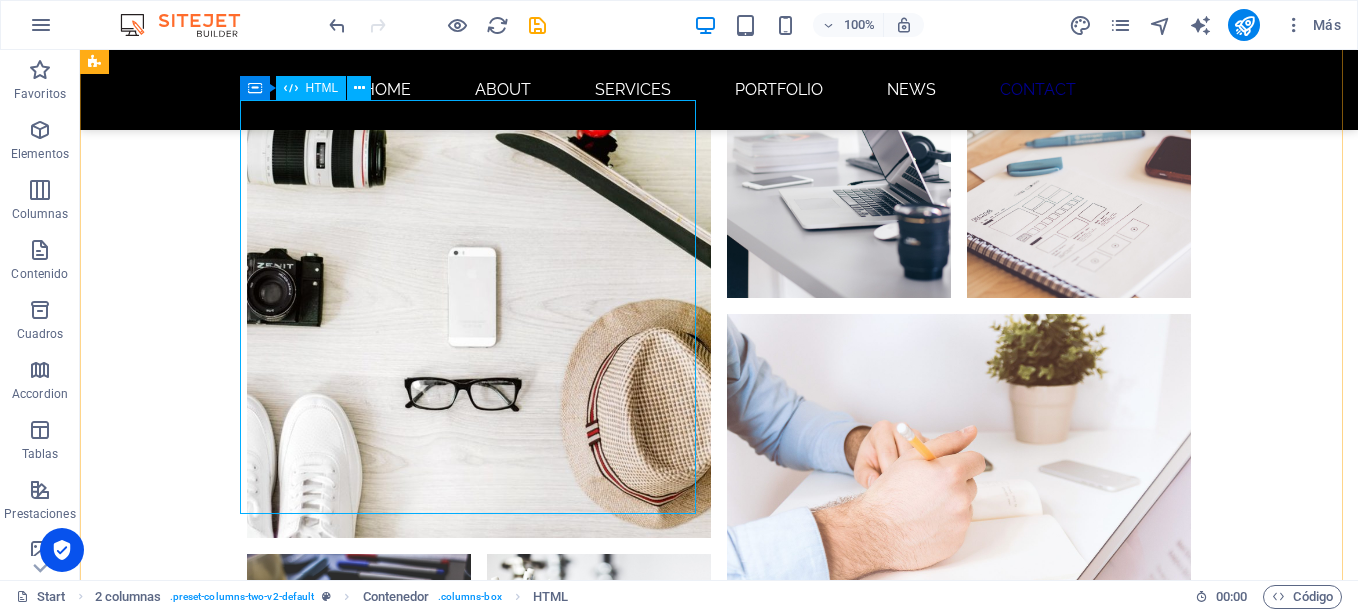 click on "Cotizador de proyectos
Cotizador
Antes de usar el cotizador, ve el video explicativo, despues ingresa la cantidad de páginas finales de tu libro por medio de las fechas. El costo resultante es en pesos mexicanos MXN
Número de páginas
60
Costo para 100 ejemplares 13 x 21 cm precio en pesos mexicanos MXN
Este precio es aproximado y no representa un compromiso de venta, pornte en contacto con nosotros para una cotización formal." at bounding box center (324, 4748) 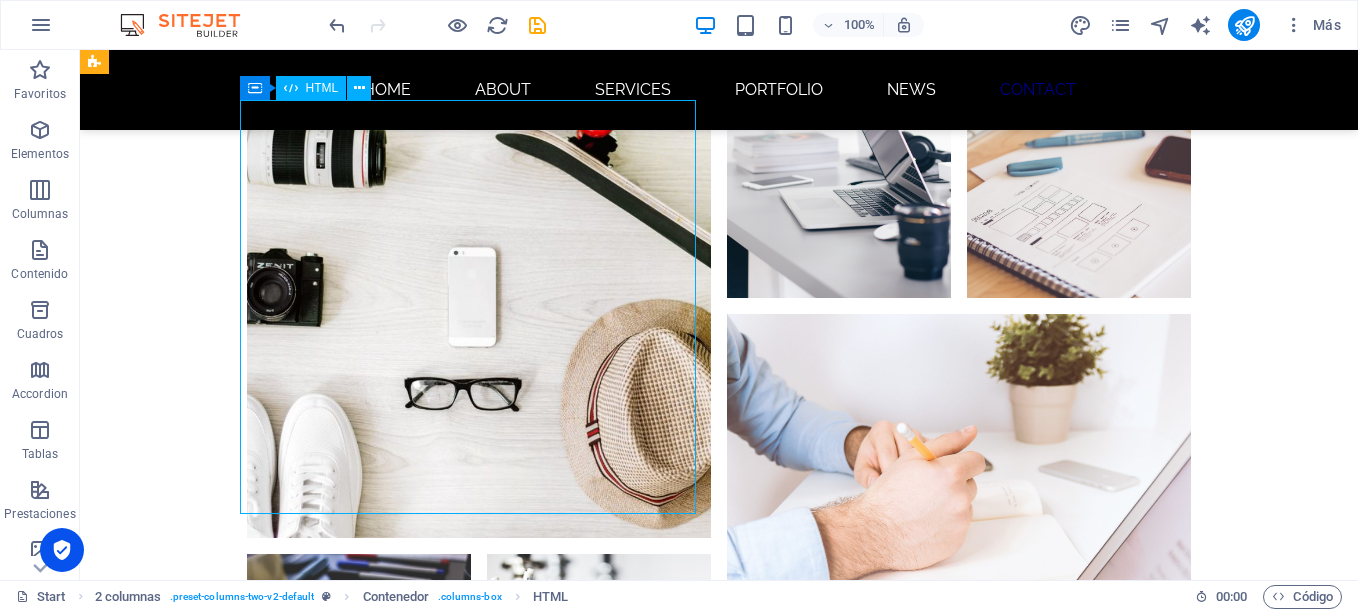 drag, startPoint x: 443, startPoint y: 395, endPoint x: 566, endPoint y: 413, distance: 124.3101 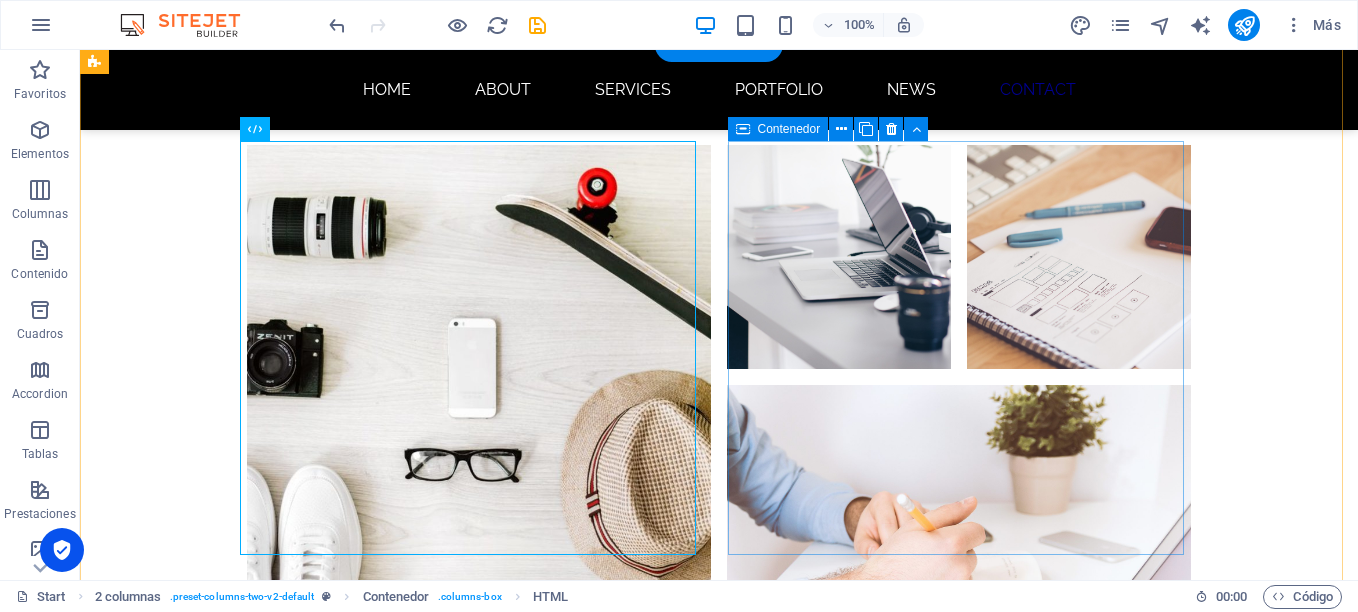 scroll, scrollTop: 4921, scrollLeft: 0, axis: vertical 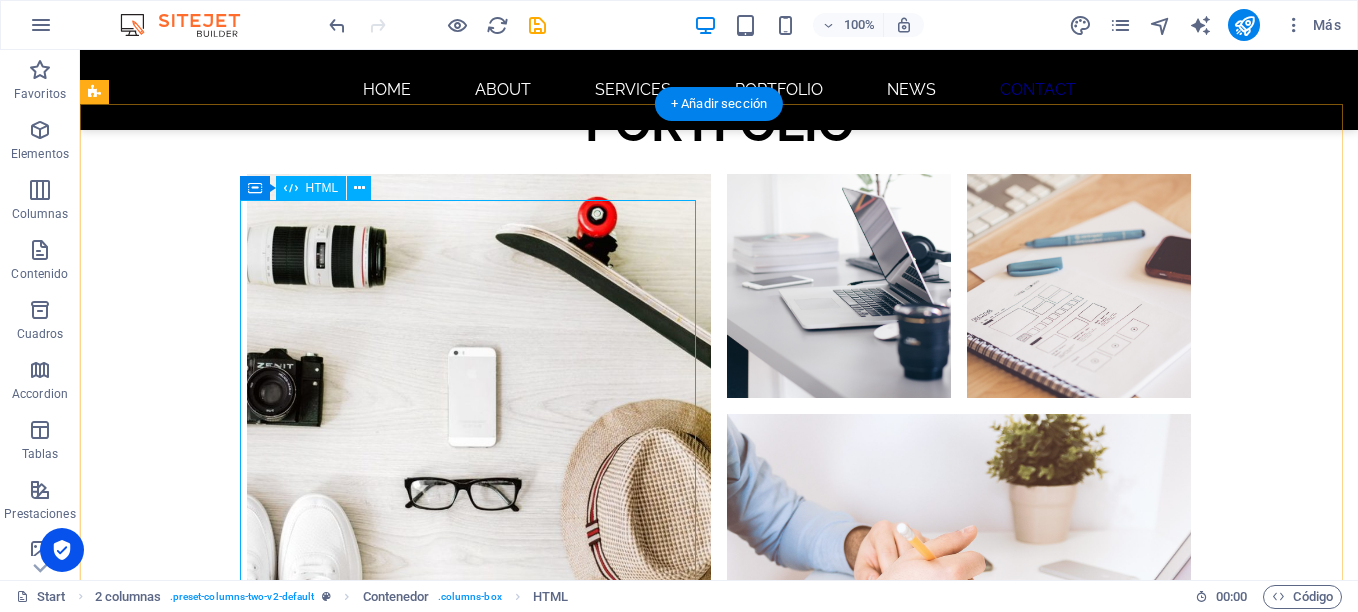 click on "Cotizador de proyectos
Cotizador
Antes de usar el cotizador, ve el video explicativo, despues ingresa la cantidad de páginas finales de tu libro por medio de las fechas. El costo resultante es en pesos mexicanos MXN
Número de páginas
60
Costo para 100 ejemplares 13 x 21 cm precio en pesos mexicanos MXN
Este precio es aproximado y no representa un compromiso de venta, pornte en contacto con nosotros para una cotización formal." at bounding box center [324, 4848] 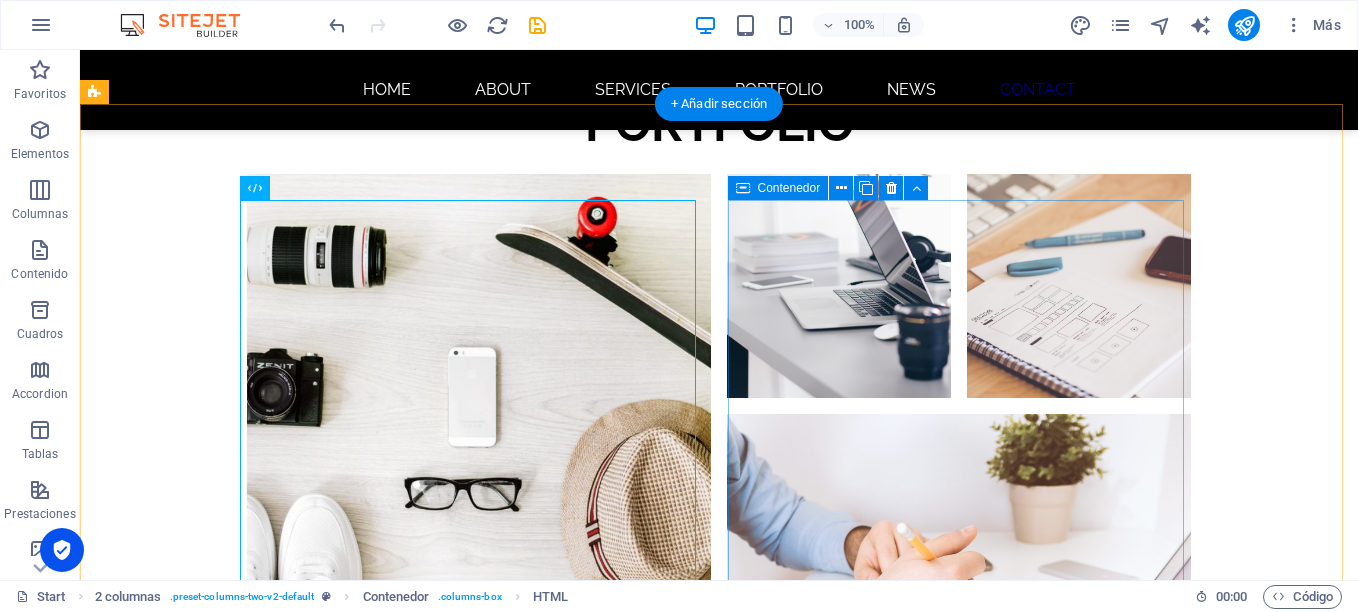 click on "Añadir elementos" at bounding box center (253, 5172) 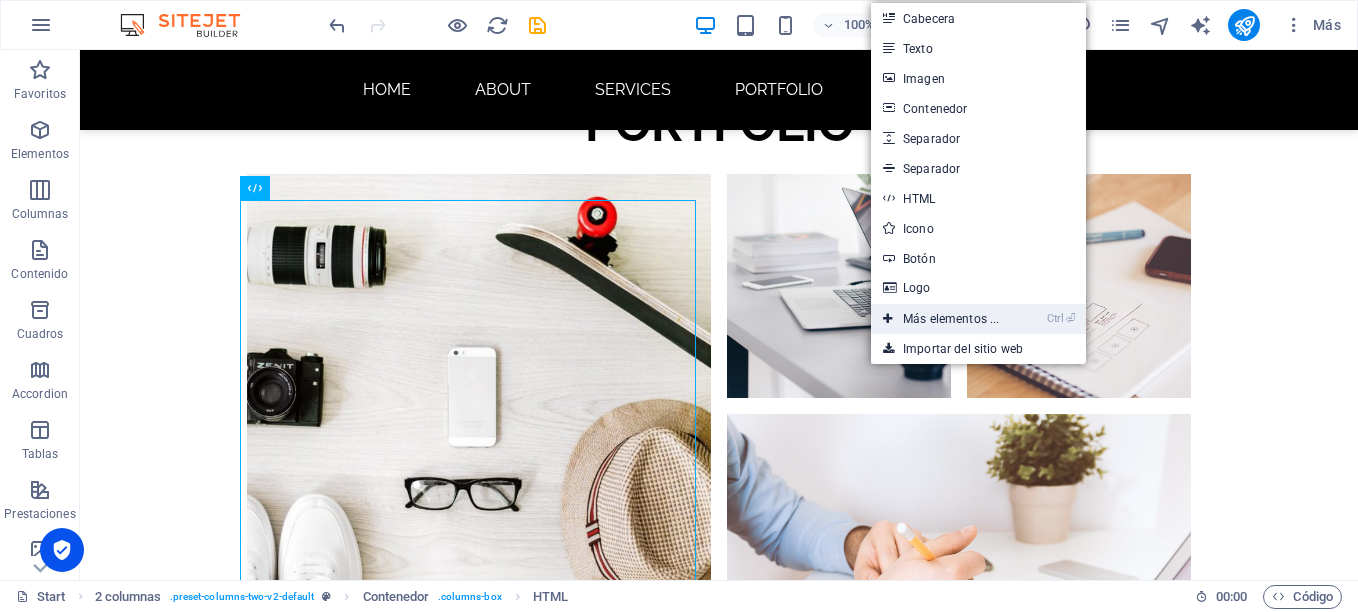click on "Ctrl ⏎  Más elementos ..." at bounding box center [941, 319] 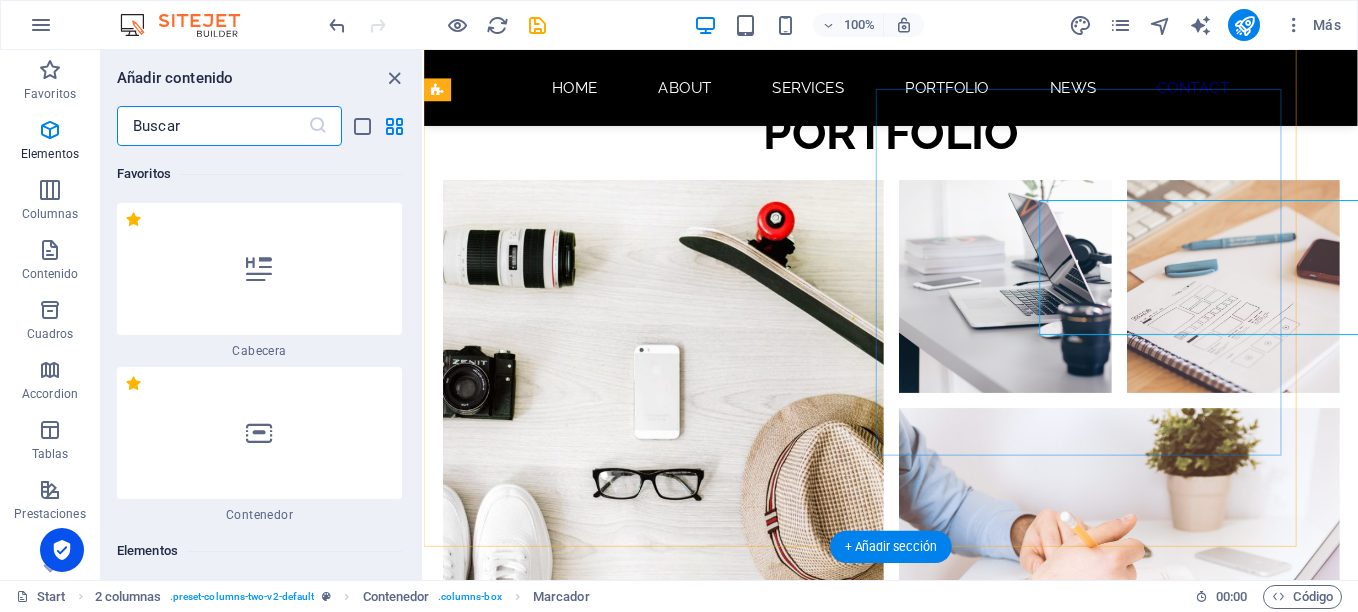 scroll, scrollTop: 4913, scrollLeft: 0, axis: vertical 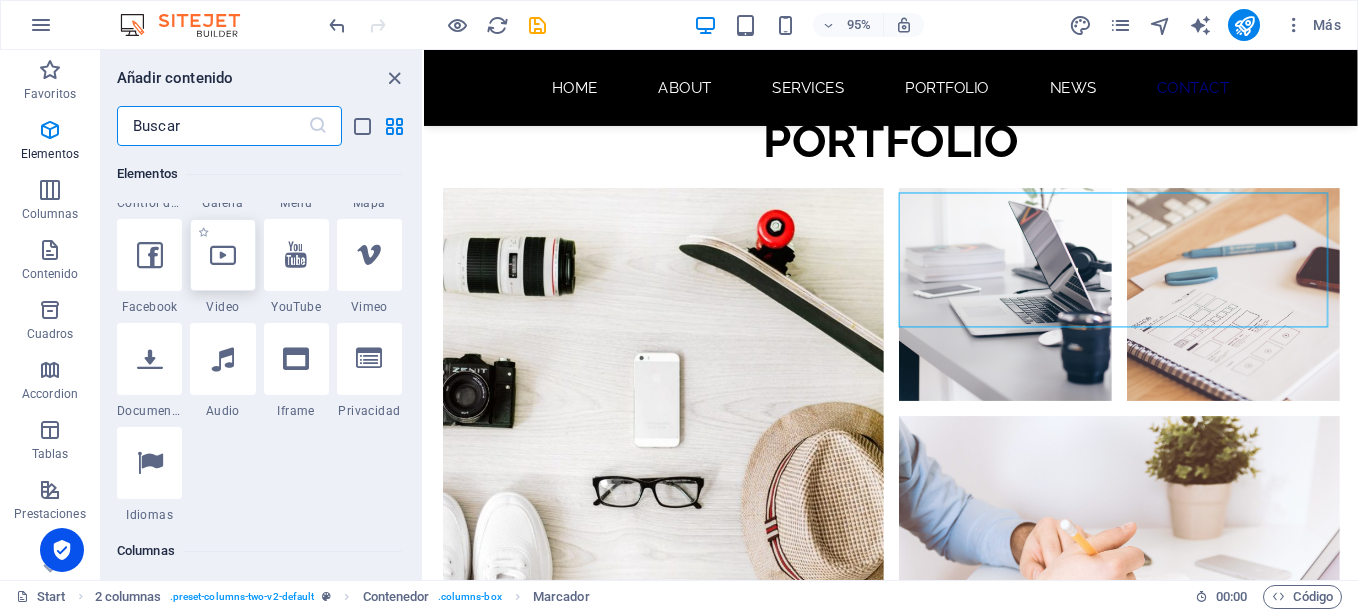 click at bounding box center (222, 255) 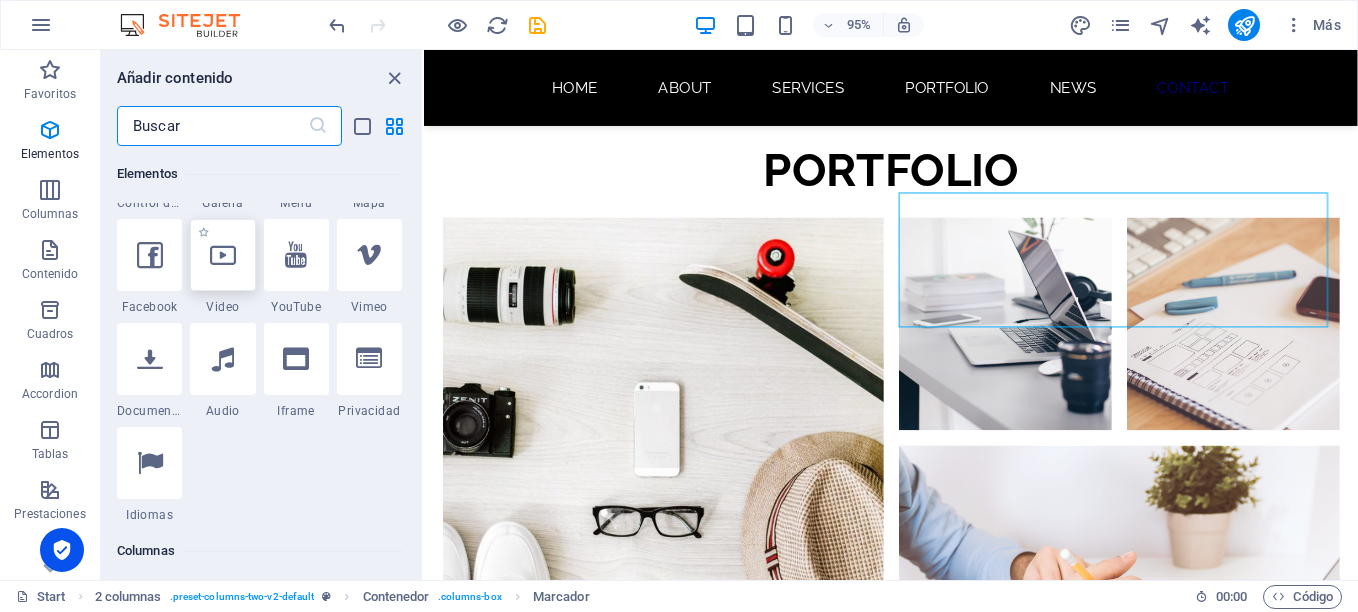 select on "%" 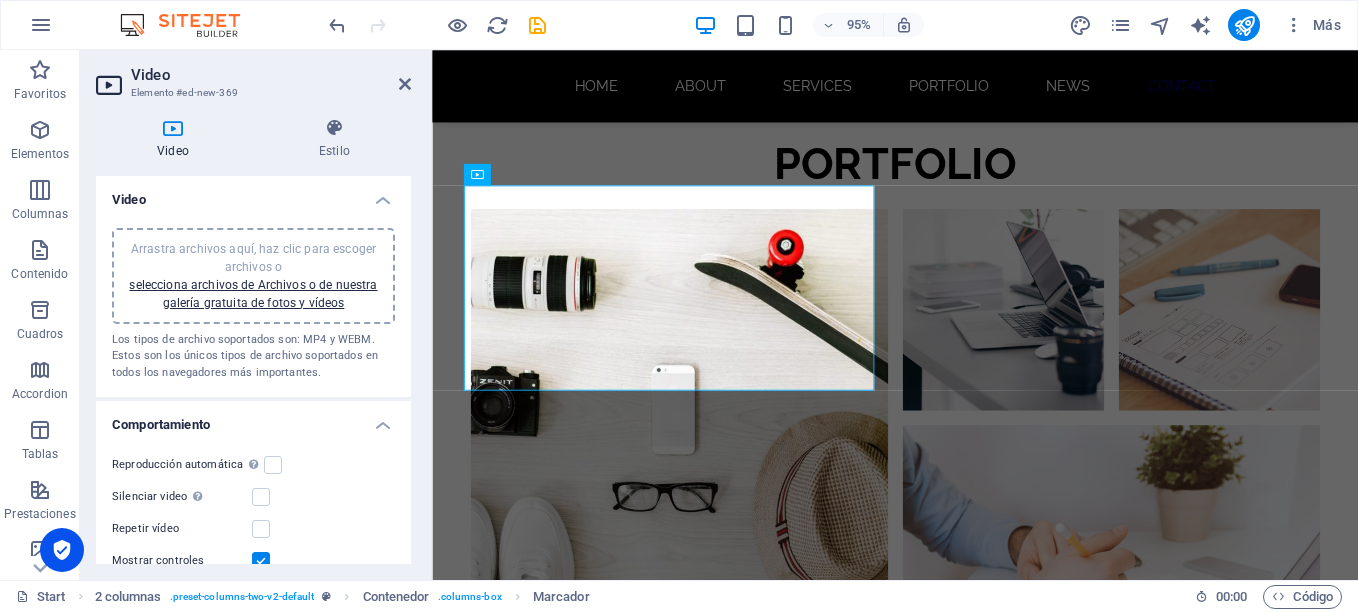 scroll, scrollTop: 4921, scrollLeft: 0, axis: vertical 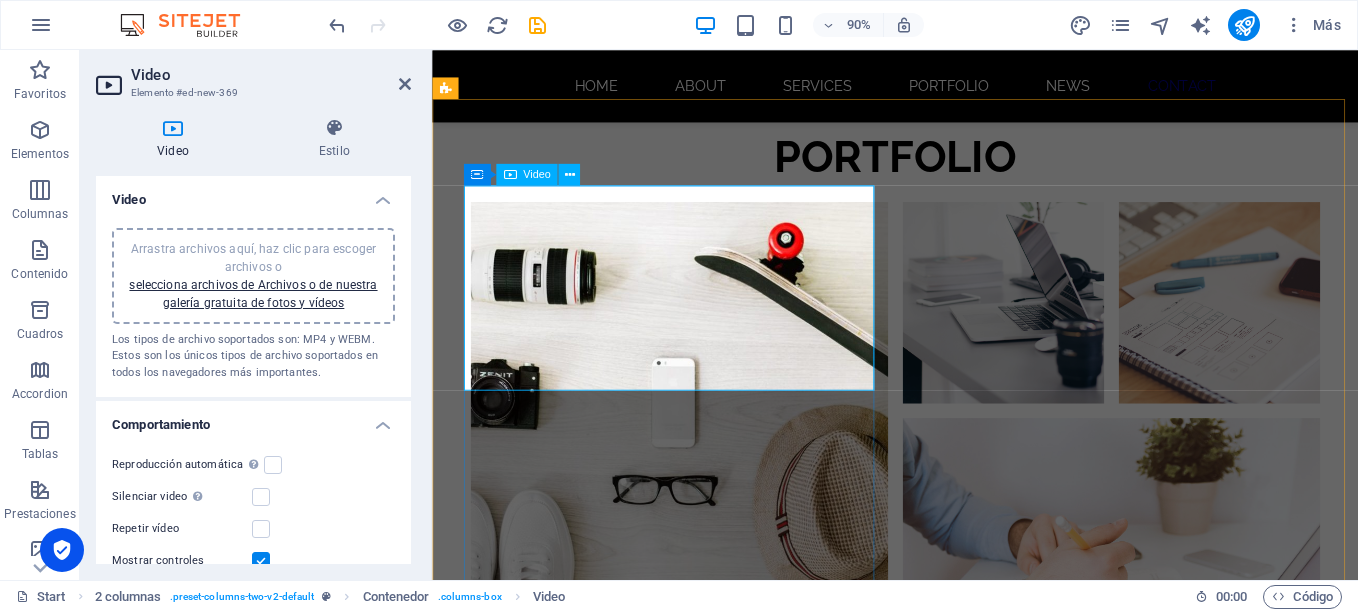 click on "Video" at bounding box center (536, 174) 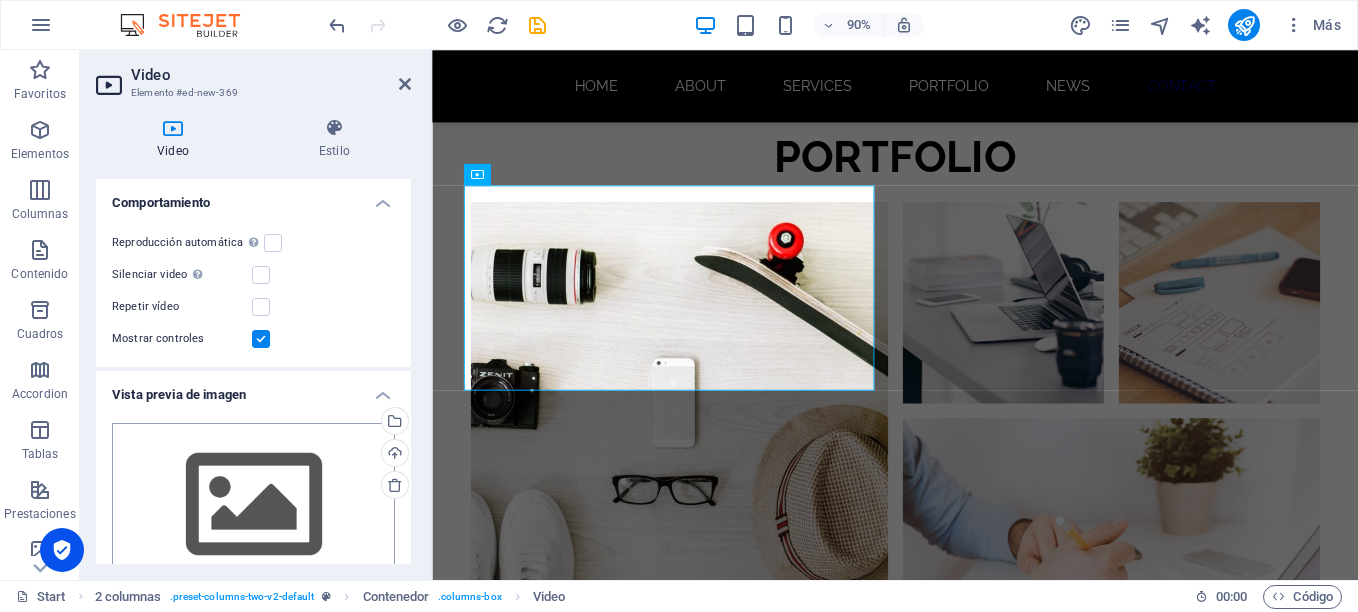 scroll, scrollTop: 0, scrollLeft: 0, axis: both 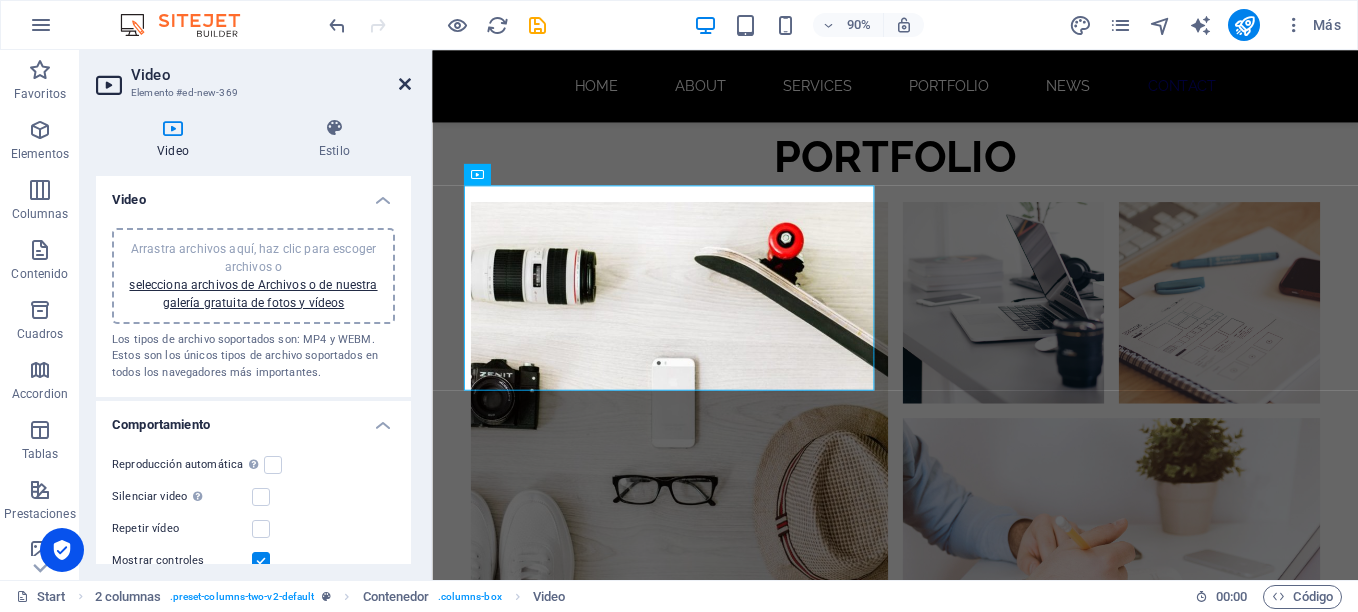 click at bounding box center (405, 84) 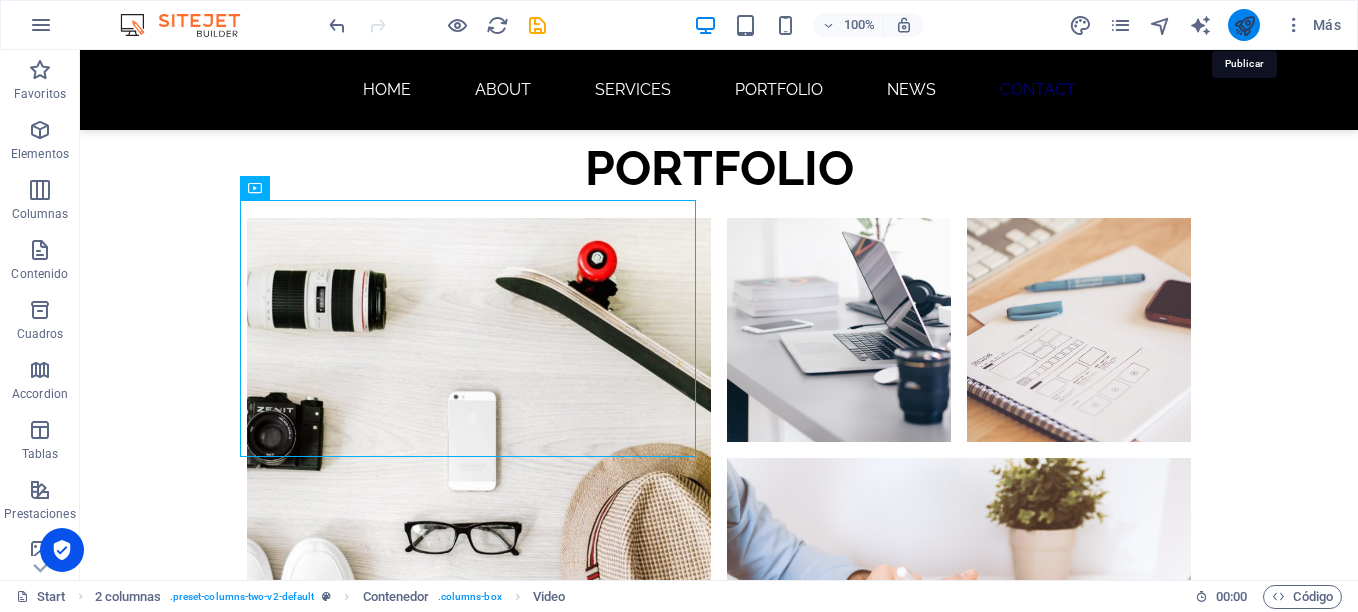 click at bounding box center [1244, 25] 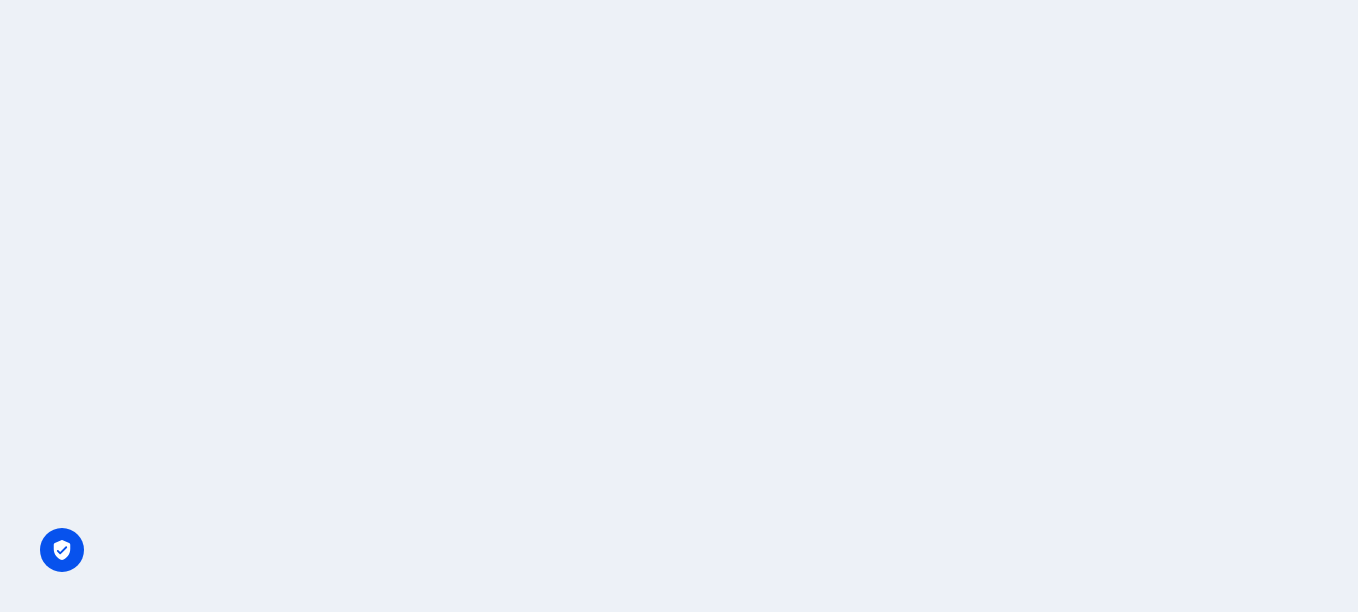 scroll, scrollTop: 0, scrollLeft: 0, axis: both 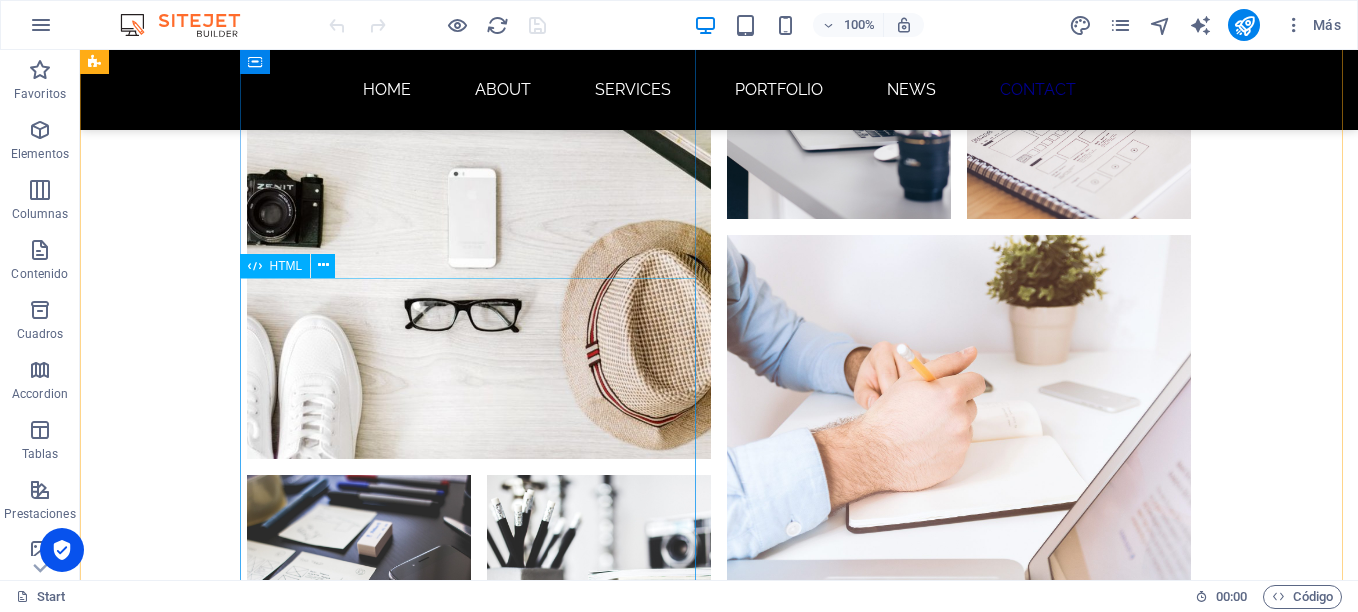 click on "Cotizador de proyectos
Cotizador
Antes de usar el cotizador, ve el video explicativo, despues ingresa la cantidad de páginas finales de tu libro por medio de las fechas. El costo resultante es en pesos mexicanos MXN
Número de páginas
60
Costo para 100 ejemplares 13 x 21 cm precio en pesos mexicanos MXN
Este precio es aproximado y no representa un compromiso de venta, pornte en contacto con nosotros para una cotización formal." at bounding box center [324, 4897] 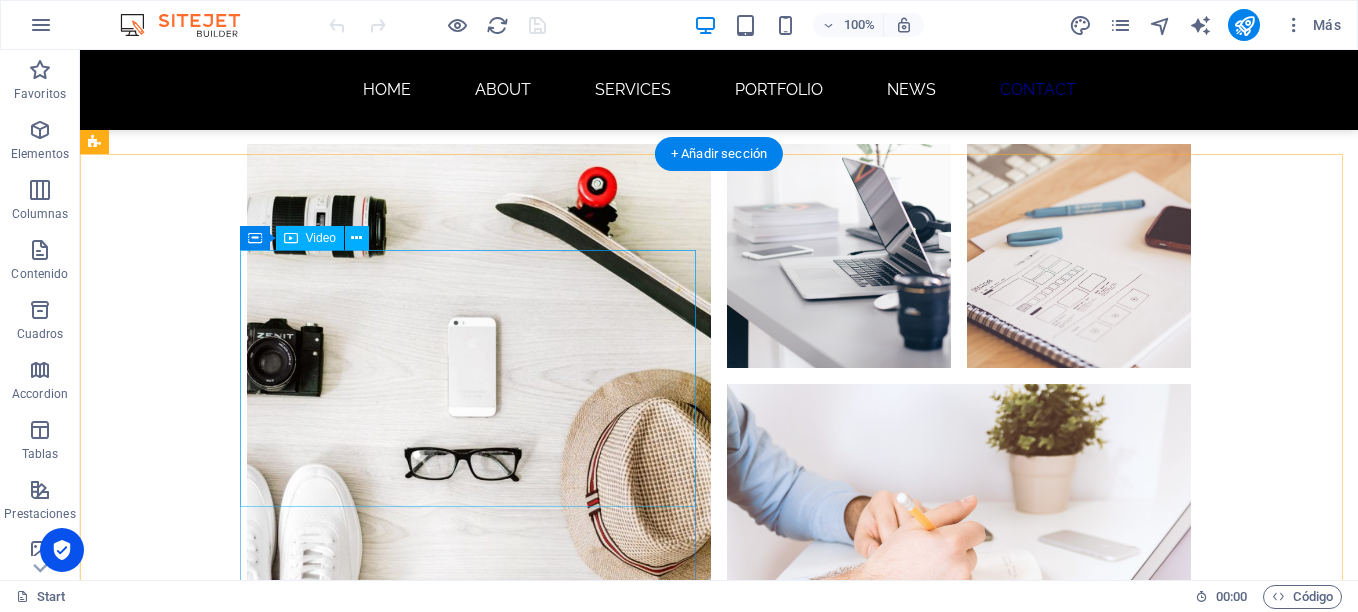 scroll, scrollTop: 5100, scrollLeft: 0, axis: vertical 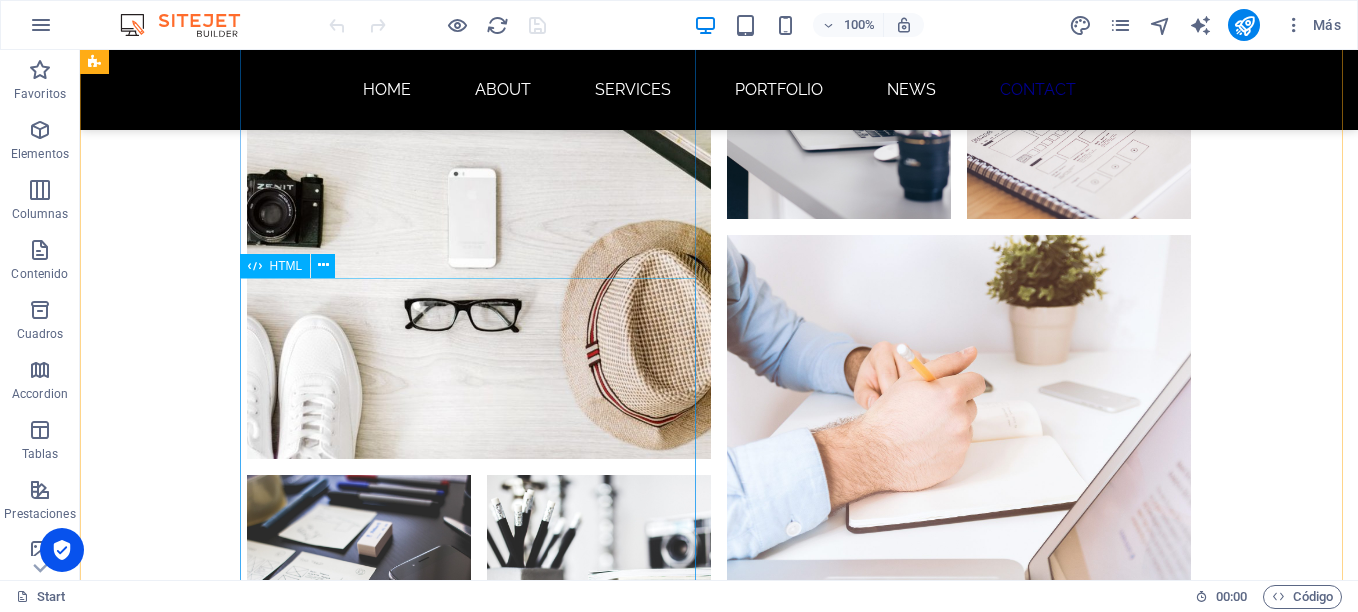 click on "Cotizador de proyectos
Cotizador
Antes de usar el cotizador, ve el video explicativo, despues ingresa la cantidad de páginas finales de tu libro por medio de las fechas. El costo resultante es en pesos mexicanos MXN
Número de páginas
60
Costo para 100 ejemplares 13 x 21 cm precio en pesos mexicanos MXN
Este precio es aproximado y no representa un compromiso de venta, pornte en contacto con nosotros para una cotización formal." at bounding box center (324, 4897) 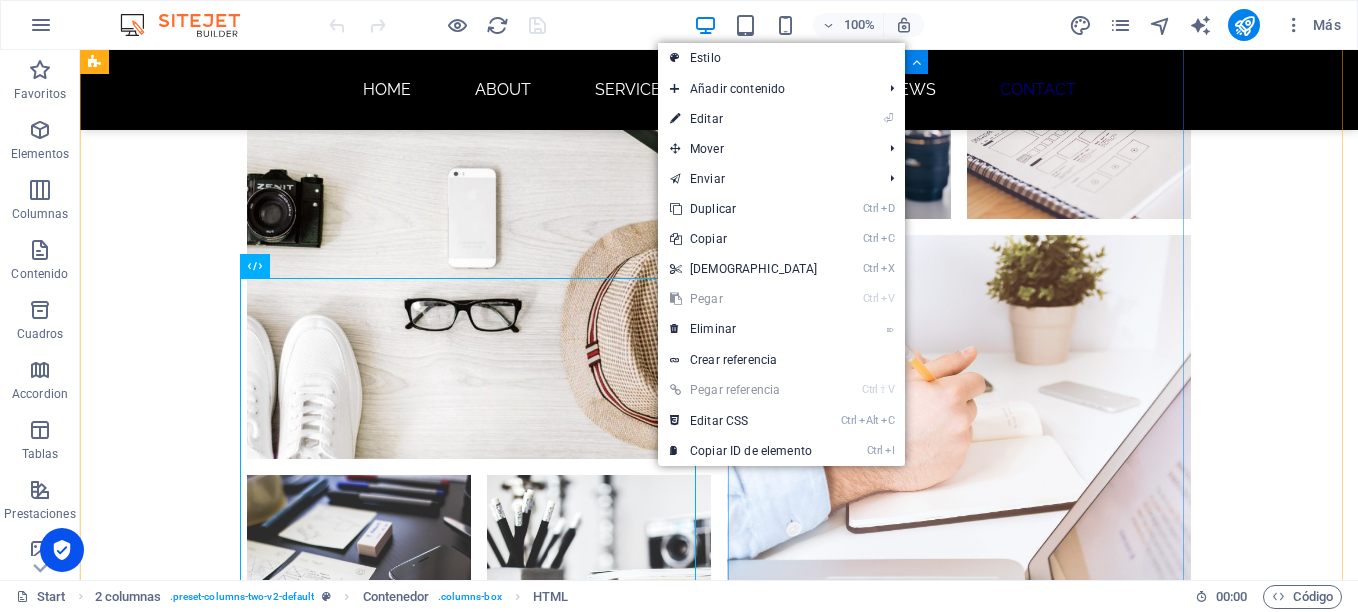 click on "Suelta el contenido aquí o  Añadir elementos  Pegar portapapeles" at bounding box center (324, 5191) 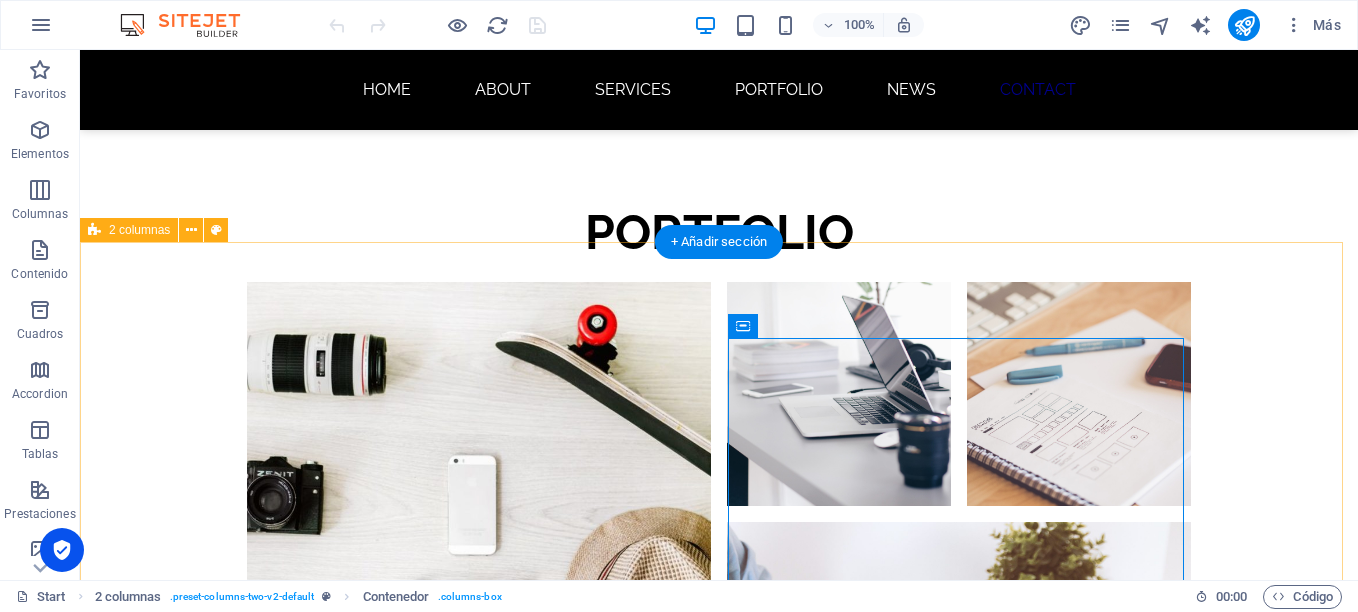 scroll, scrollTop: 4900, scrollLeft: 0, axis: vertical 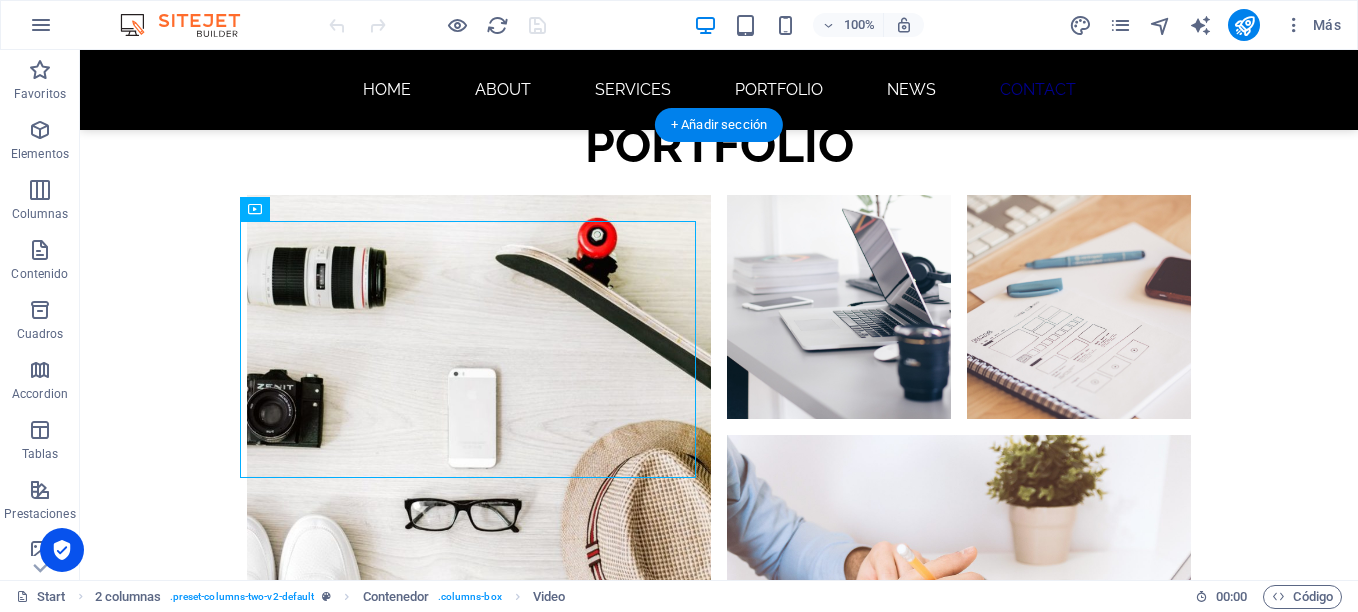 drag, startPoint x: 617, startPoint y: 343, endPoint x: 979, endPoint y: 305, distance: 363.989 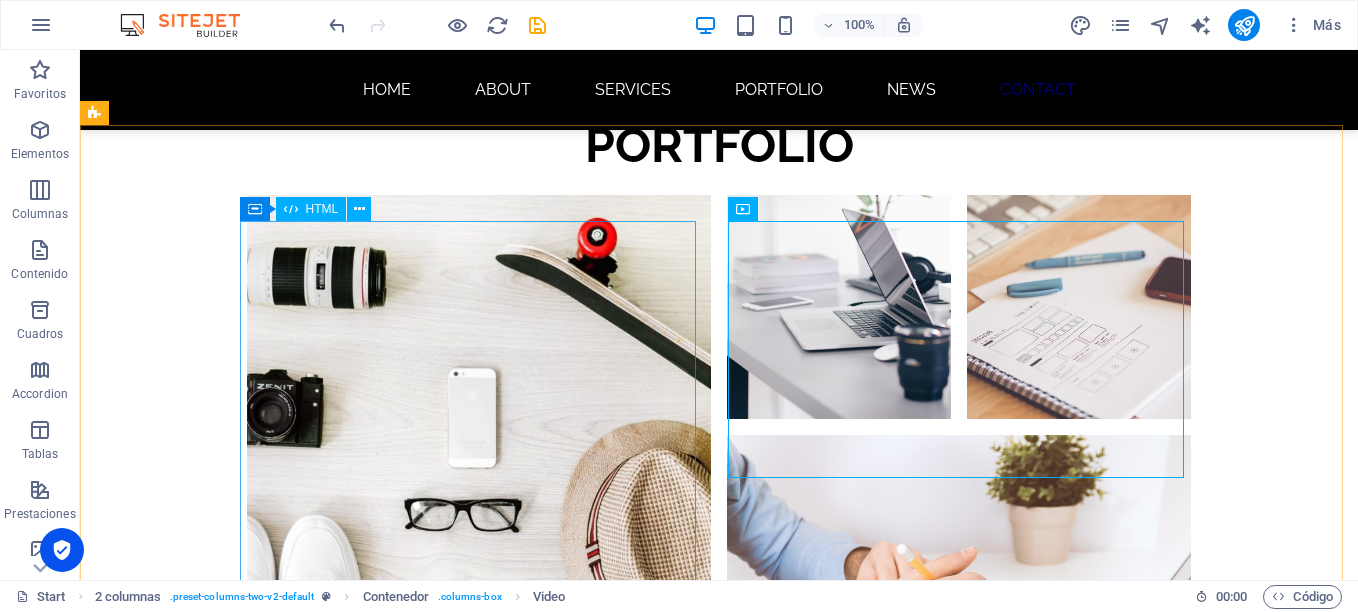 click on "HTML" at bounding box center (322, 209) 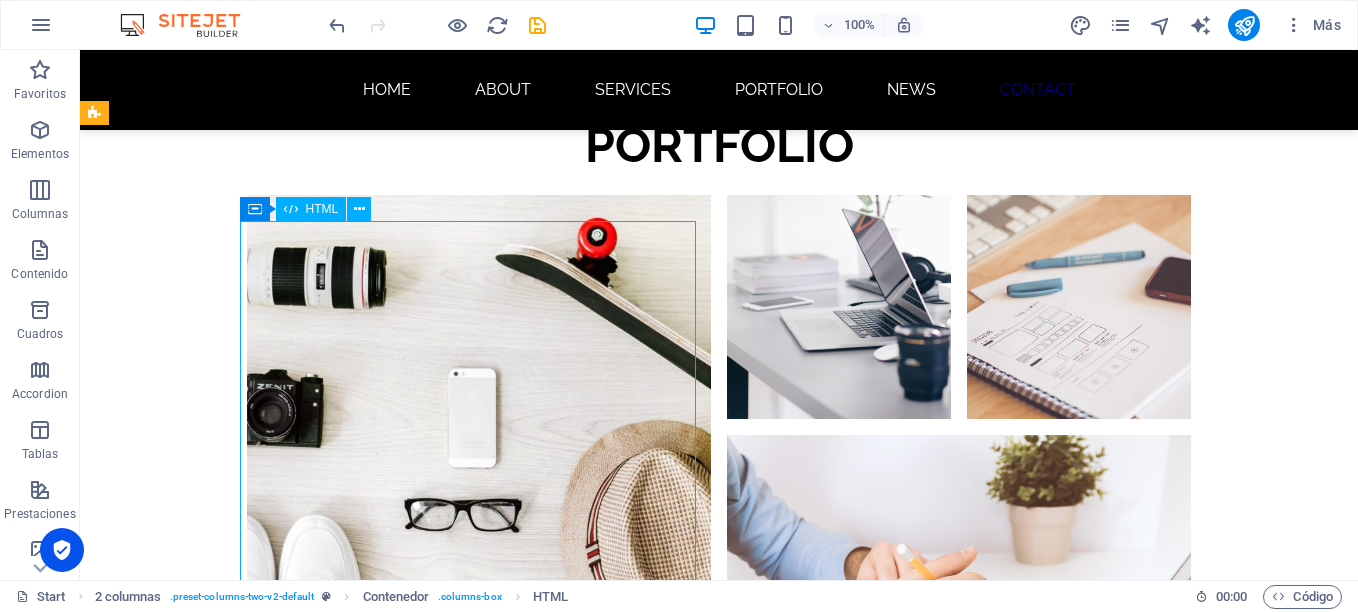 click on "HTML" at bounding box center (322, 209) 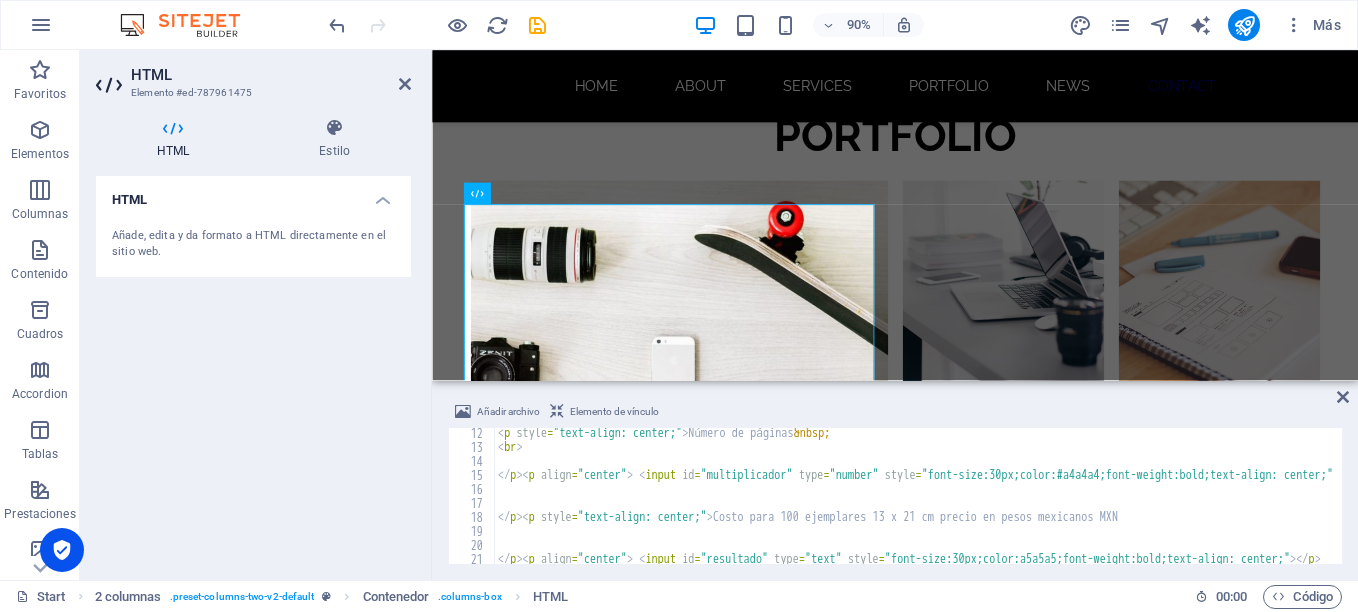 scroll, scrollTop: 156, scrollLeft: 0, axis: vertical 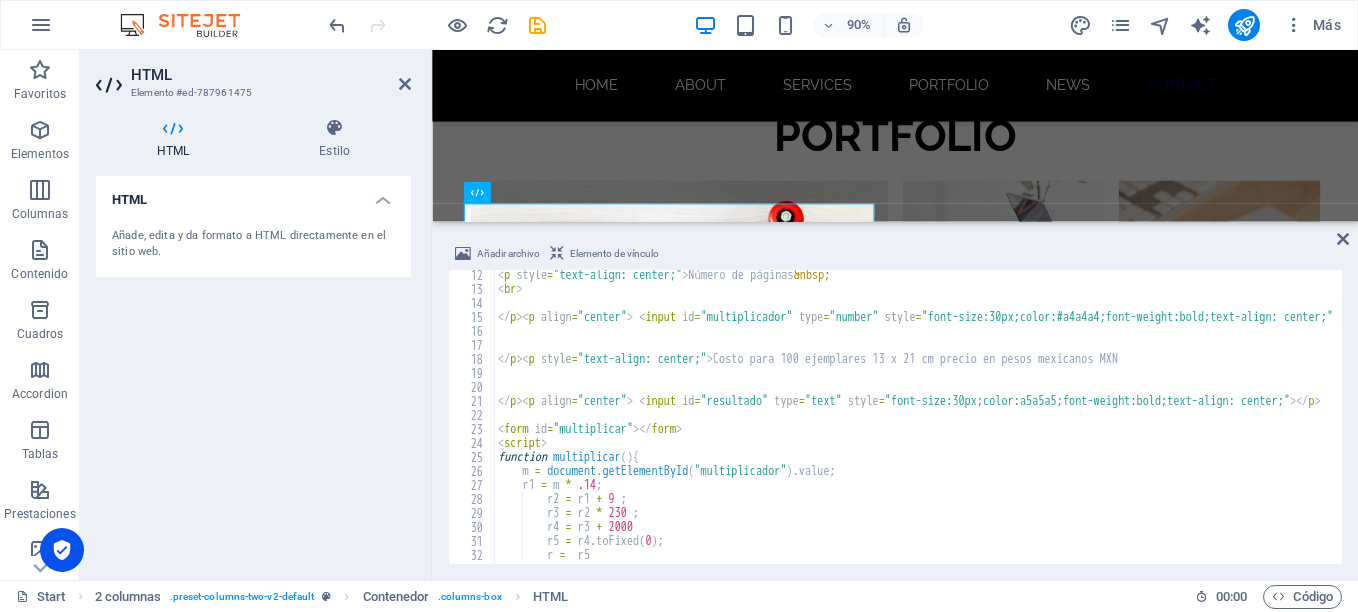 drag, startPoint x: 595, startPoint y: 382, endPoint x: 603, endPoint y: 234, distance: 148.21606 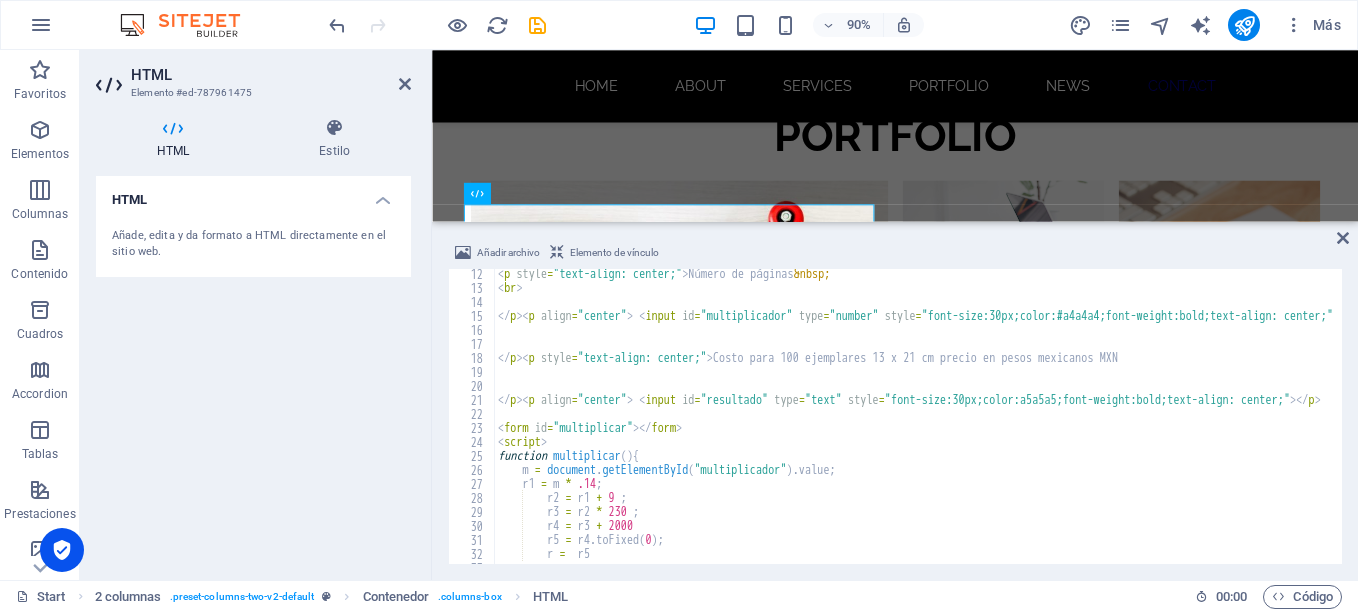 scroll, scrollTop: 0, scrollLeft: 0, axis: both 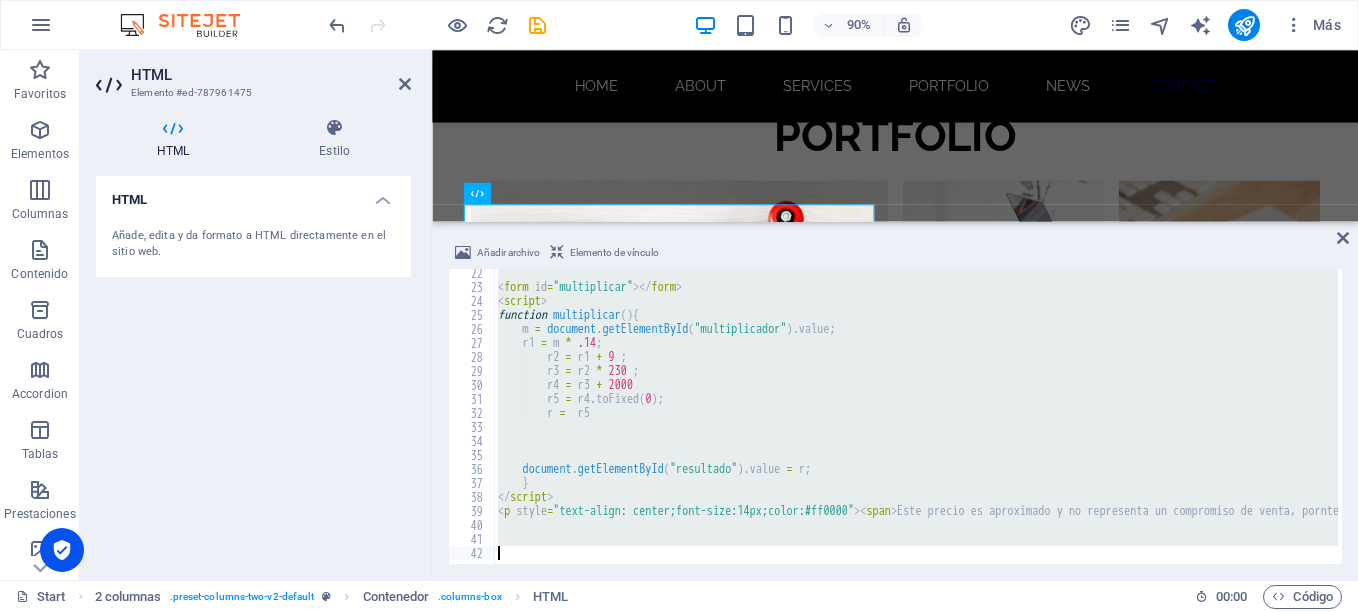 drag, startPoint x: 532, startPoint y: 319, endPoint x: 773, endPoint y: 599, distance: 369.43335 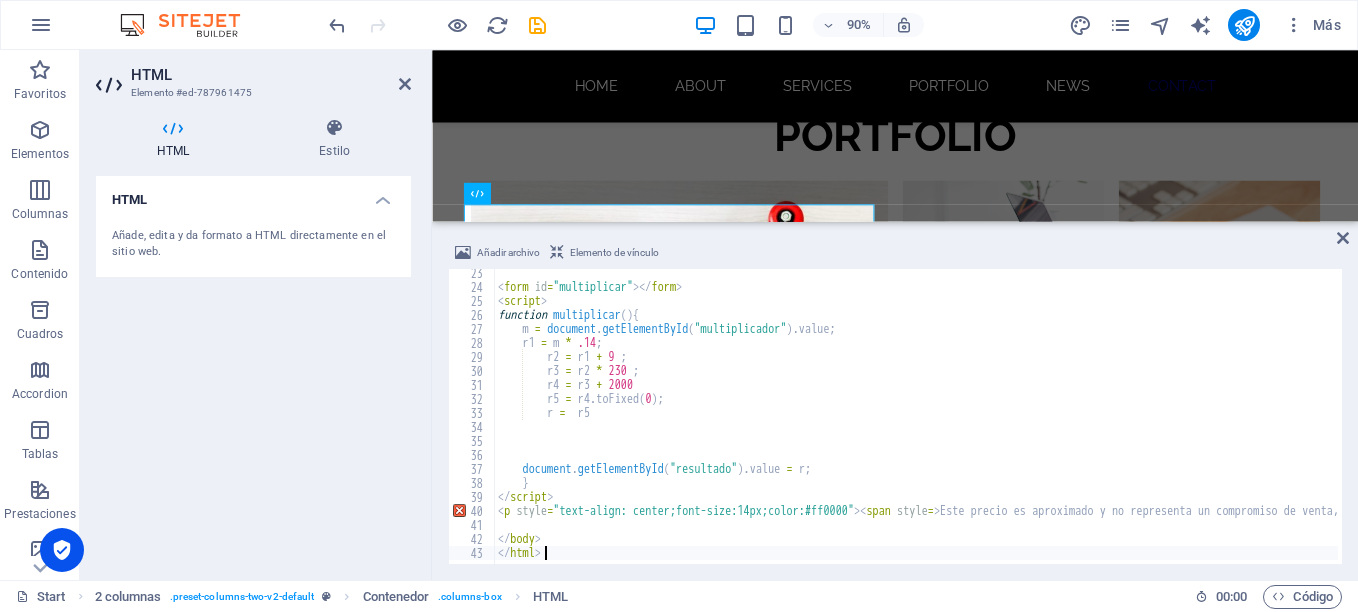 scroll, scrollTop: 311, scrollLeft: 0, axis: vertical 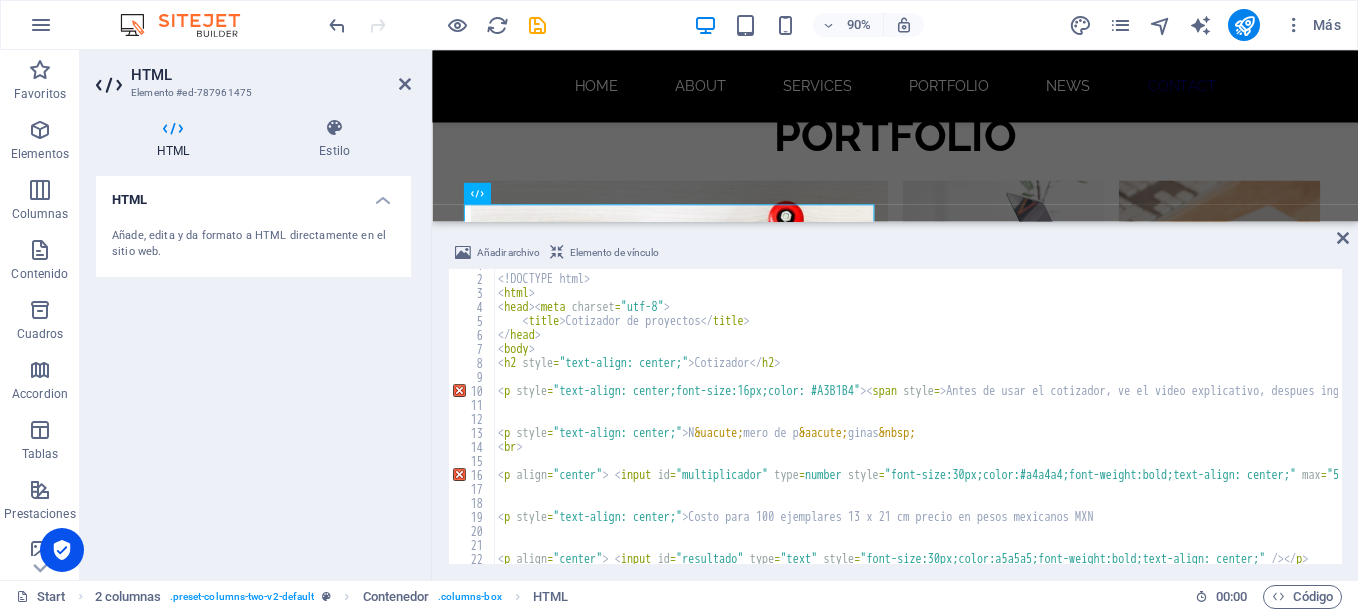 click on "<! DOCTYPE   html > < html > < head > < meta   charset = "utf-8" >      < title > Cotizador de proyectos </ title > </ head > < body > < h2   style = "text-align: center;" > Cotizador </ h2 > < p   style = "text-align: center;font-size:16px;color: #A3B1B4" > < span   style = > Antes de usar el cotizador, ve el video explicativo, despues ingresa la cantidad de p &aacute; ginas finales de tu libro por medio de las fechas. El costo resultante es en pesos mexicanos MXN </ span > </ p > < p   style = "text-align: center;" > N &uacute; mero de p &aacute; ginas &nbsp; < br >   < p   align = "center" >   < input   id = "multiplicador"   type = number   style = "font-size:30px;color:#a4a4a4;font-weight:bold;text-align: center;"   max = "500"   min = "60"   onchange = "multiplicar();"   step = "2"   type = "number"   value = "60"   />    < p   style = "text-align: center;" > Costo para 100 ejemplares 13 x 21 cm precio en pesos mexicanos MXN < p   align = "center" >   < input   id = "resultado"   type = "text"   style =" at bounding box center (1418, 417) 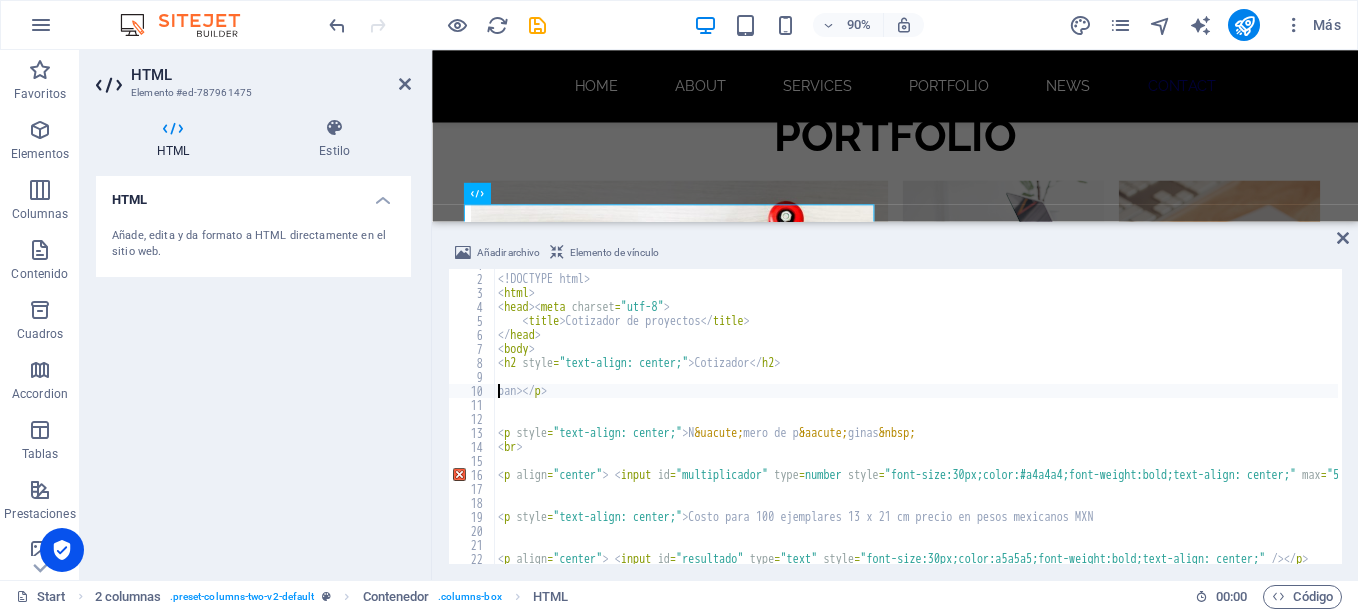 type on ">" 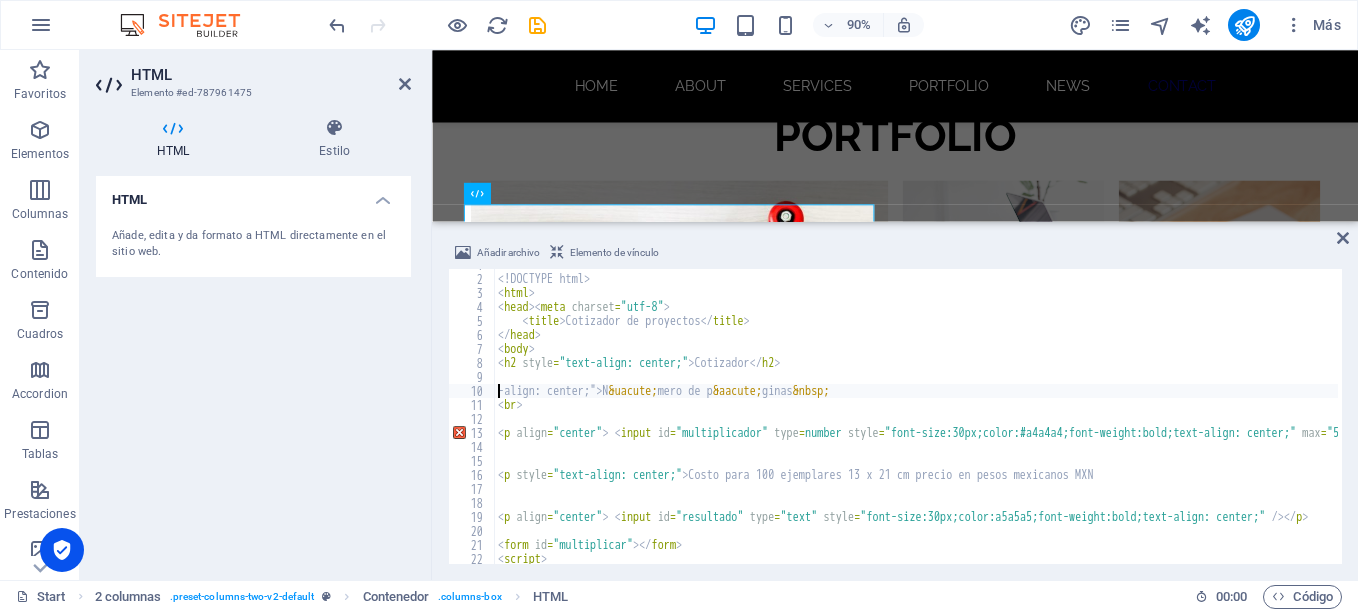 type on "align: center;">N&uacute;mero de p&aacute;[PERSON_NAME];" 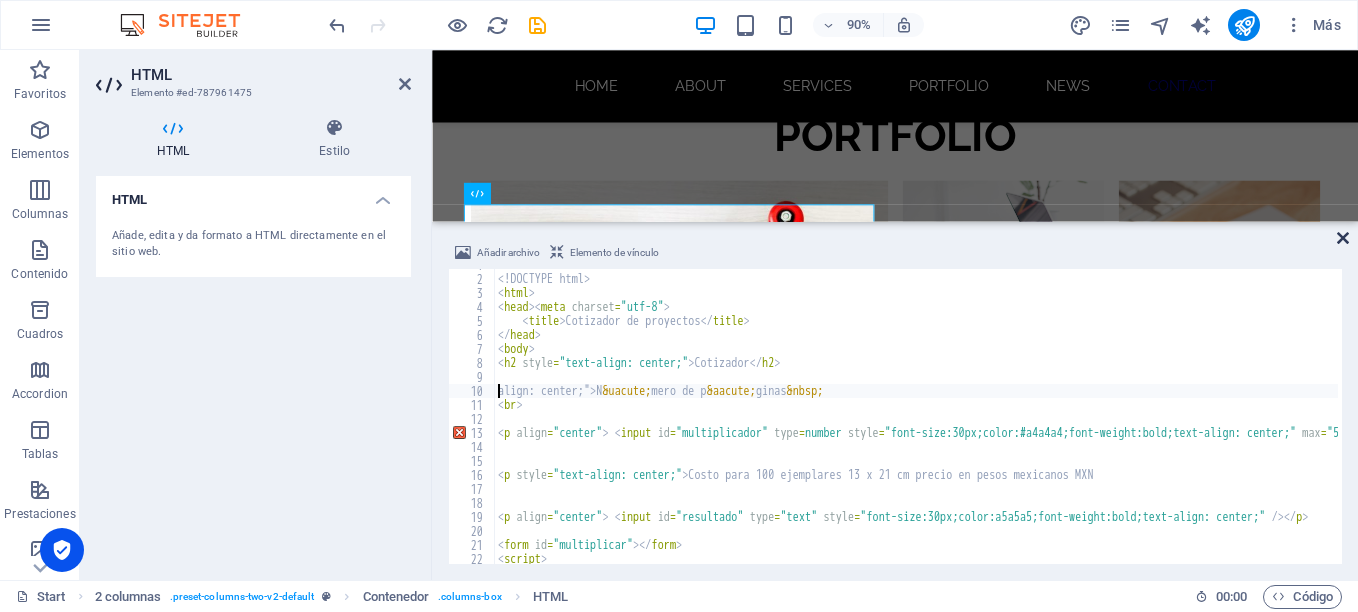 click at bounding box center (1343, 238) 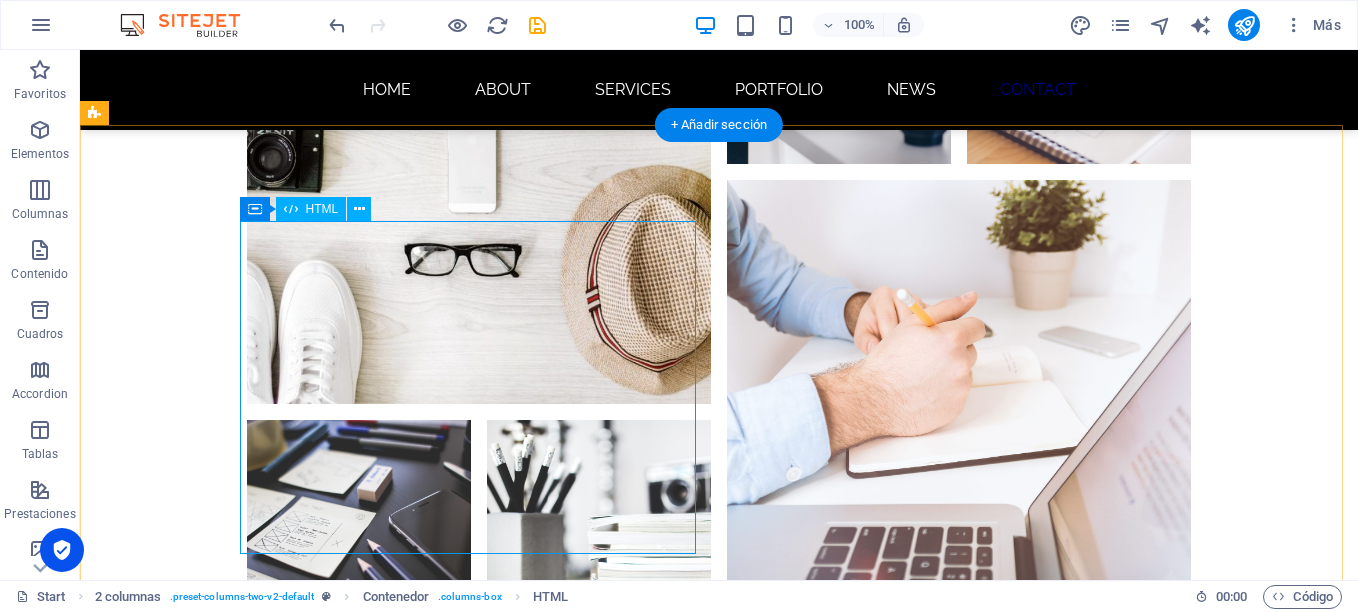 click on "Cotizador de proyectos
Cotizador
align: center;">Número de páginas
60
Costo para 100 ejemplares 13 x 21 cm precio en pesos mexicanos MXN
Este precio es aproximado y no representa un compromiso de venta, pornte en contacto con nosotros para una cotización formal." at bounding box center [324, 4573] 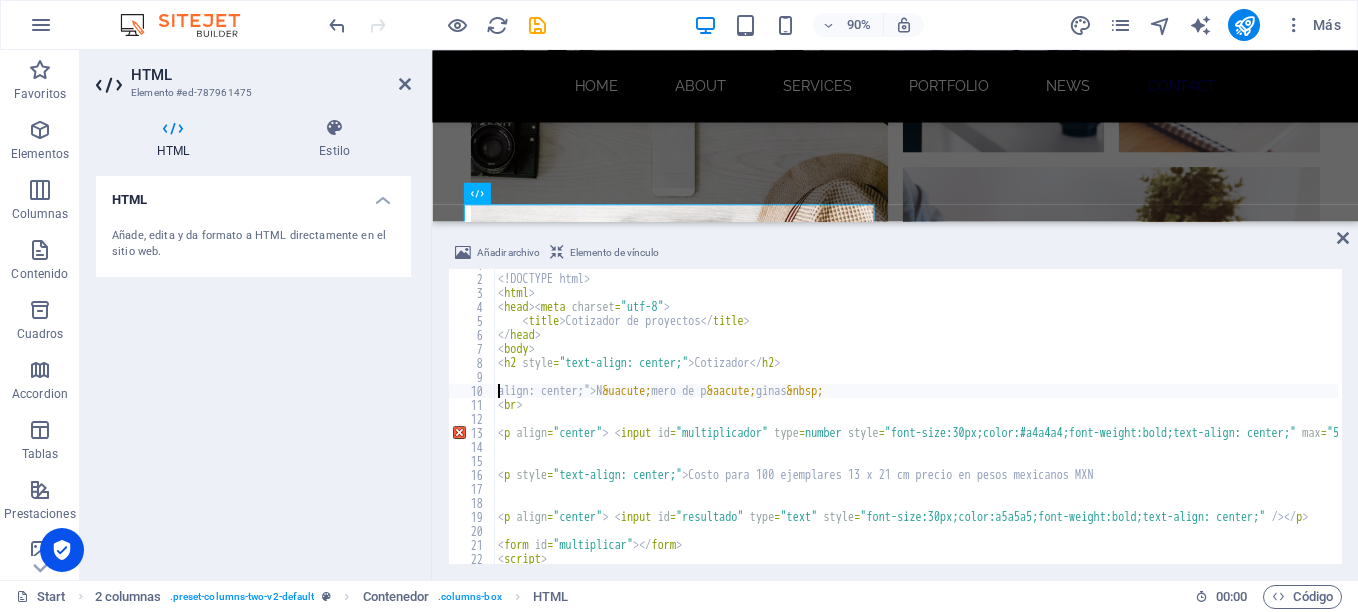 click on "Añade, edita y da formato a HTML directamente en el sitio web." at bounding box center (253, 244) 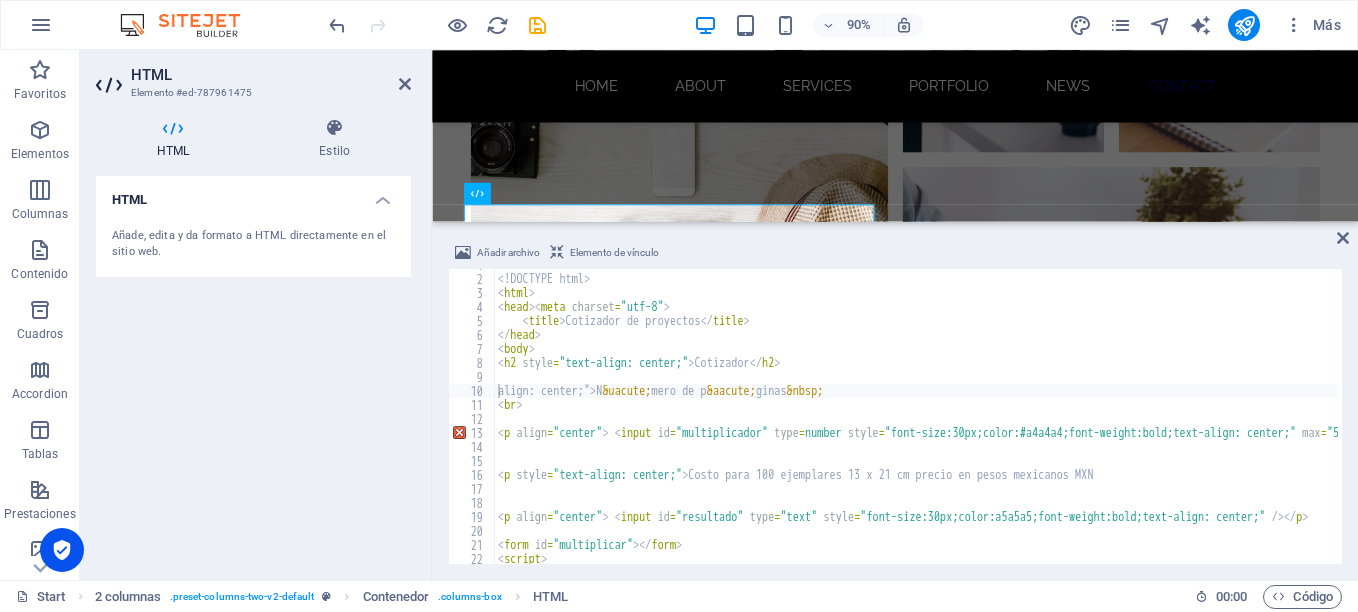 click on "Añade, edita y da formato a HTML directamente en el sitio web." at bounding box center [253, 244] 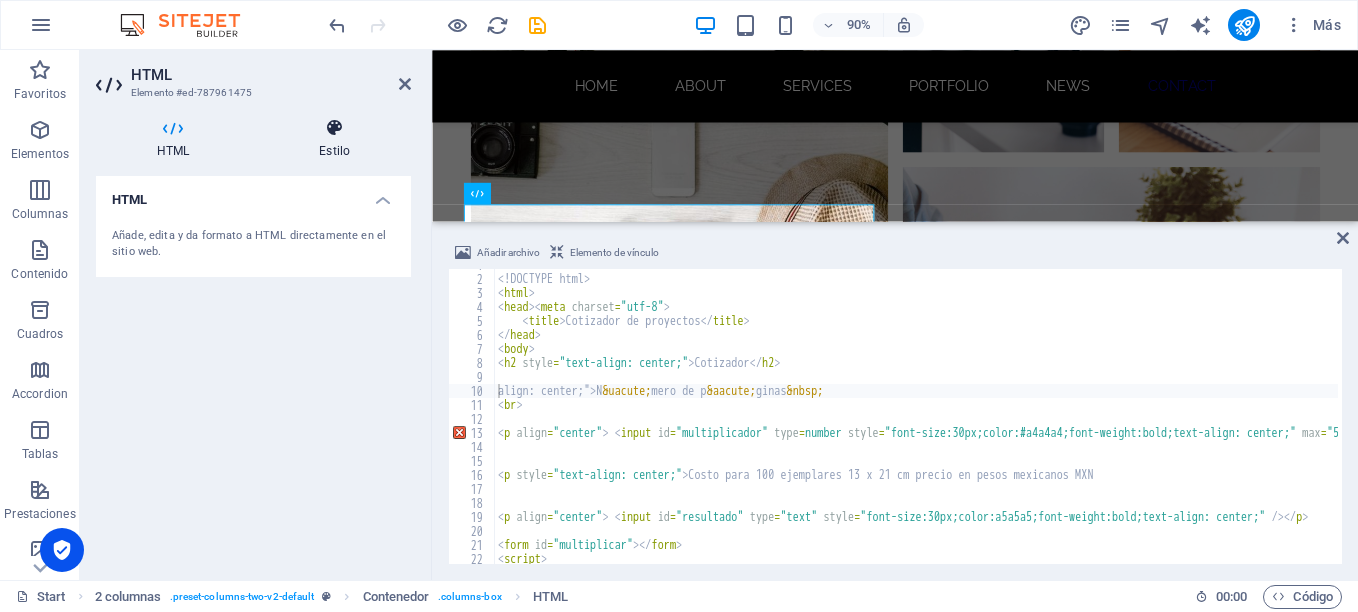 click at bounding box center (334, 128) 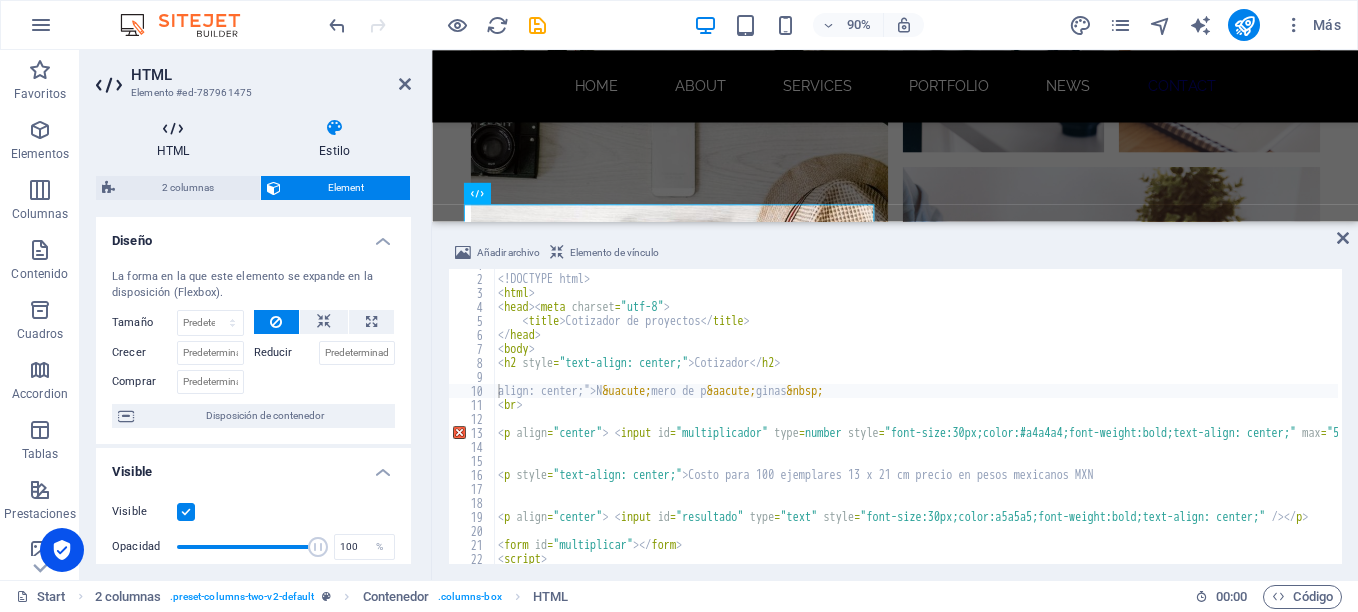 click at bounding box center (173, 128) 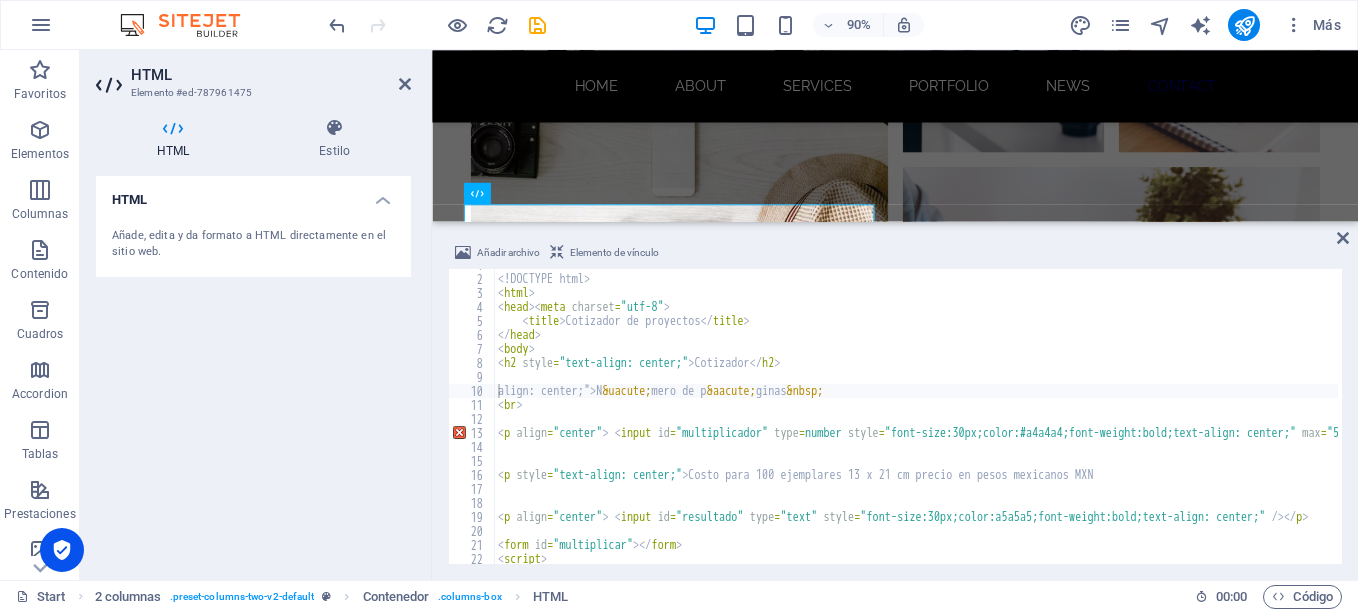 click on "Añade, edita y da formato a HTML directamente en el sitio web." at bounding box center [253, 244] 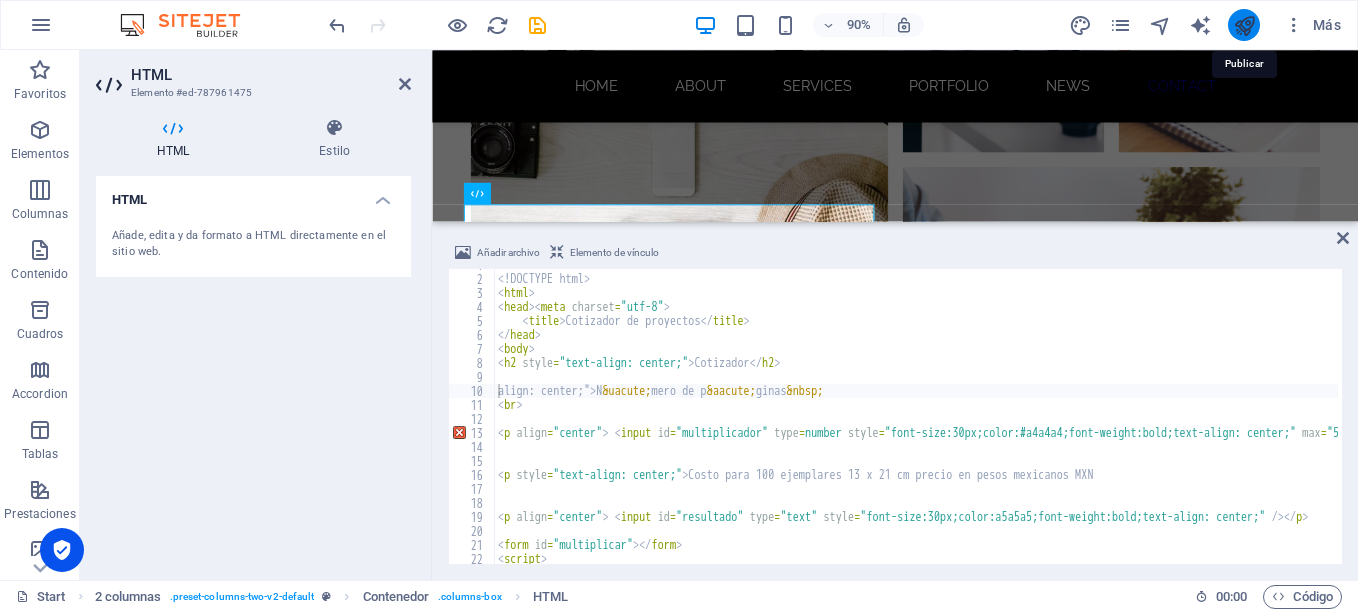 click at bounding box center [1244, 25] 